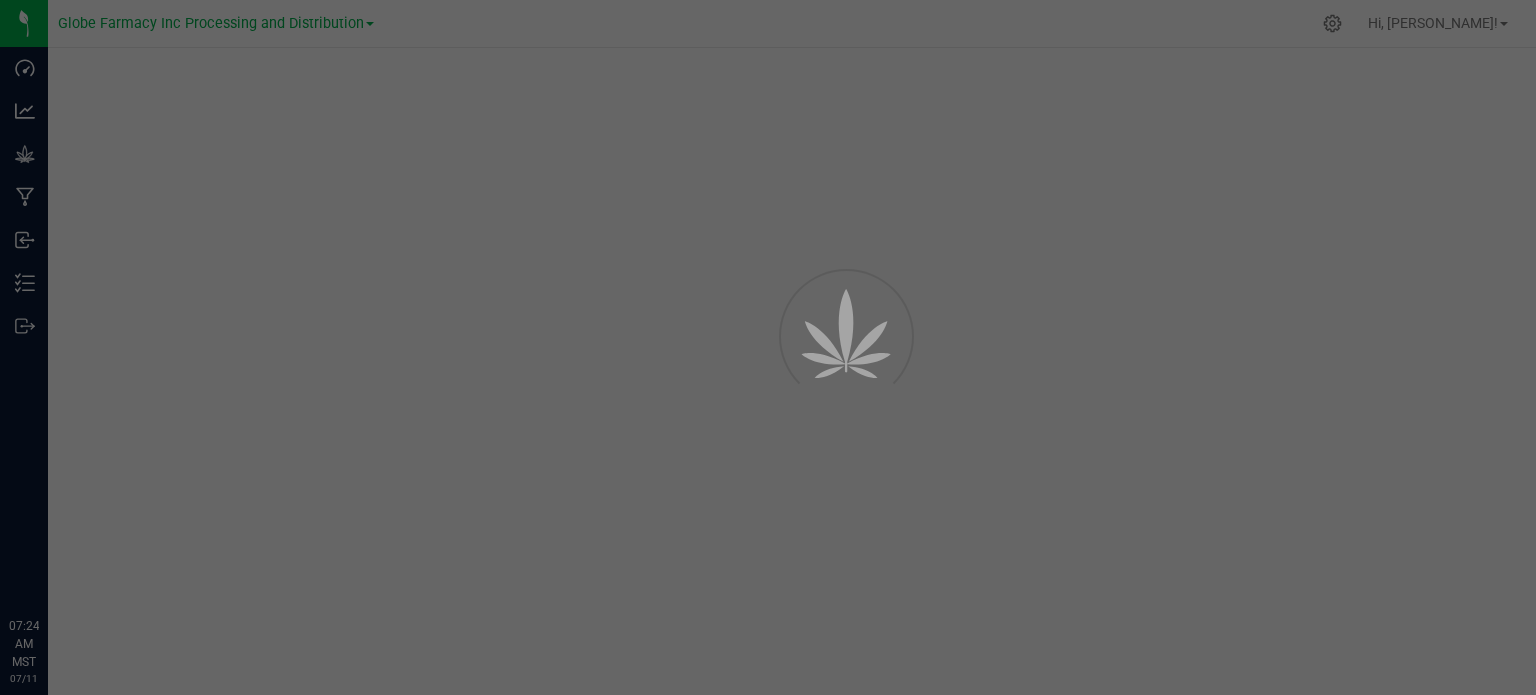 scroll, scrollTop: 0, scrollLeft: 0, axis: both 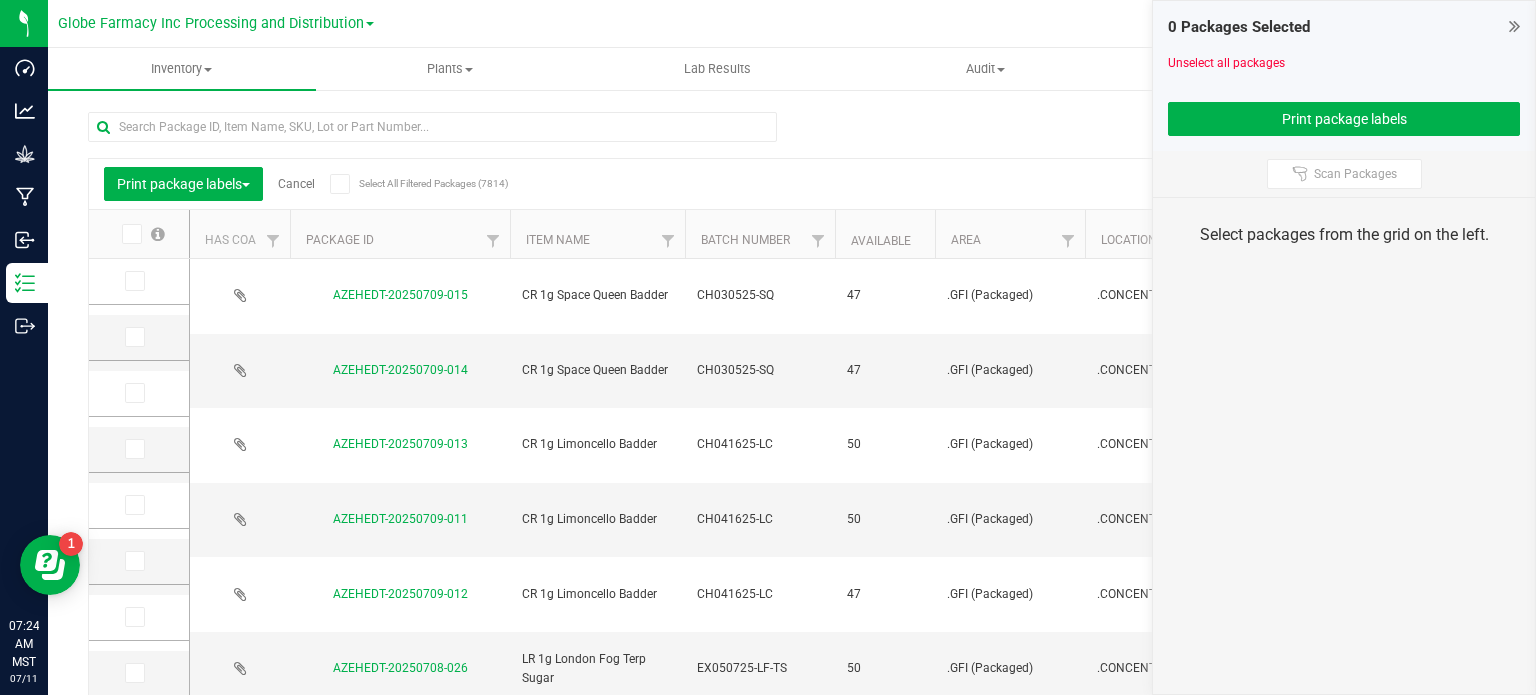click at bounding box center [1514, 26] 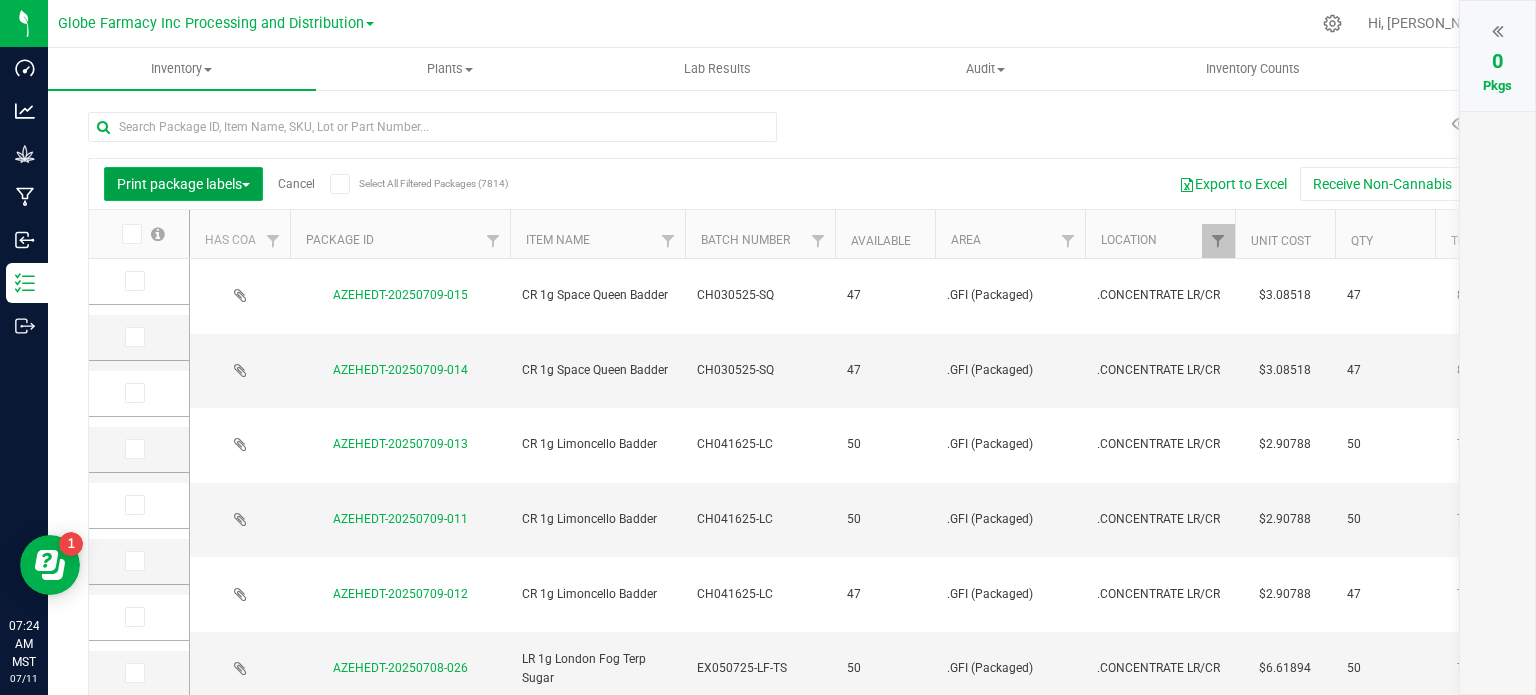 click on "Print package labels" at bounding box center (183, 184) 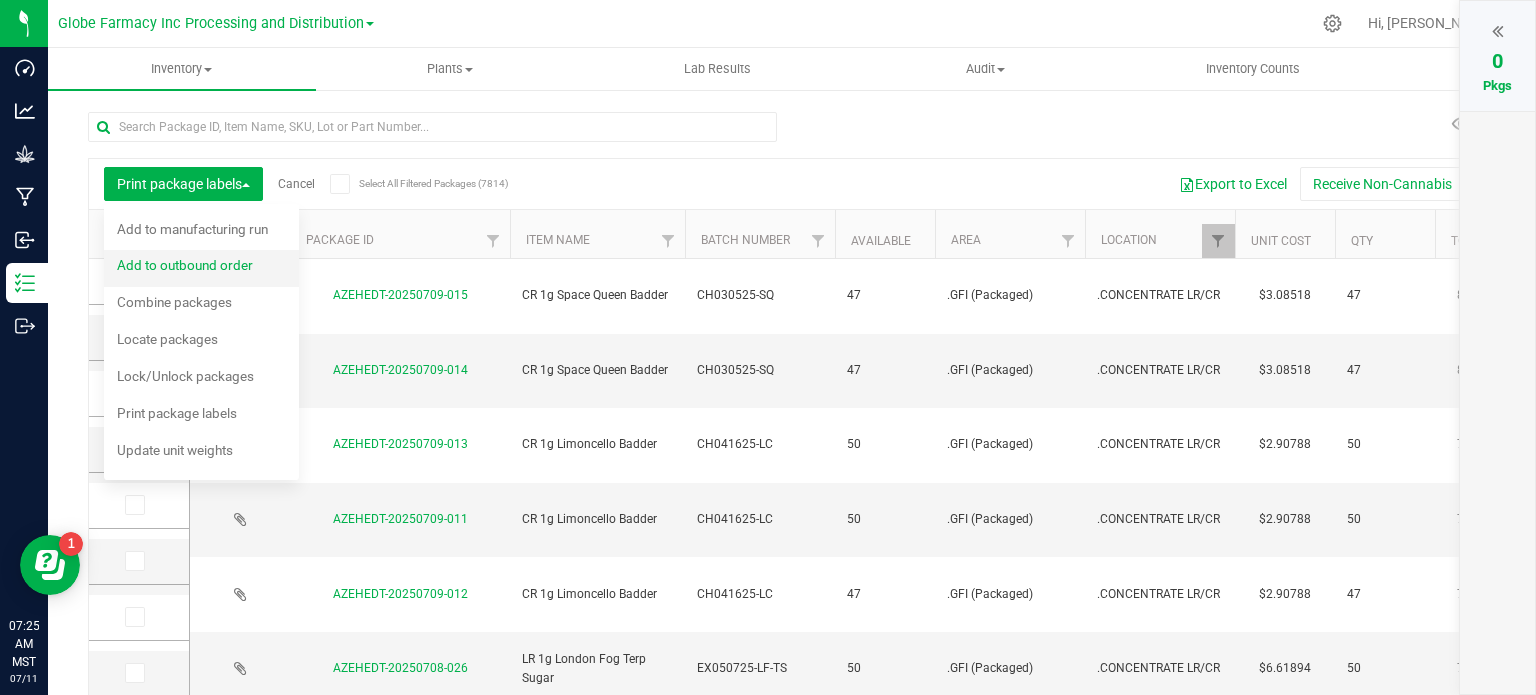 click on "Add to outbound order" at bounding box center (185, 265) 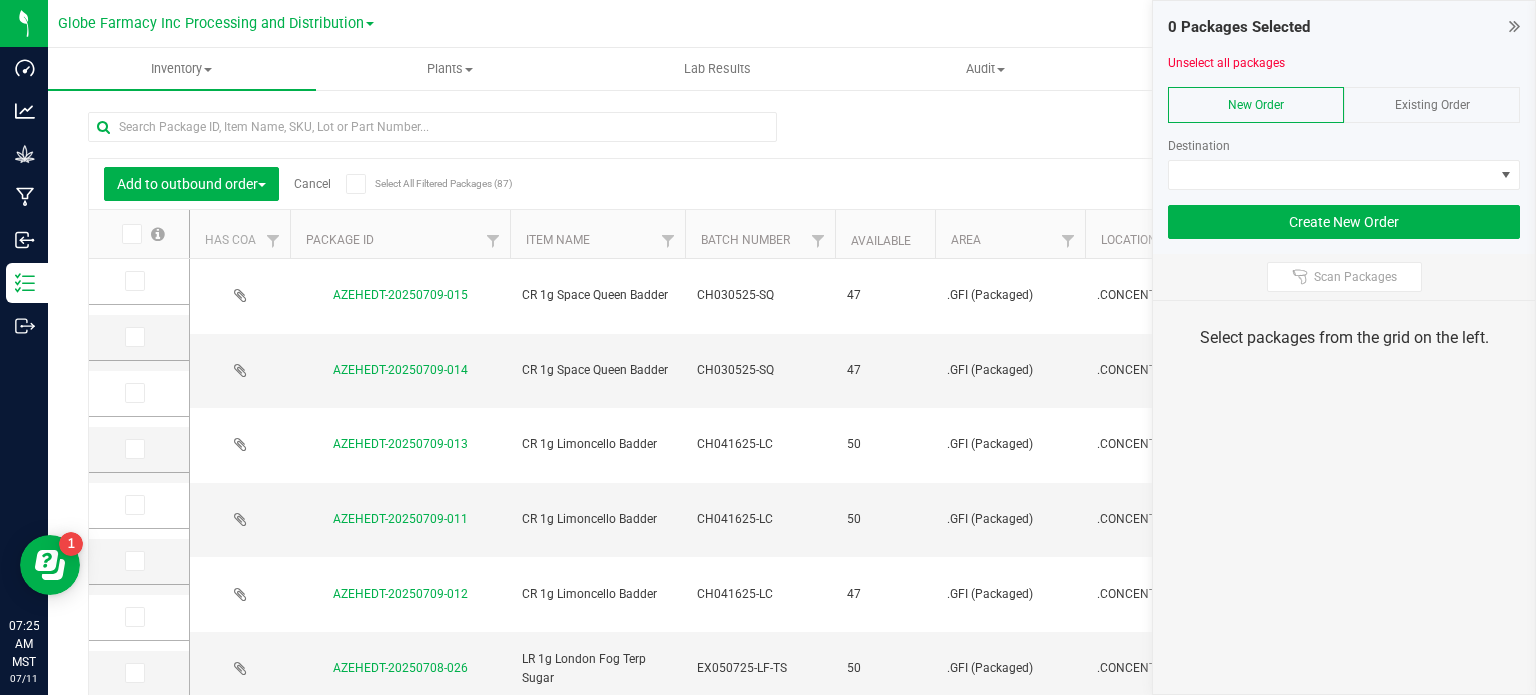 click at bounding box center [1514, 26] 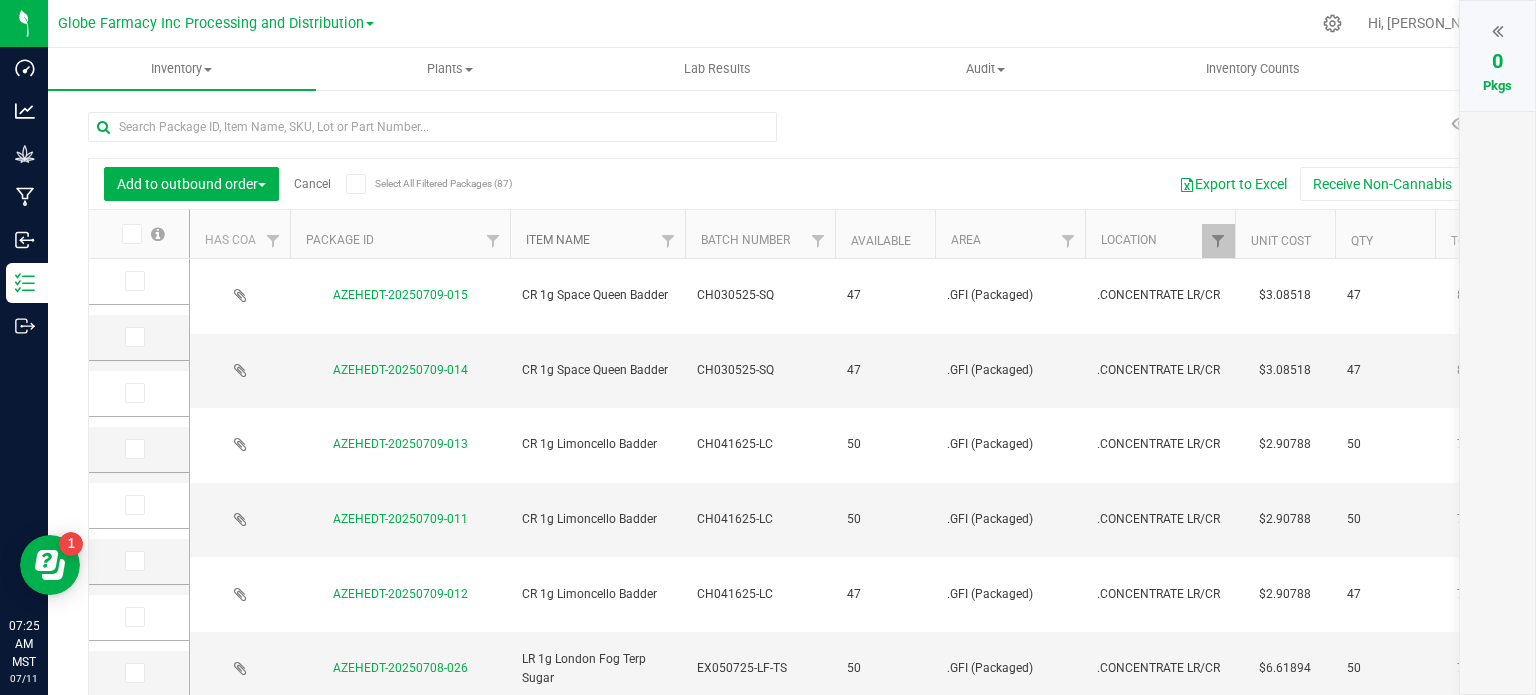 click on "Item Name" at bounding box center (558, 240) 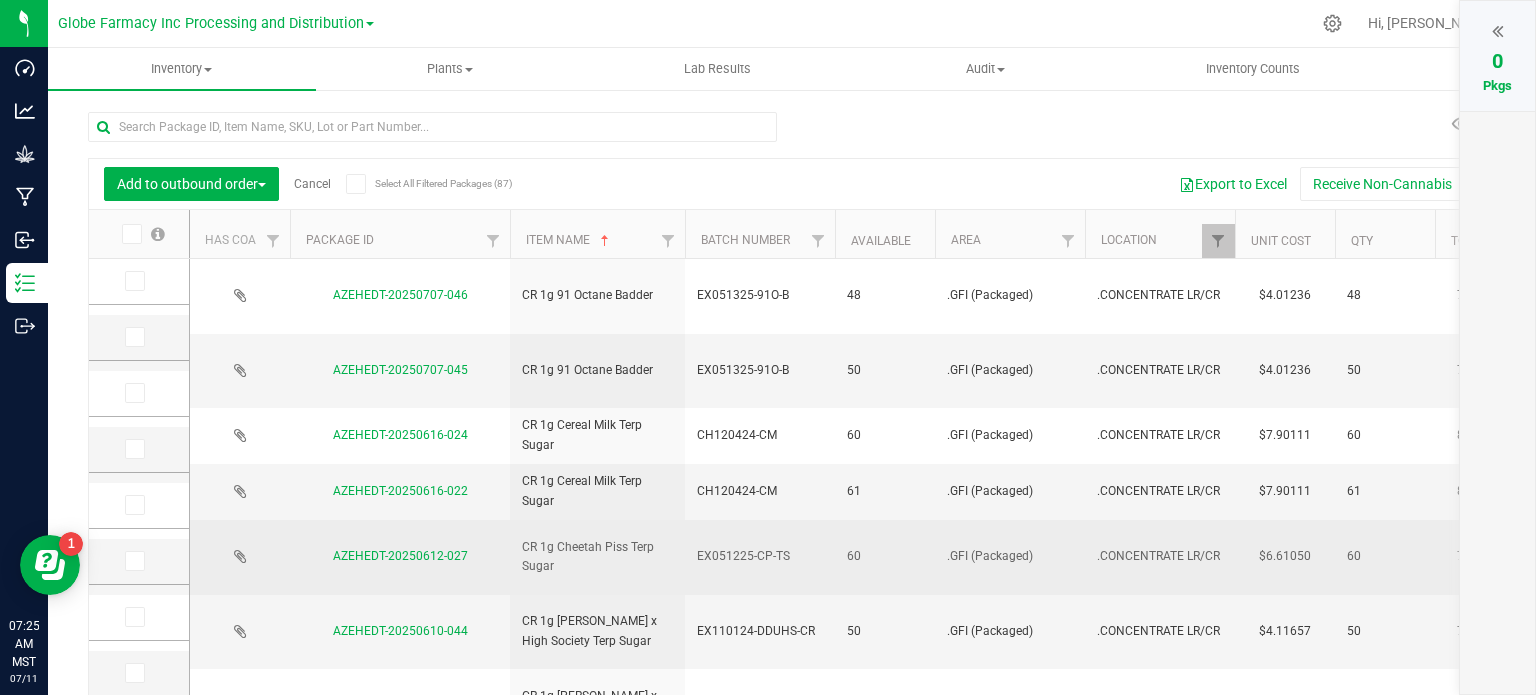 scroll, scrollTop: 65, scrollLeft: 0, axis: vertical 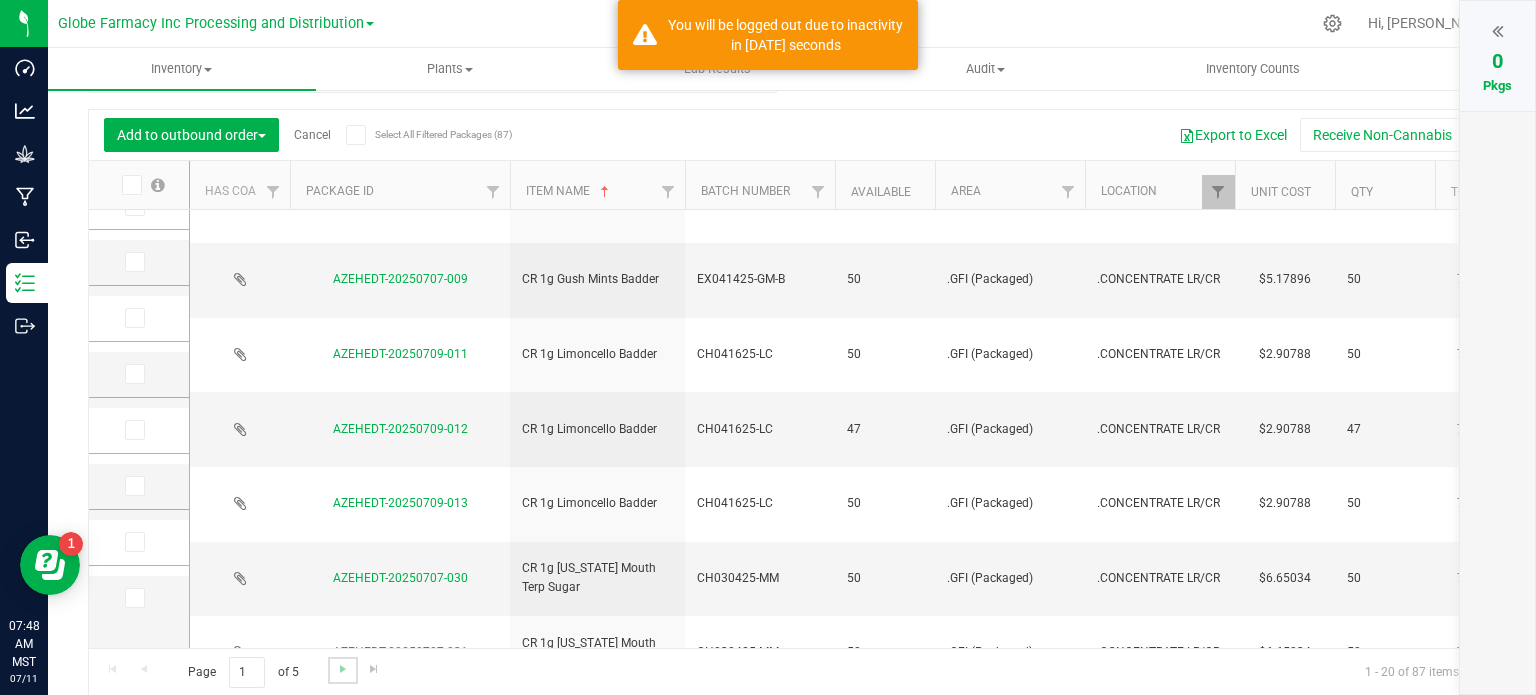 click at bounding box center (342, 670) 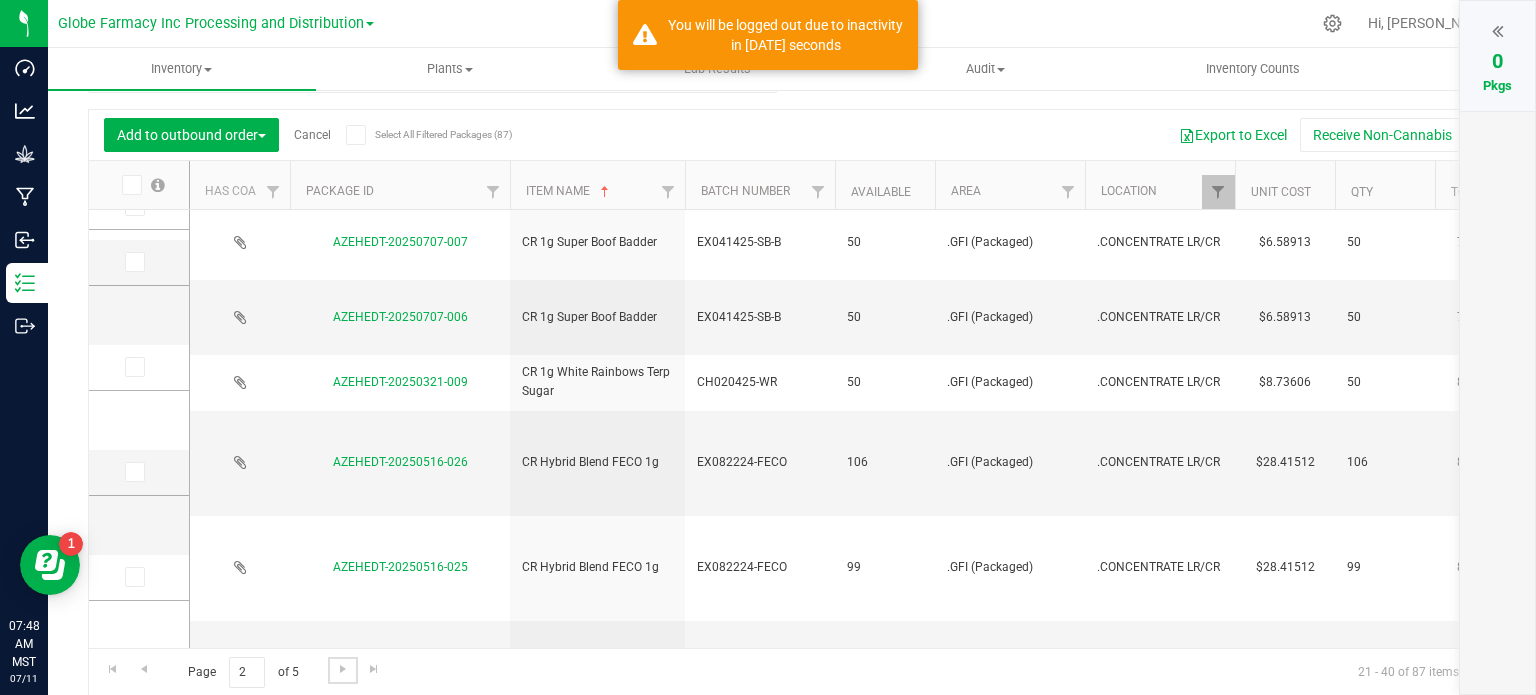 scroll, scrollTop: 0, scrollLeft: 0, axis: both 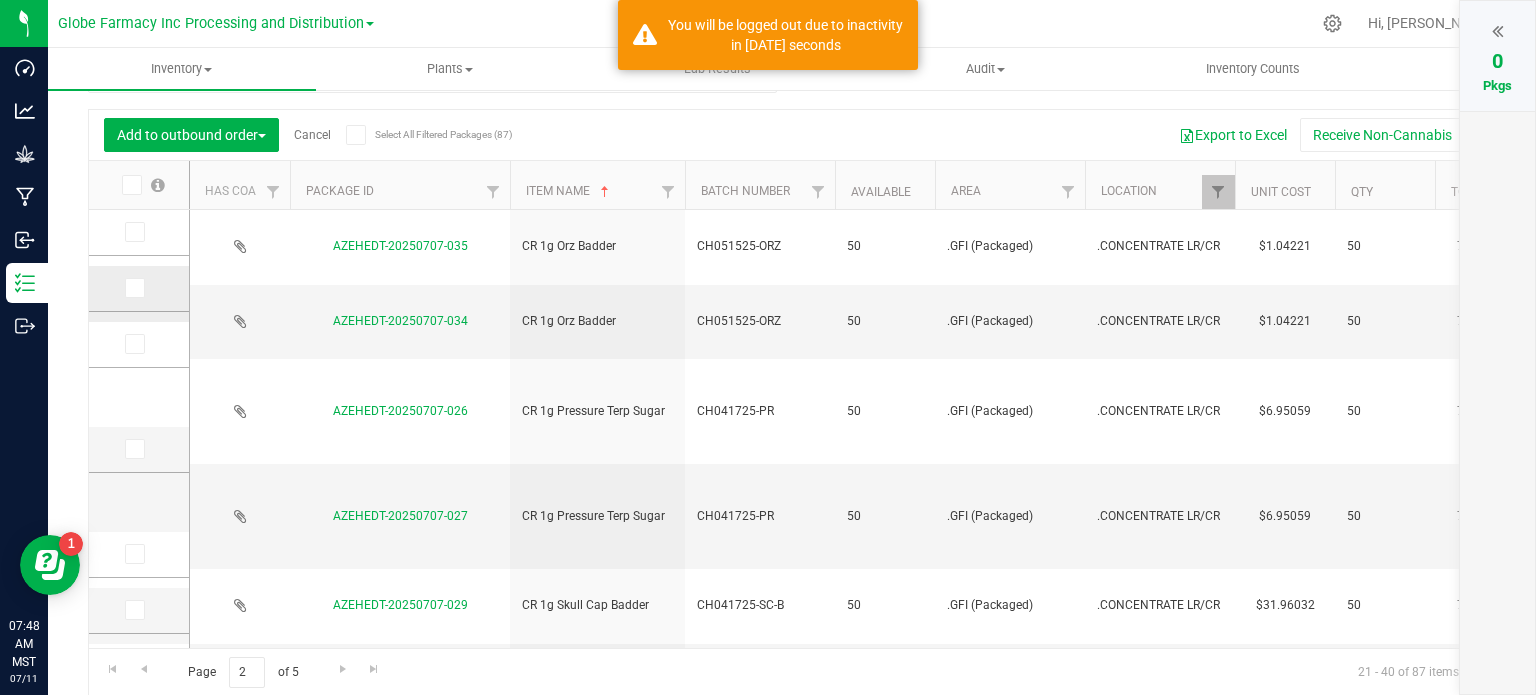 drag, startPoint x: 138, startPoint y: 282, endPoint x: 157, endPoint y: 278, distance: 19.416489 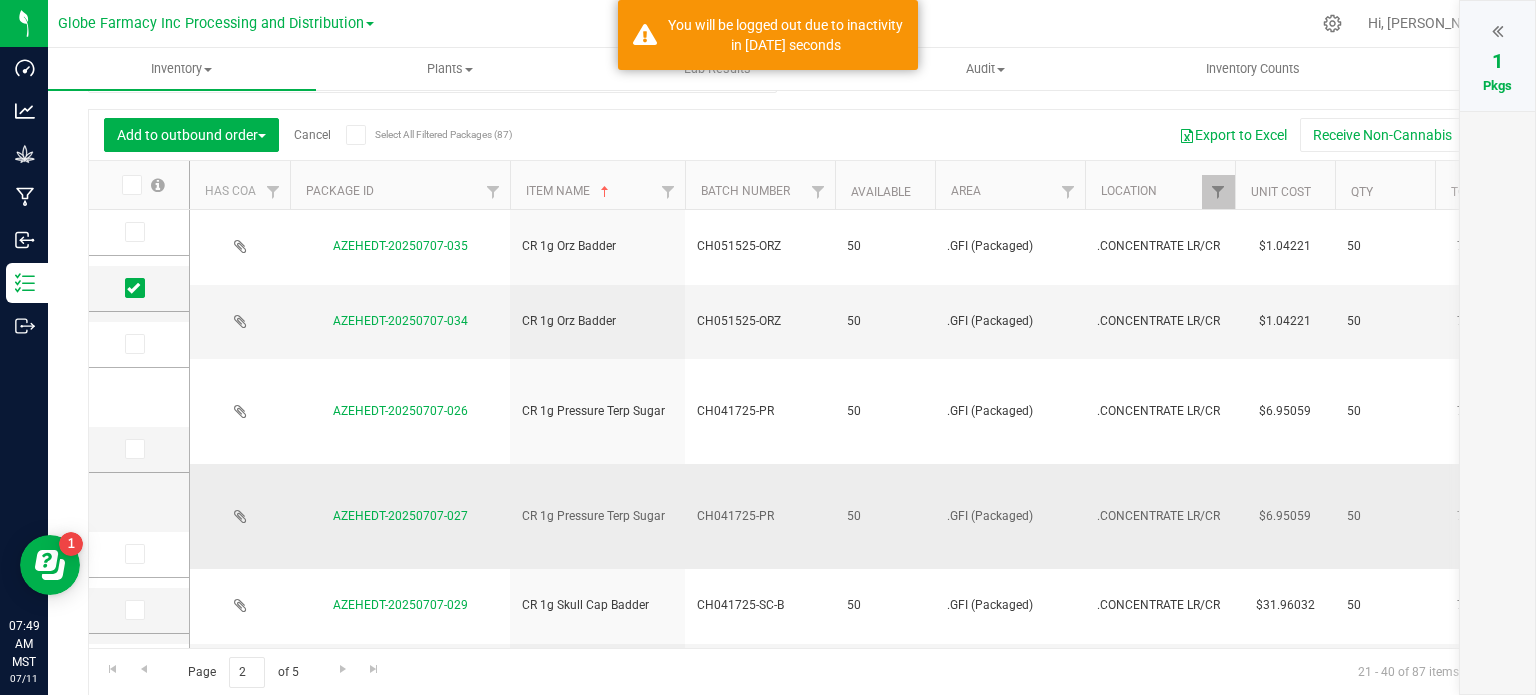 scroll, scrollTop: 144, scrollLeft: 0, axis: vertical 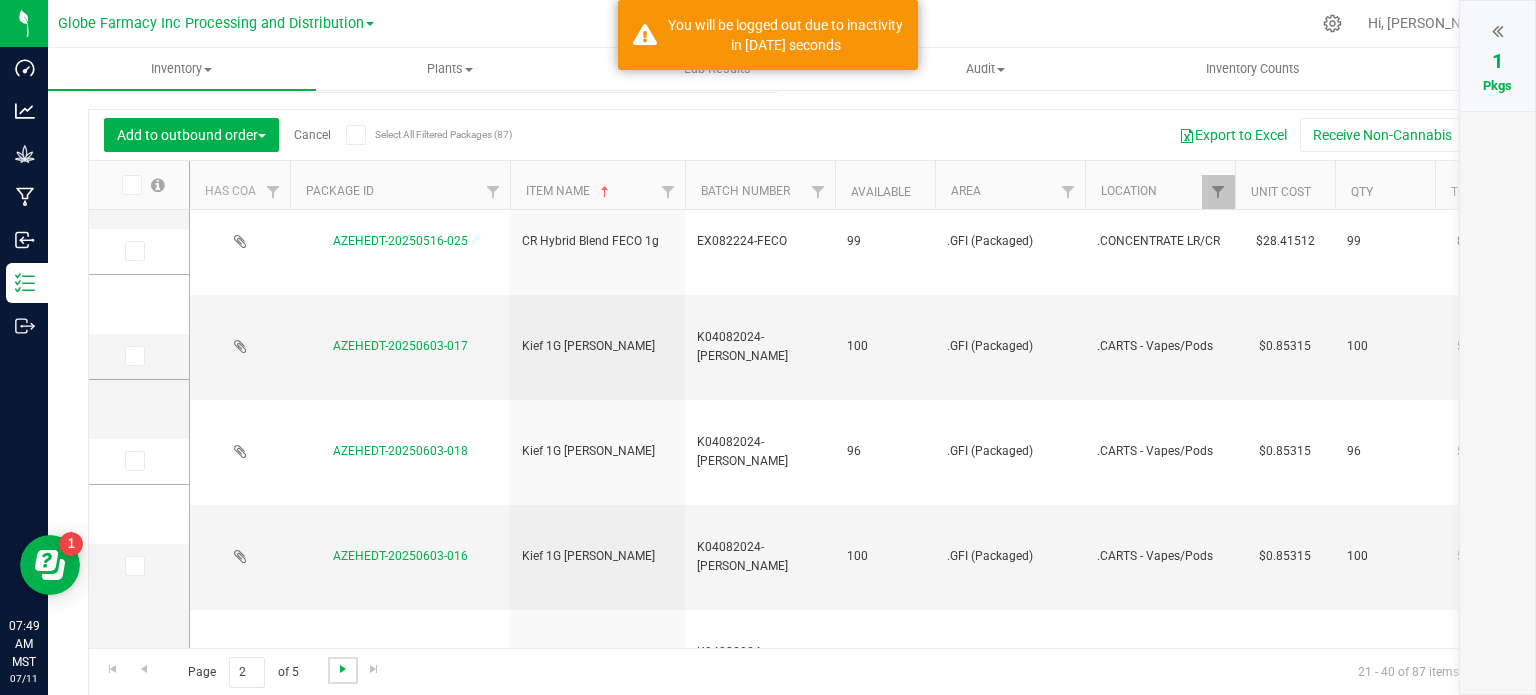 click at bounding box center (343, 669) 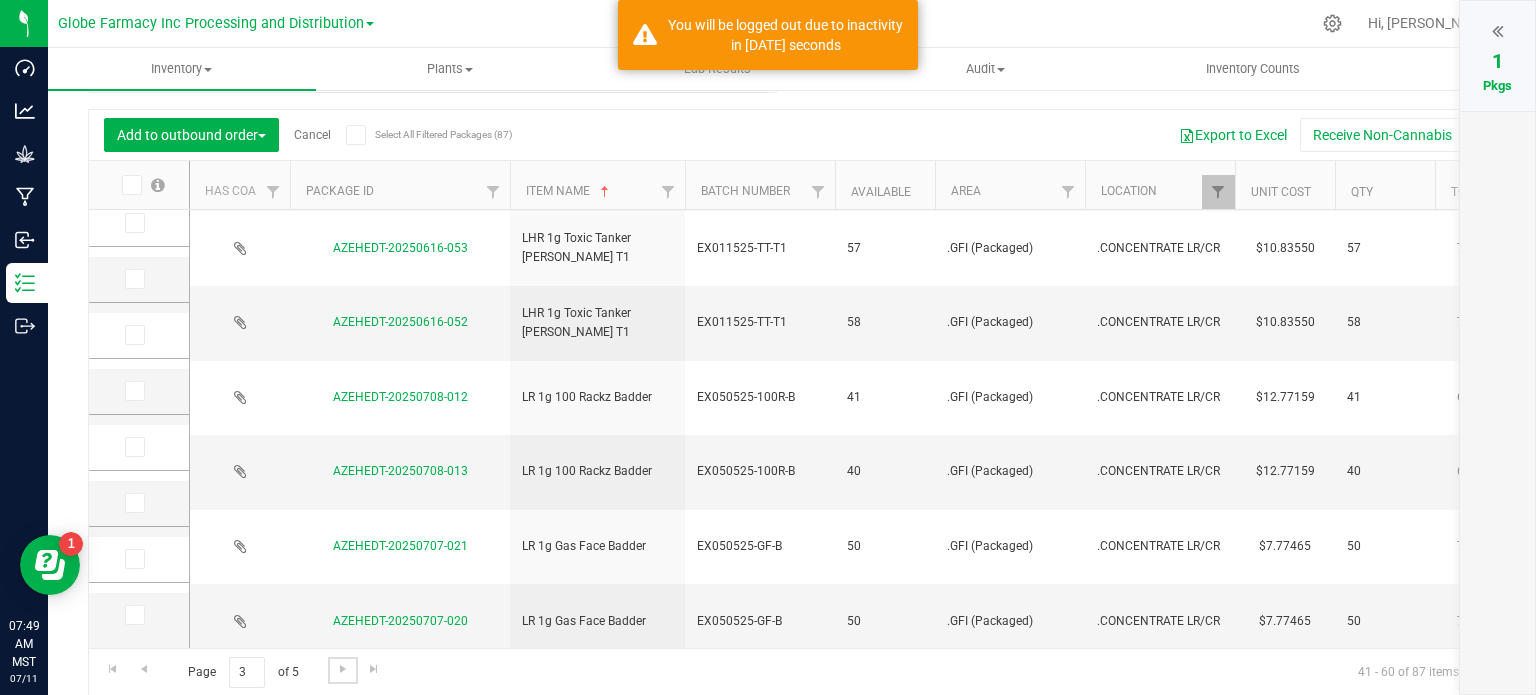 scroll, scrollTop: 0, scrollLeft: 0, axis: both 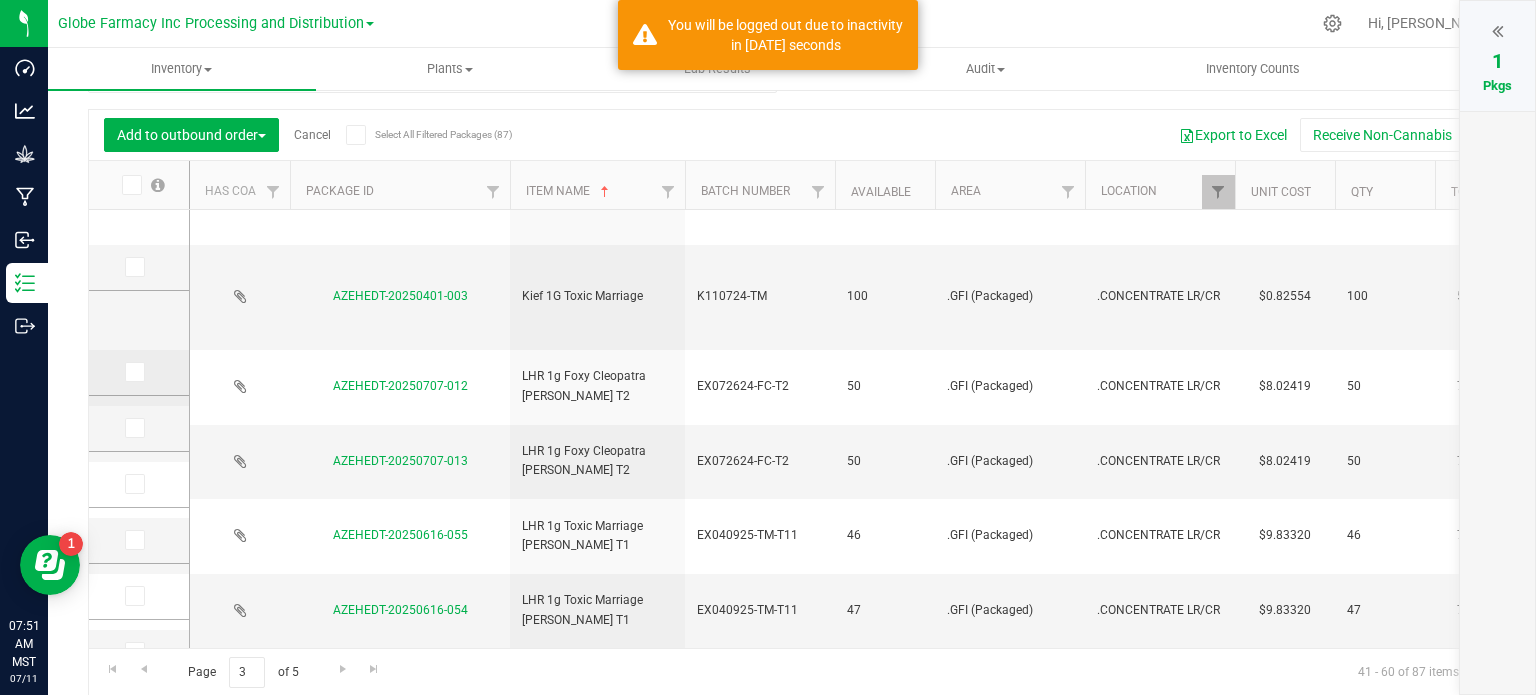 drag, startPoint x: 136, startPoint y: 371, endPoint x: 149, endPoint y: 380, distance: 15.811388 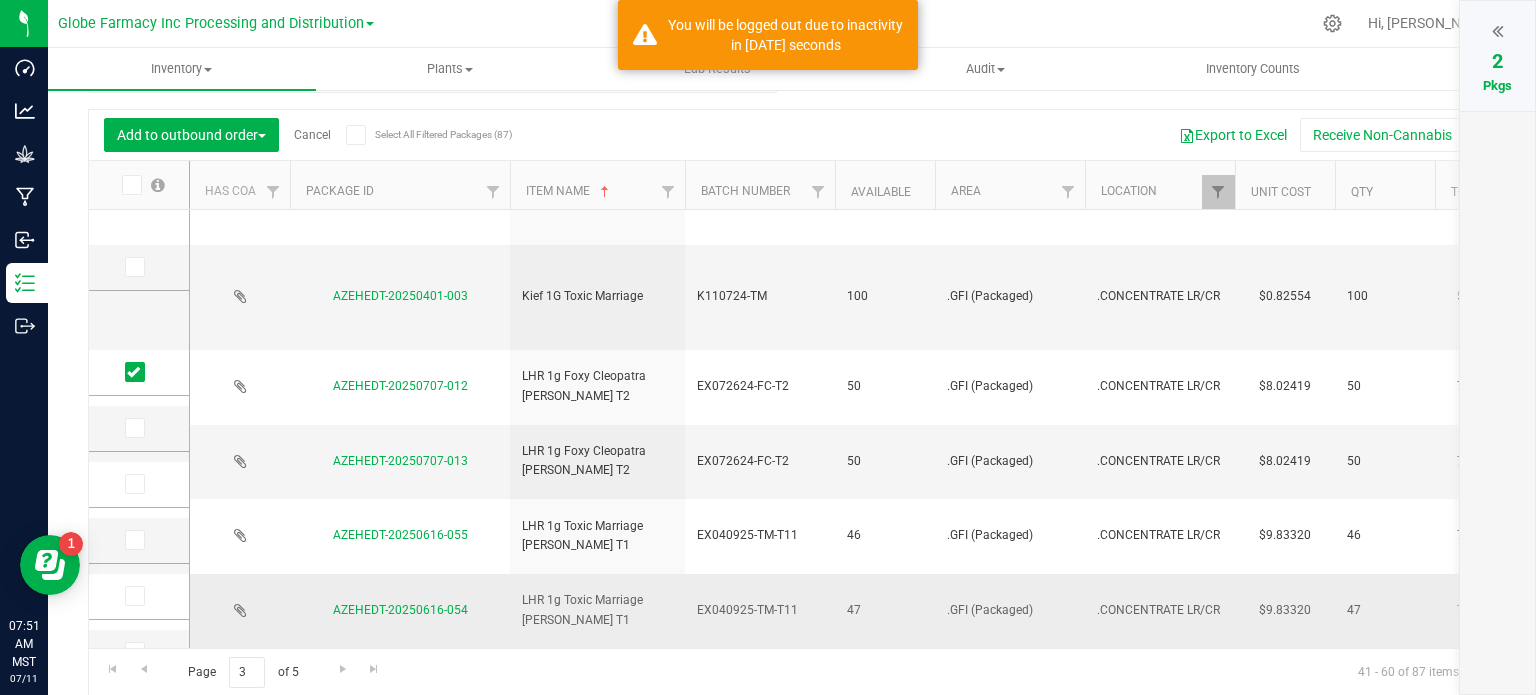 scroll, scrollTop: 900, scrollLeft: 0, axis: vertical 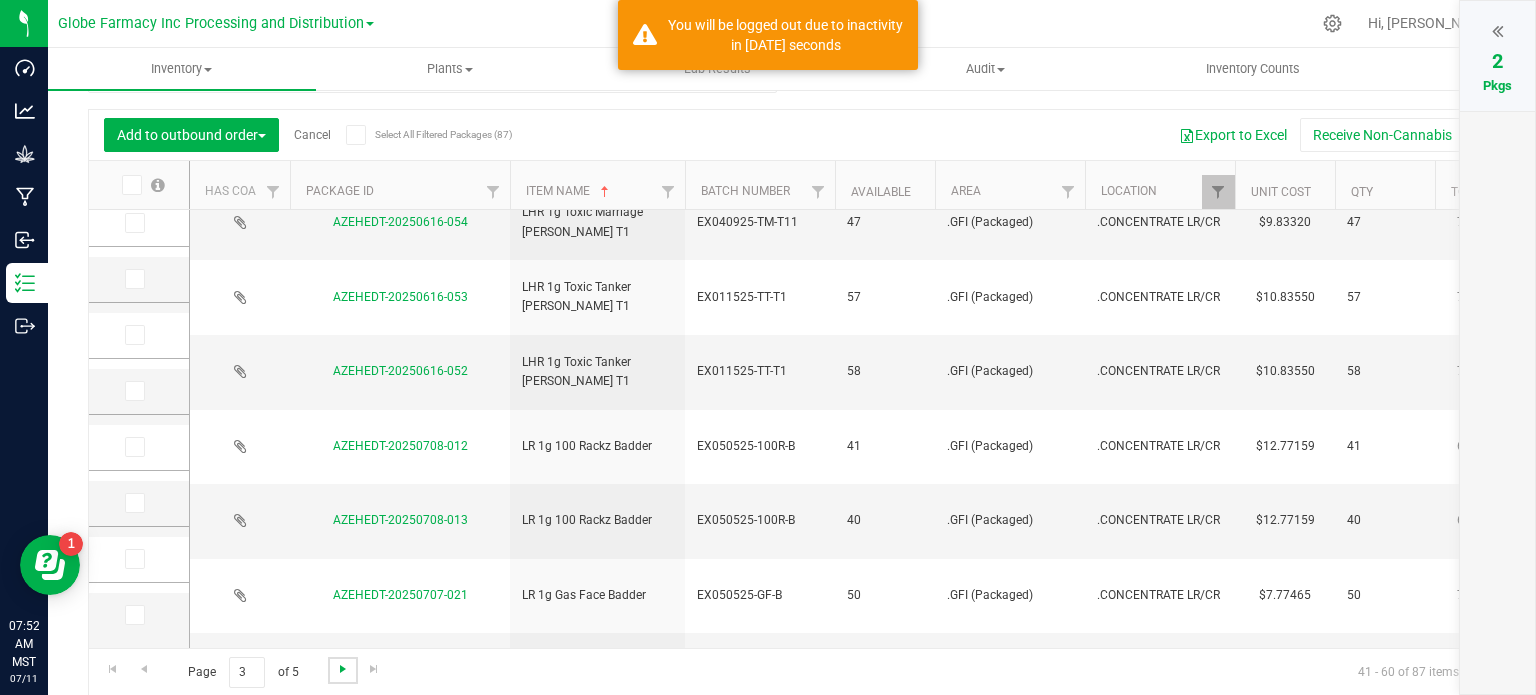 click at bounding box center [343, 669] 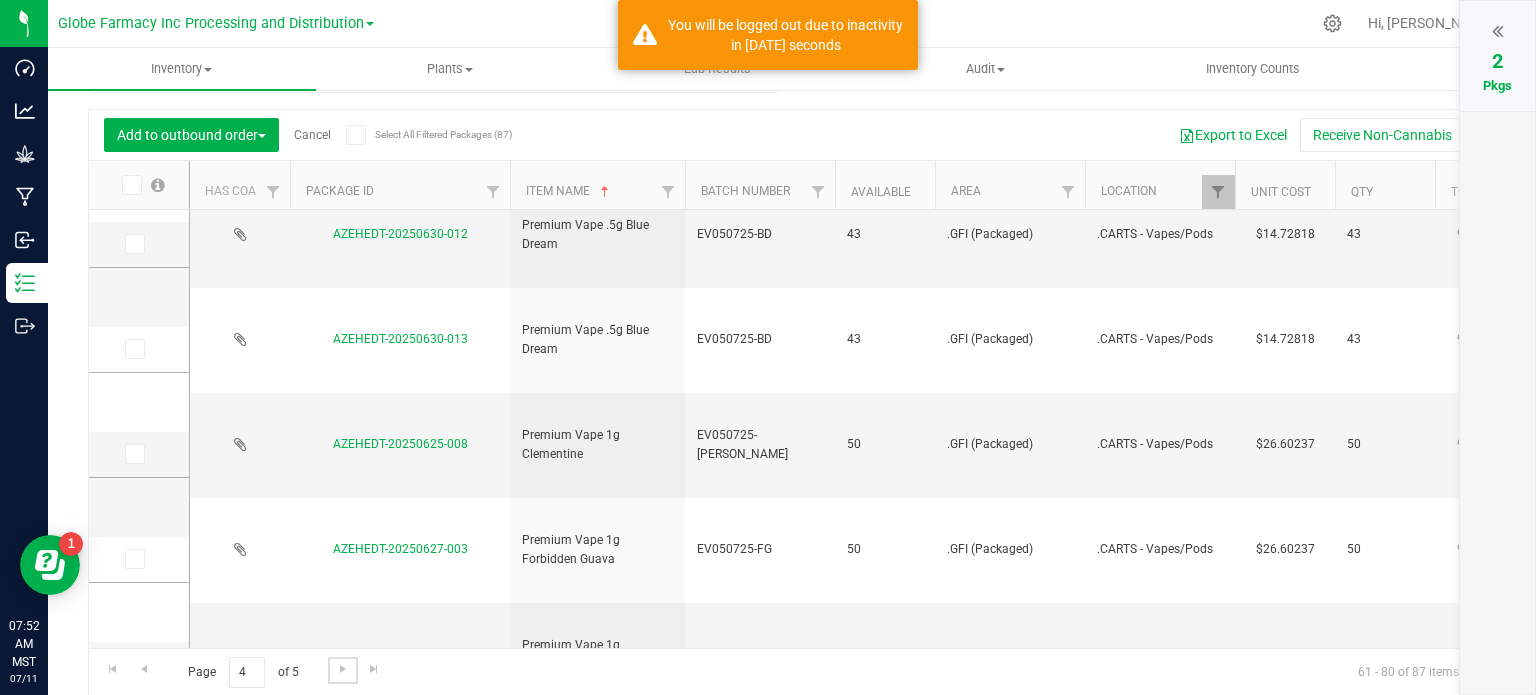 scroll, scrollTop: 0, scrollLeft: 0, axis: both 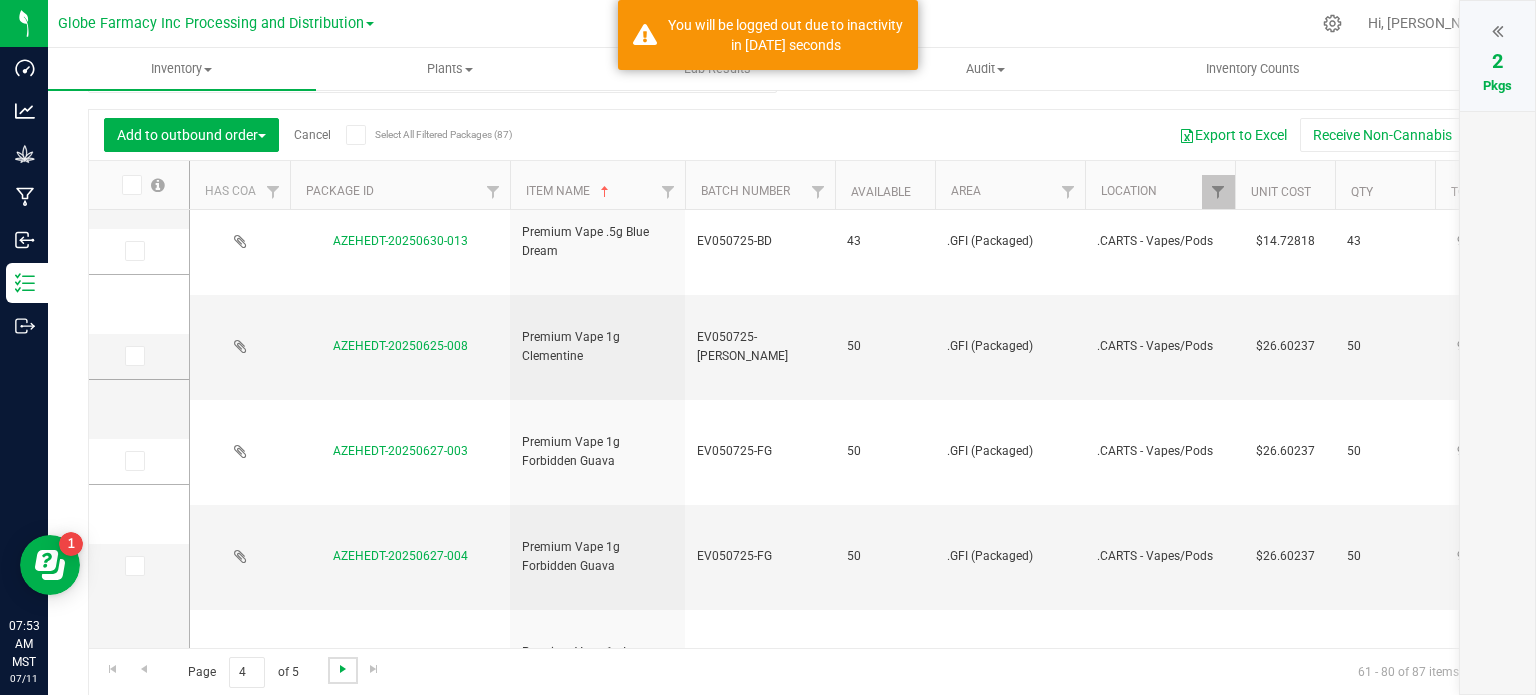 click at bounding box center [343, 669] 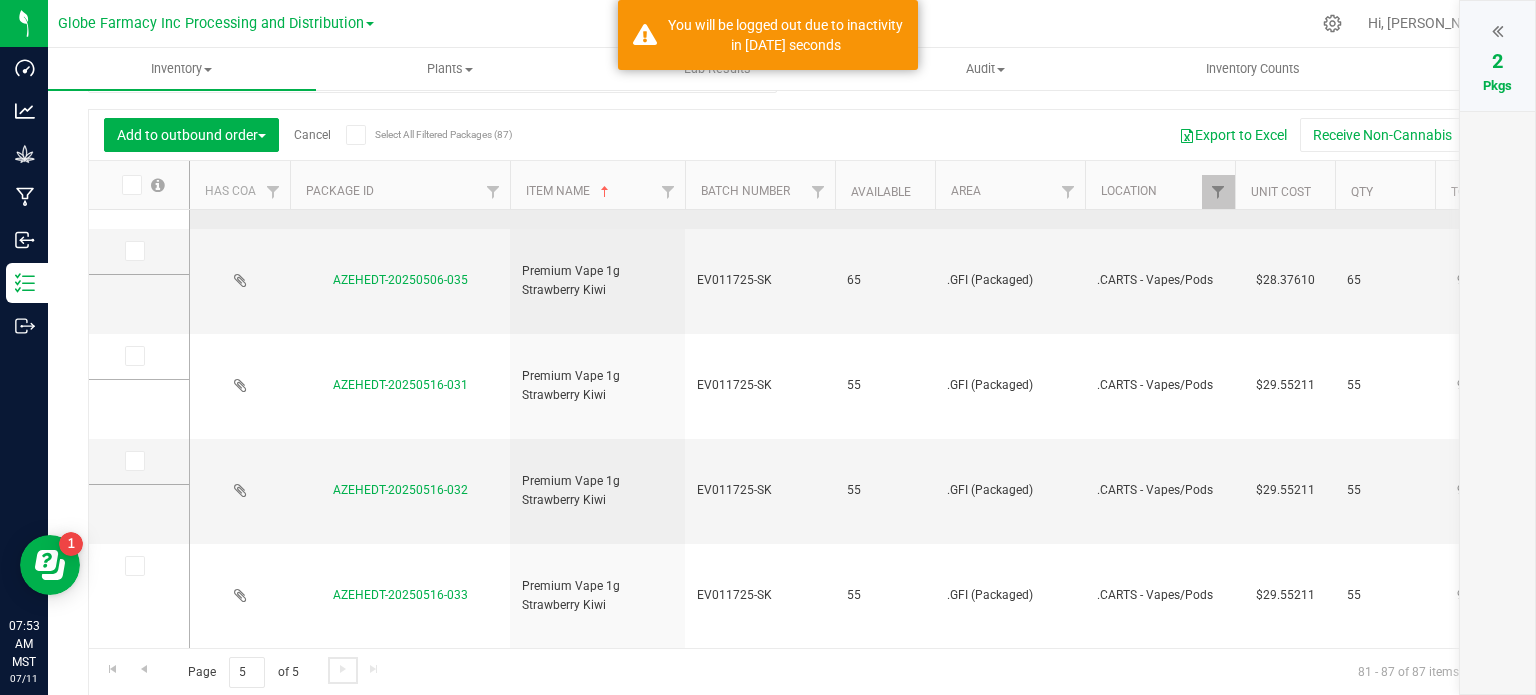 scroll, scrollTop: 0, scrollLeft: 0, axis: both 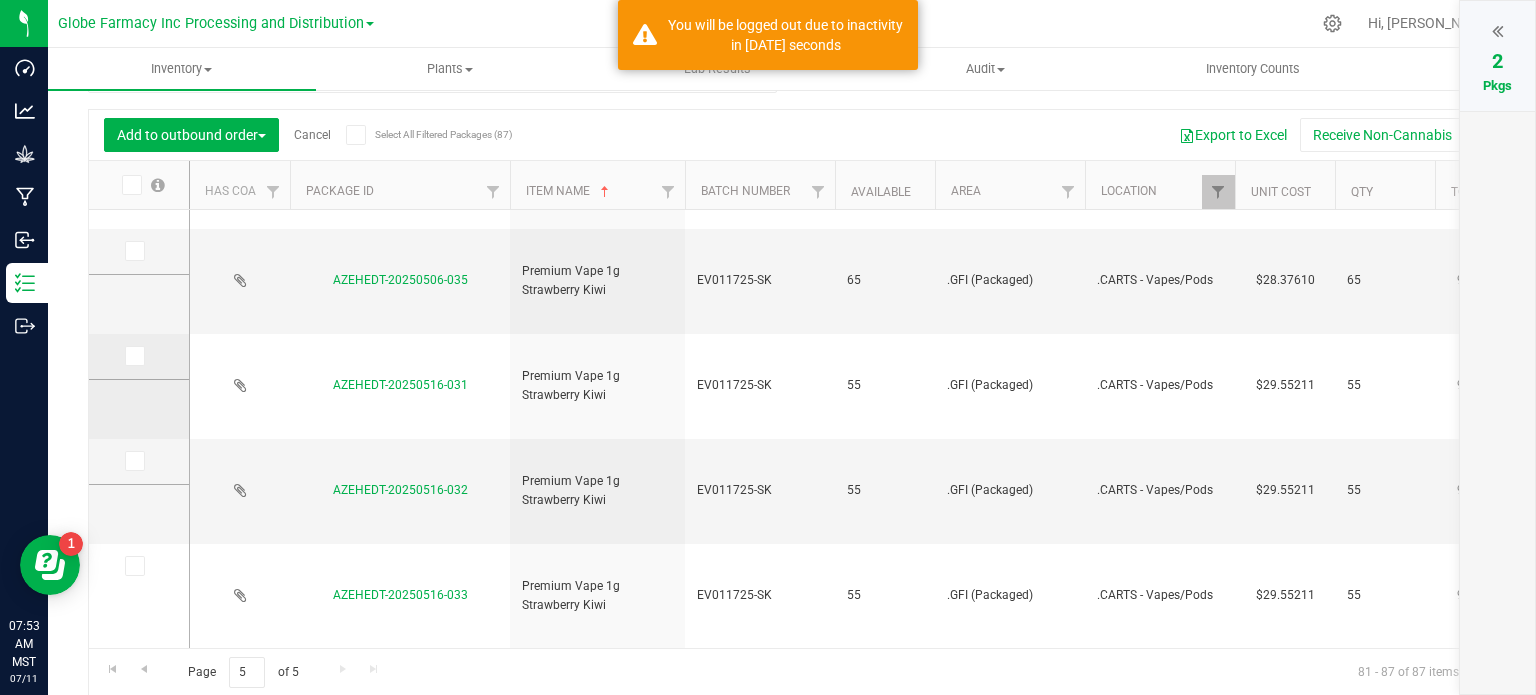click at bounding box center [133, 356] 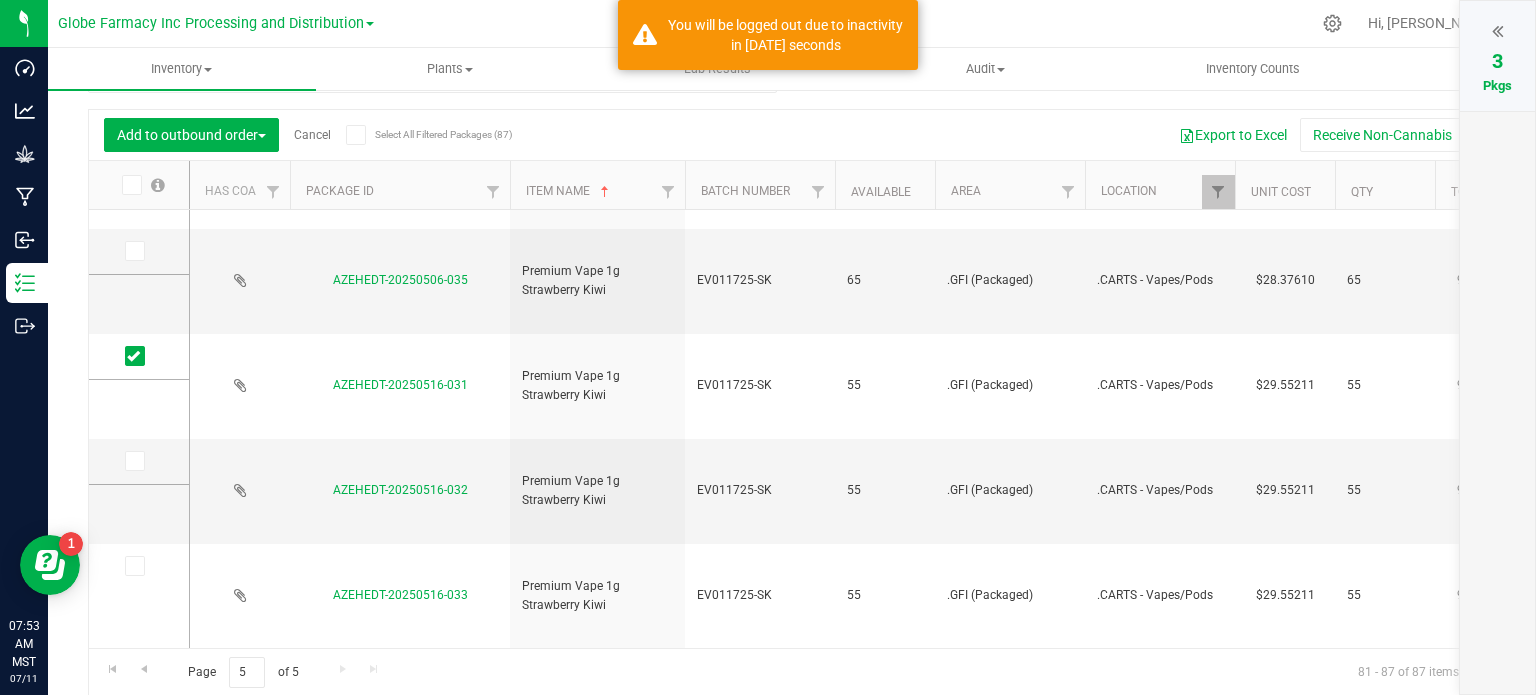 click at bounding box center (1497, 31) 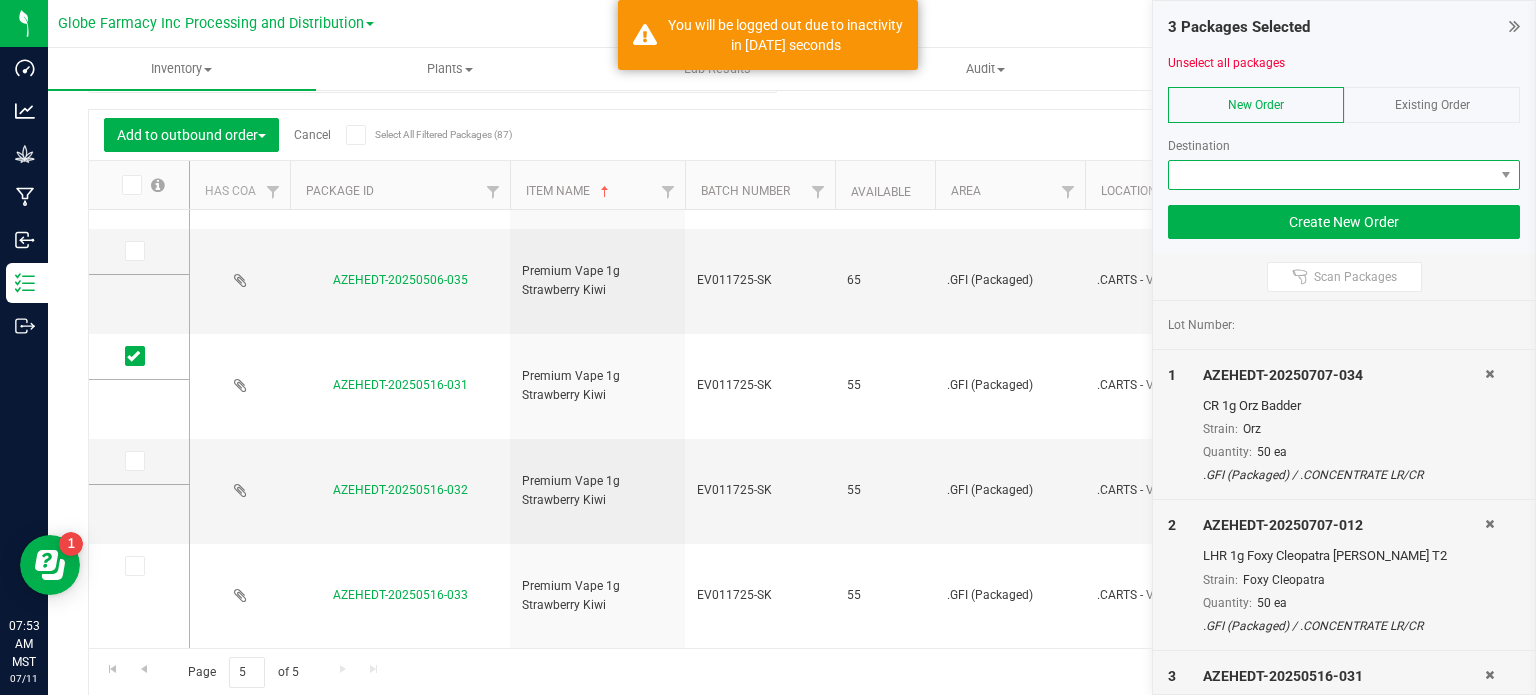 click at bounding box center [1331, 175] 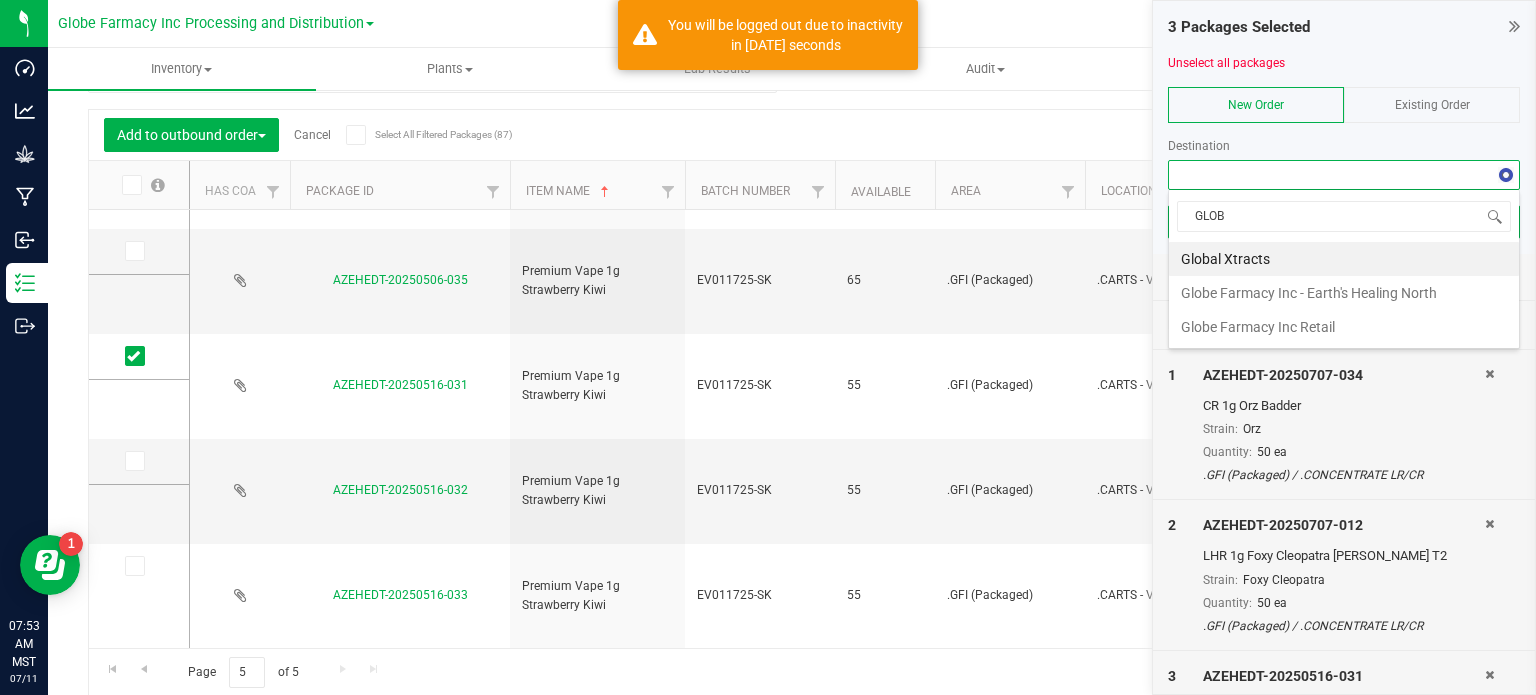 type on "GLOBE" 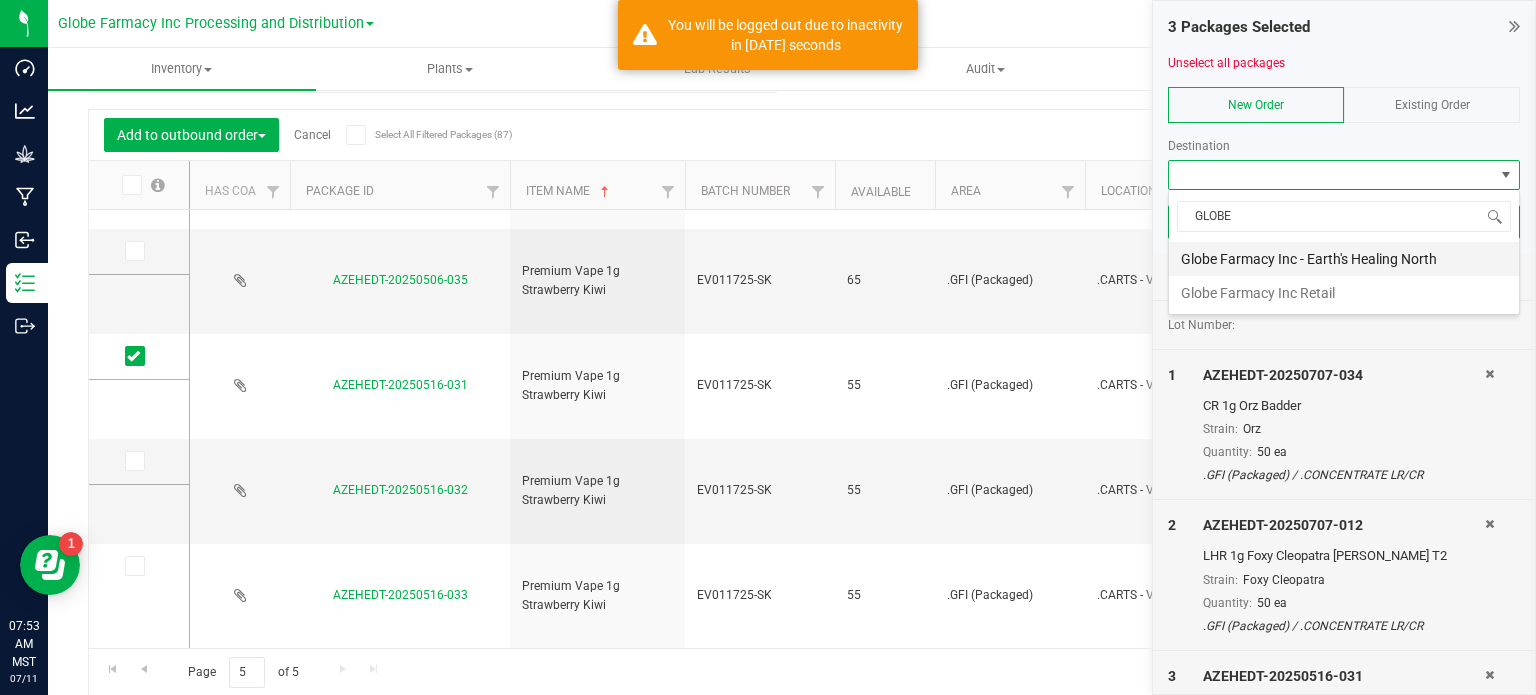 click on "Globe Farmacy Inc - Earth's Healing North" at bounding box center (1344, 259) 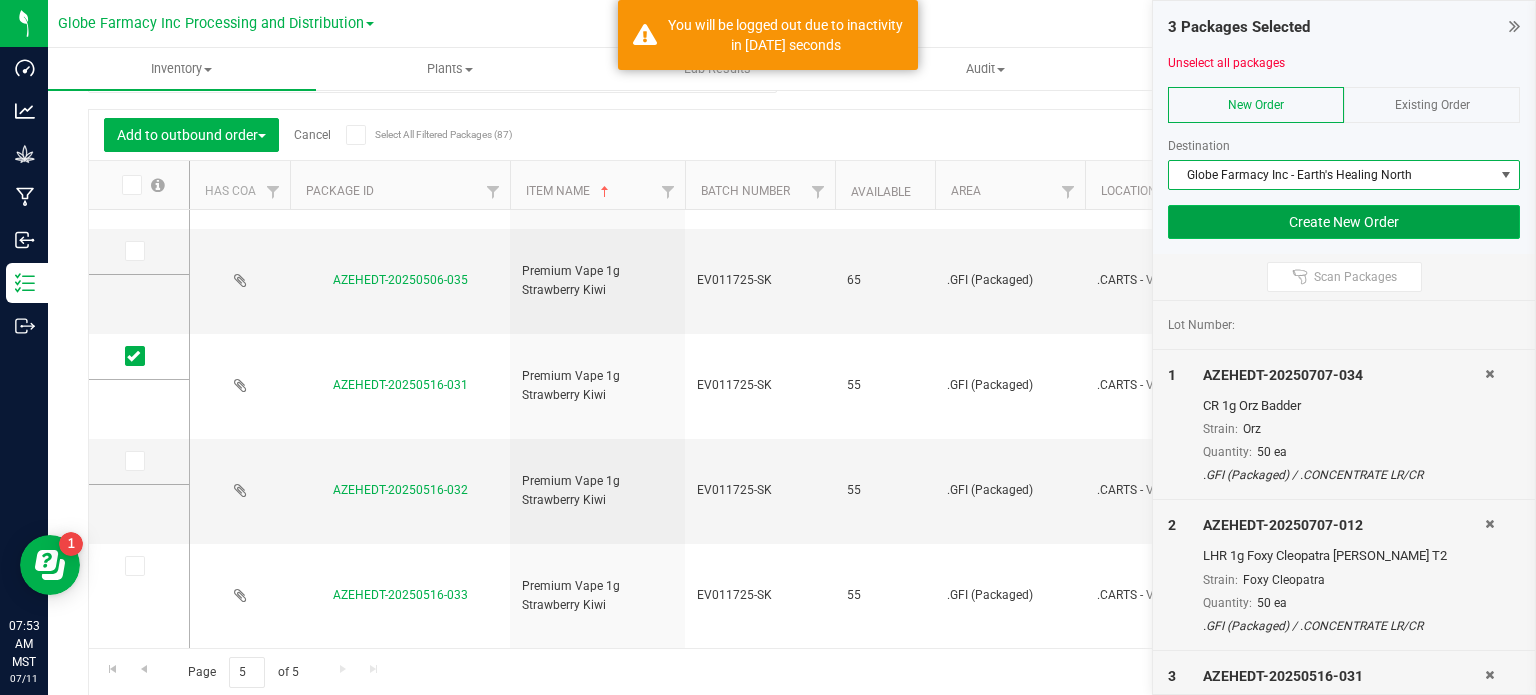 click on "Create New Order" at bounding box center (1344, 222) 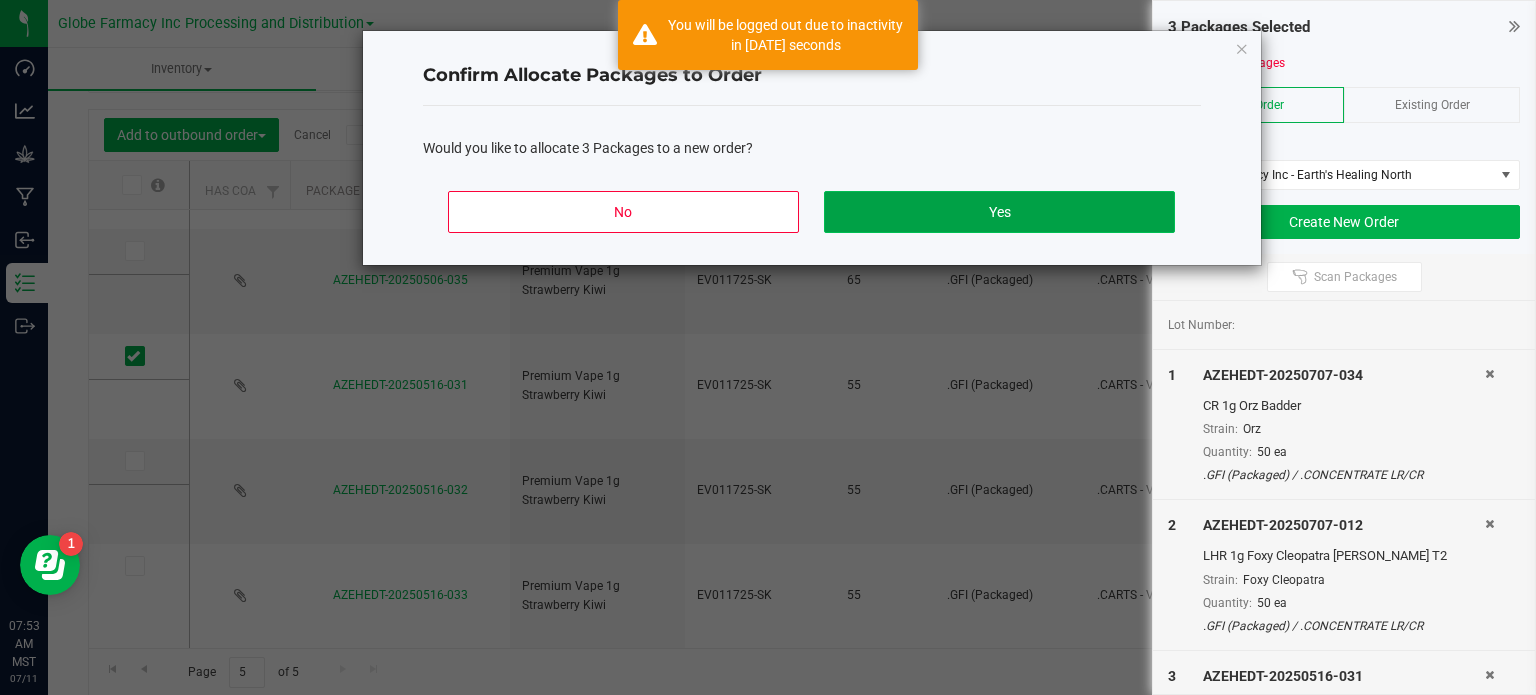 click on "Yes" 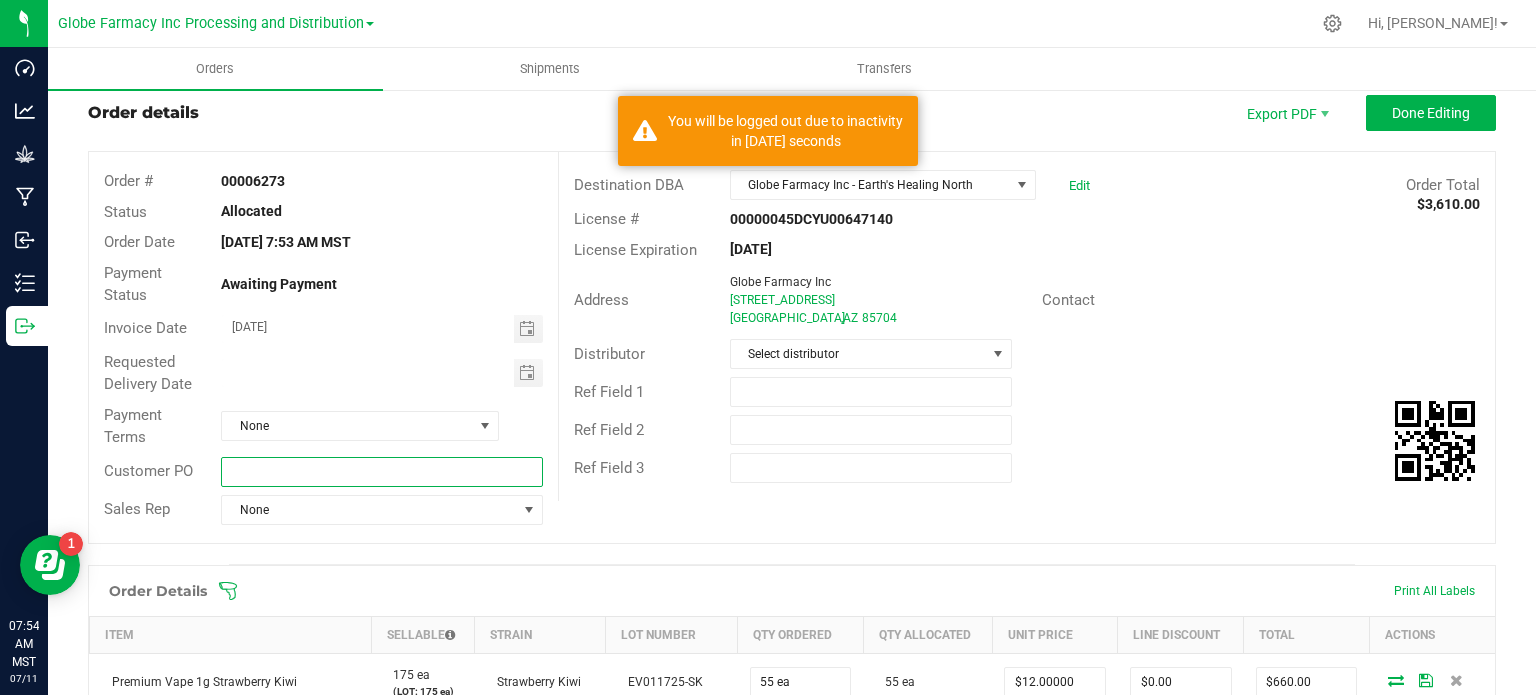 click at bounding box center (381, 472) 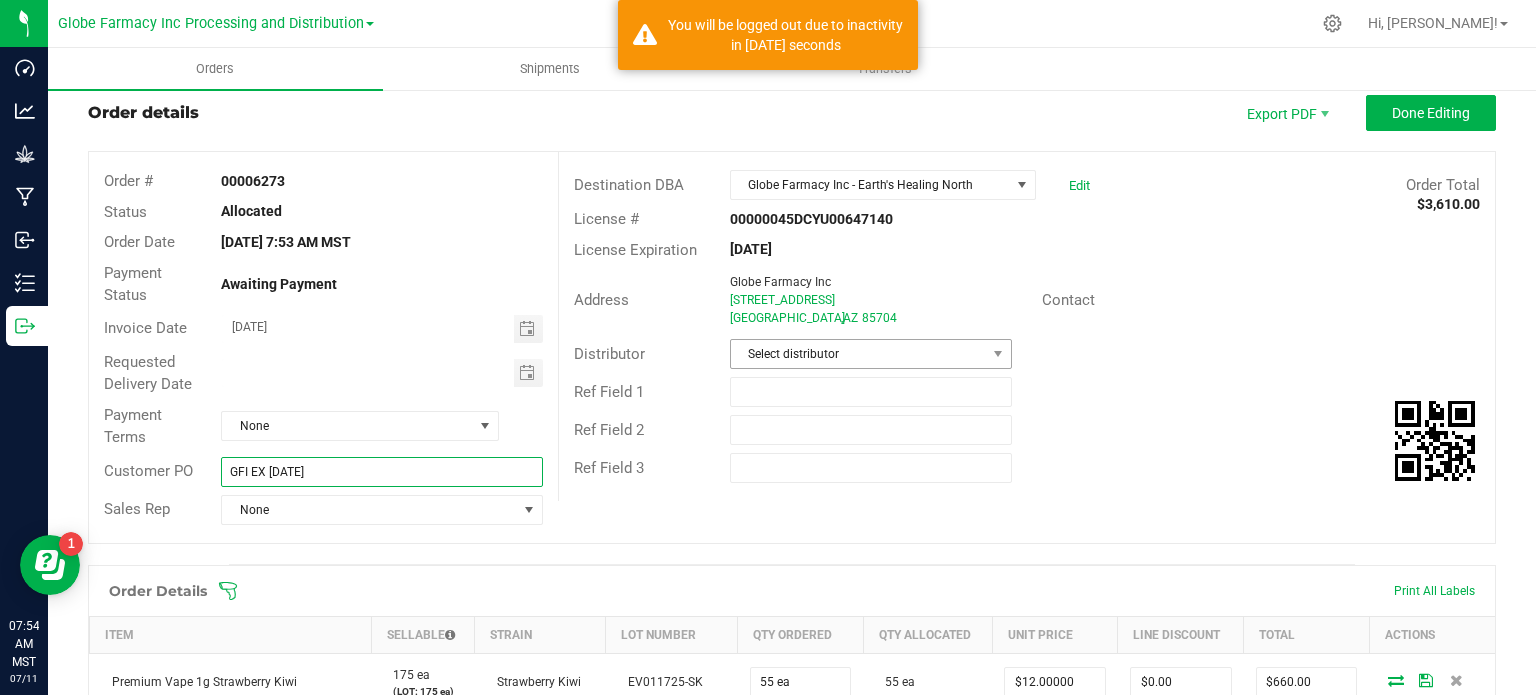 type on "GFI EX [DATE]" 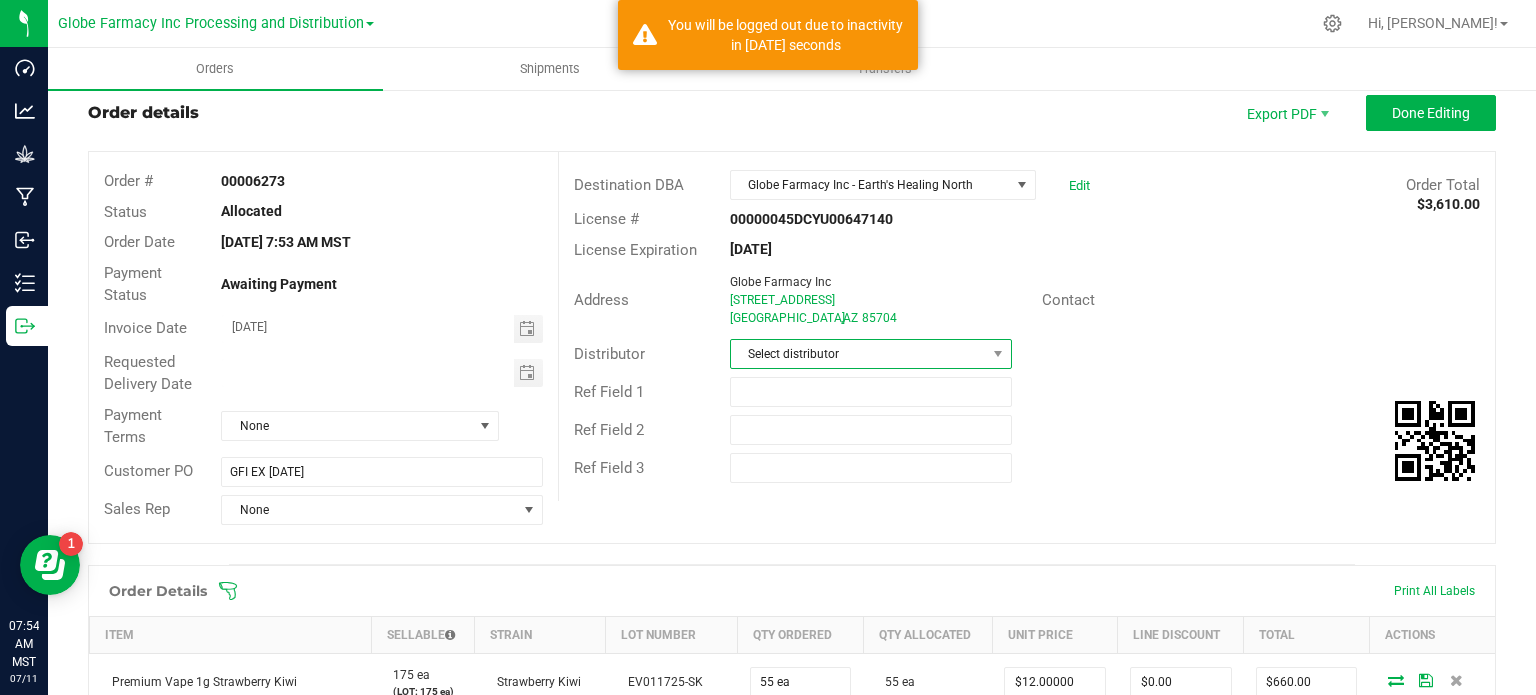 click on "Select distributor" at bounding box center (858, 354) 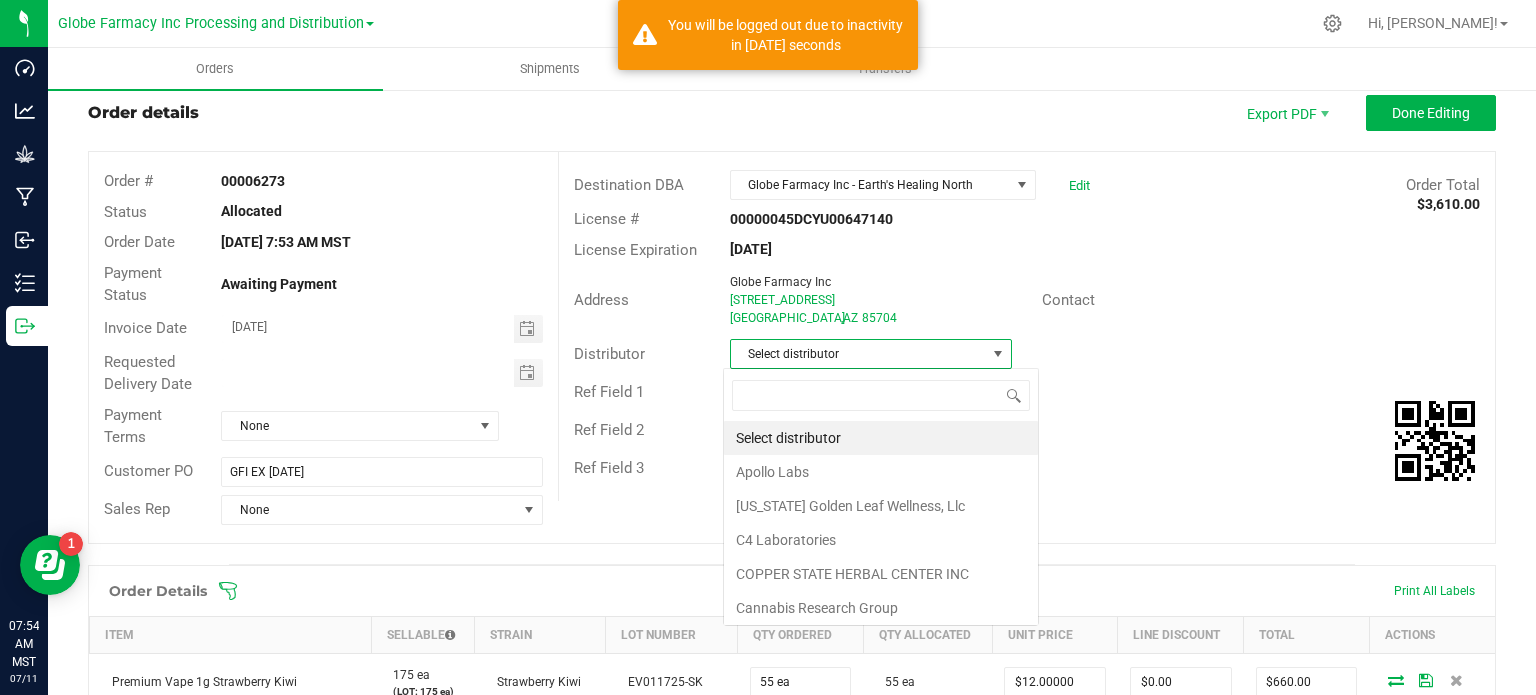 scroll, scrollTop: 99970, scrollLeft: 99720, axis: both 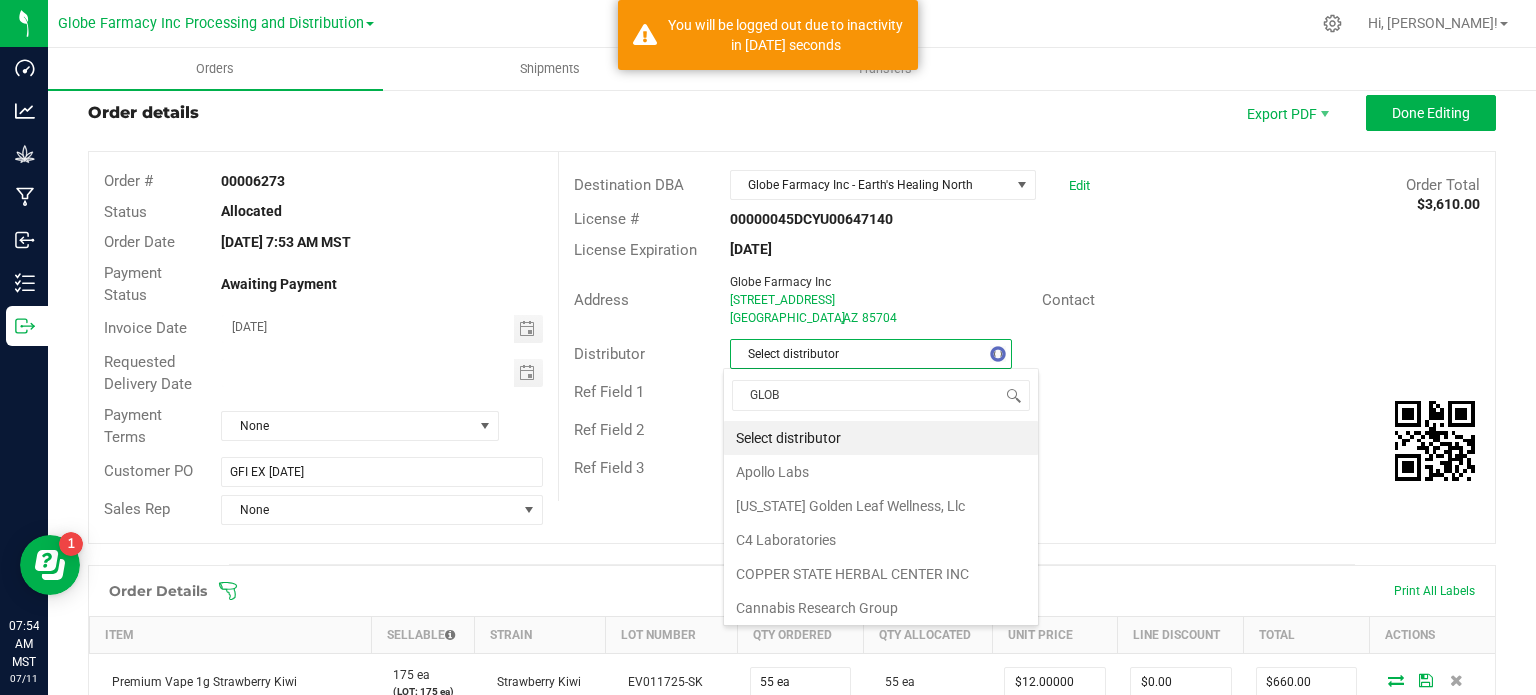 type on "GLOBE" 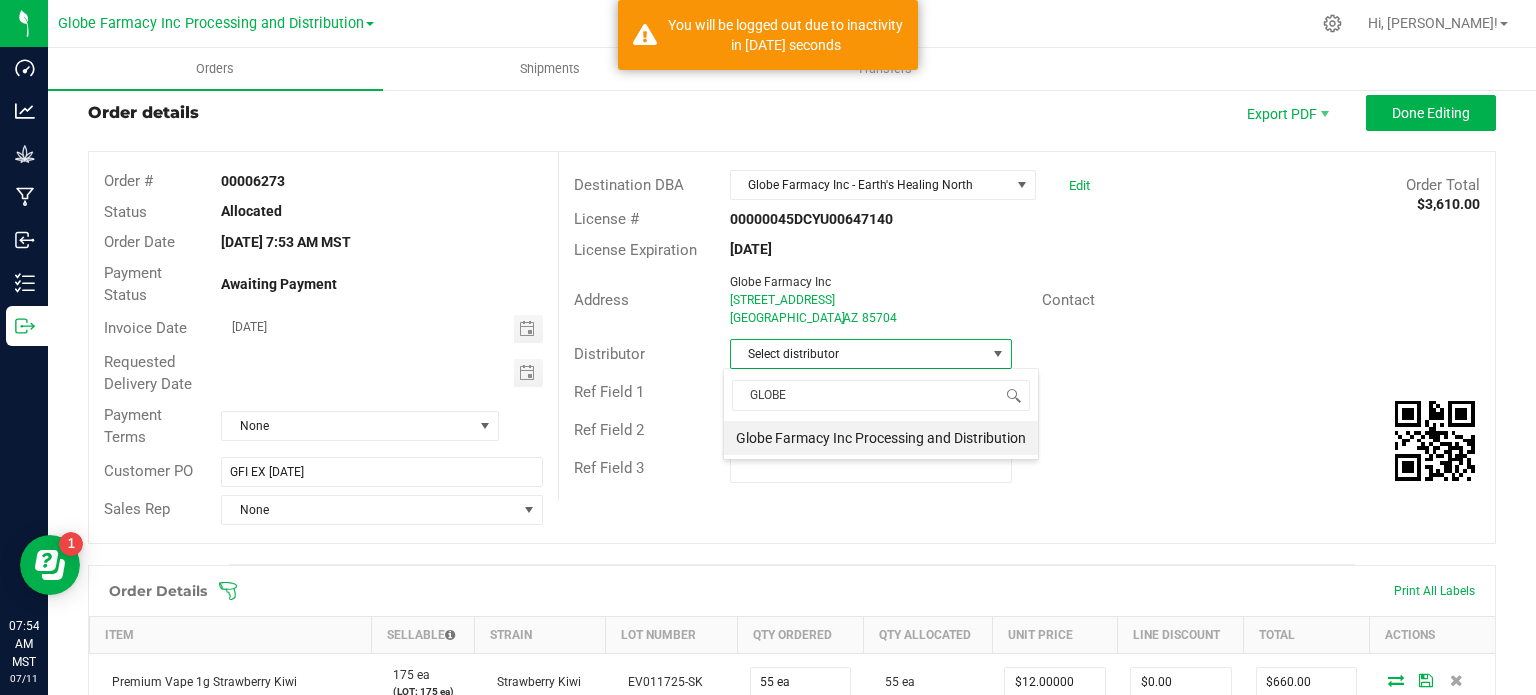 drag, startPoint x: 880, startPoint y: 430, endPoint x: 932, endPoint y: 420, distance: 52.95281 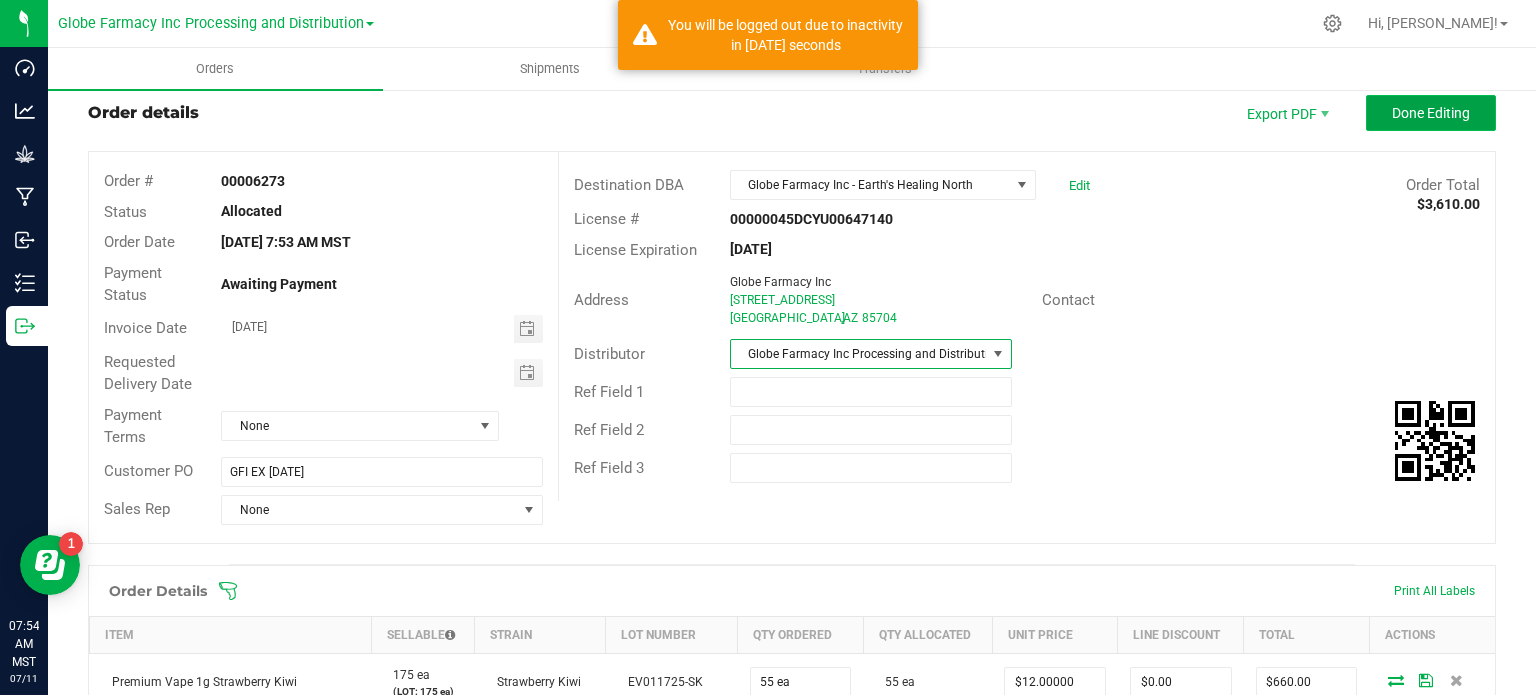 click on "Done Editing" at bounding box center (1431, 113) 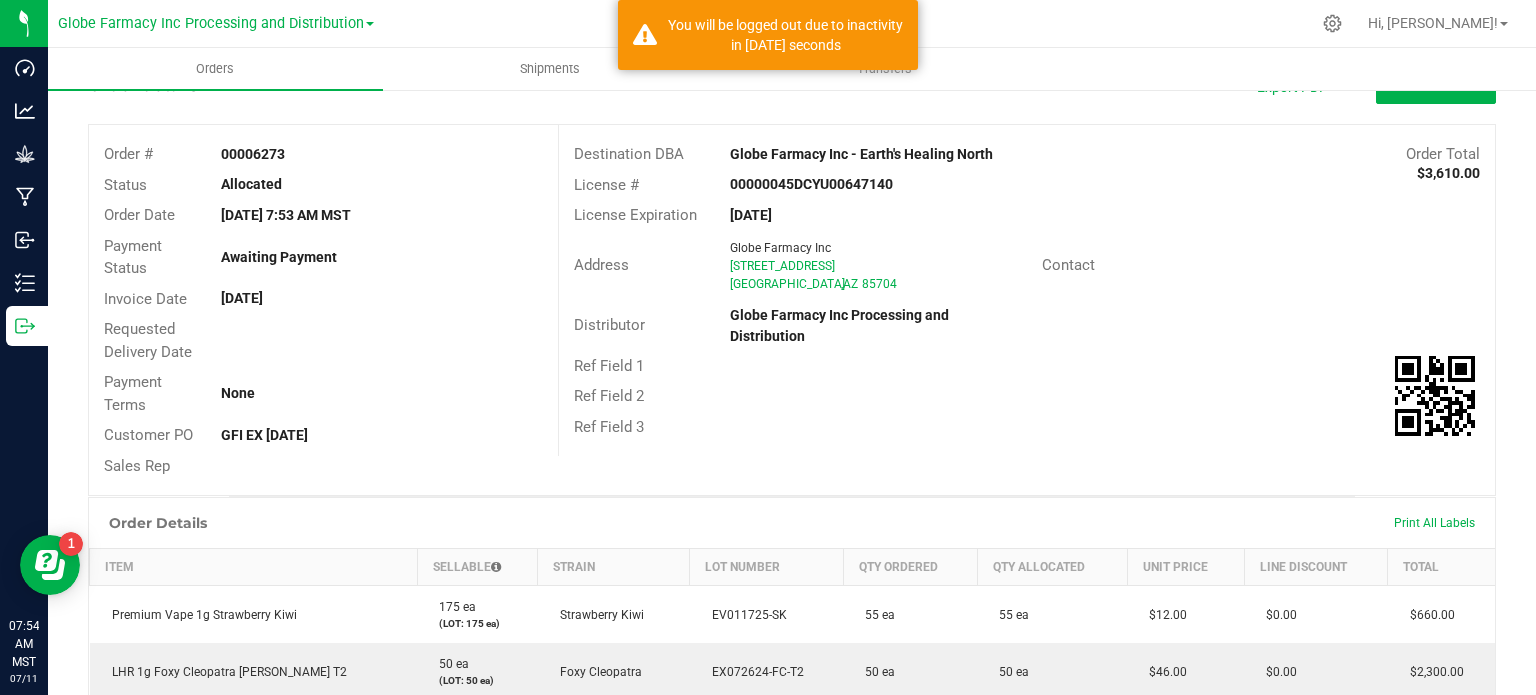 scroll, scrollTop: 0, scrollLeft: 0, axis: both 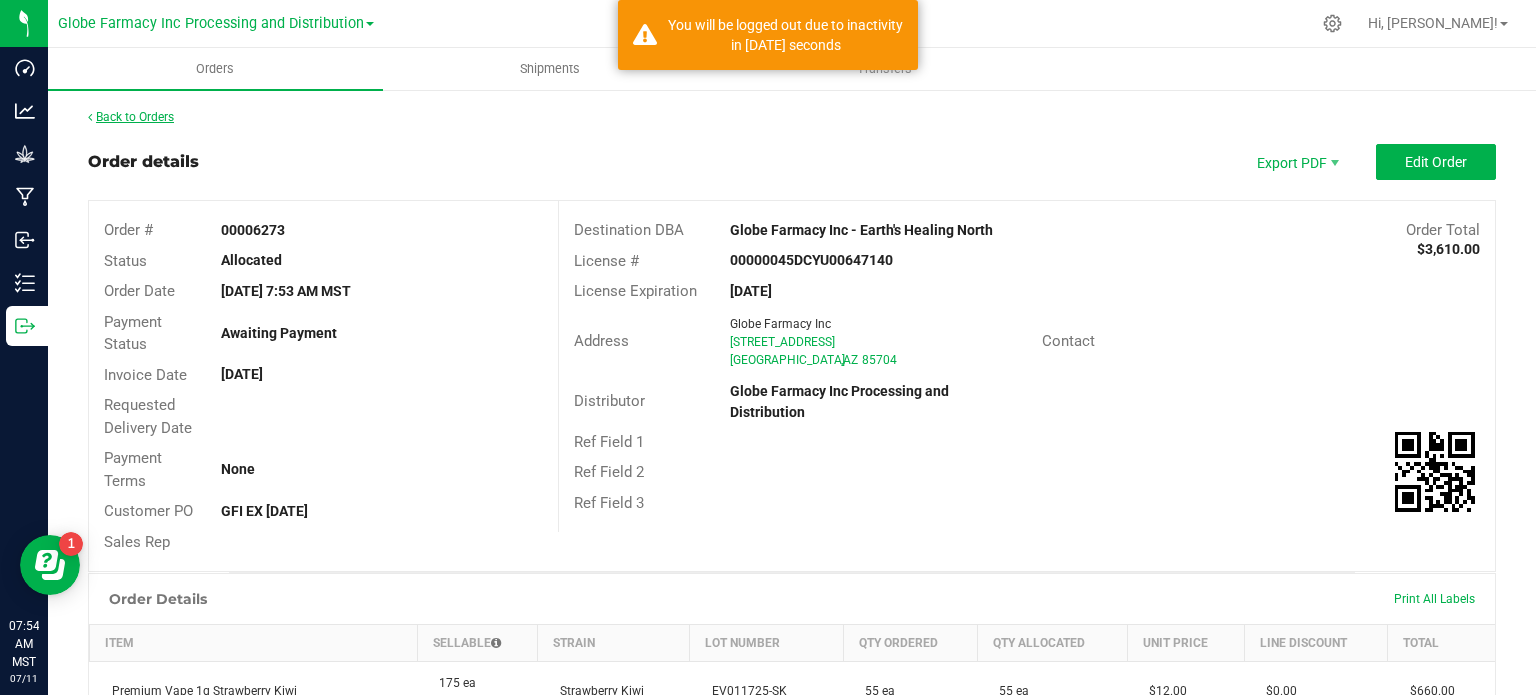 click on "Back to Orders" at bounding box center [131, 117] 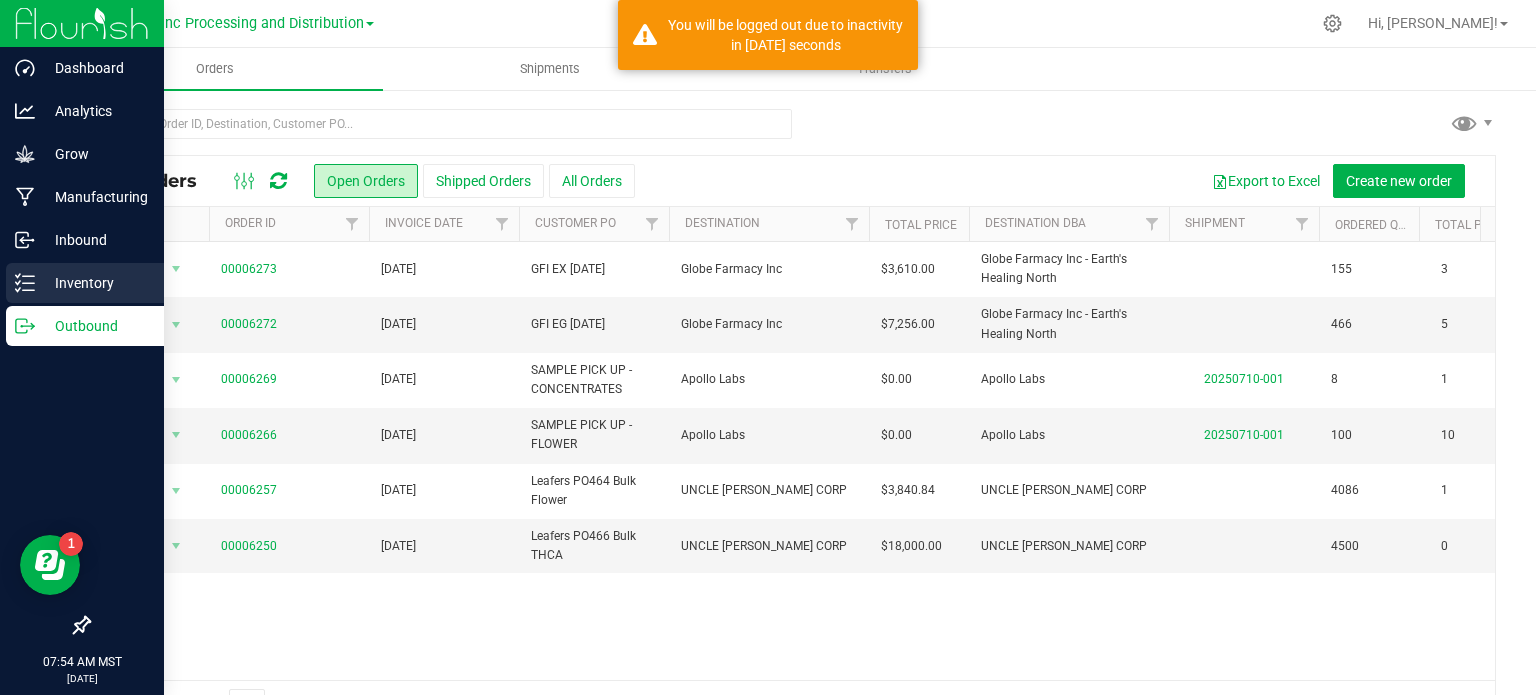 click 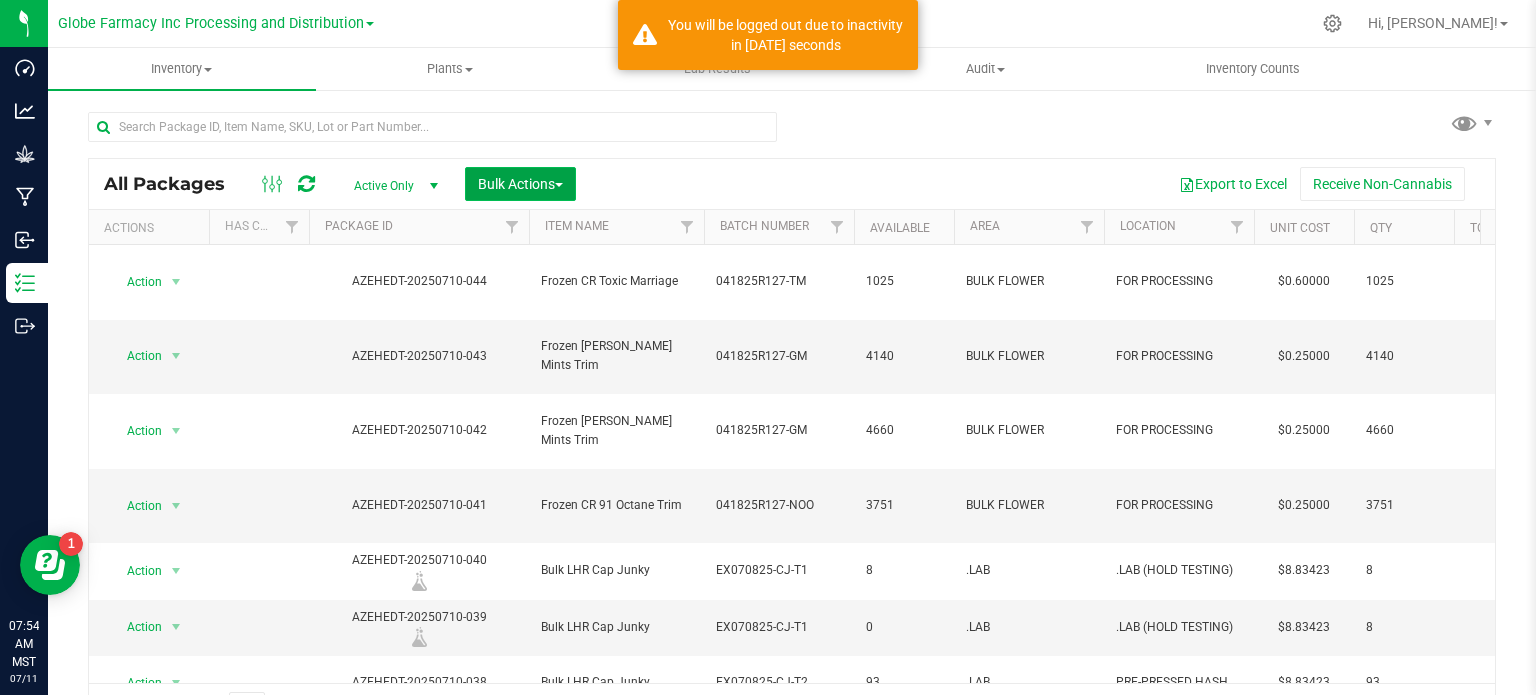 click on "Bulk Actions" at bounding box center [520, 184] 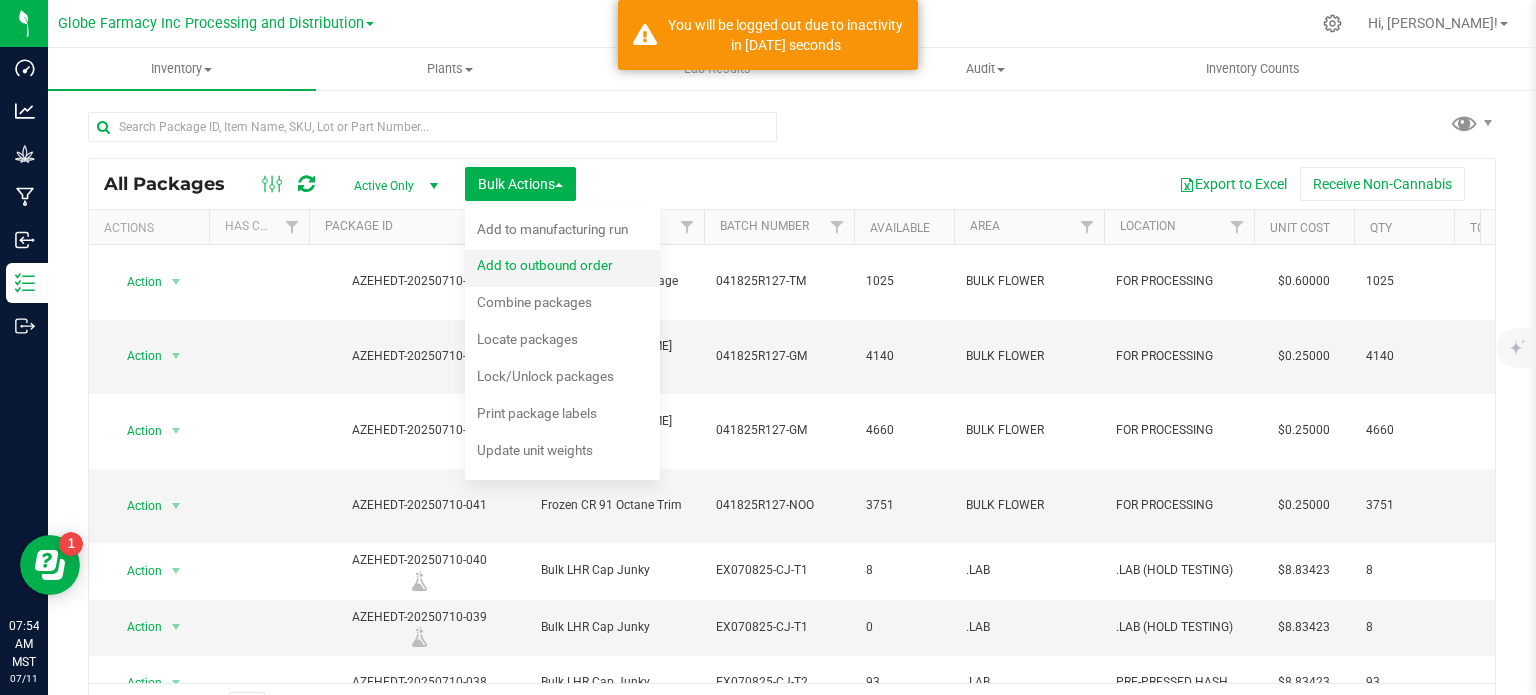 click on "Add to outbound order" at bounding box center (558, 268) 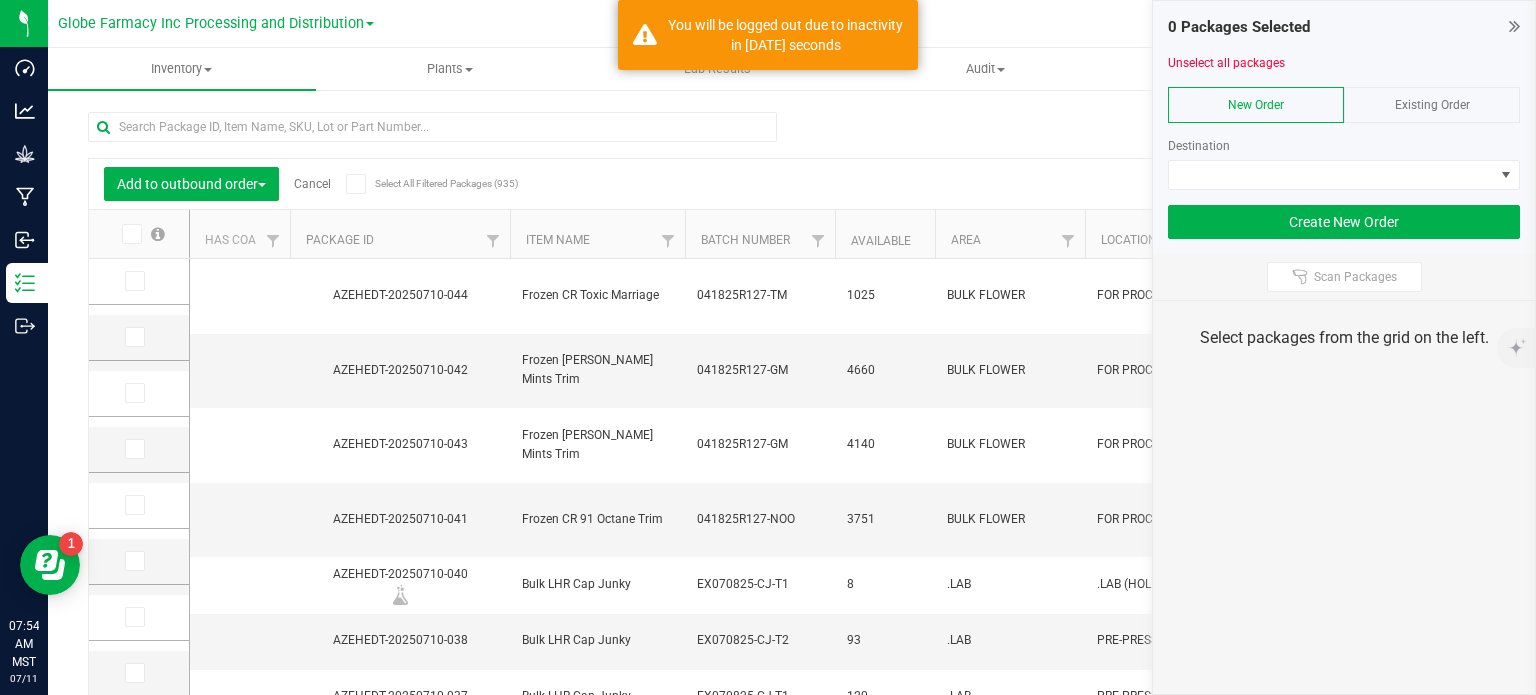 click at bounding box center [1514, 26] 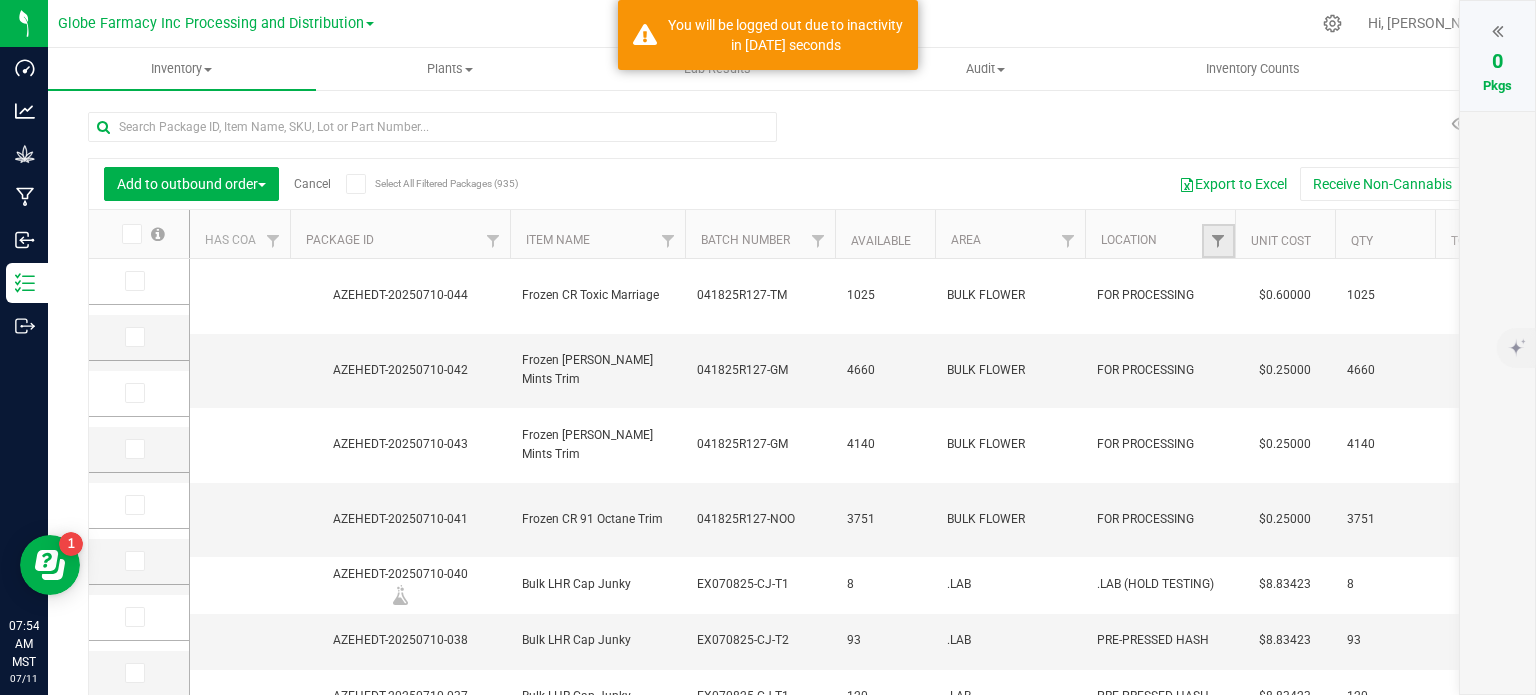 click at bounding box center (1218, 241) 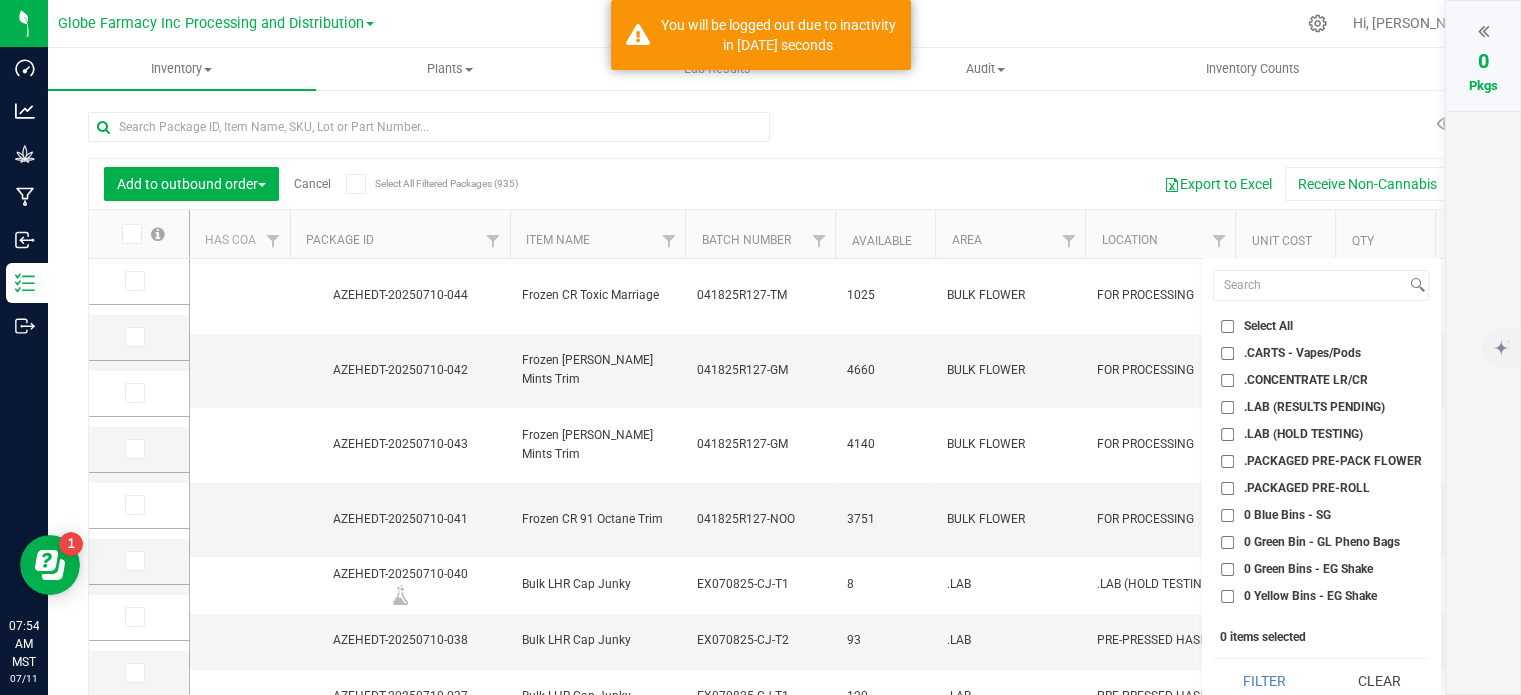 click on ".CARTS - Vapes/Pods" at bounding box center [1227, 353] 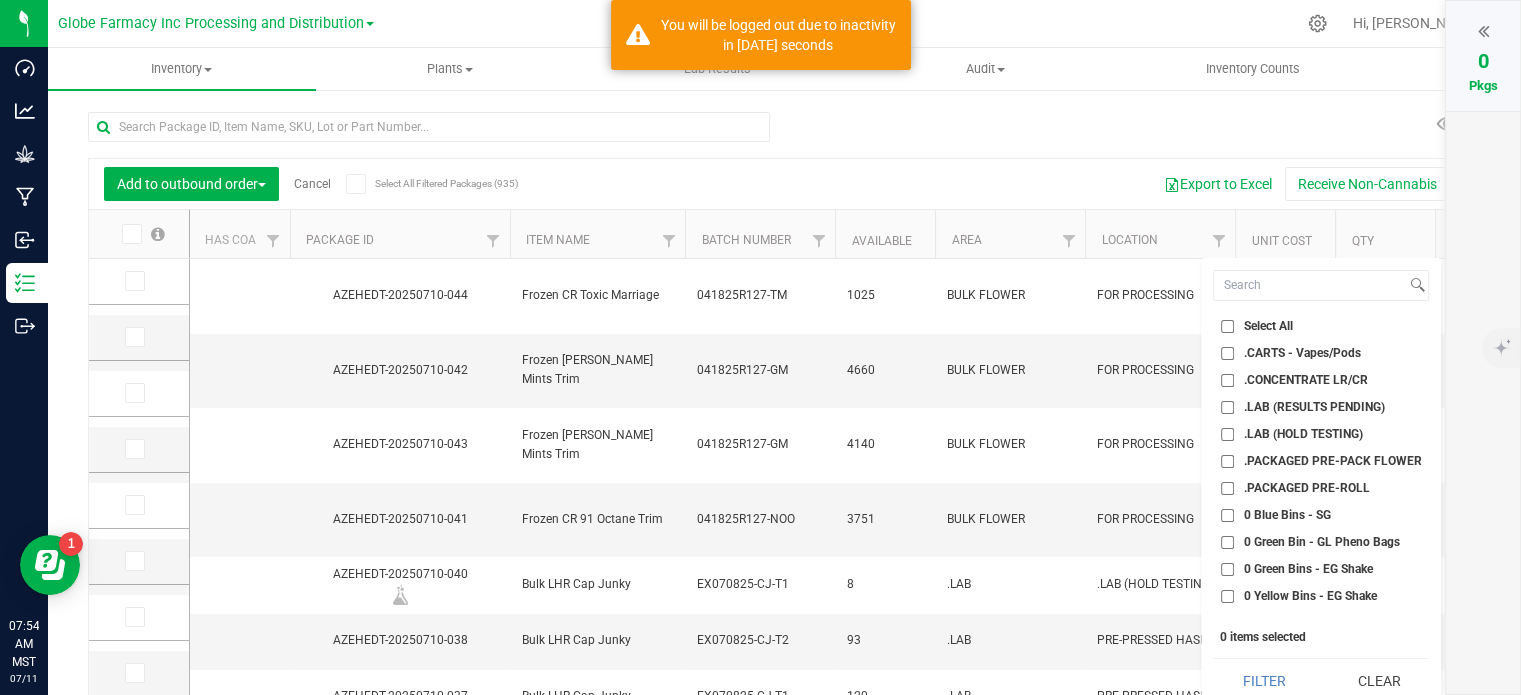 checkbox on "true" 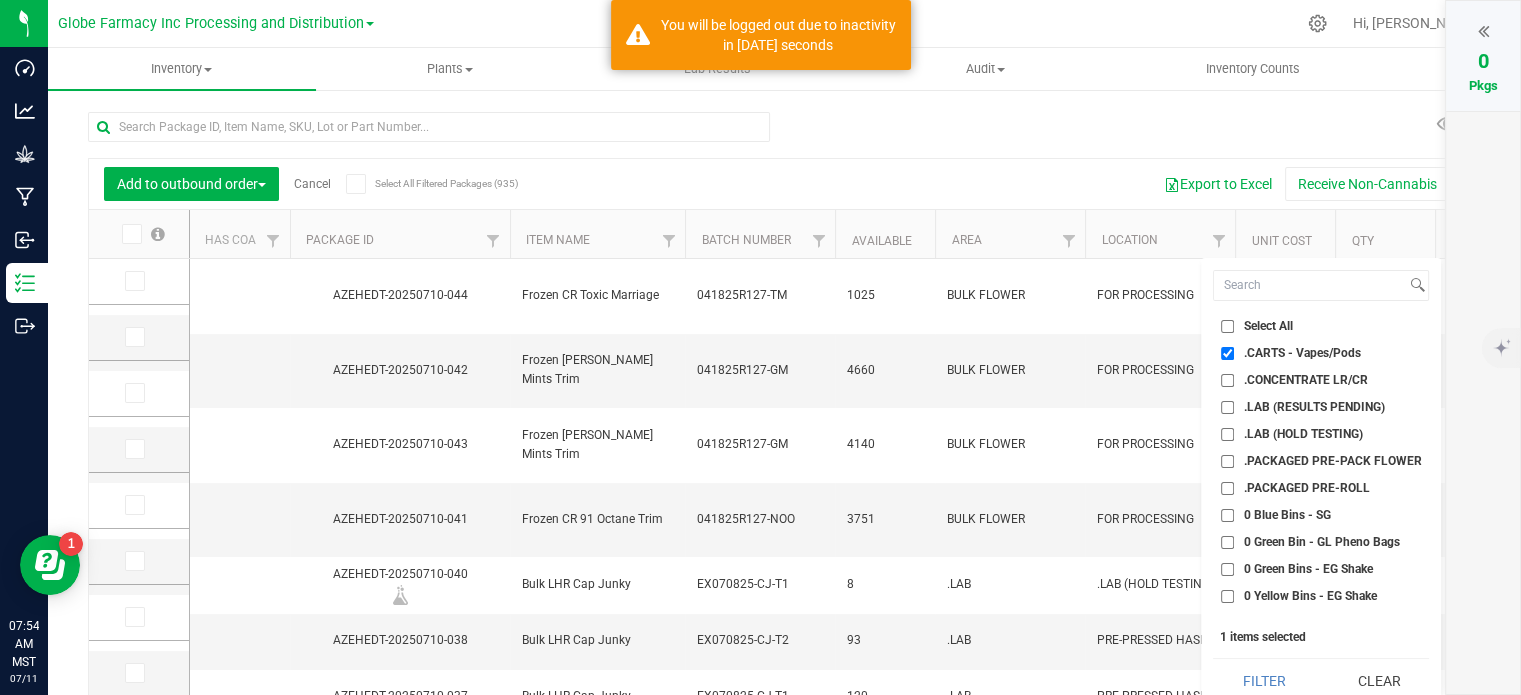 click on ".CONCENTRATE LR/CR" at bounding box center (1227, 380) 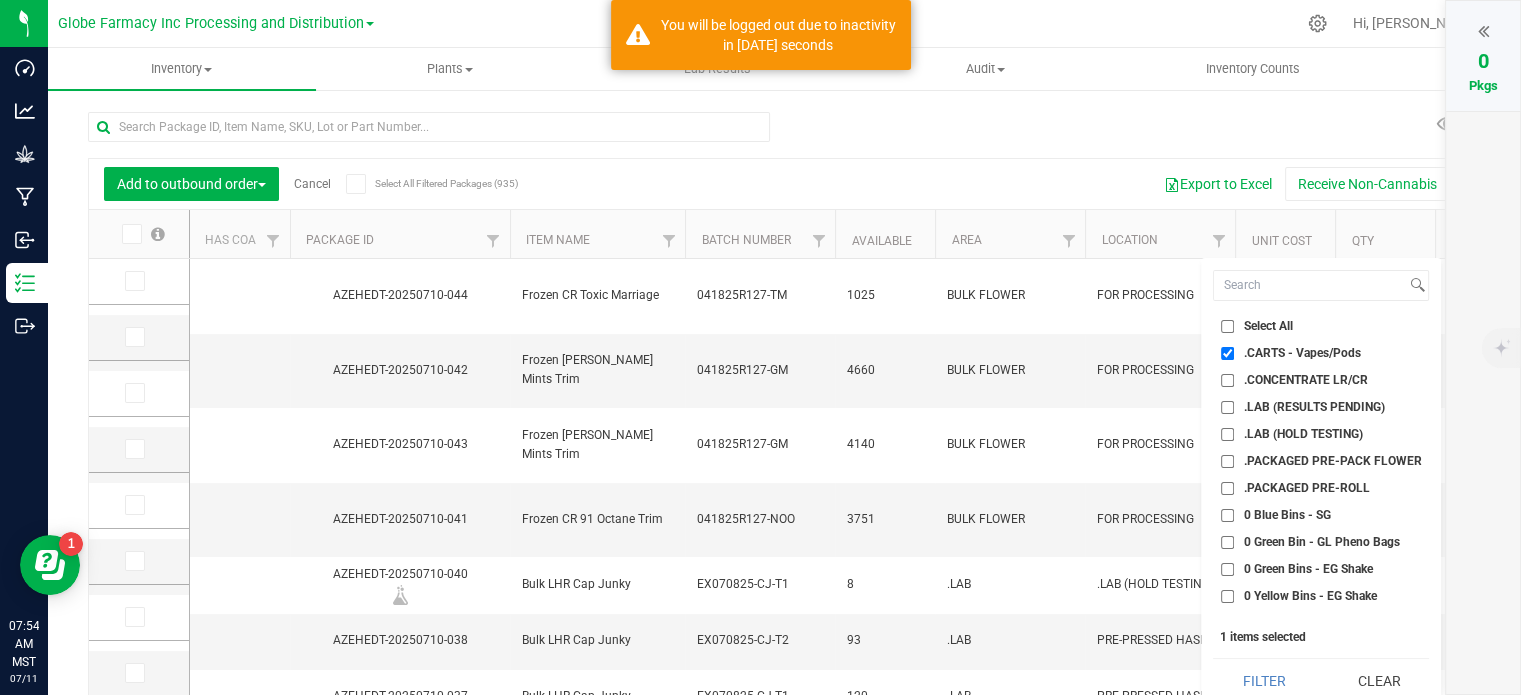checkbox on "true" 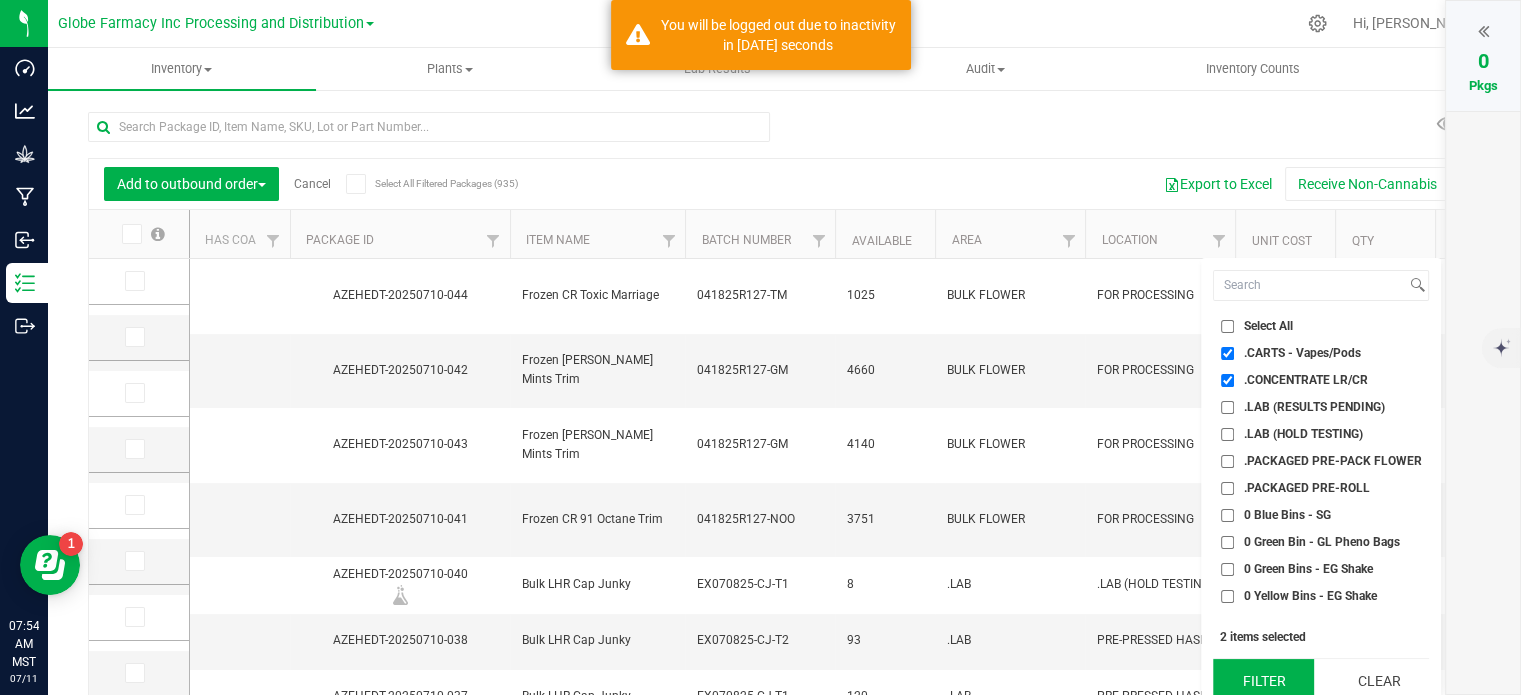 click on "Filter" at bounding box center (1263, 681) 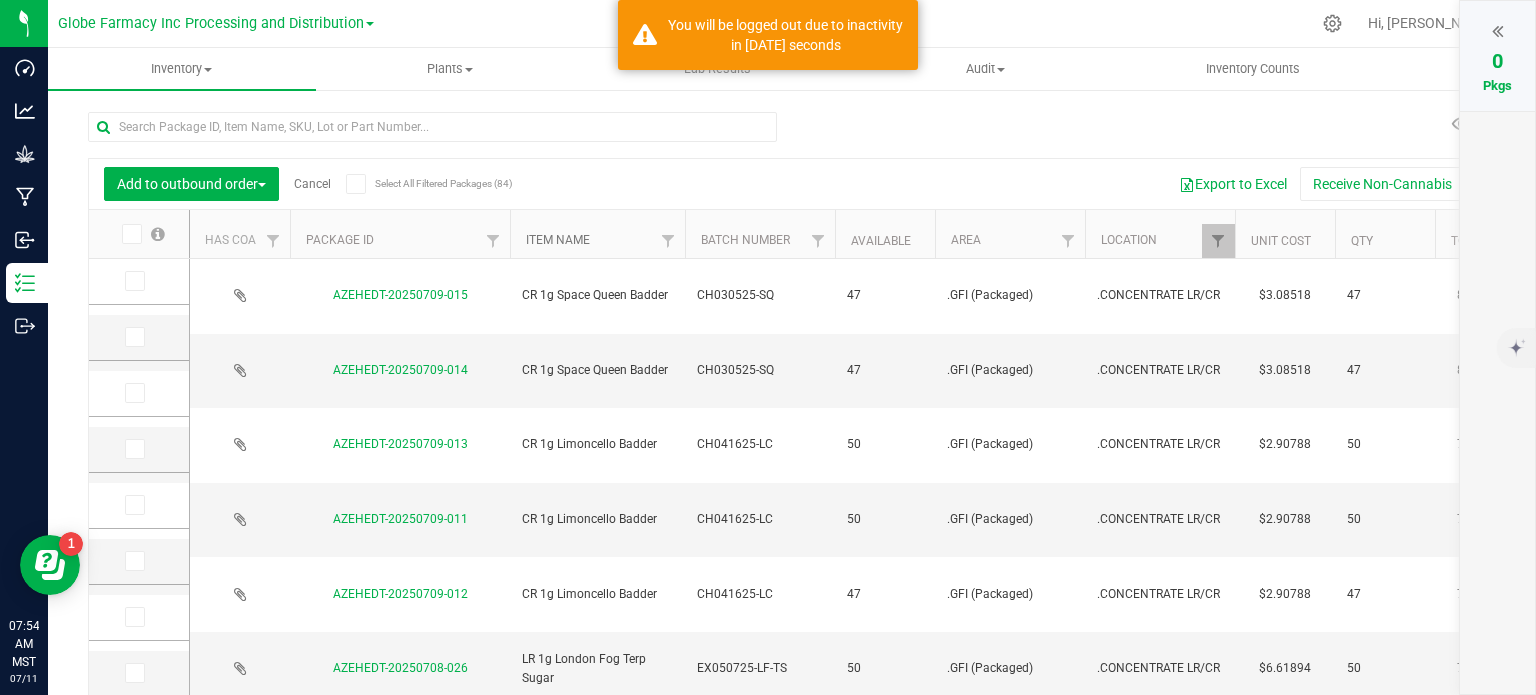 click on "Item Name" at bounding box center (558, 240) 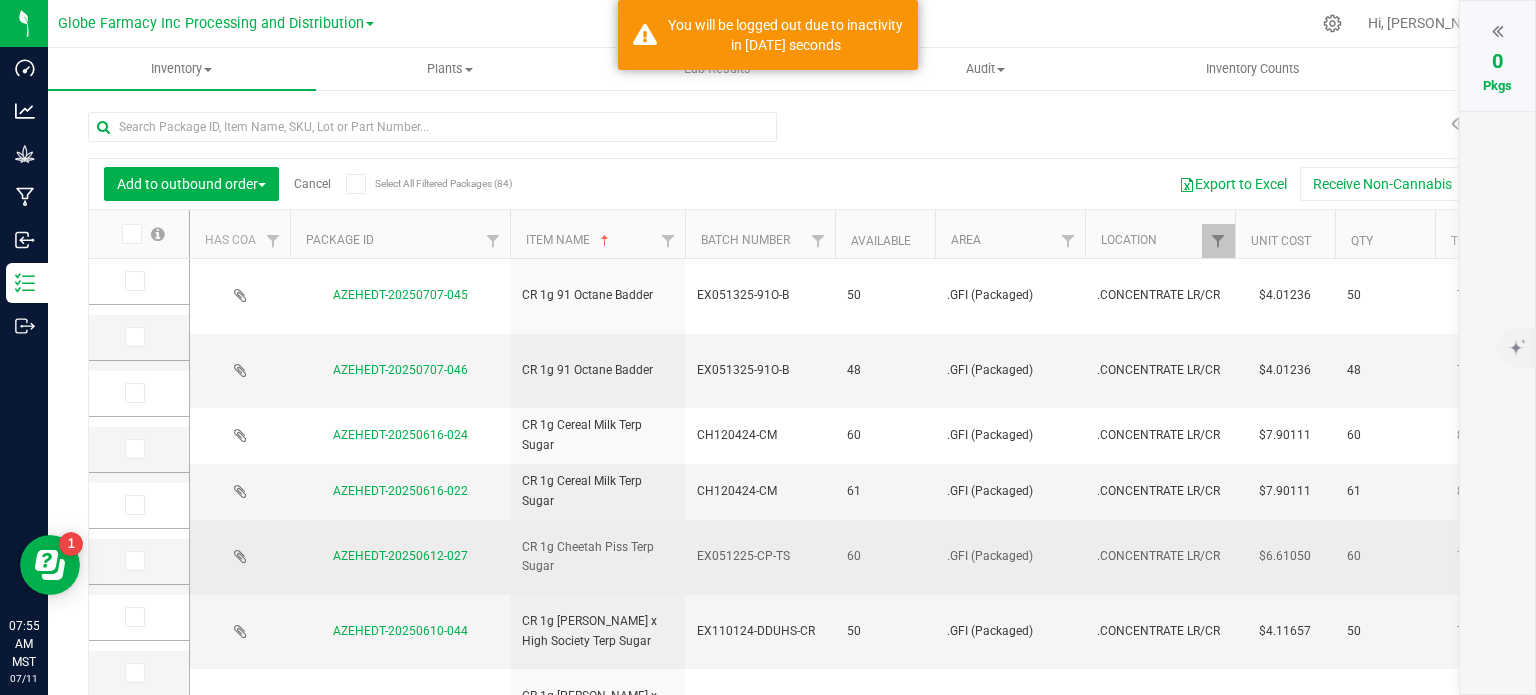 scroll, scrollTop: 188, scrollLeft: 0, axis: vertical 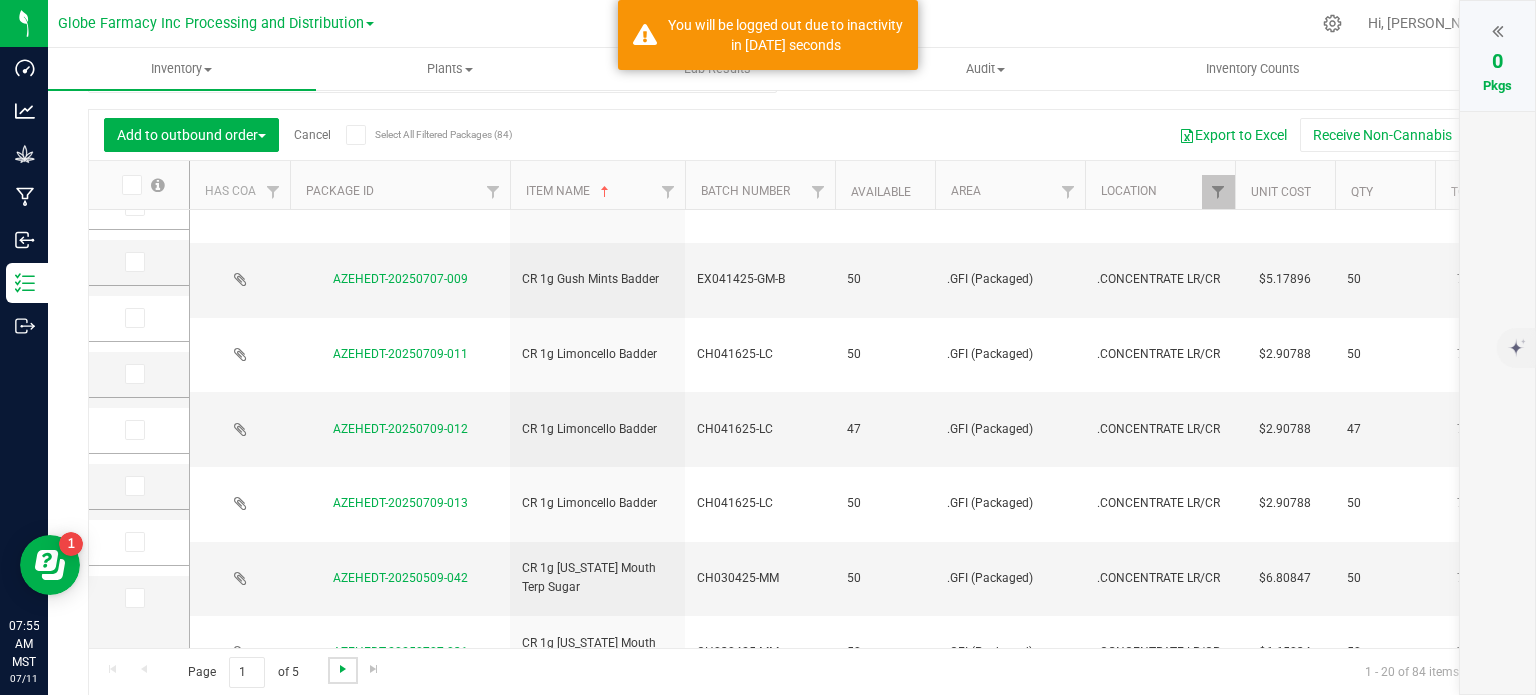 click at bounding box center (343, 669) 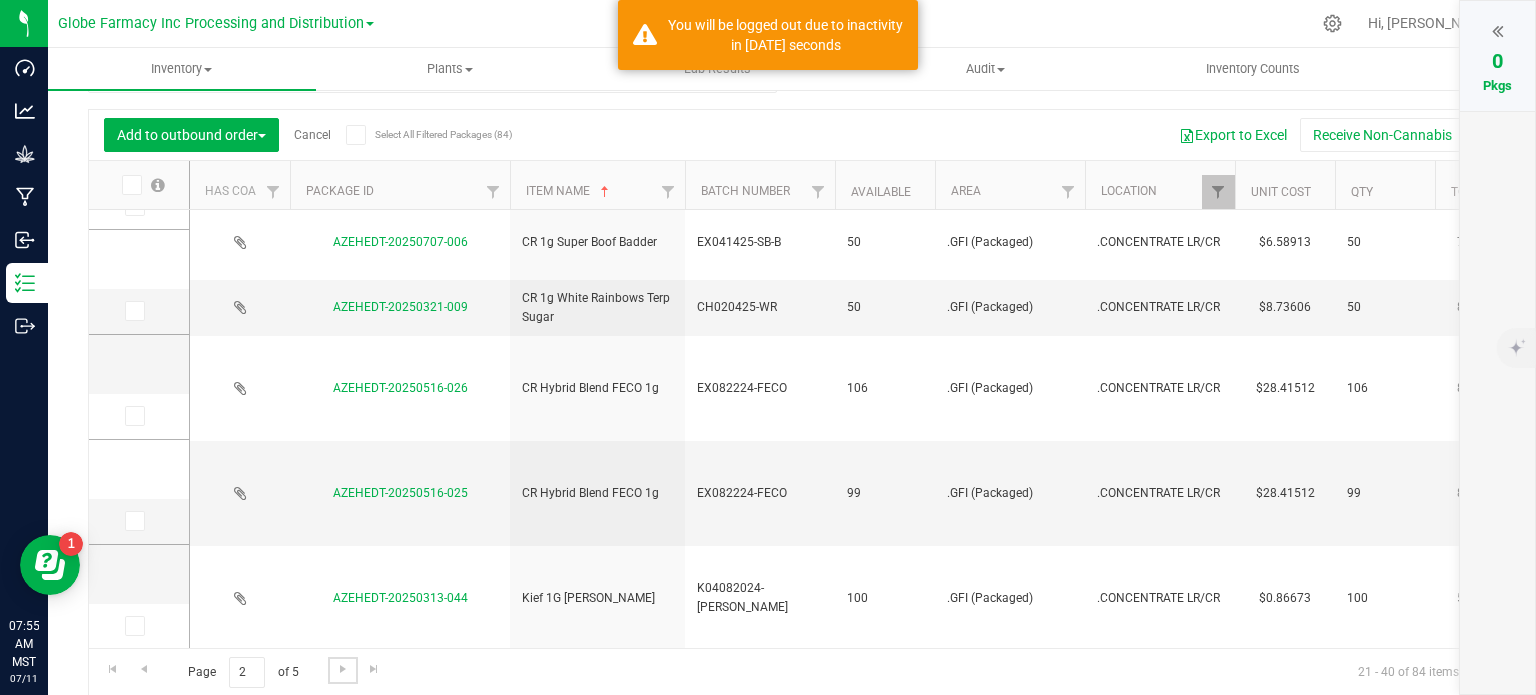 scroll, scrollTop: 0, scrollLeft: 0, axis: both 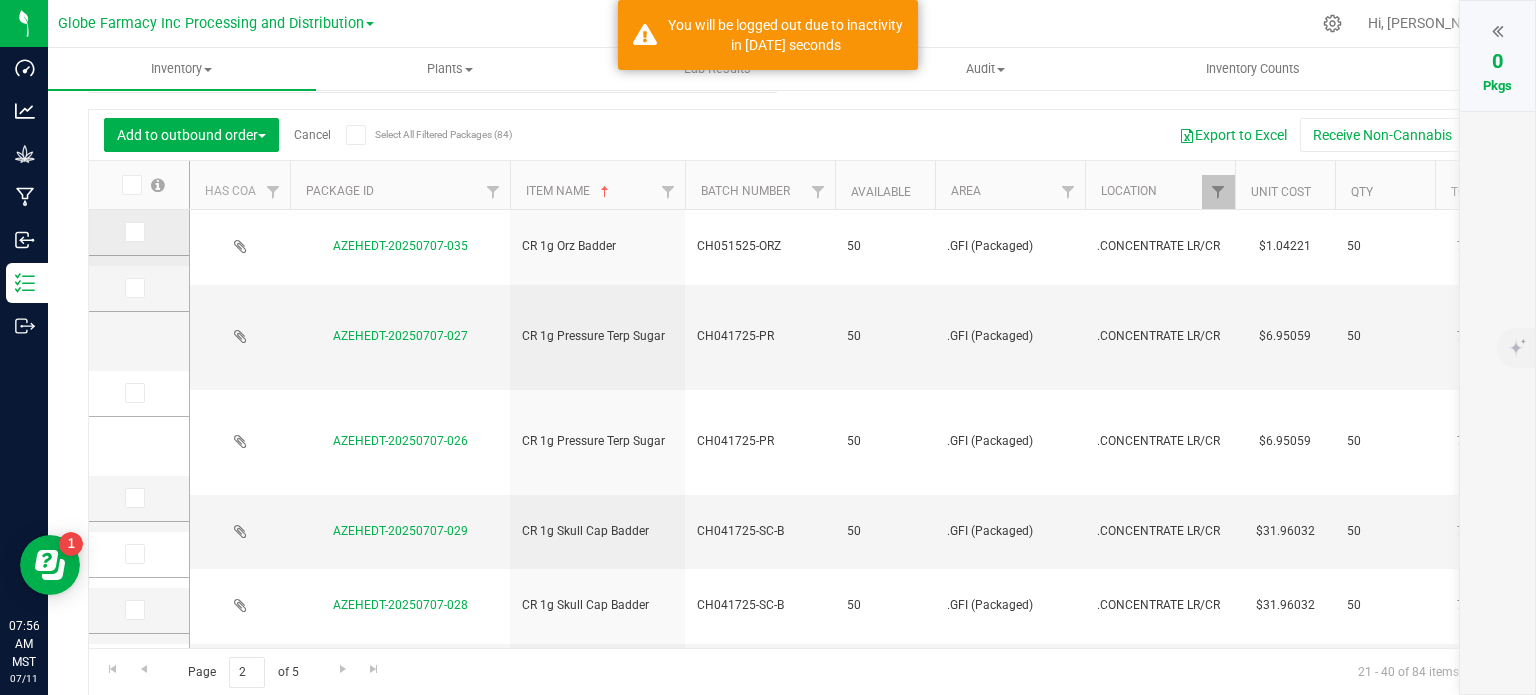 click at bounding box center [133, 232] 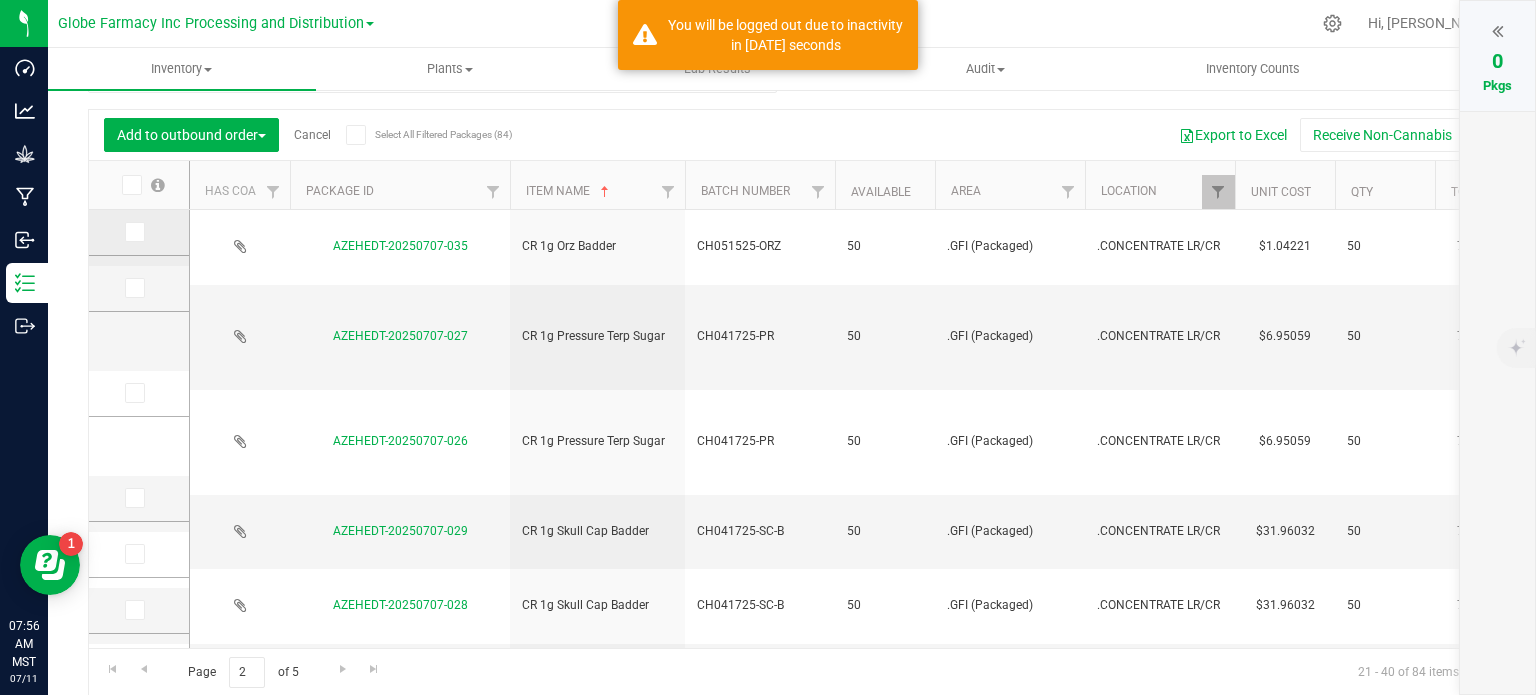 click at bounding box center [0, 0] 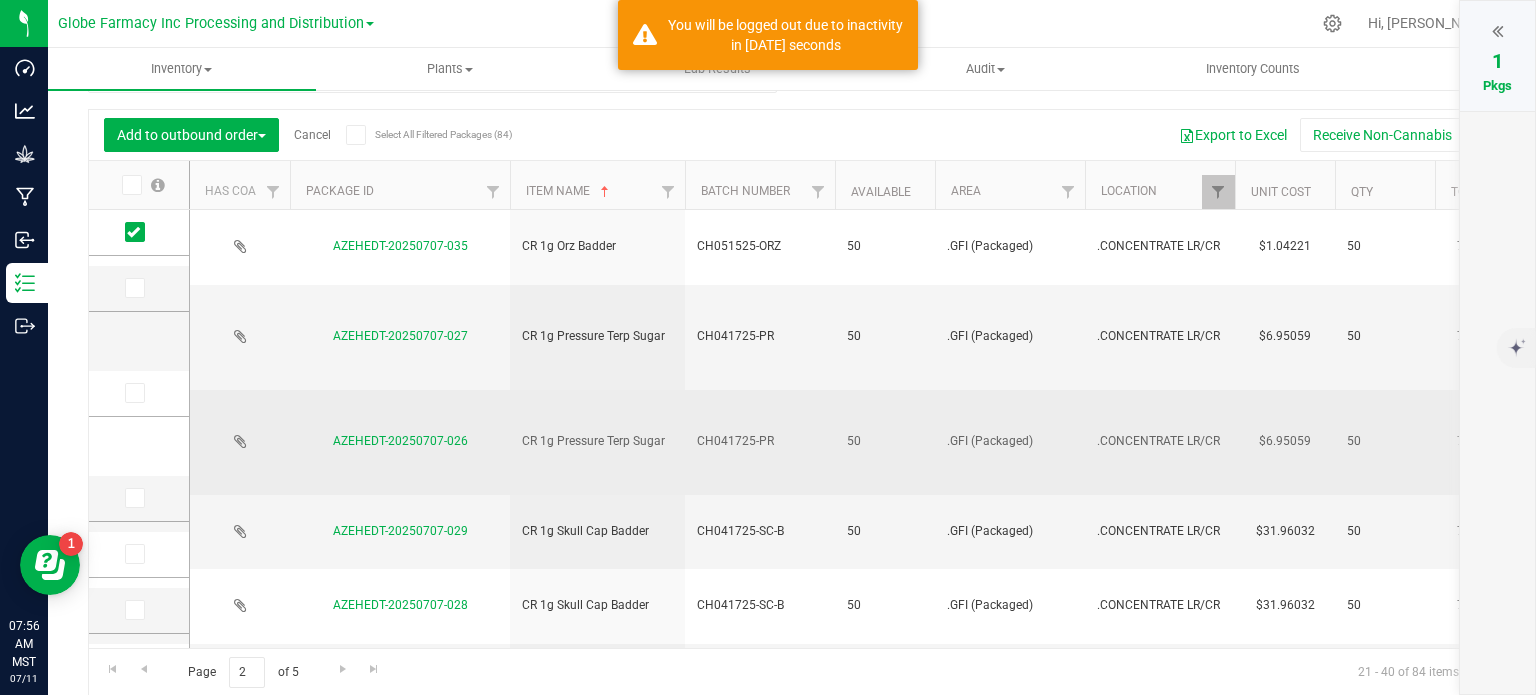 scroll, scrollTop: 65, scrollLeft: 0, axis: vertical 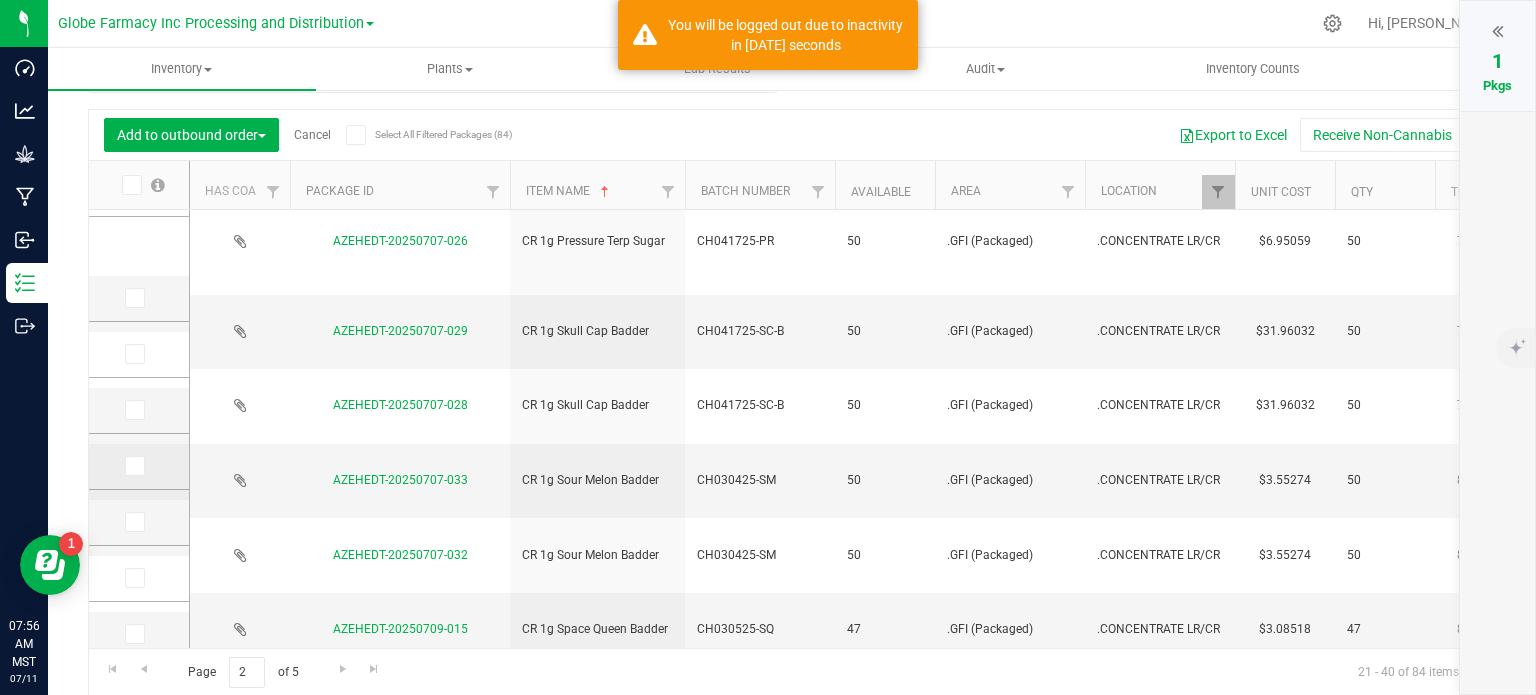 click at bounding box center [133, 466] 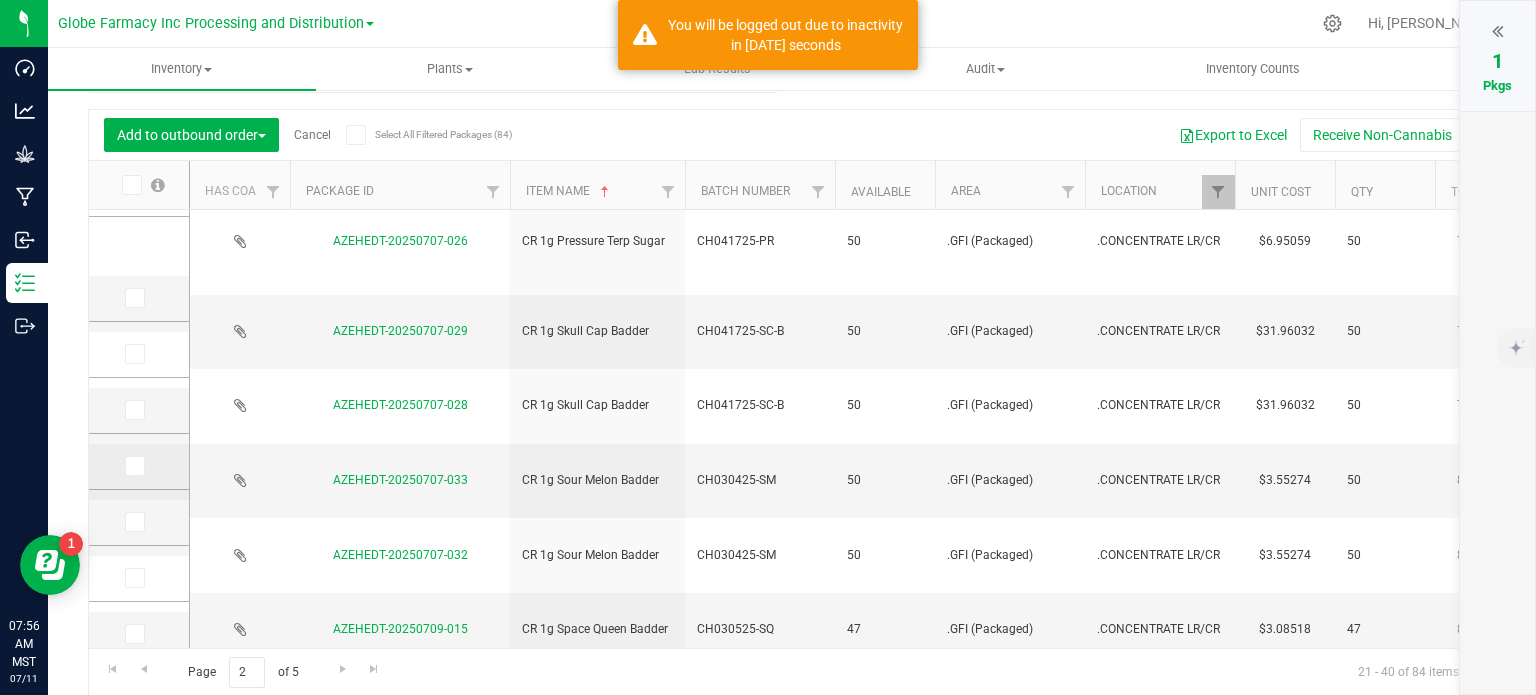 click at bounding box center (0, 0) 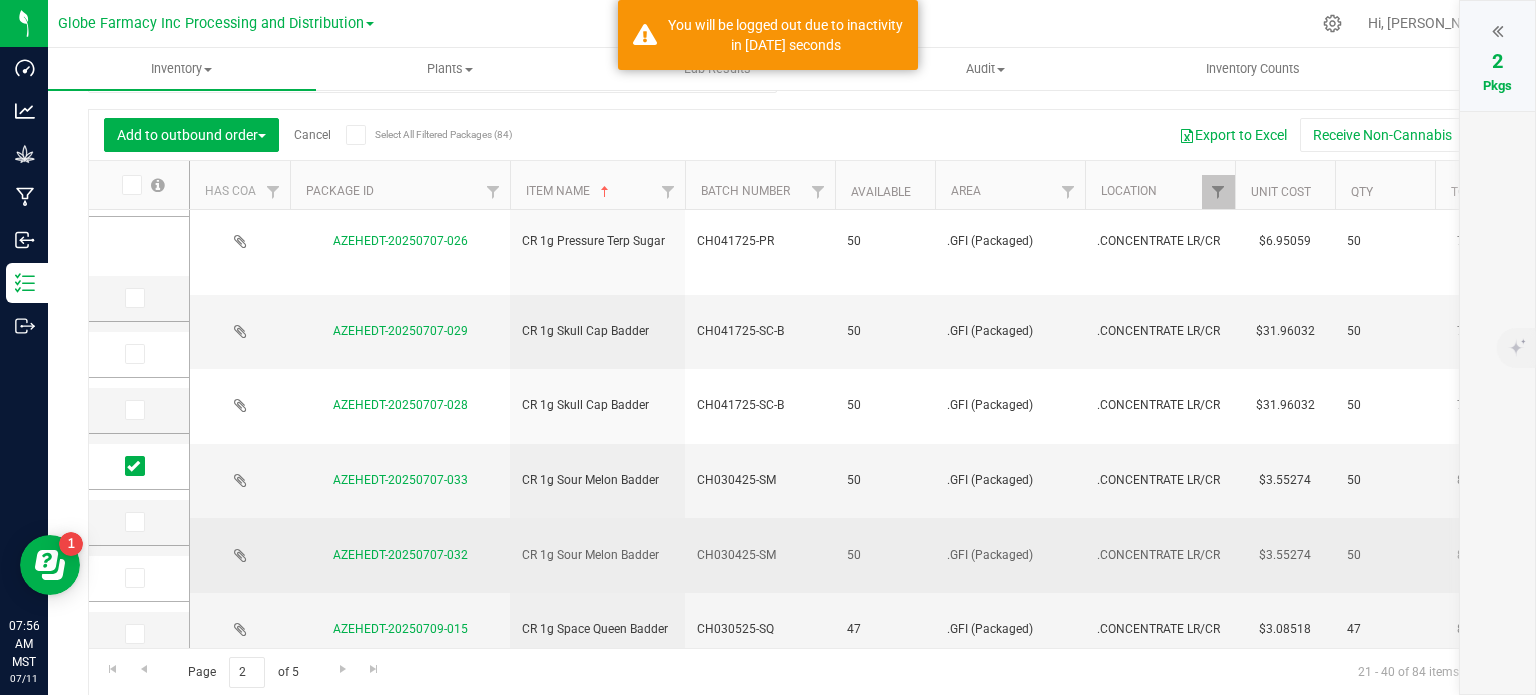 scroll, scrollTop: 300, scrollLeft: 0, axis: vertical 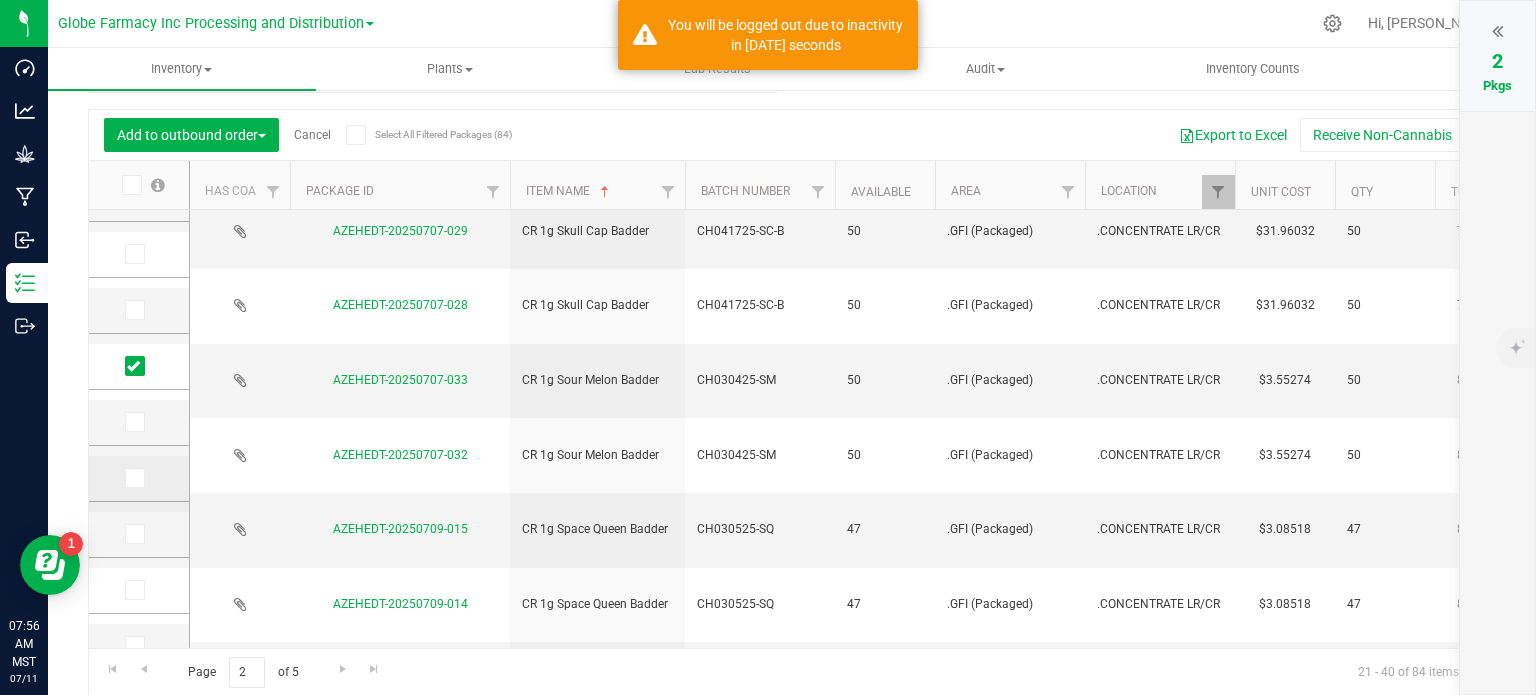 drag, startPoint x: 126, startPoint y: 471, endPoint x: 148, endPoint y: 476, distance: 22.561028 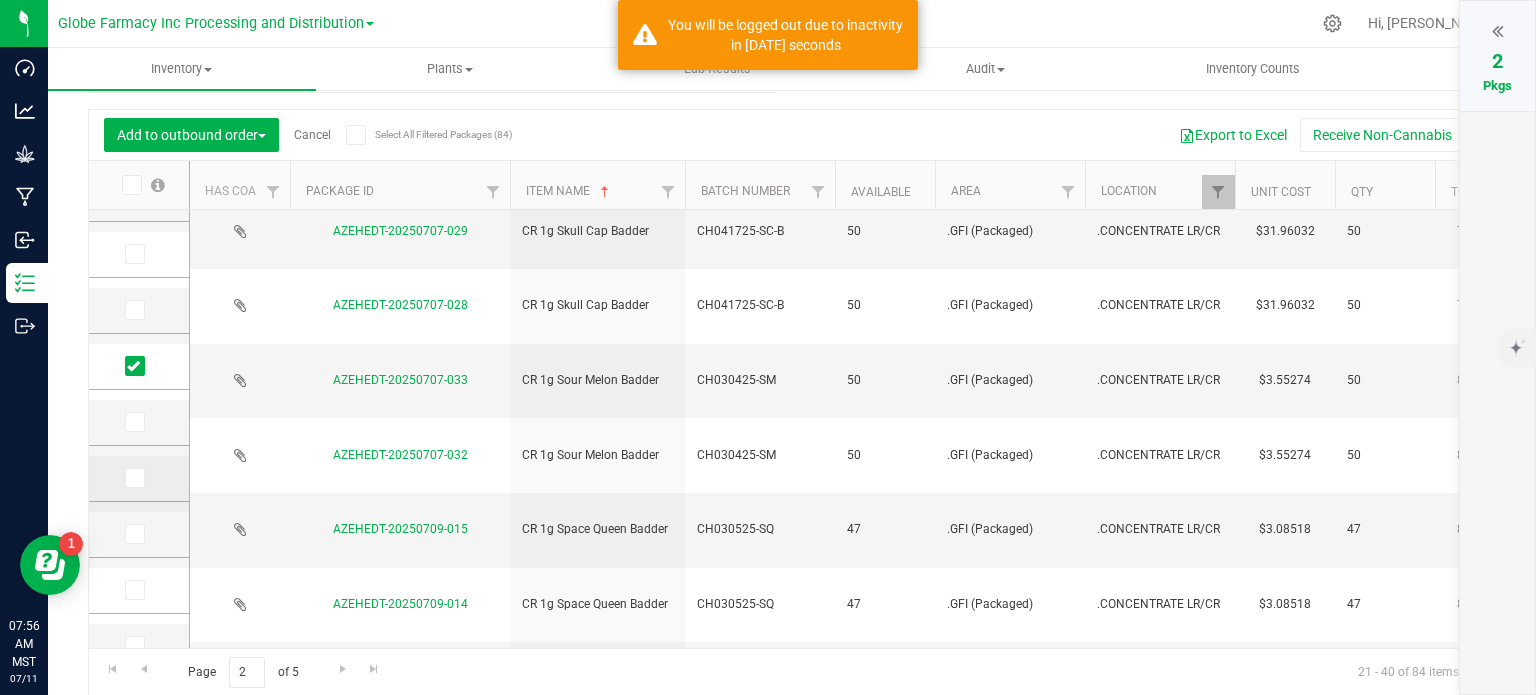 click at bounding box center [135, 478] 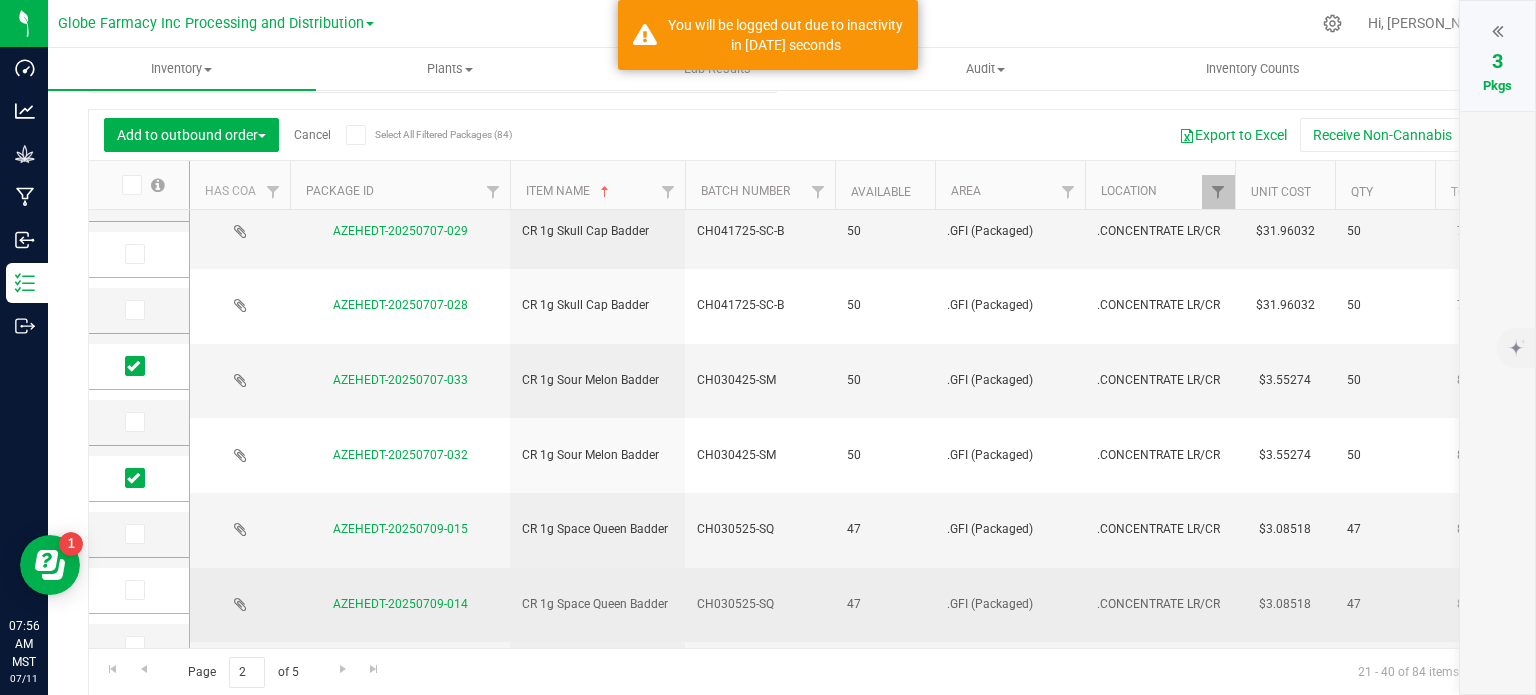scroll, scrollTop: 420, scrollLeft: 0, axis: vertical 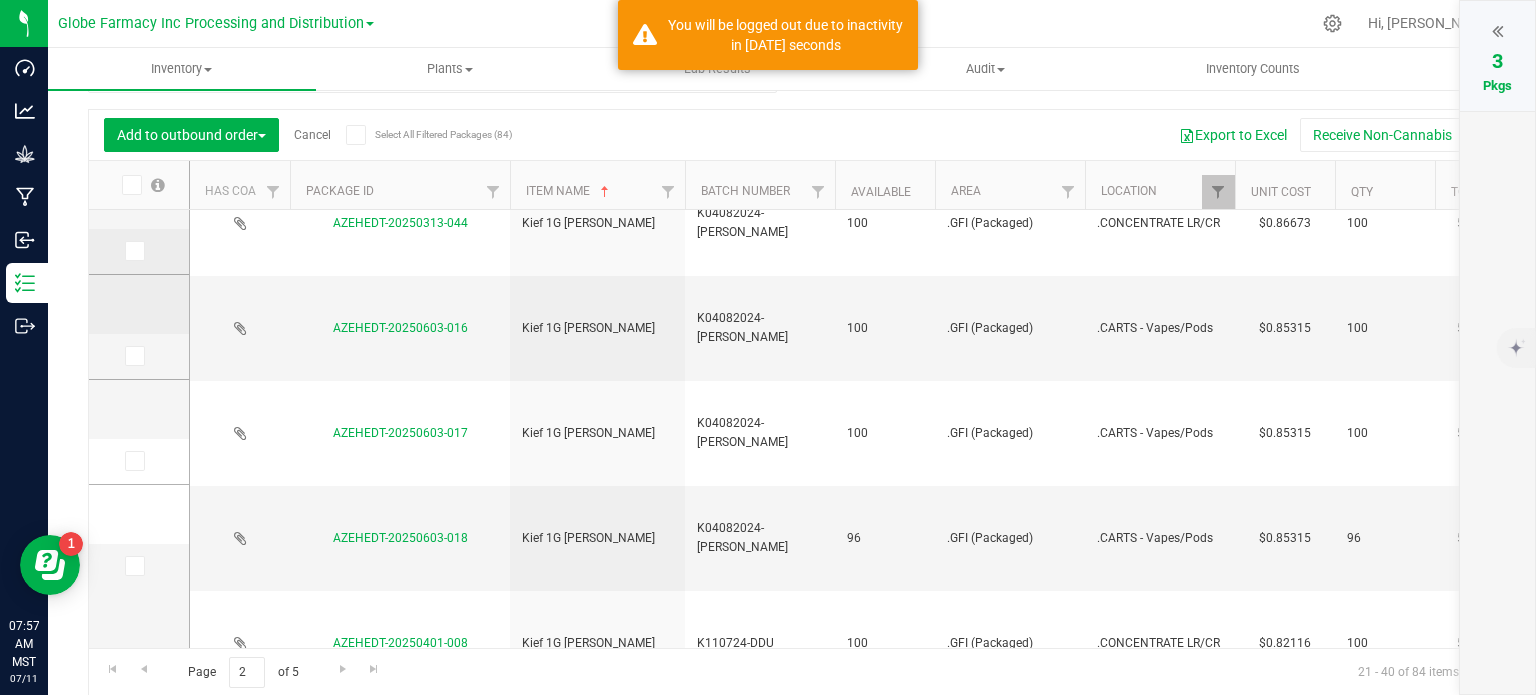 click at bounding box center [133, 251] 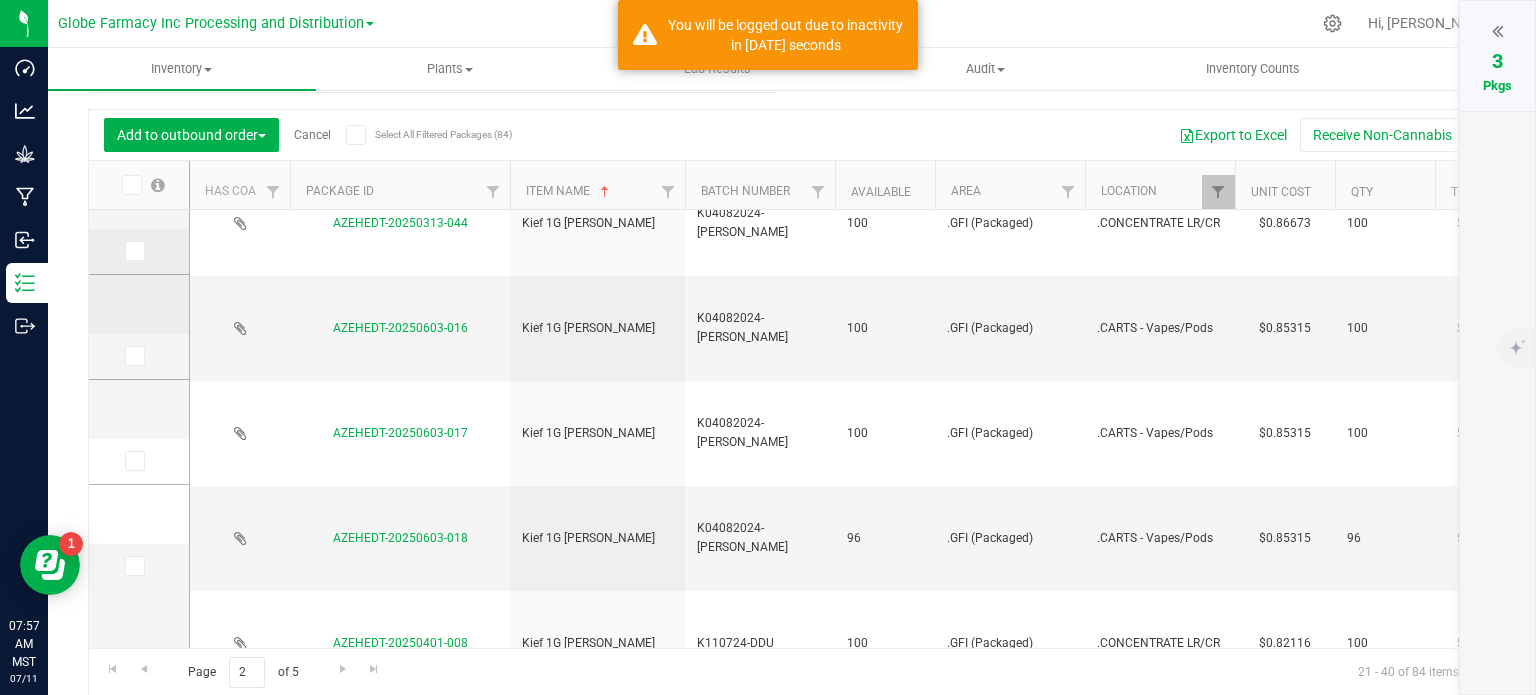 click at bounding box center [0, 0] 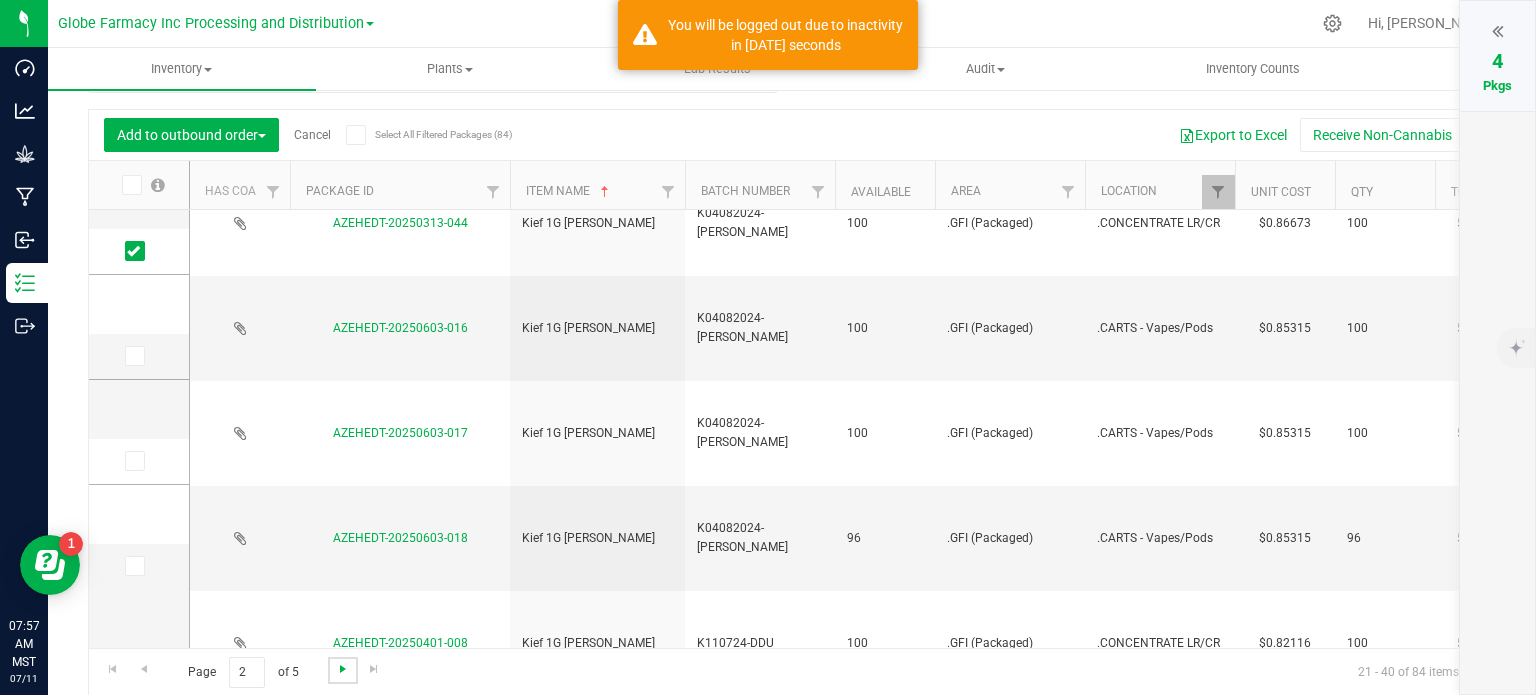 click at bounding box center [343, 669] 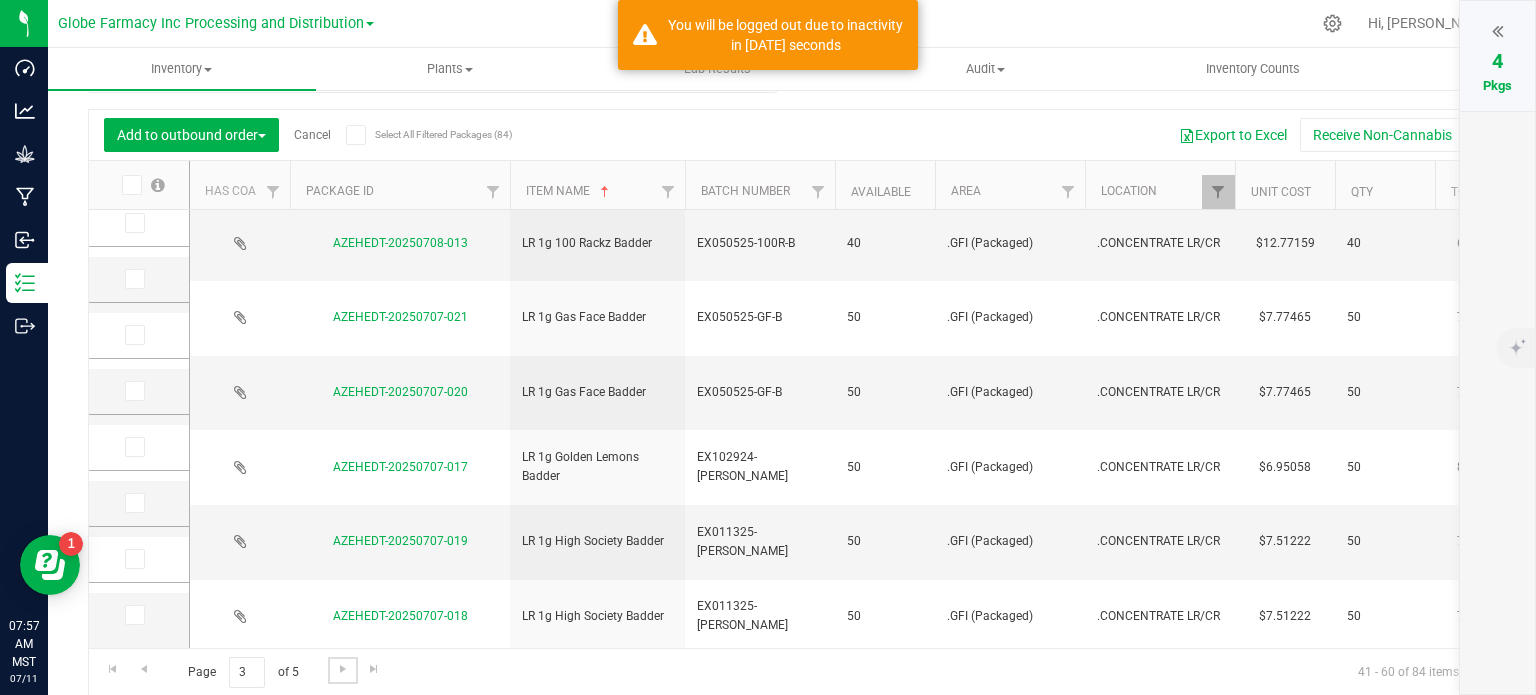 scroll, scrollTop: 0, scrollLeft: 0, axis: both 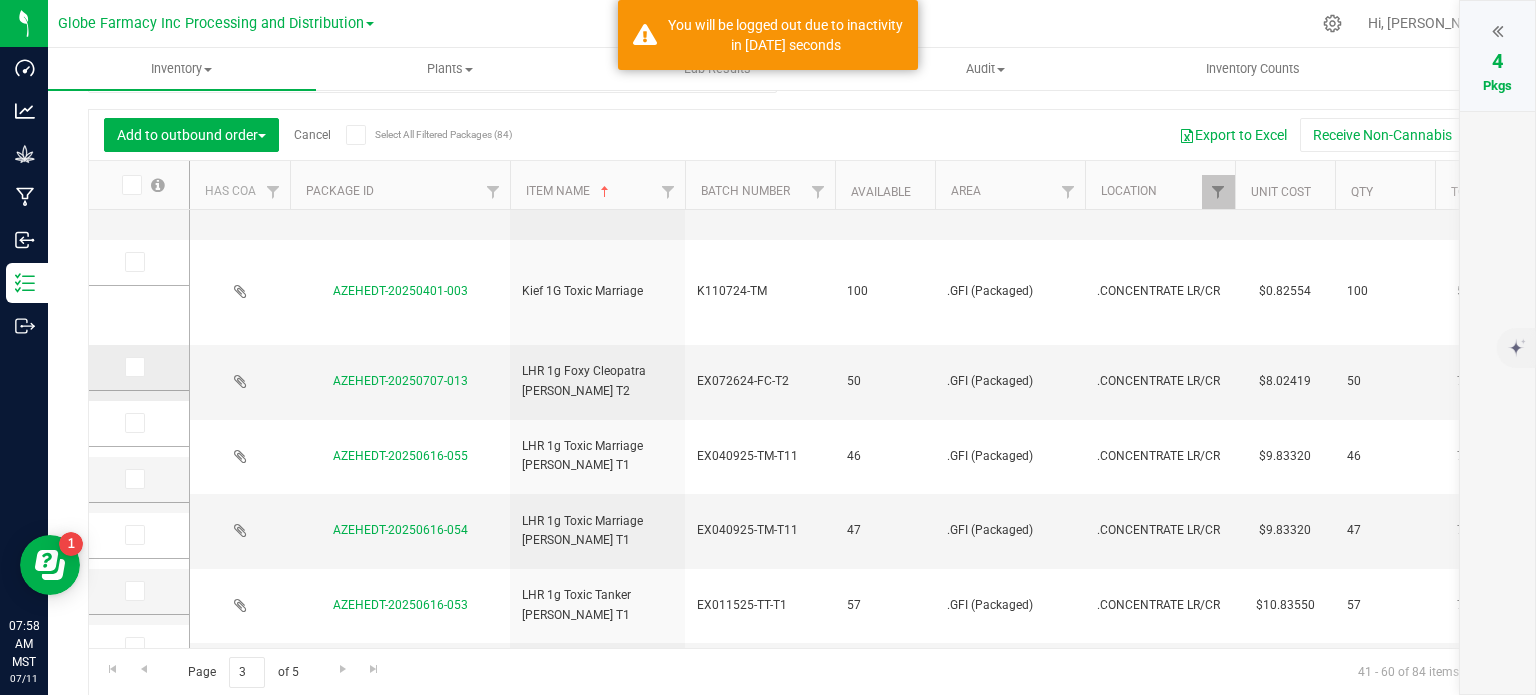 click at bounding box center [133, 367] 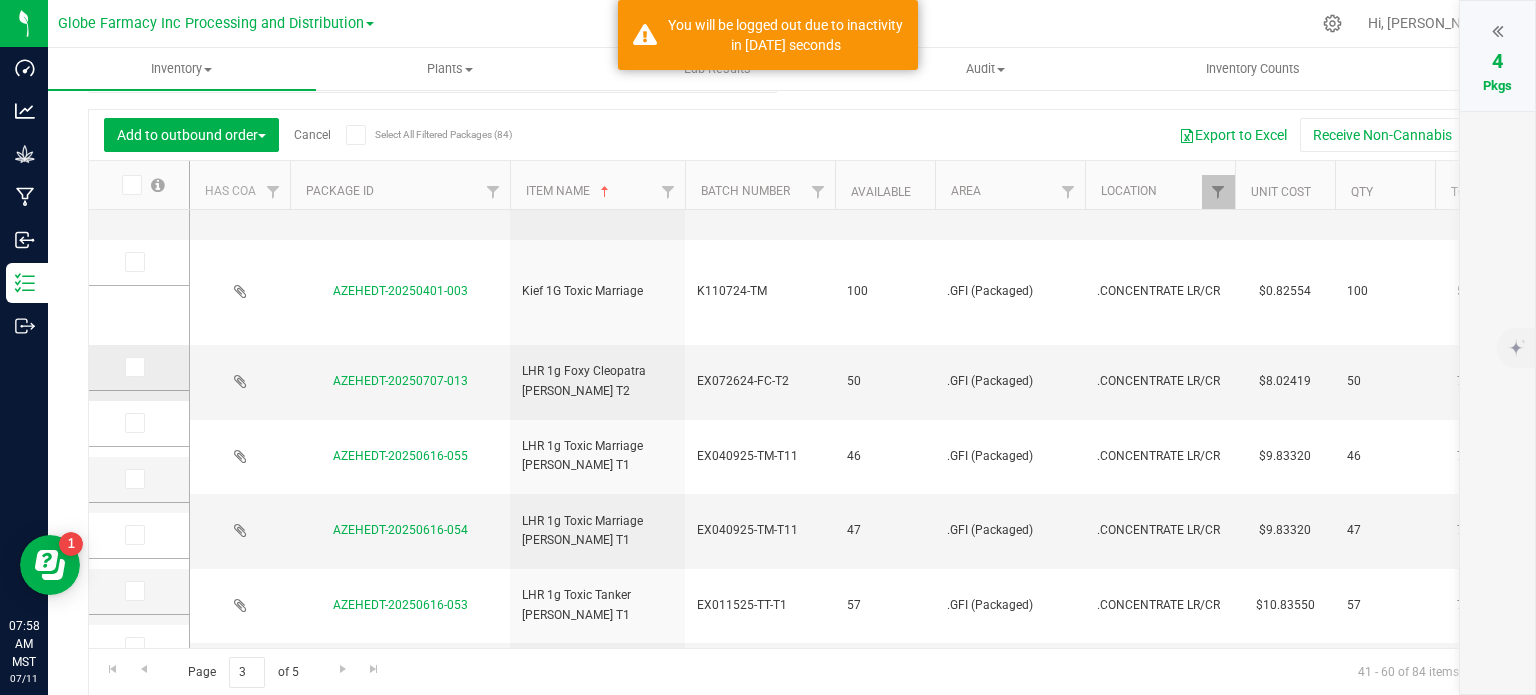 click at bounding box center [0, 0] 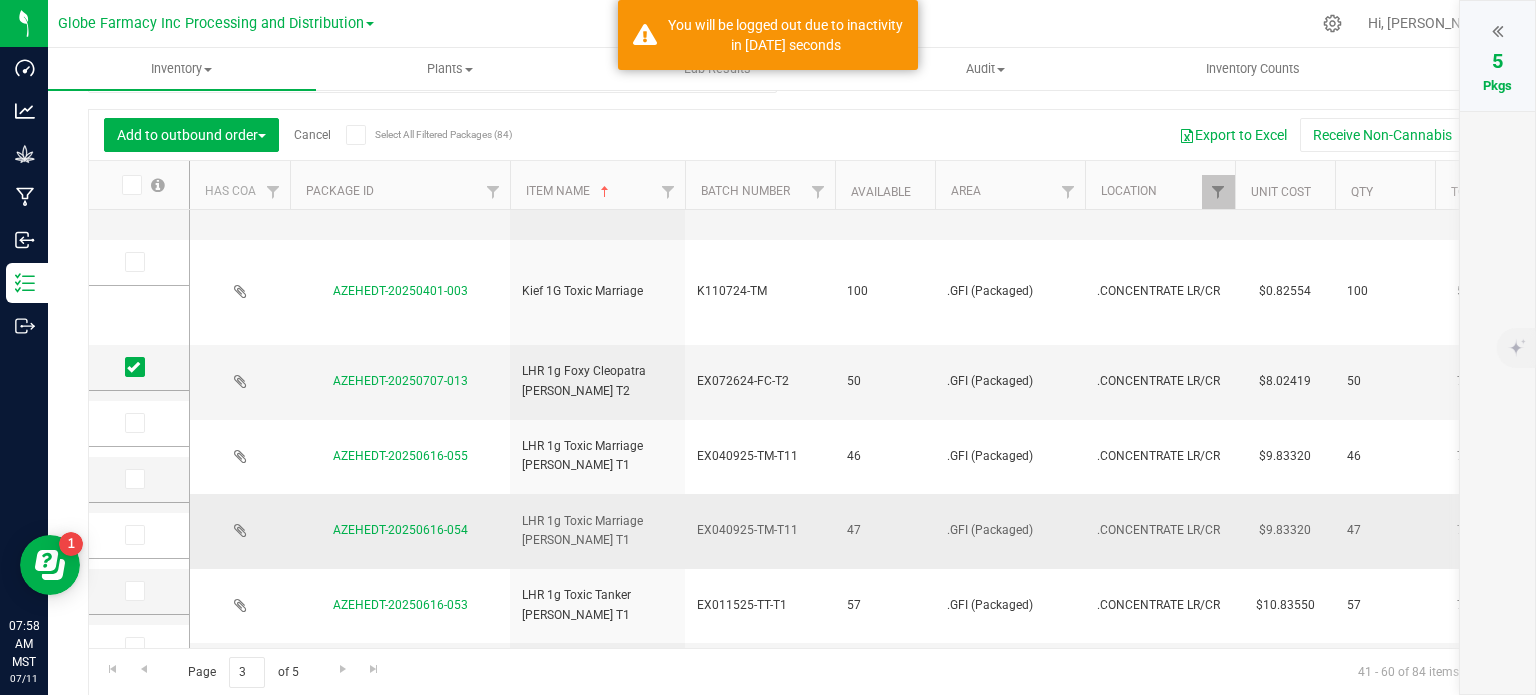 scroll, scrollTop: 720, scrollLeft: 0, axis: vertical 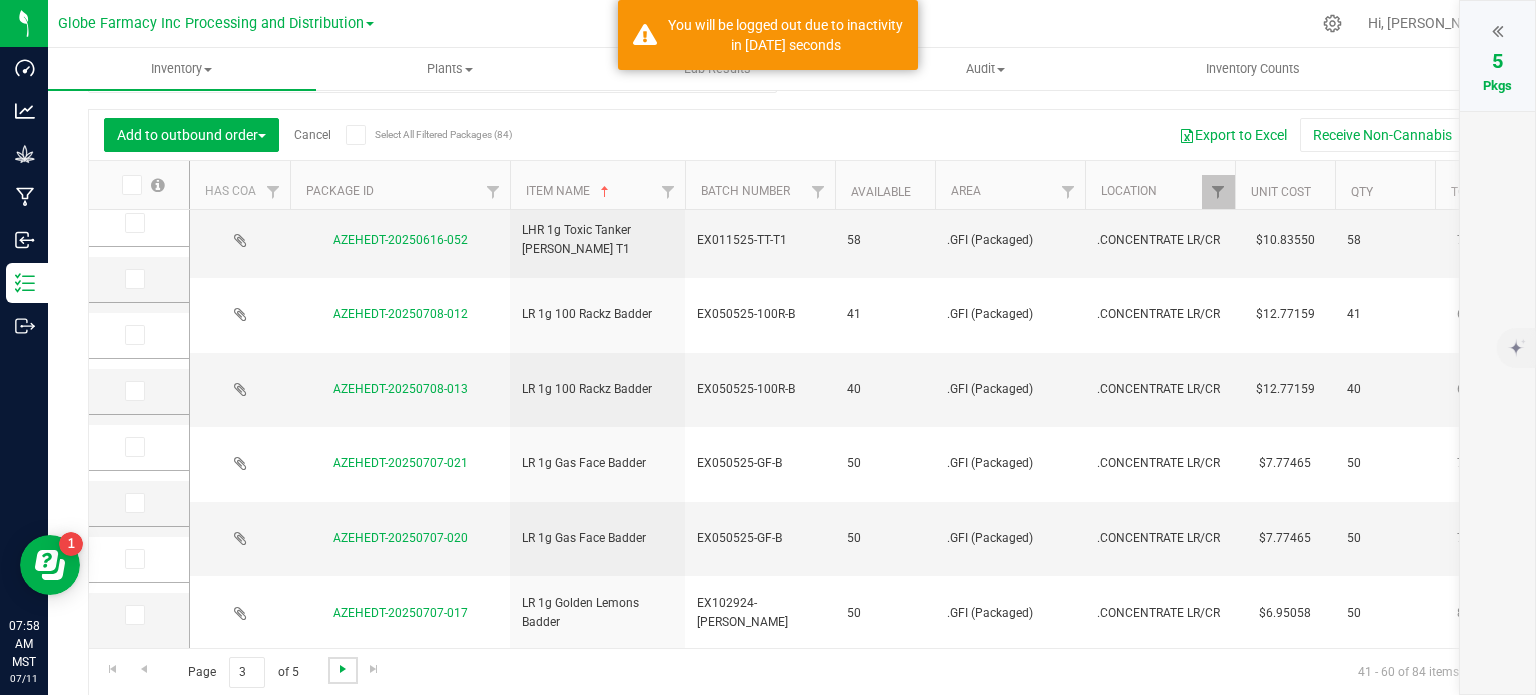 click at bounding box center (343, 669) 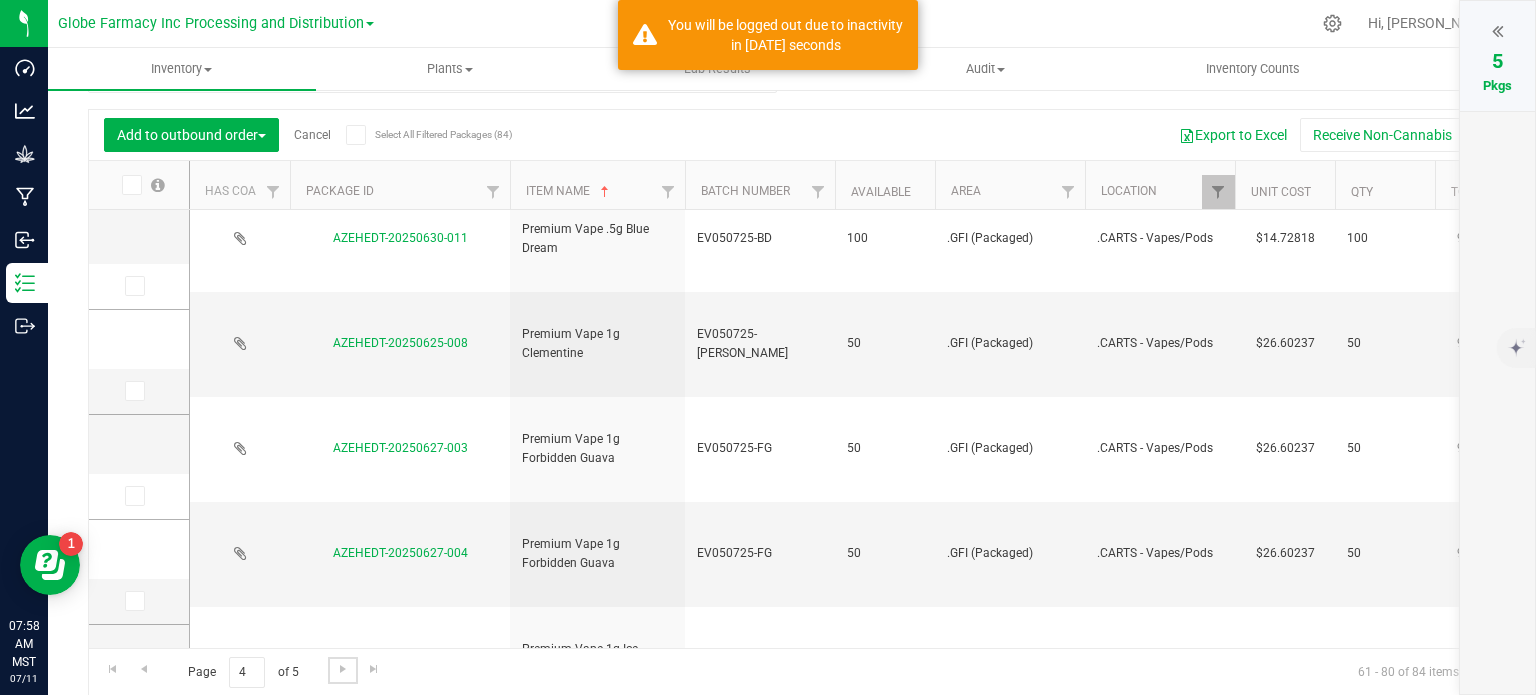 scroll, scrollTop: 0, scrollLeft: 0, axis: both 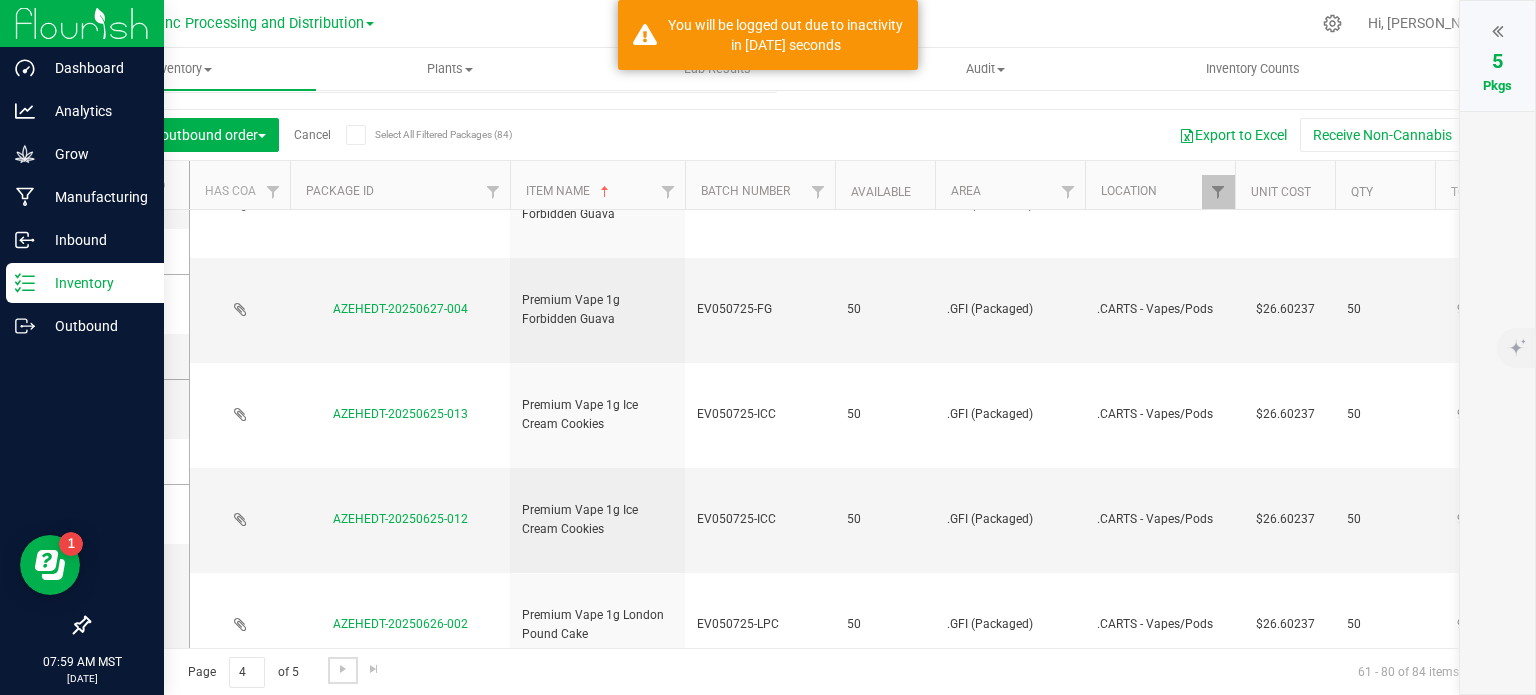 drag, startPoint x: 334, startPoint y: 656, endPoint x: 16, endPoint y: 495, distance: 356.43372 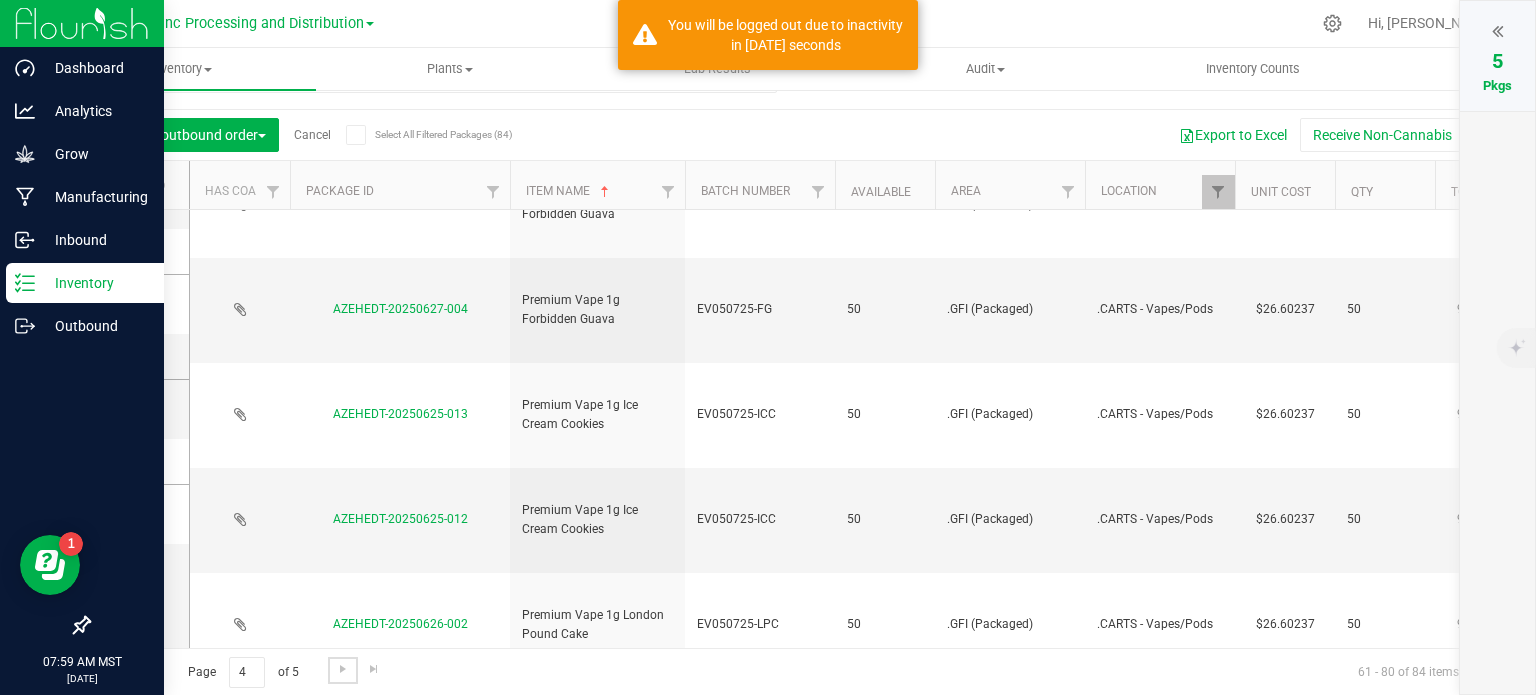 click at bounding box center (342, 670) 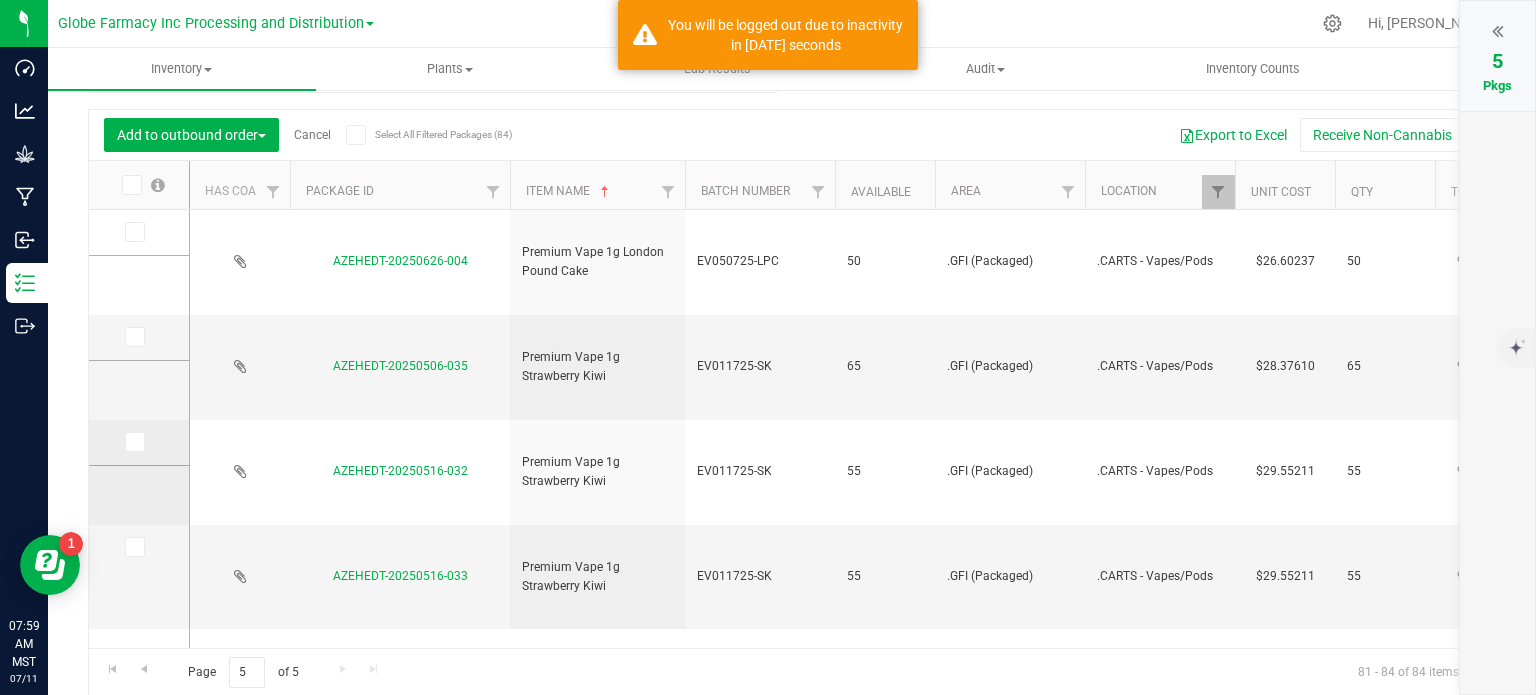 click at bounding box center [133, 442] 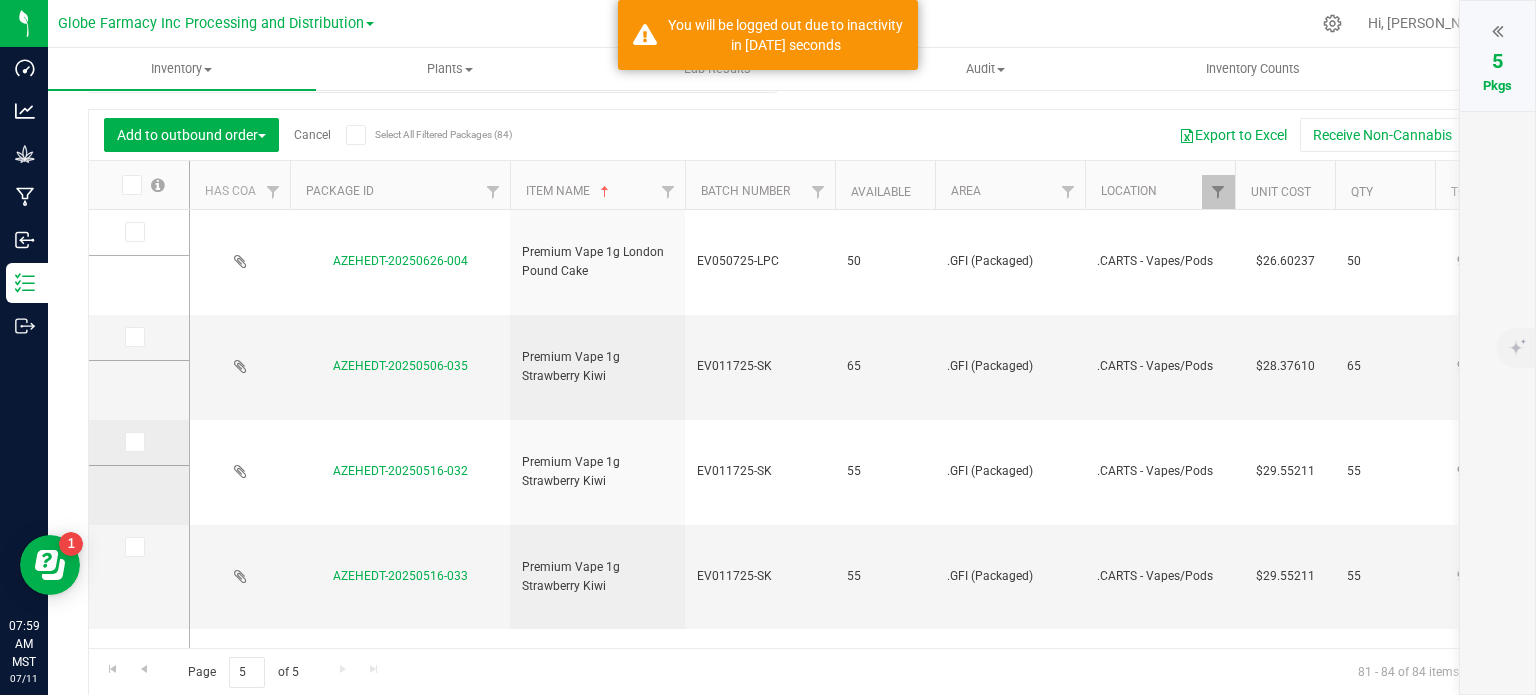 click at bounding box center [0, 0] 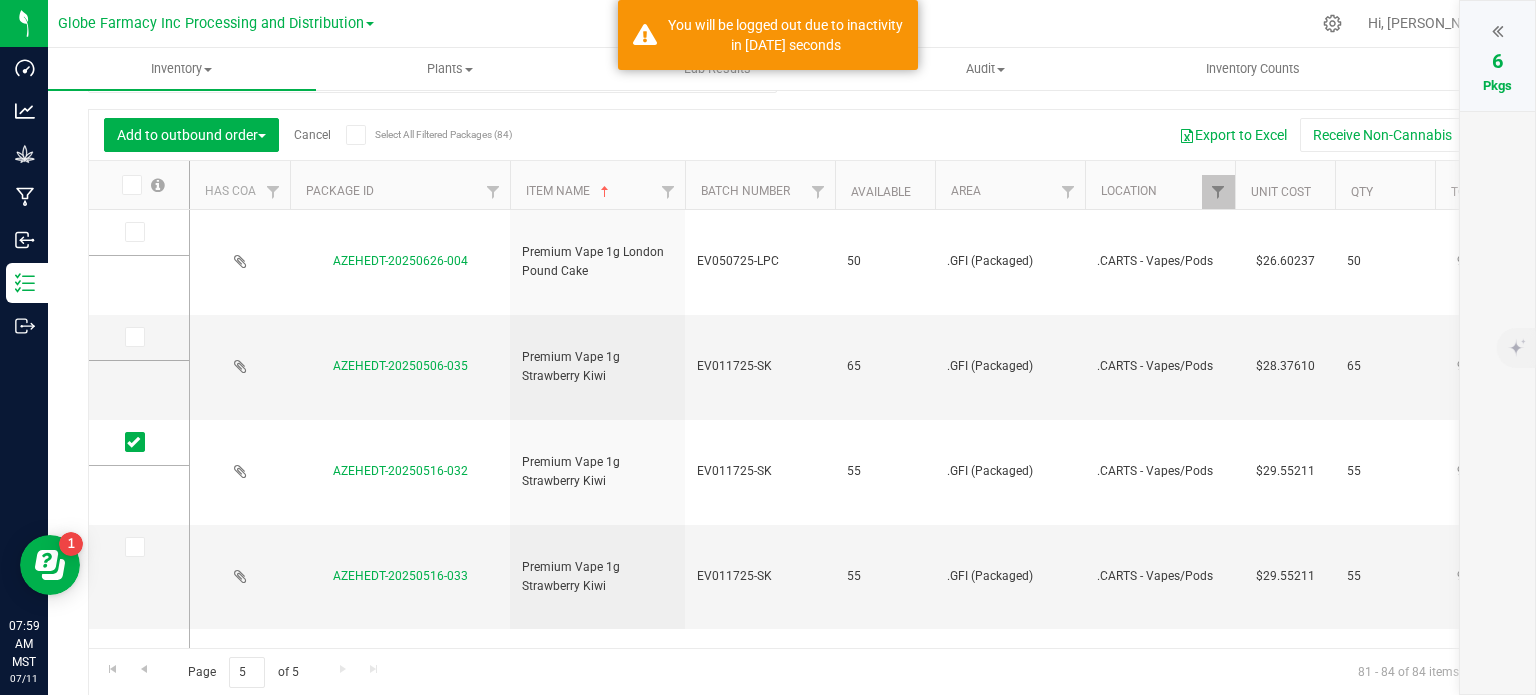 click at bounding box center (1497, 31) 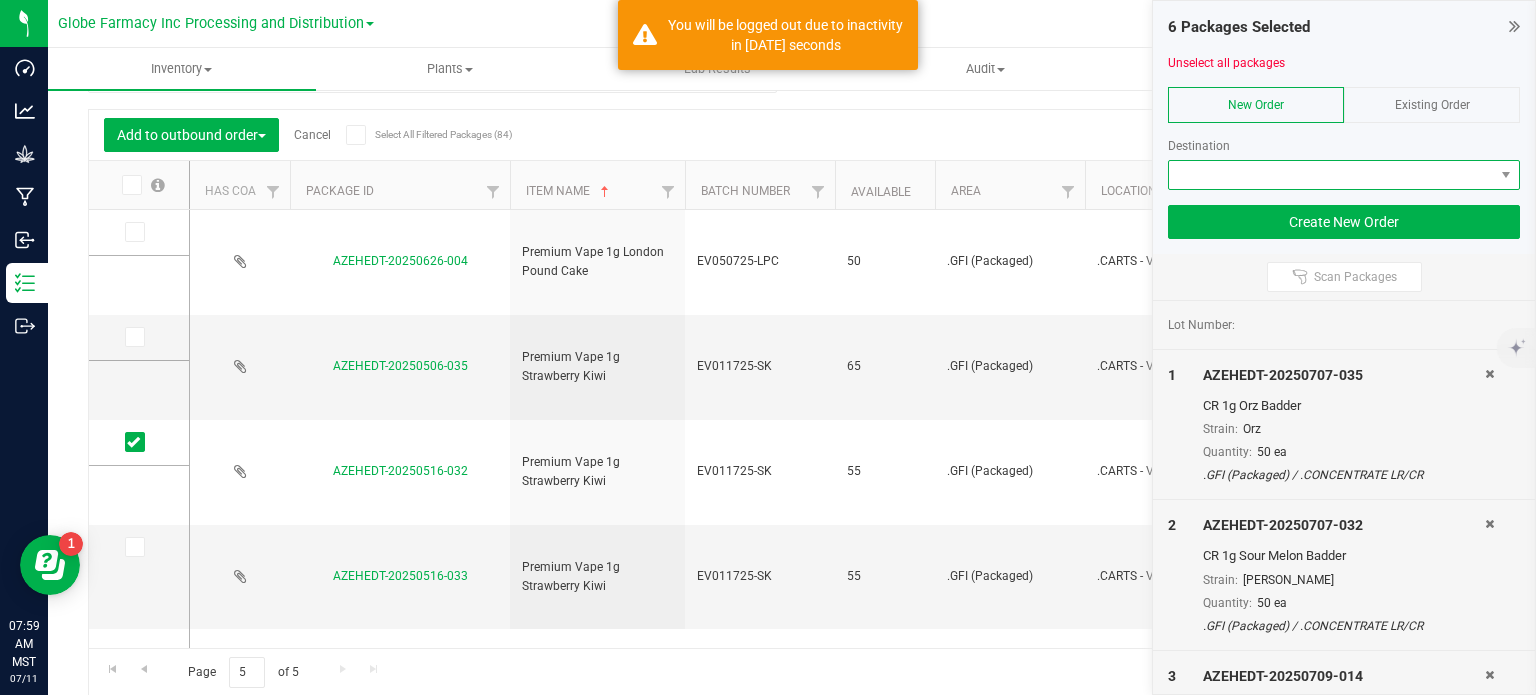 click at bounding box center (1331, 175) 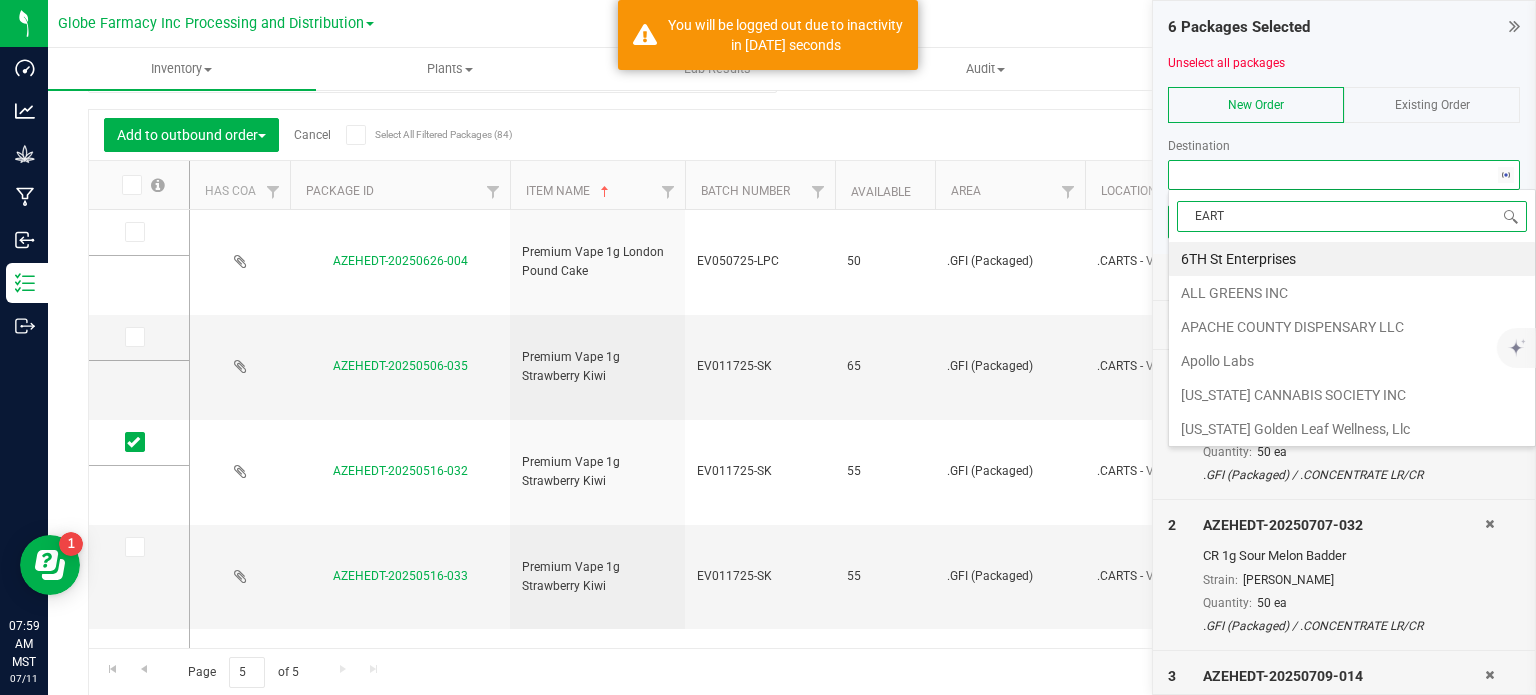 type on "EARTH" 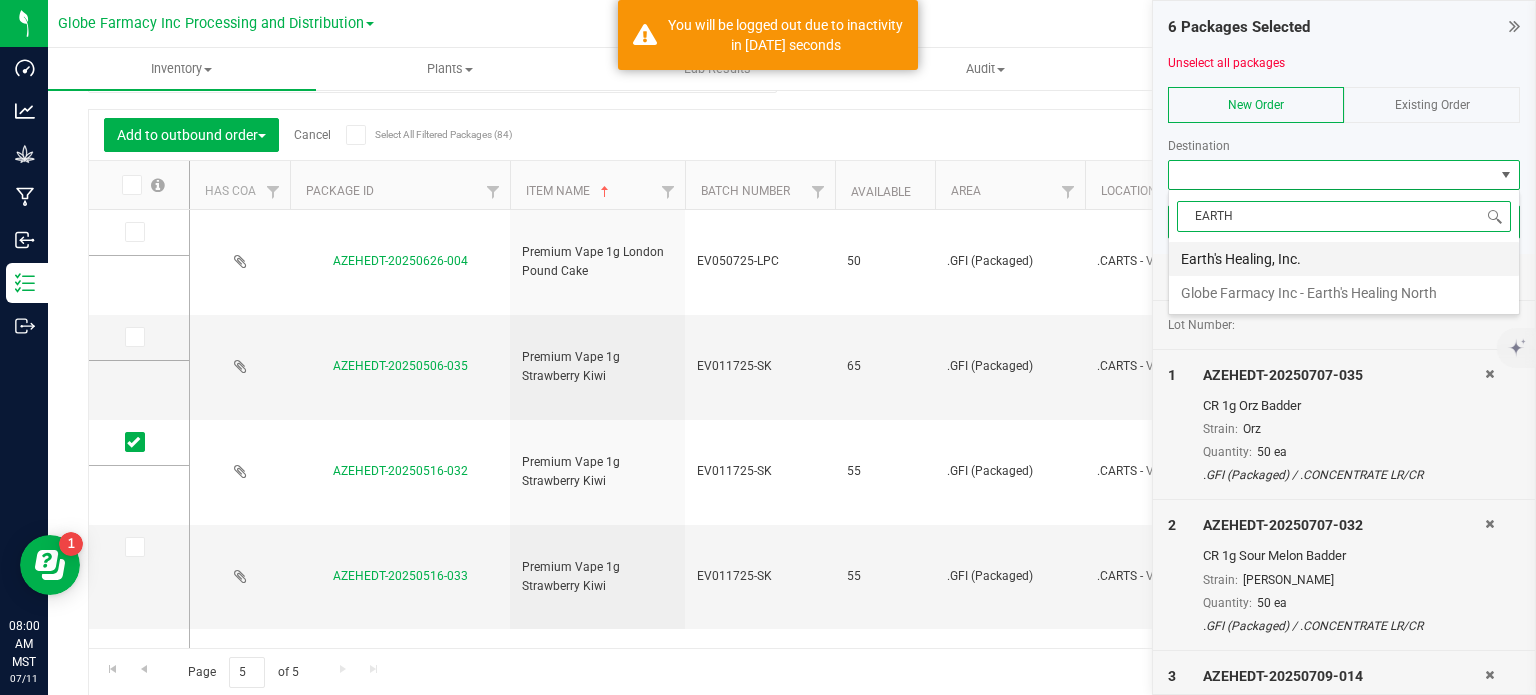 click on "Earth's Healing, Inc." at bounding box center [1344, 259] 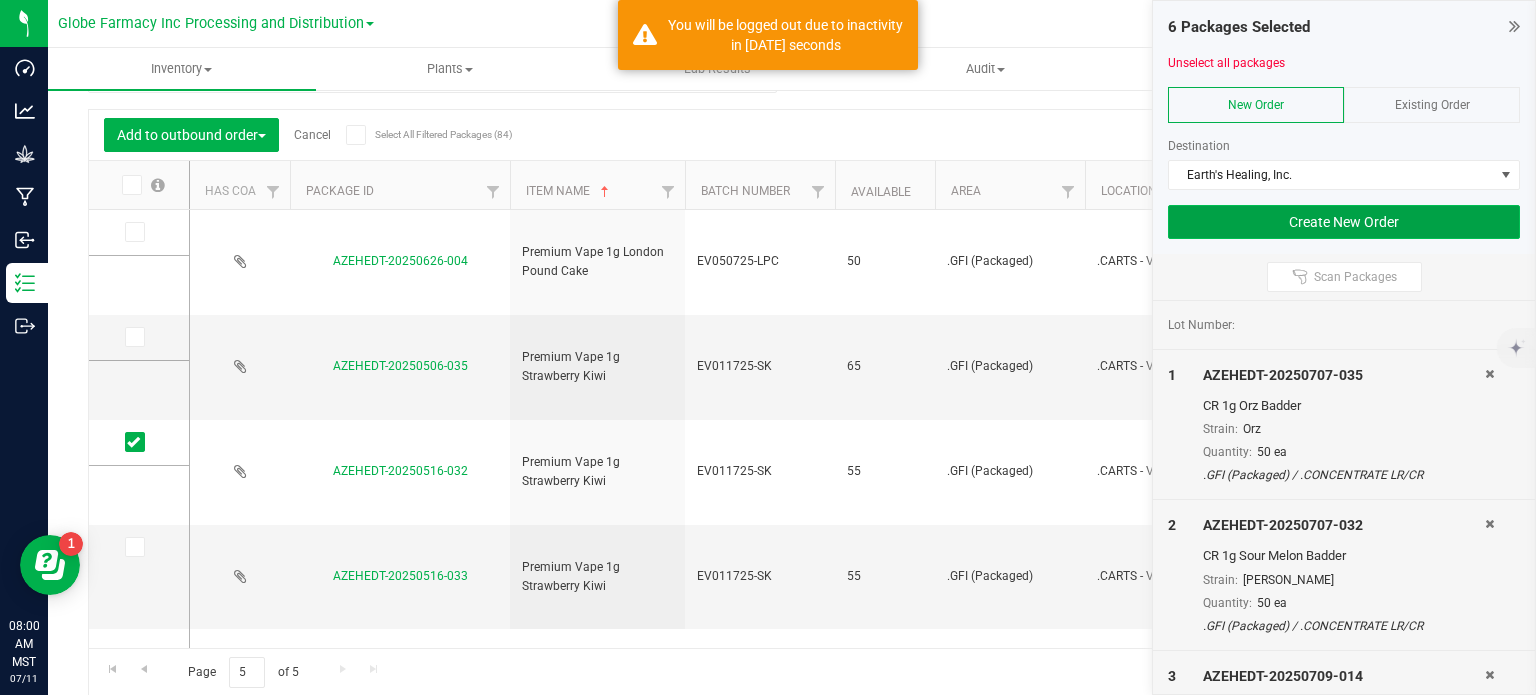 click on "Create New Order" at bounding box center (1344, 222) 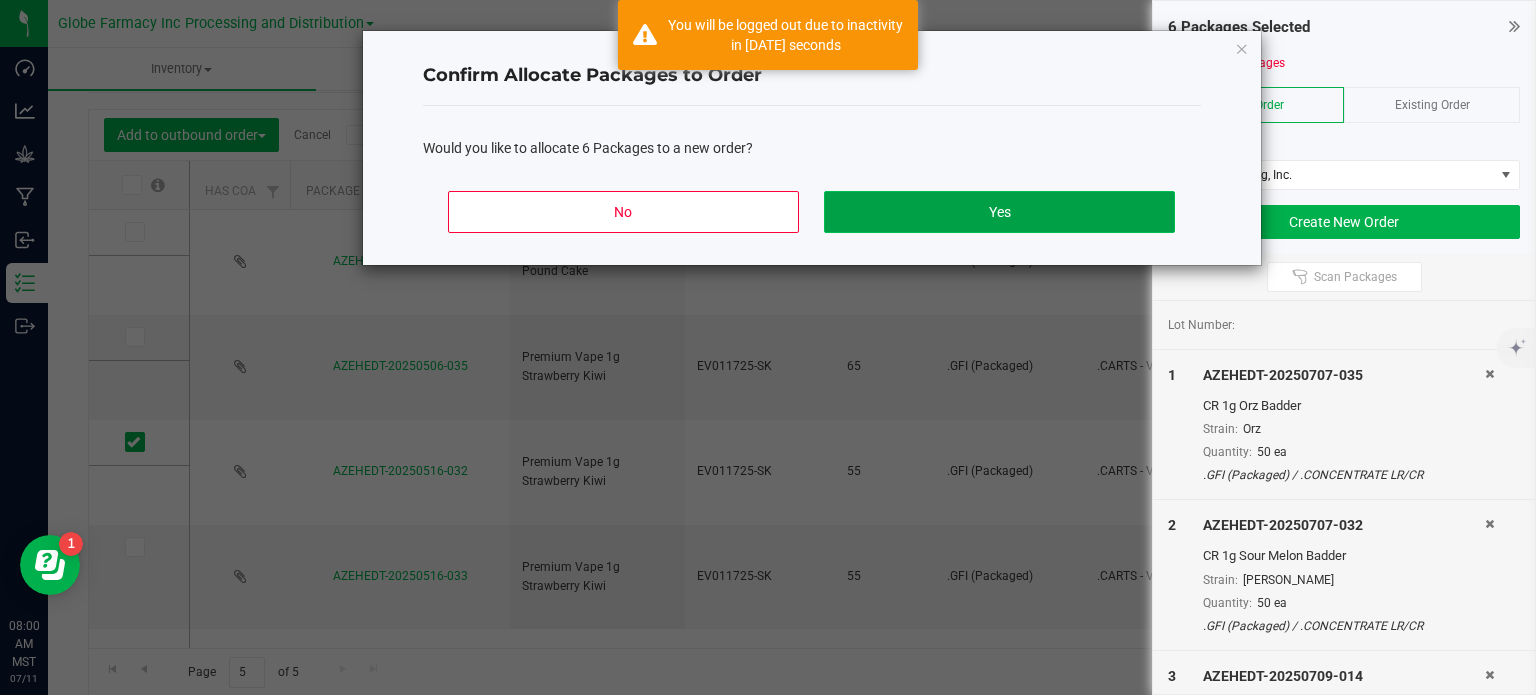click on "Yes" 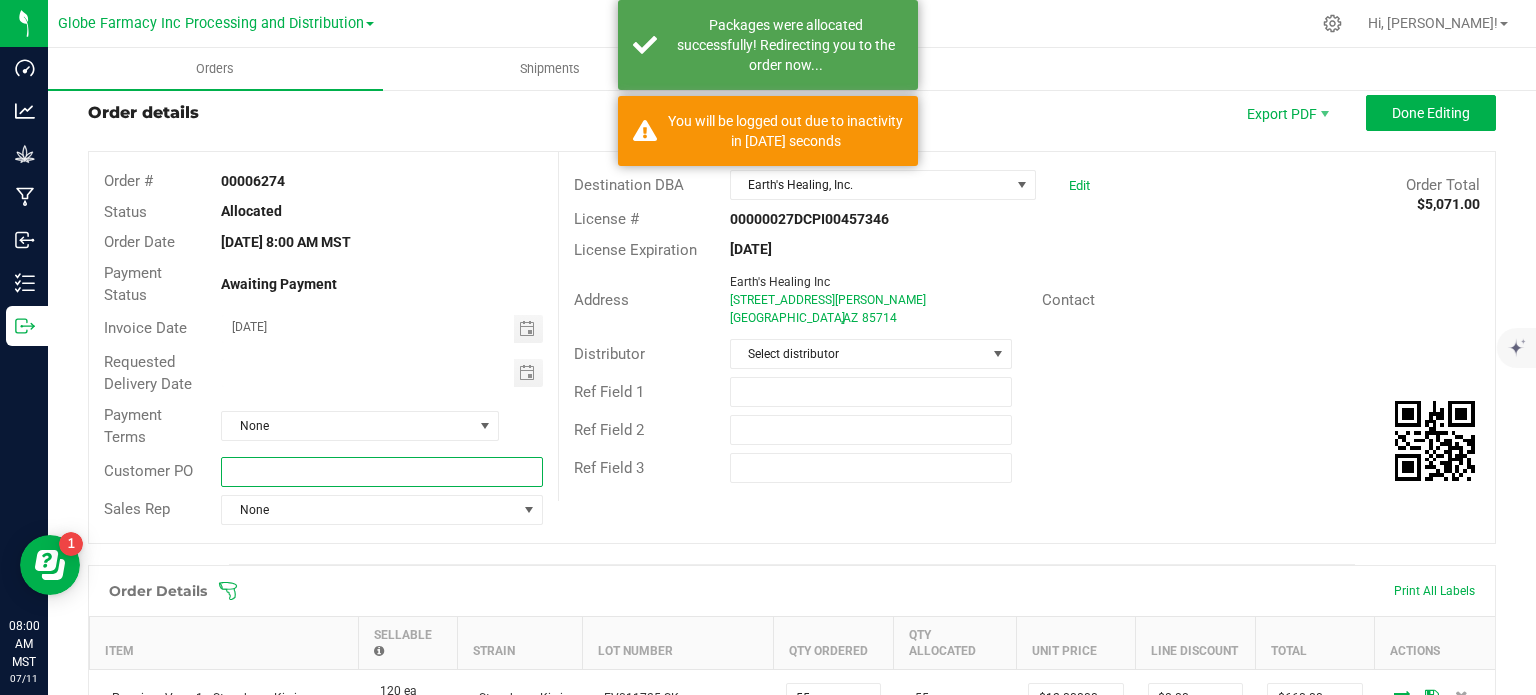 click at bounding box center [381, 472] 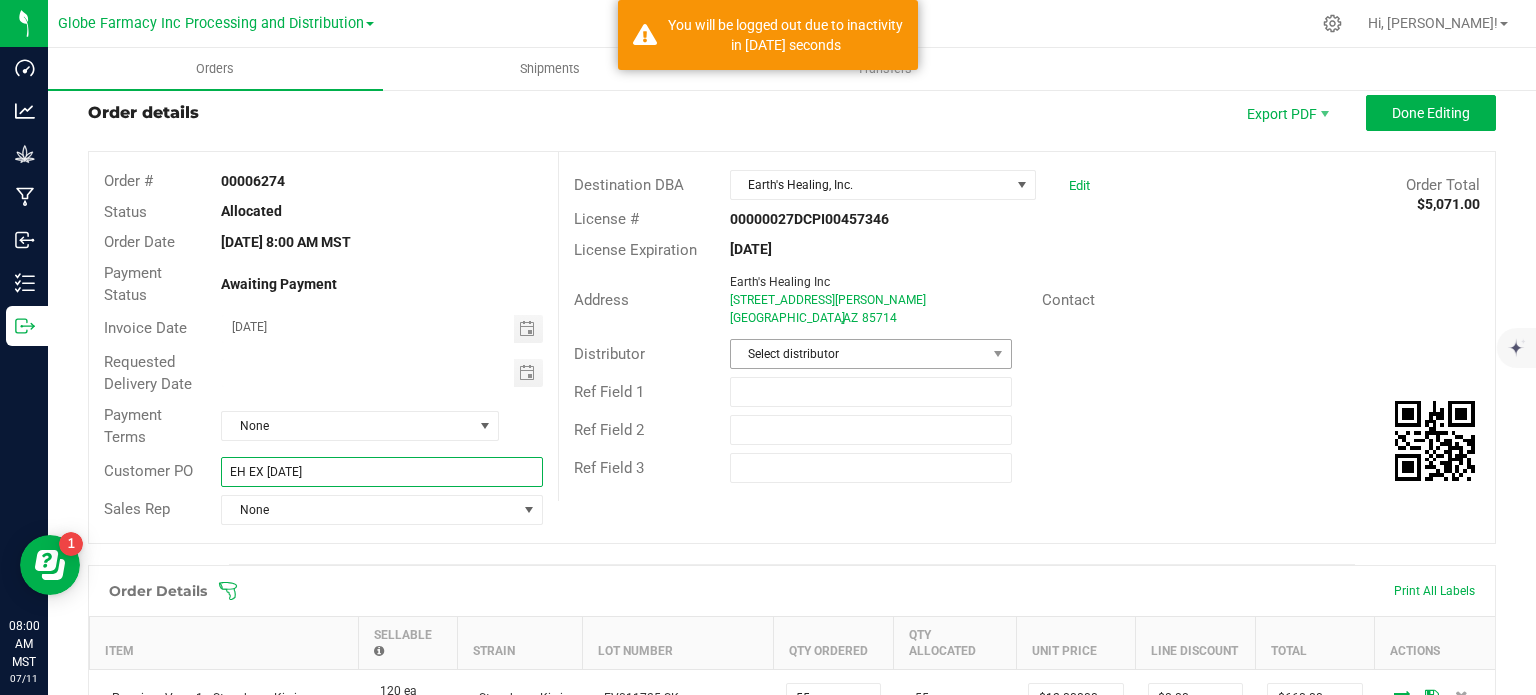 type on "EH EX [DATE]" 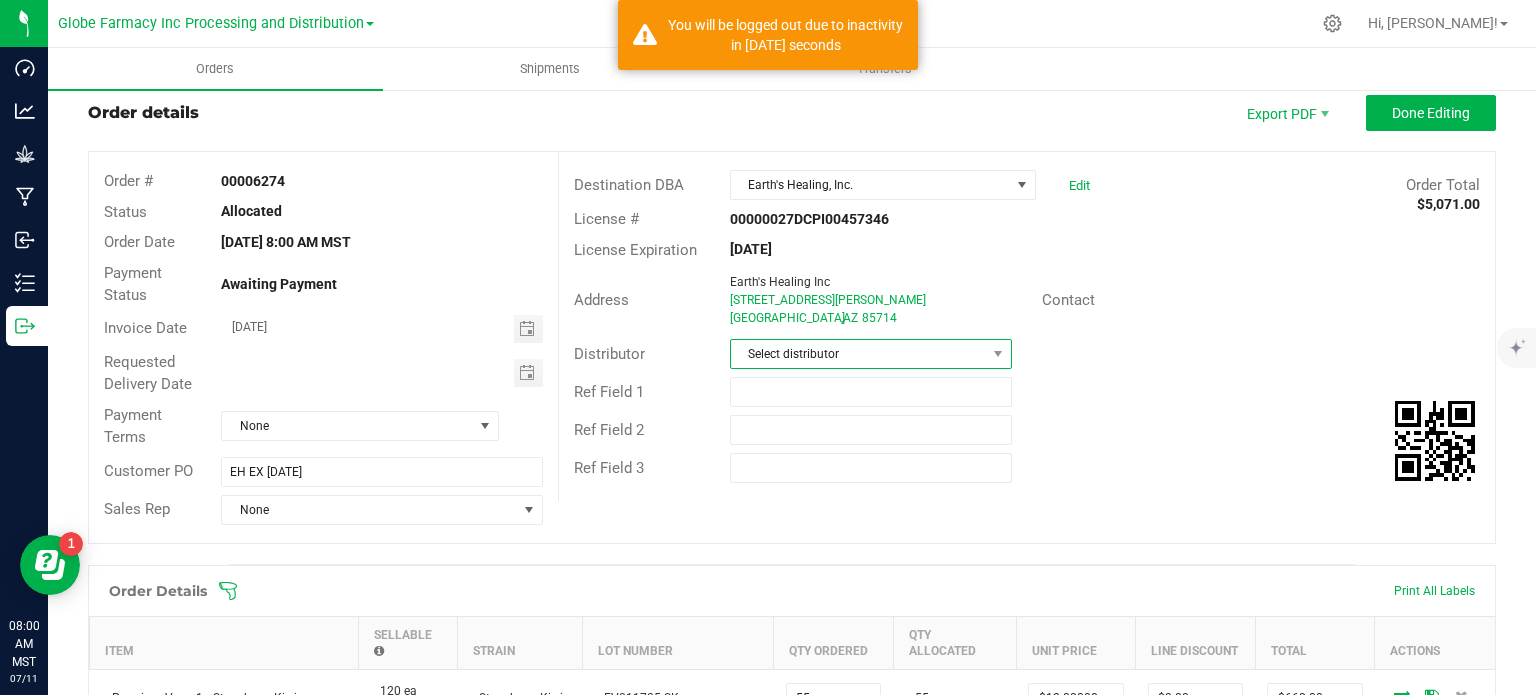 click on "Select distributor" at bounding box center [858, 354] 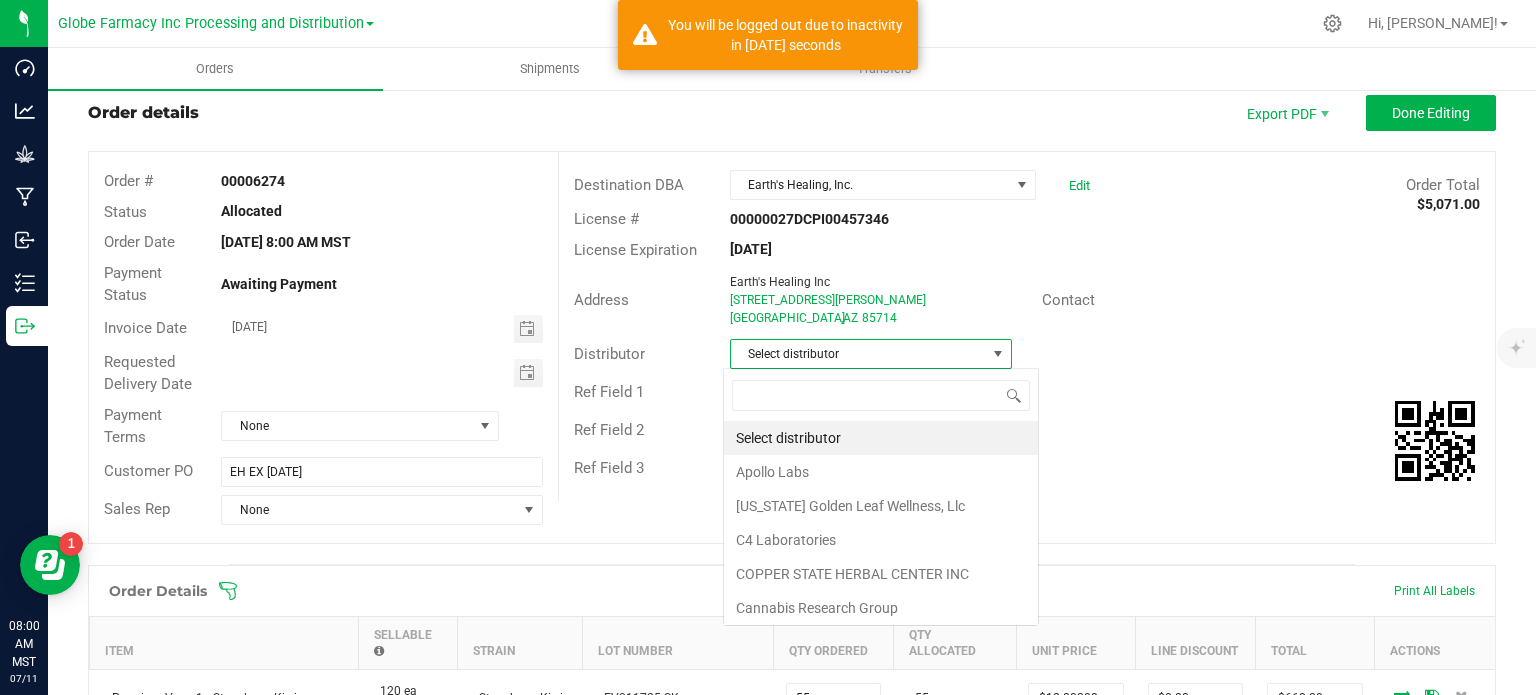 scroll, scrollTop: 99970, scrollLeft: 99720, axis: both 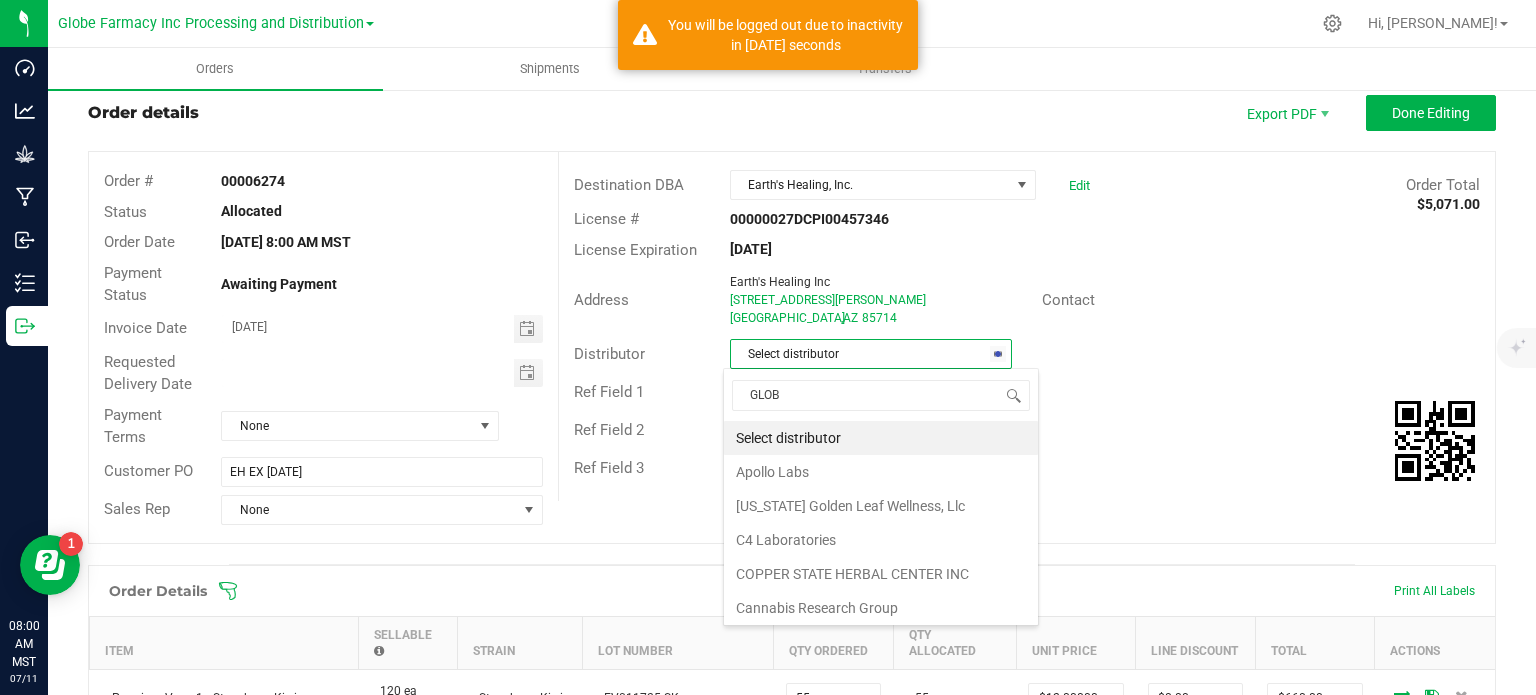 type on "GLOBE" 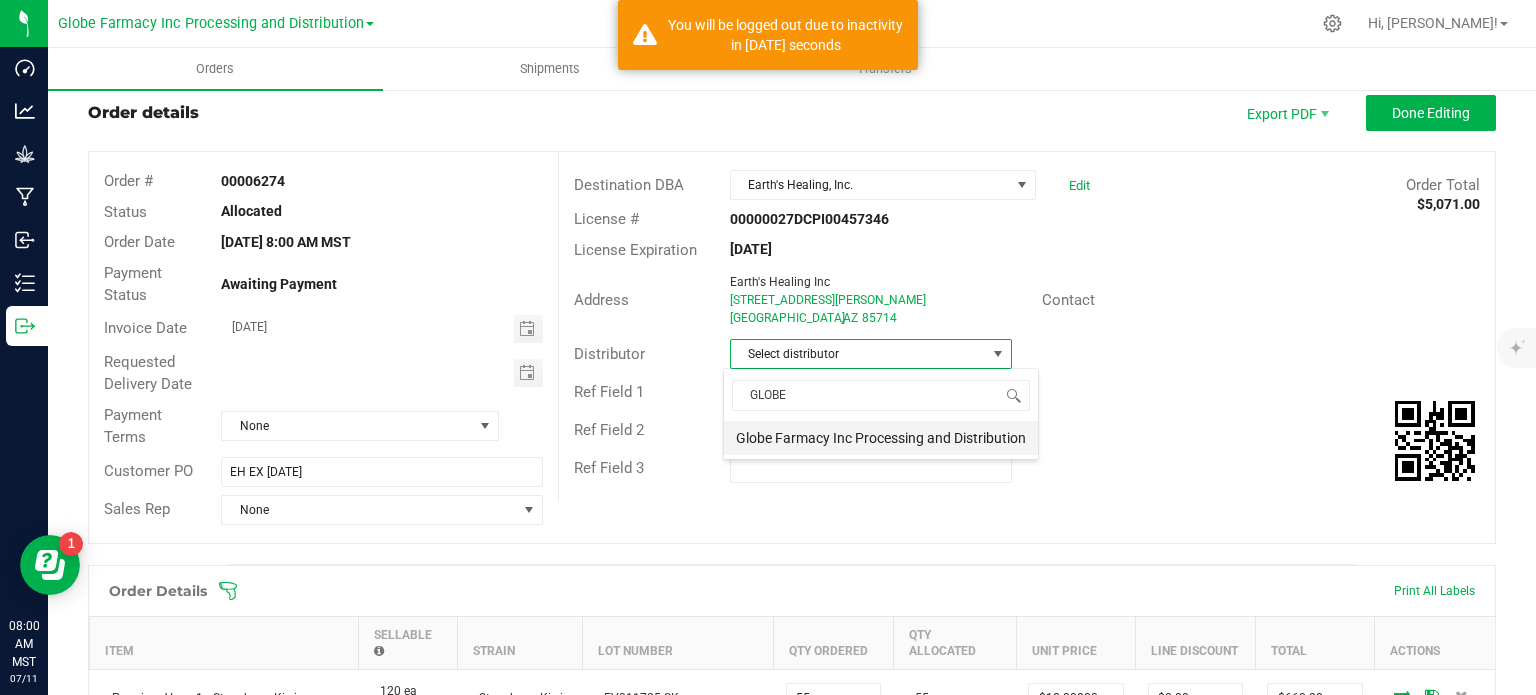 click on "Globe Farmacy Inc Processing and Distribution" at bounding box center [881, 438] 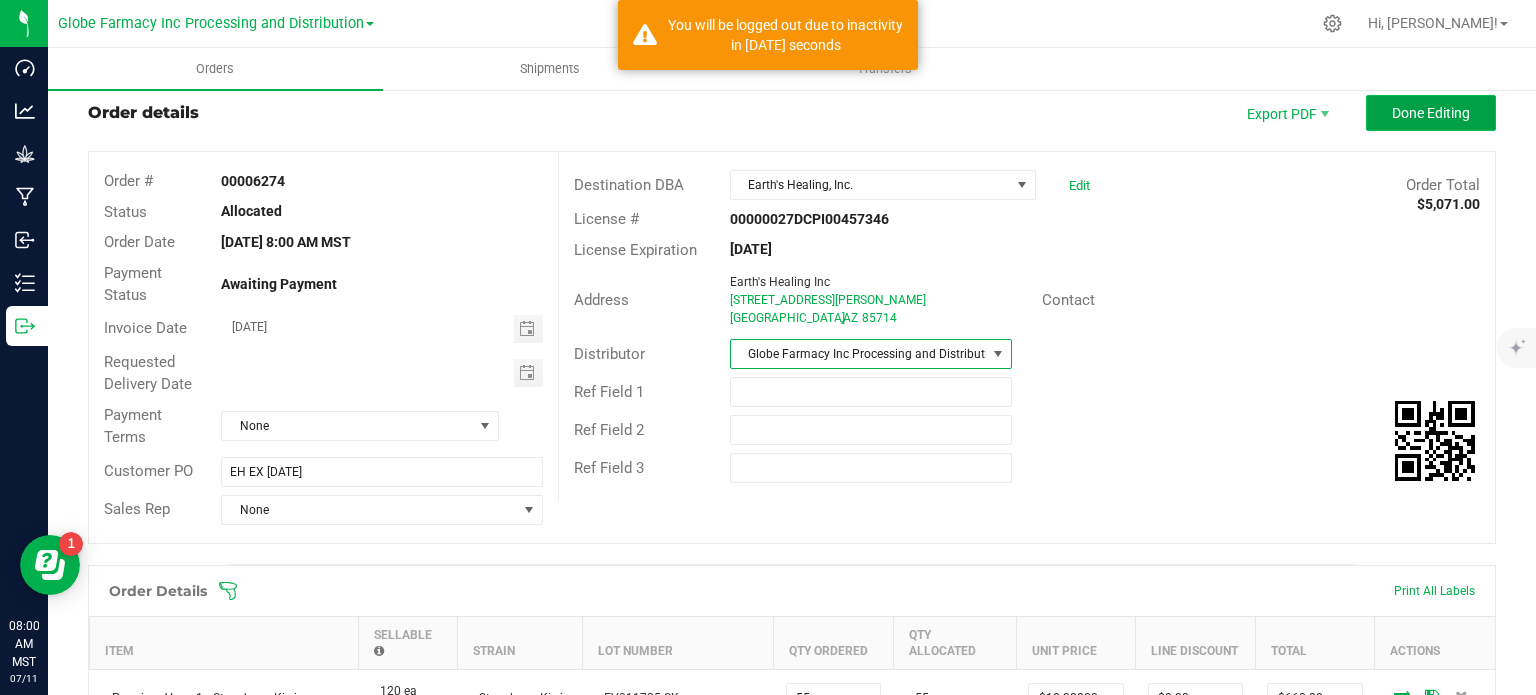 click on "Done Editing" at bounding box center [1431, 113] 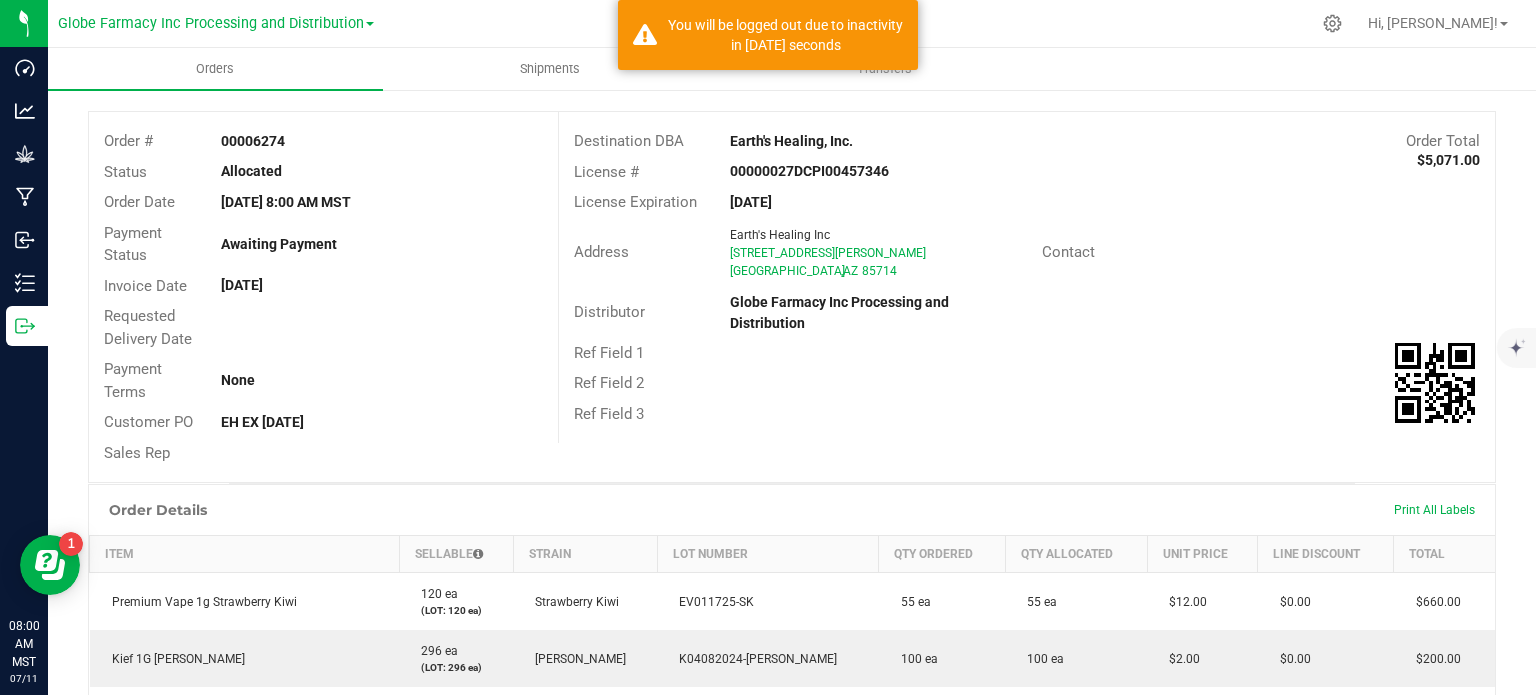scroll, scrollTop: 0, scrollLeft: 0, axis: both 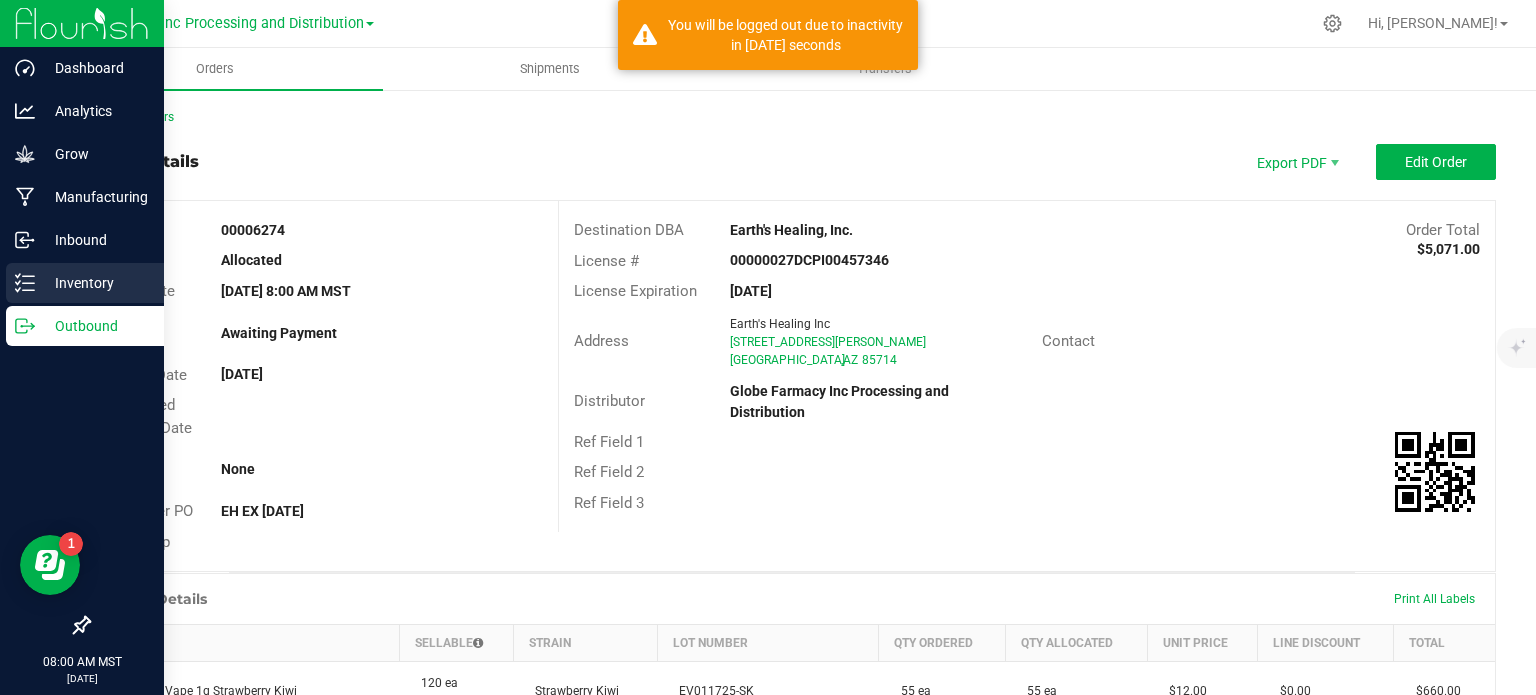 click on "Inventory" at bounding box center (85, 283) 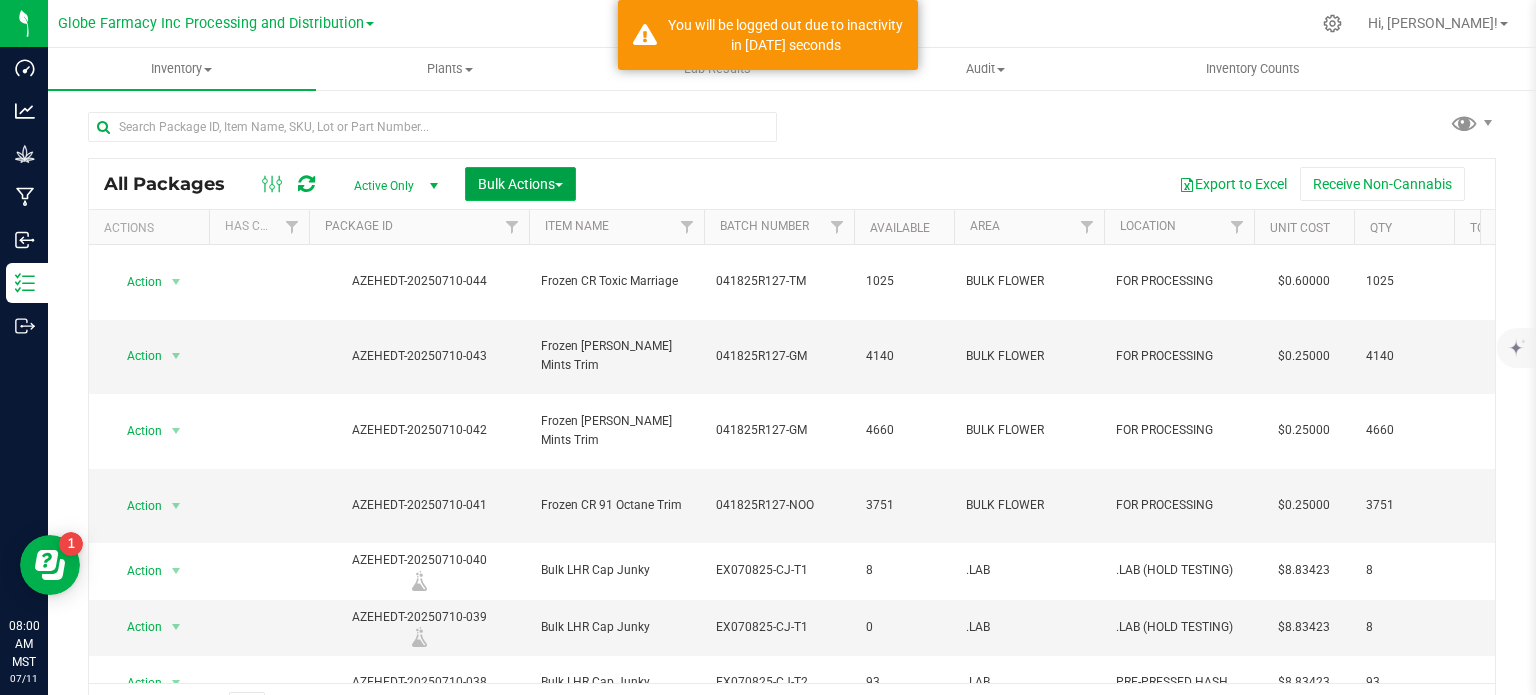 click on "Bulk Actions" at bounding box center [520, 184] 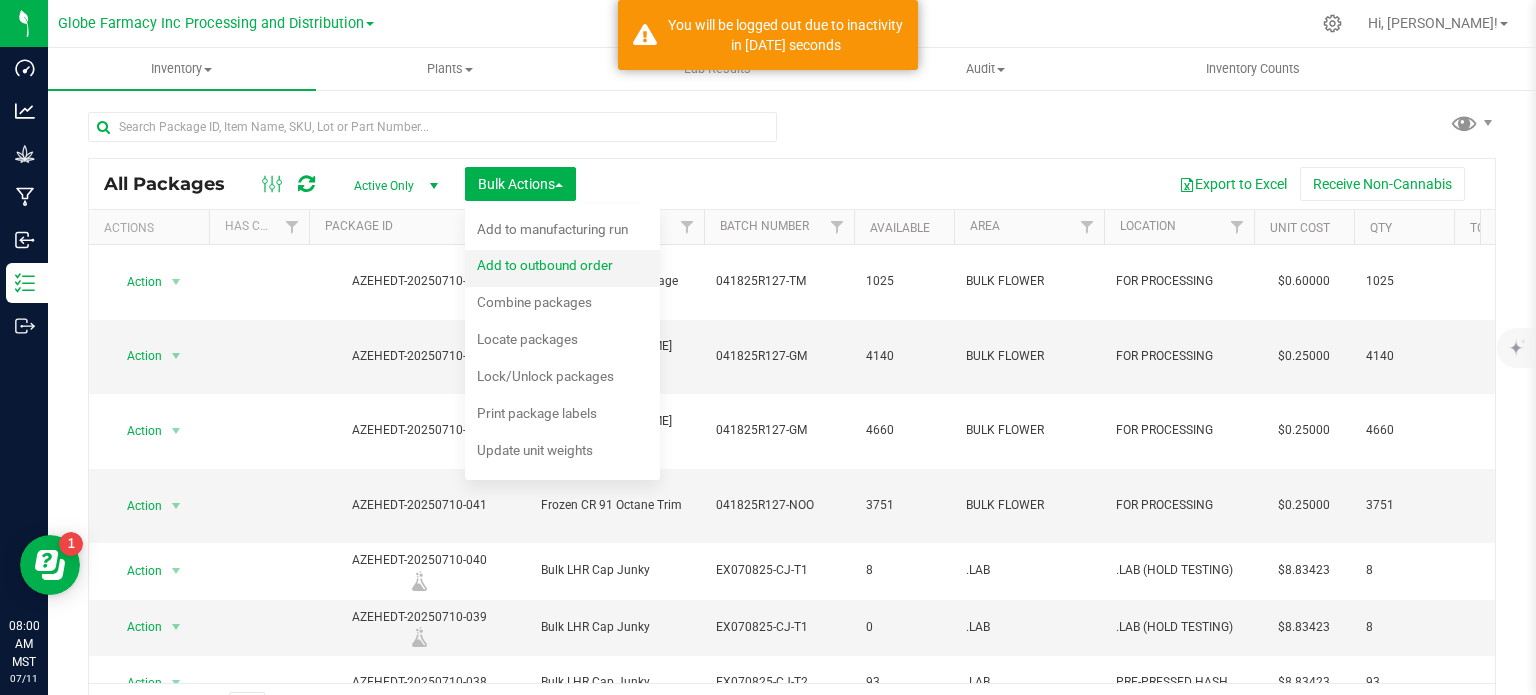click on "Add to outbound order" at bounding box center (545, 265) 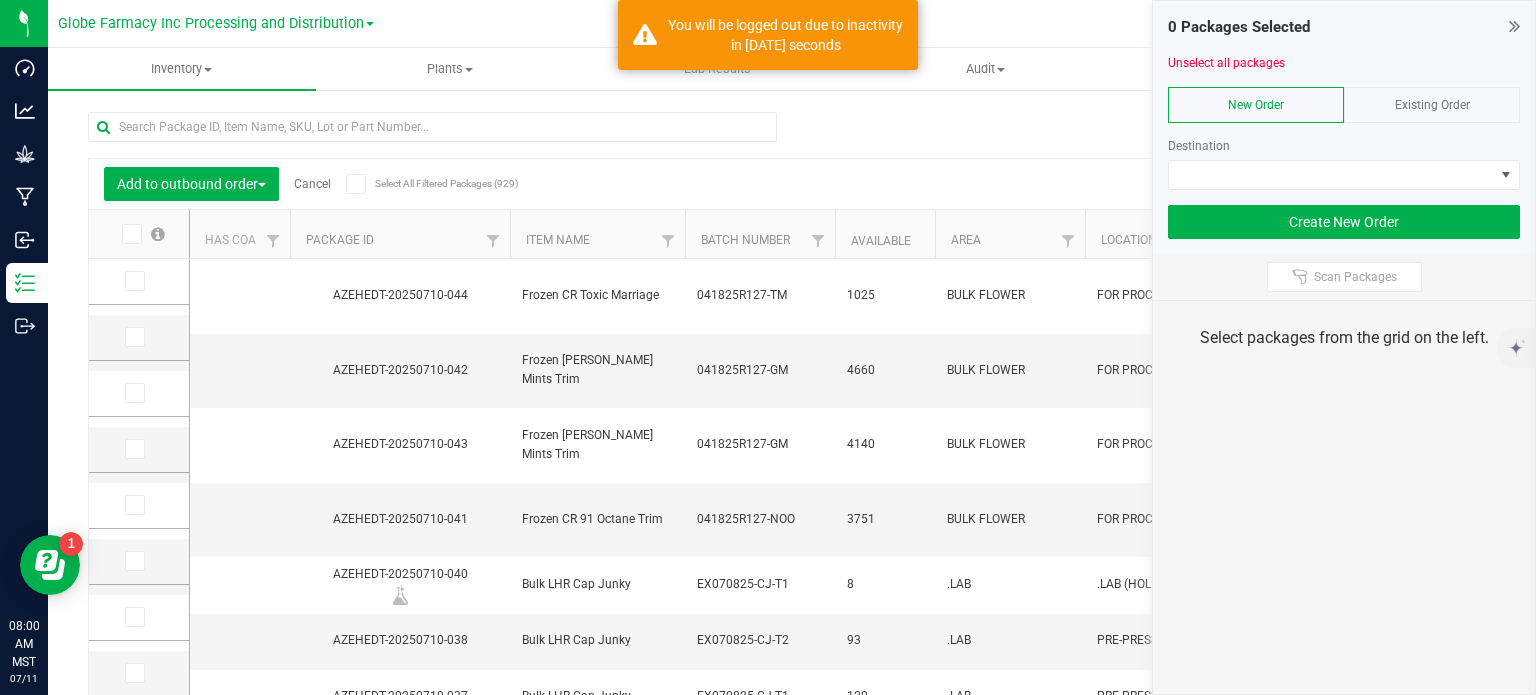 click at bounding box center [1514, 26] 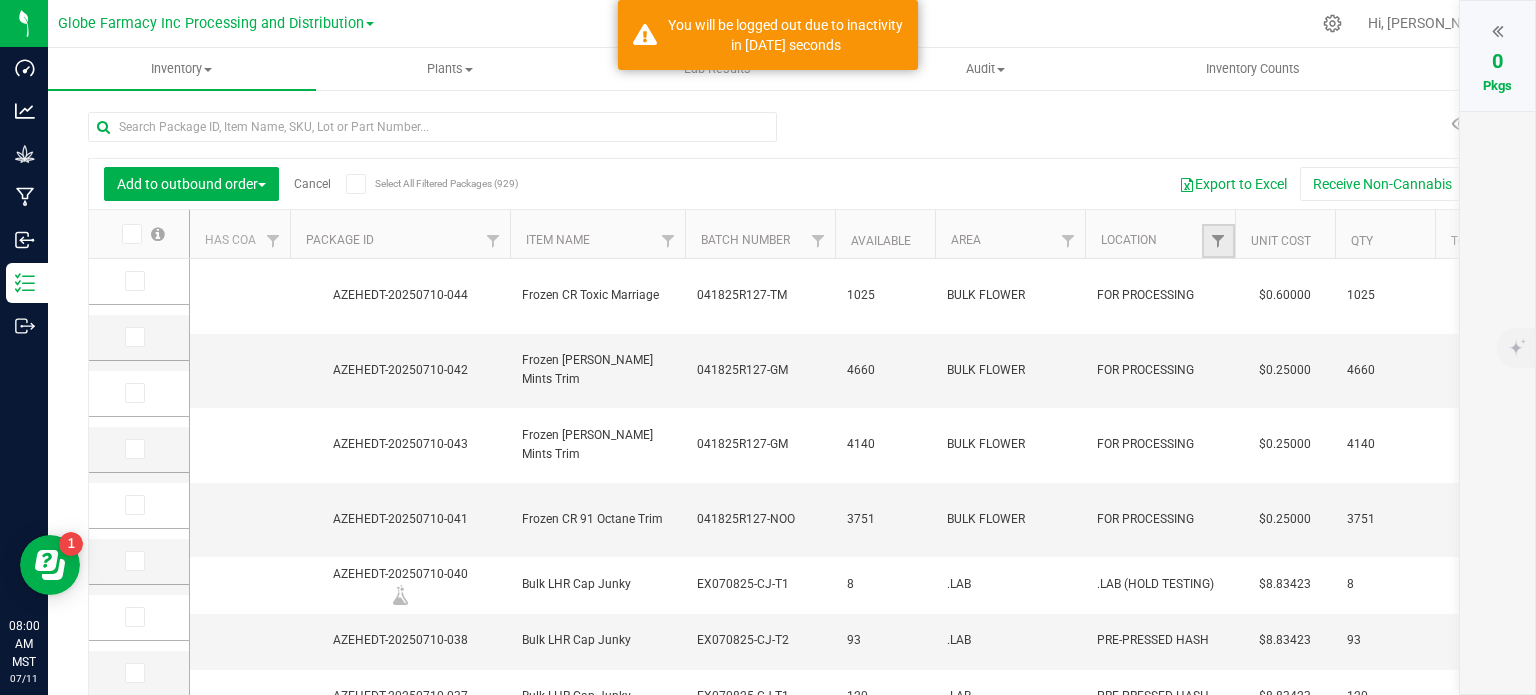 click at bounding box center [1218, 241] 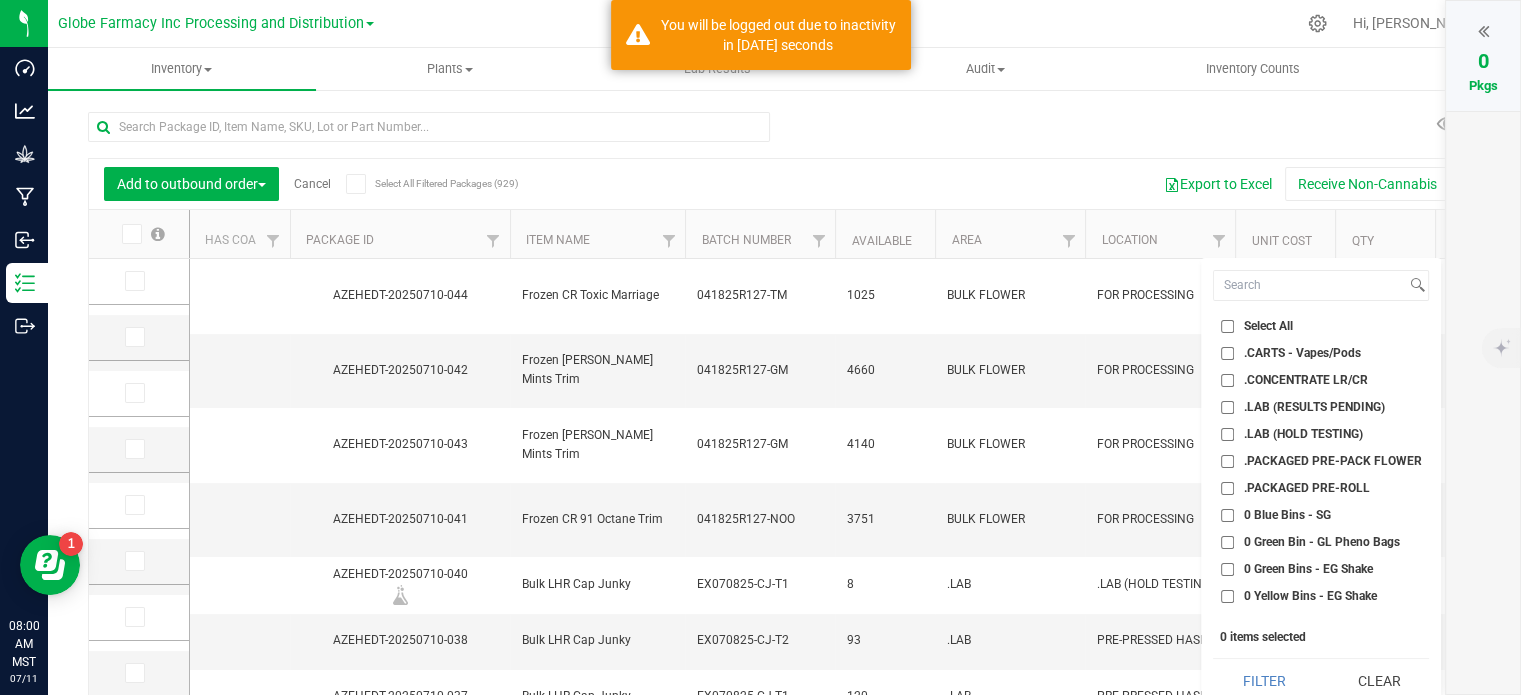 click on ".PACKAGED PRE-PACK FLOWER" at bounding box center (1321, 461) 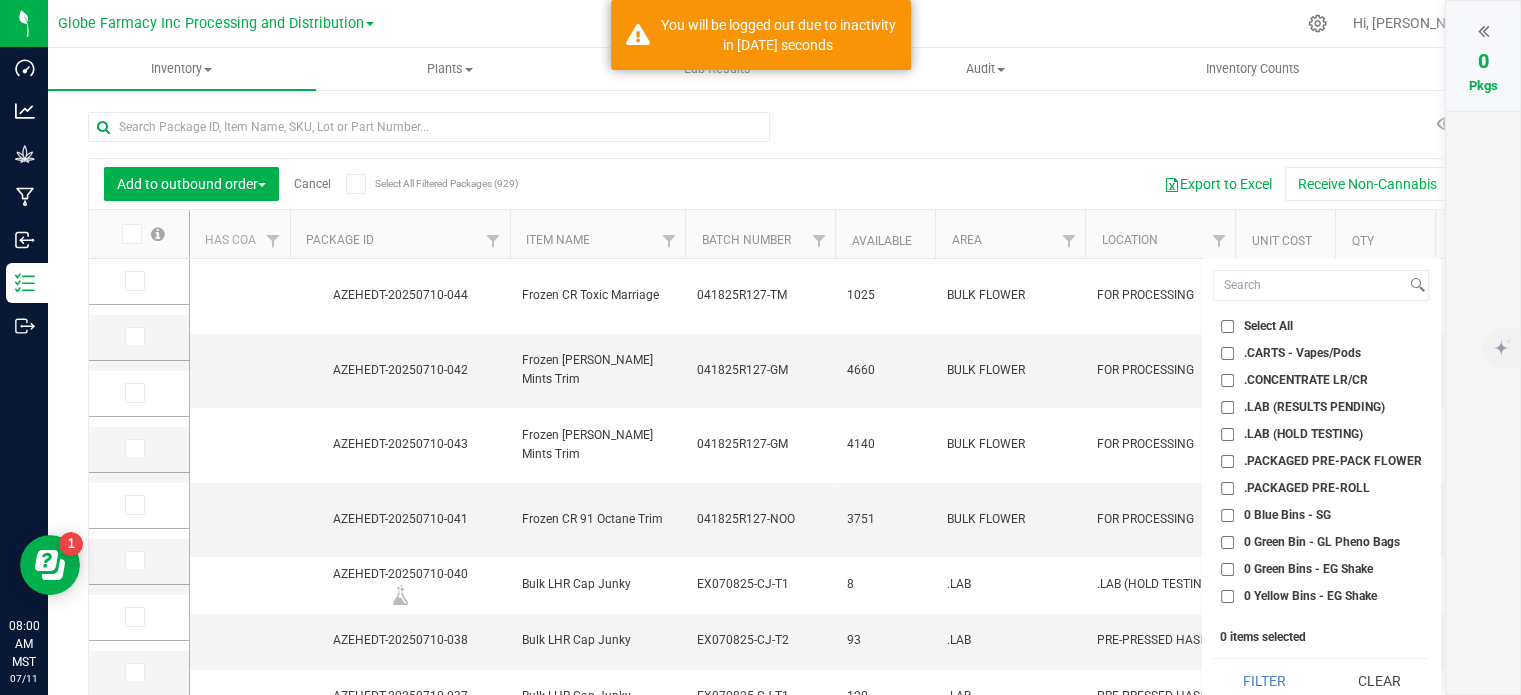 click on ".PACKAGED PRE-PACK FLOWER" at bounding box center [1227, 461] 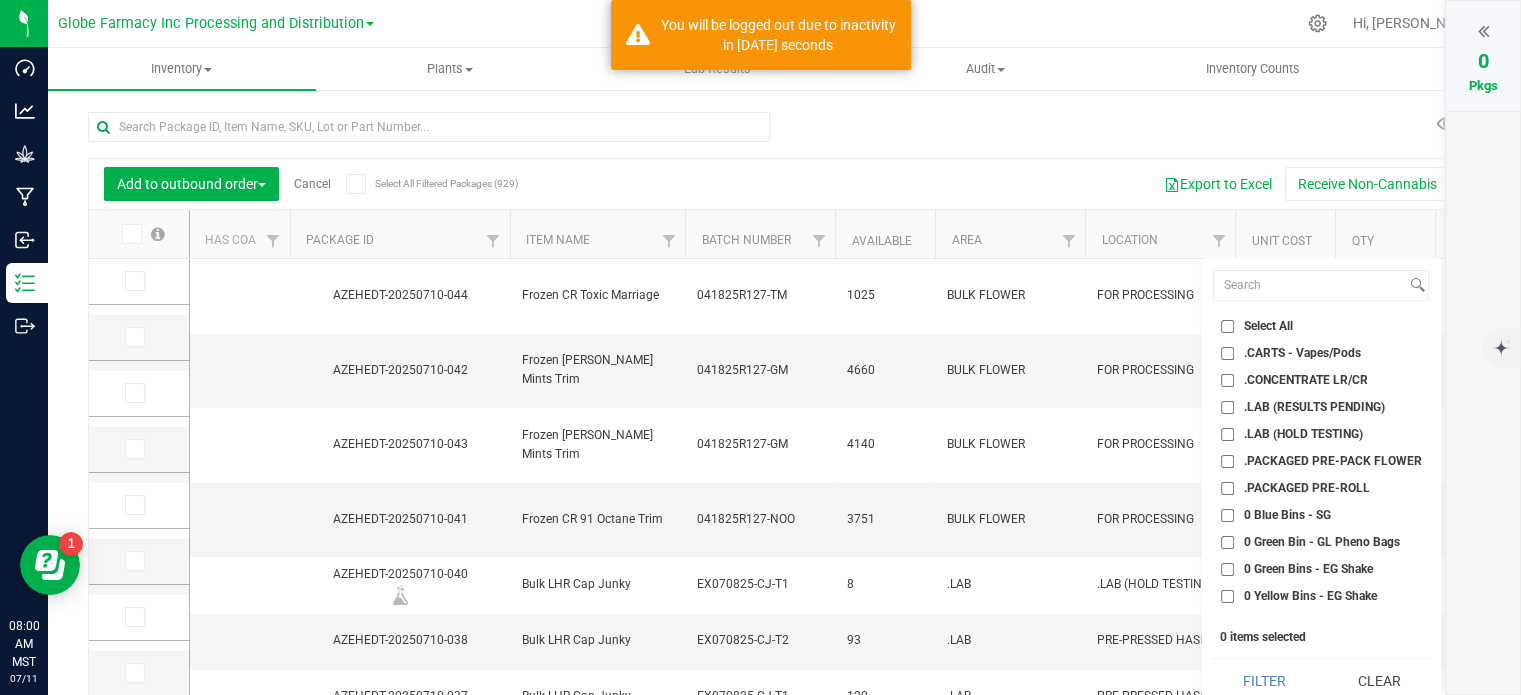 checkbox on "true" 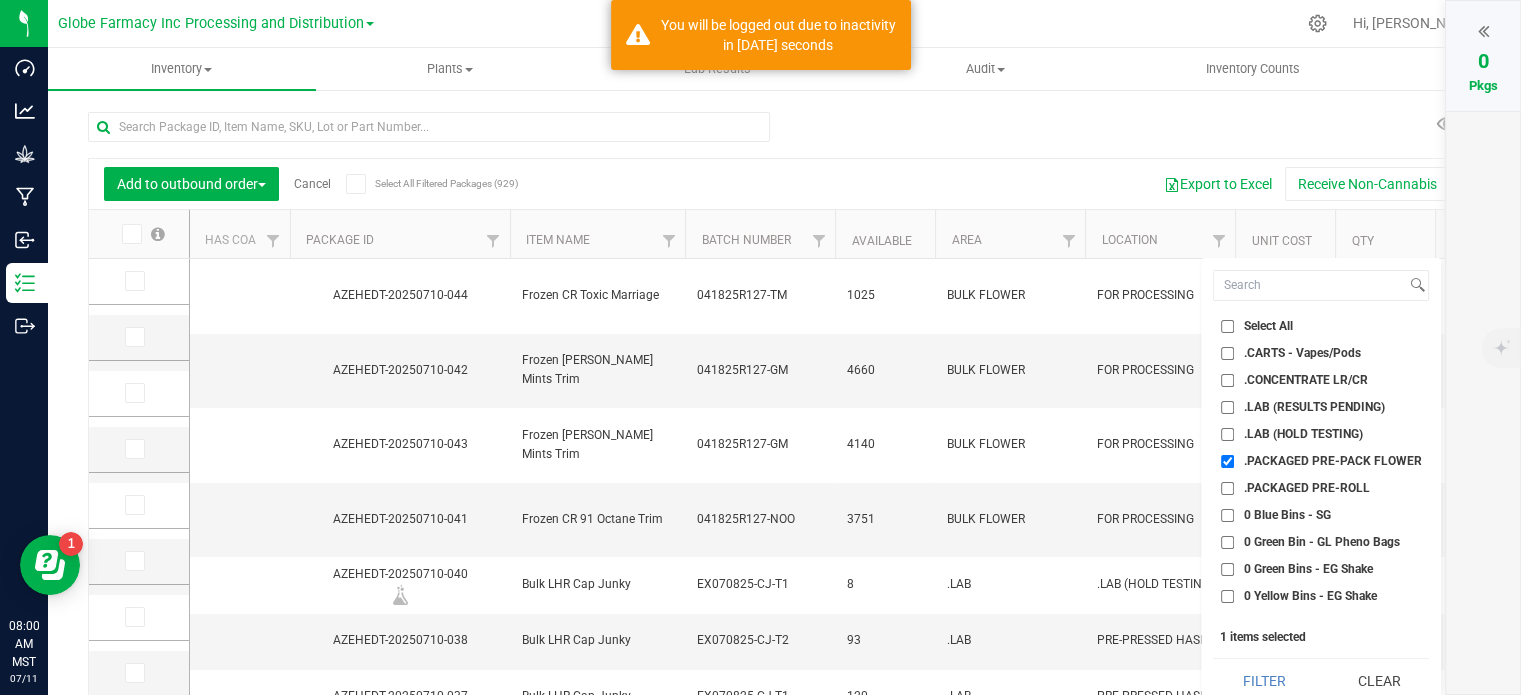 click on ".PACKAGED PRE-ROLL" at bounding box center (1227, 488) 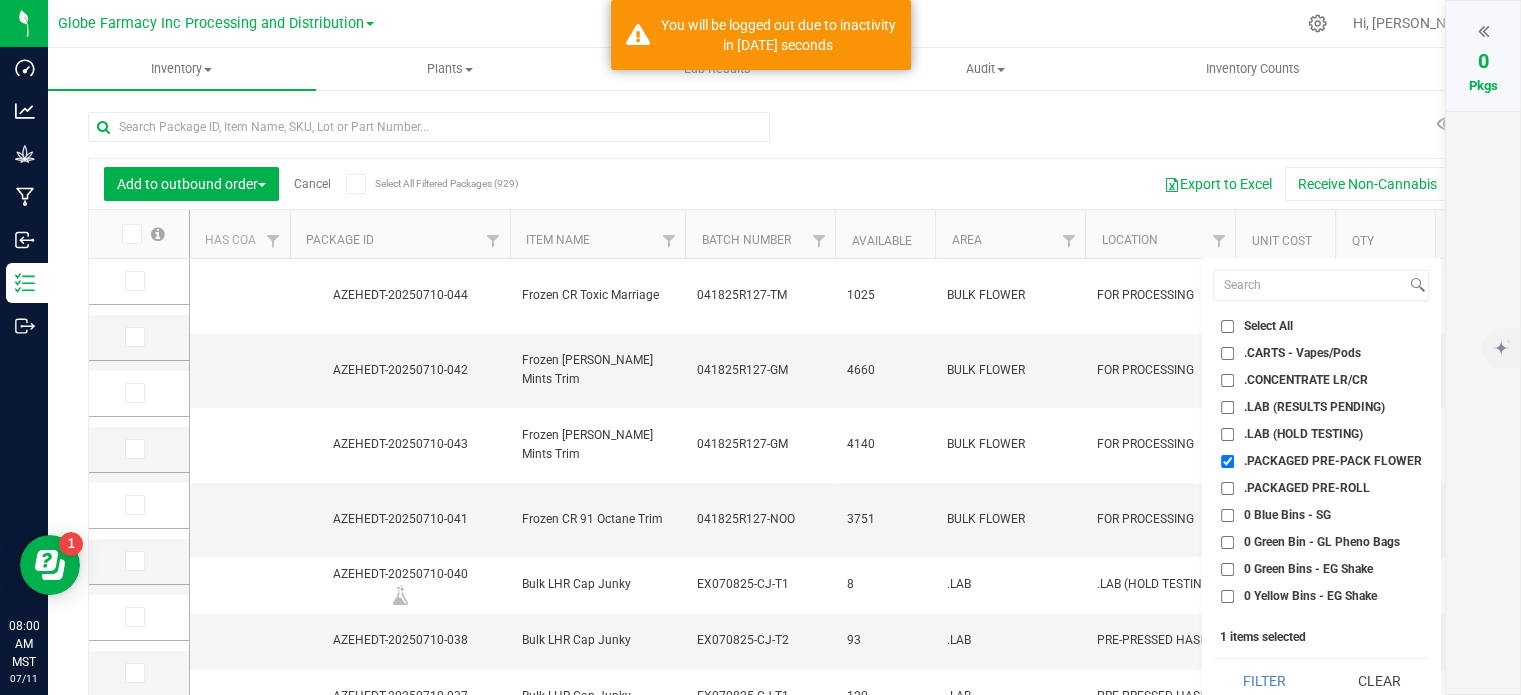 checkbox on "true" 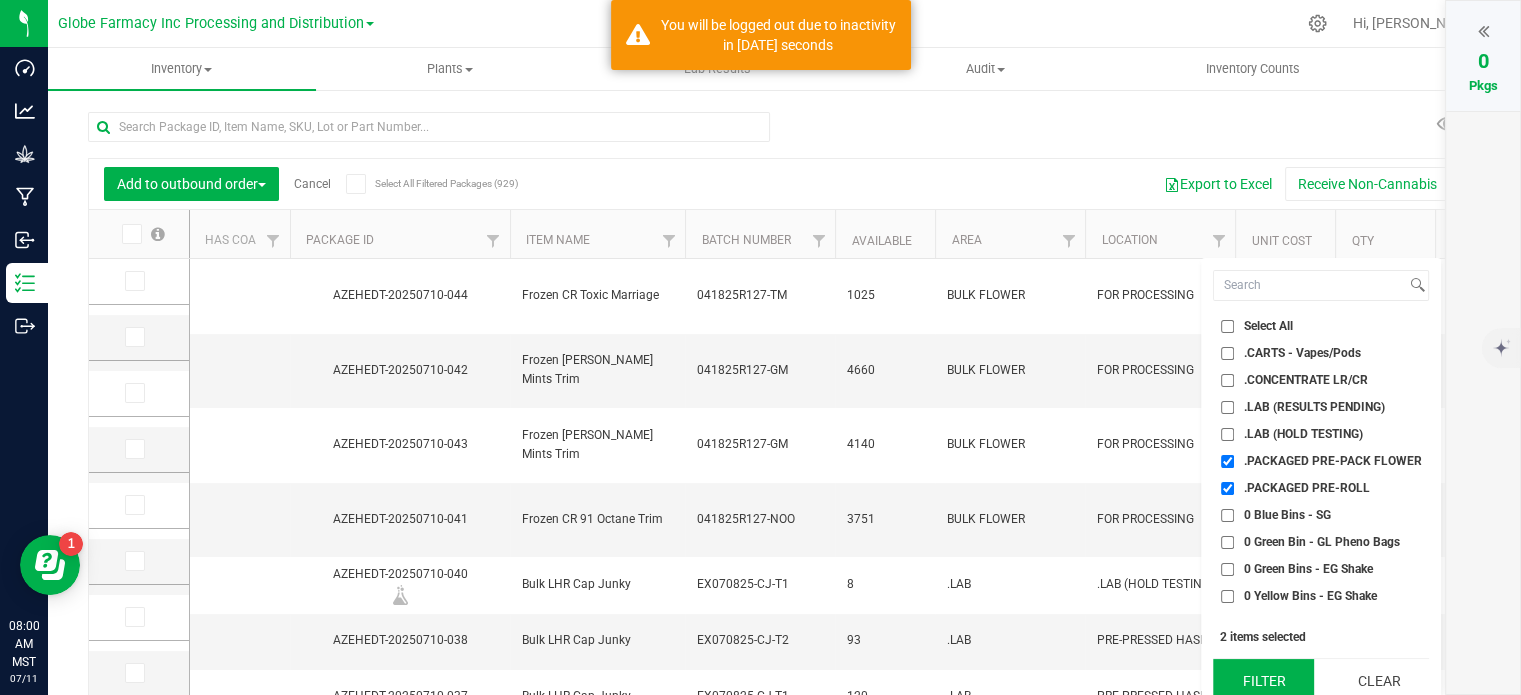 click on "Filter" at bounding box center [1263, 681] 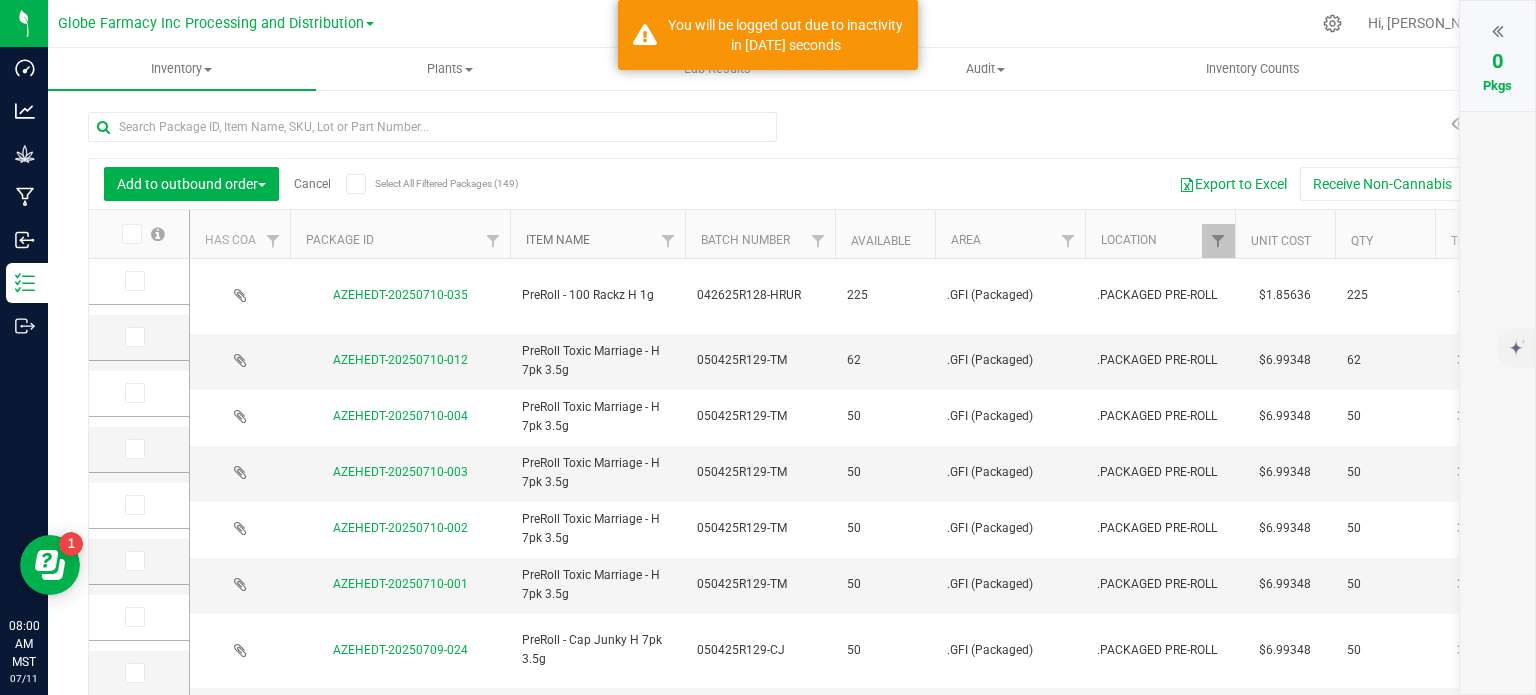 click on "Item Name" at bounding box center [558, 240] 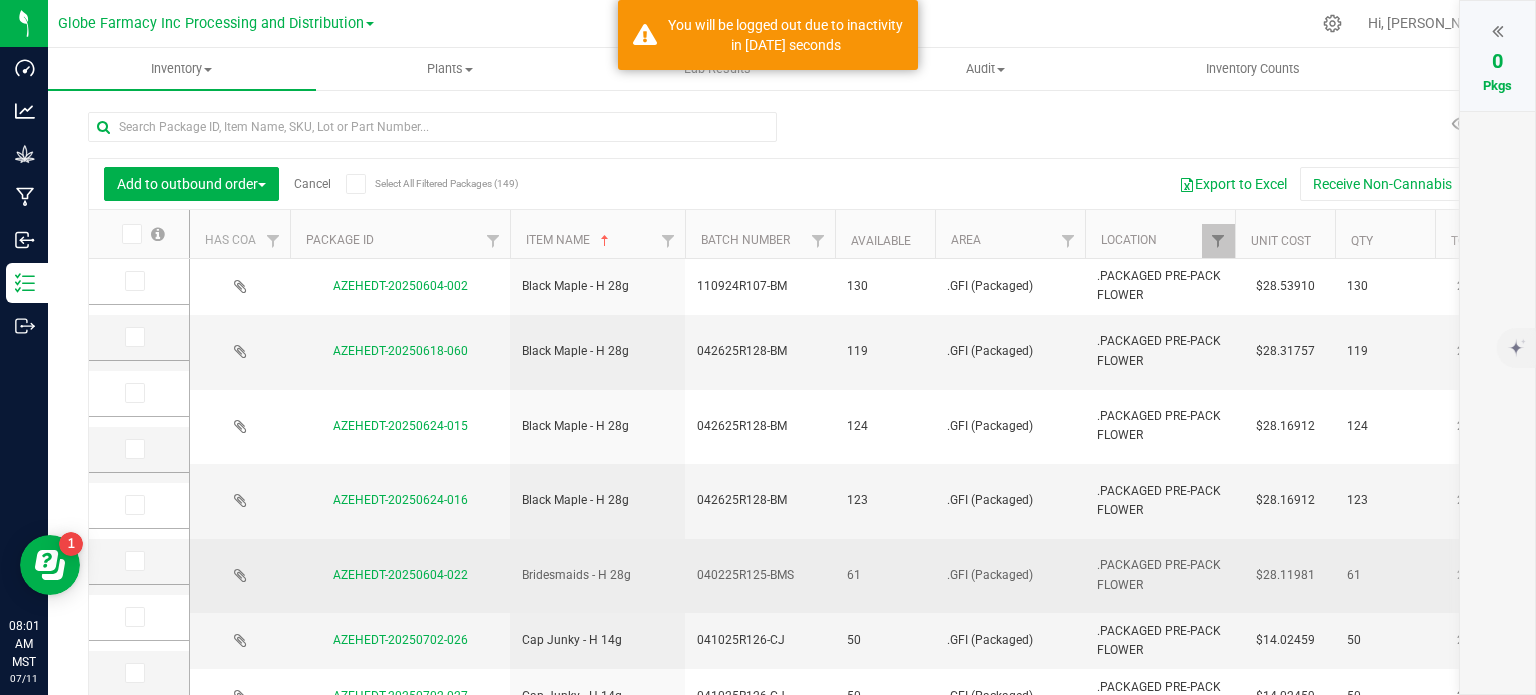 scroll, scrollTop: 100, scrollLeft: 0, axis: vertical 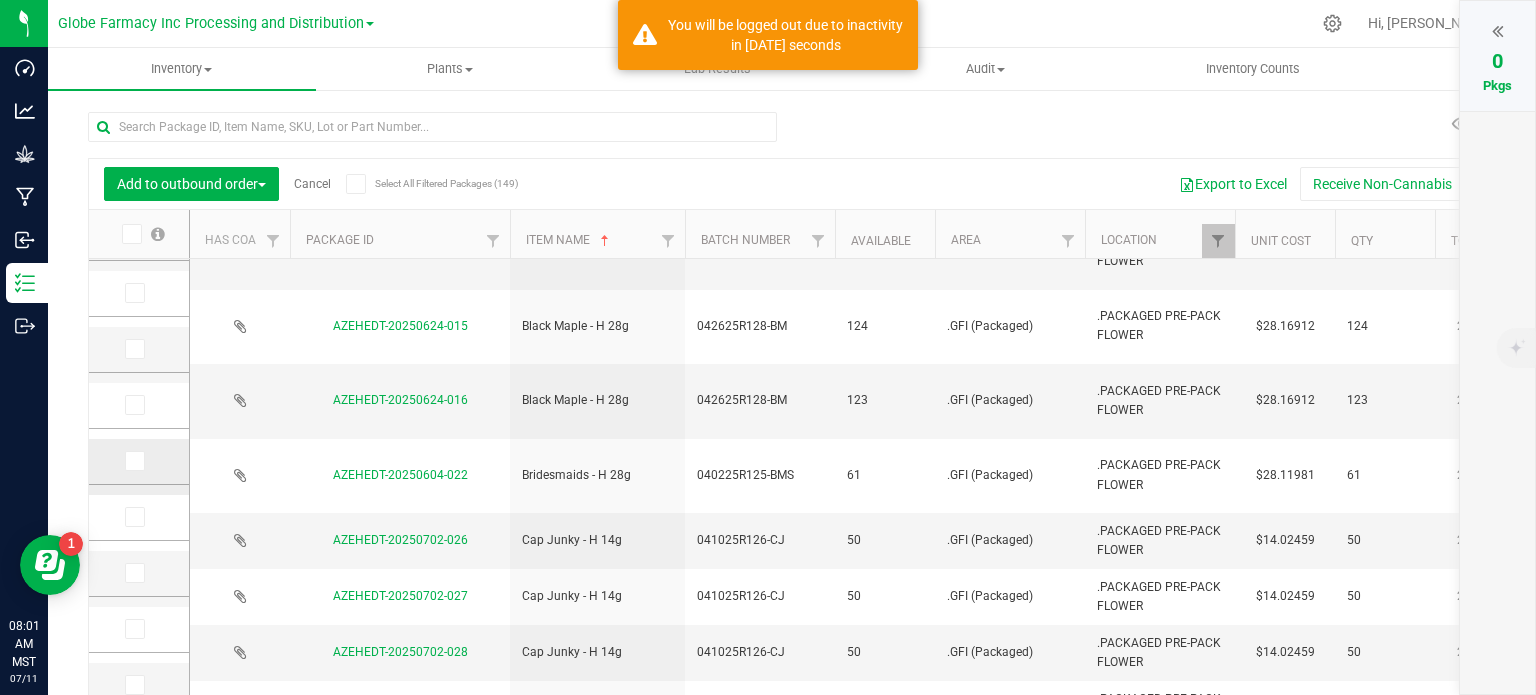 drag, startPoint x: 133, startPoint y: 462, endPoint x: 152, endPoint y: 464, distance: 19.104973 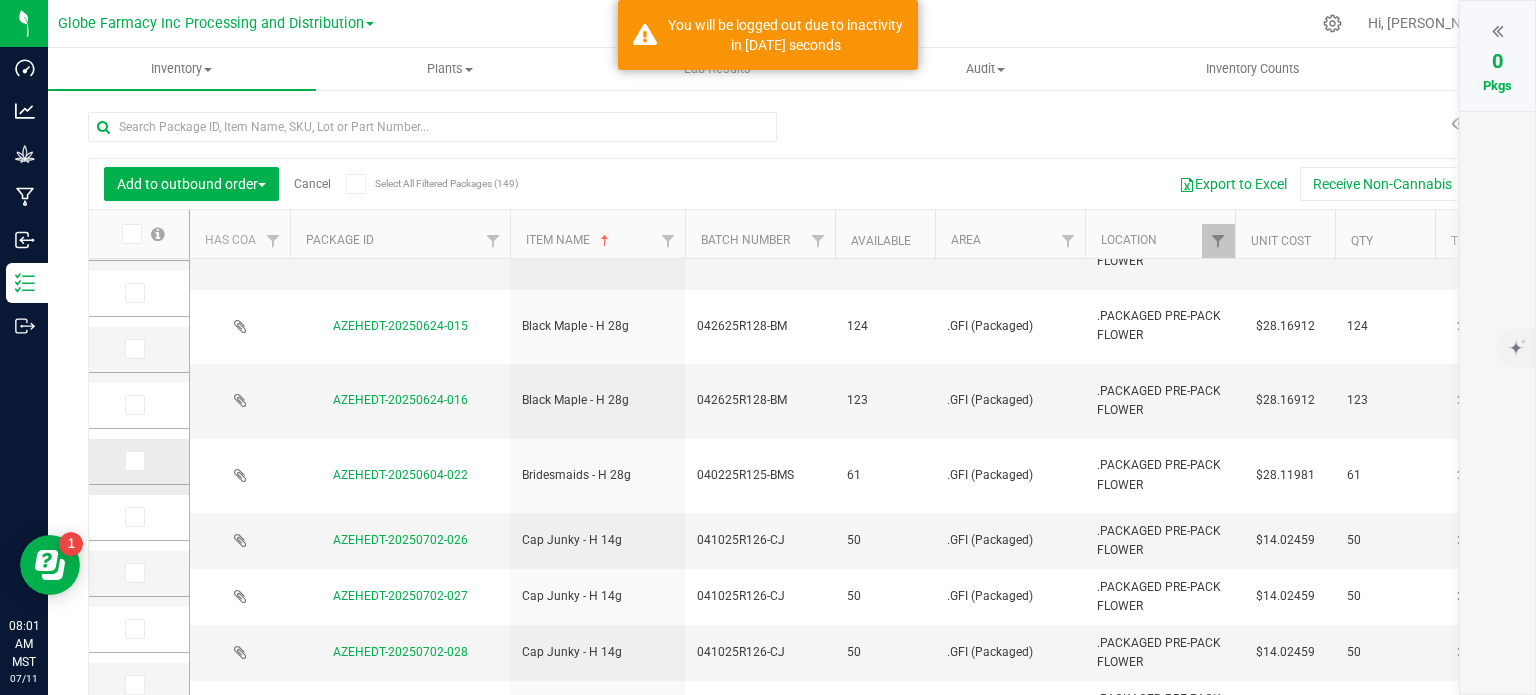 click at bounding box center (133, 461) 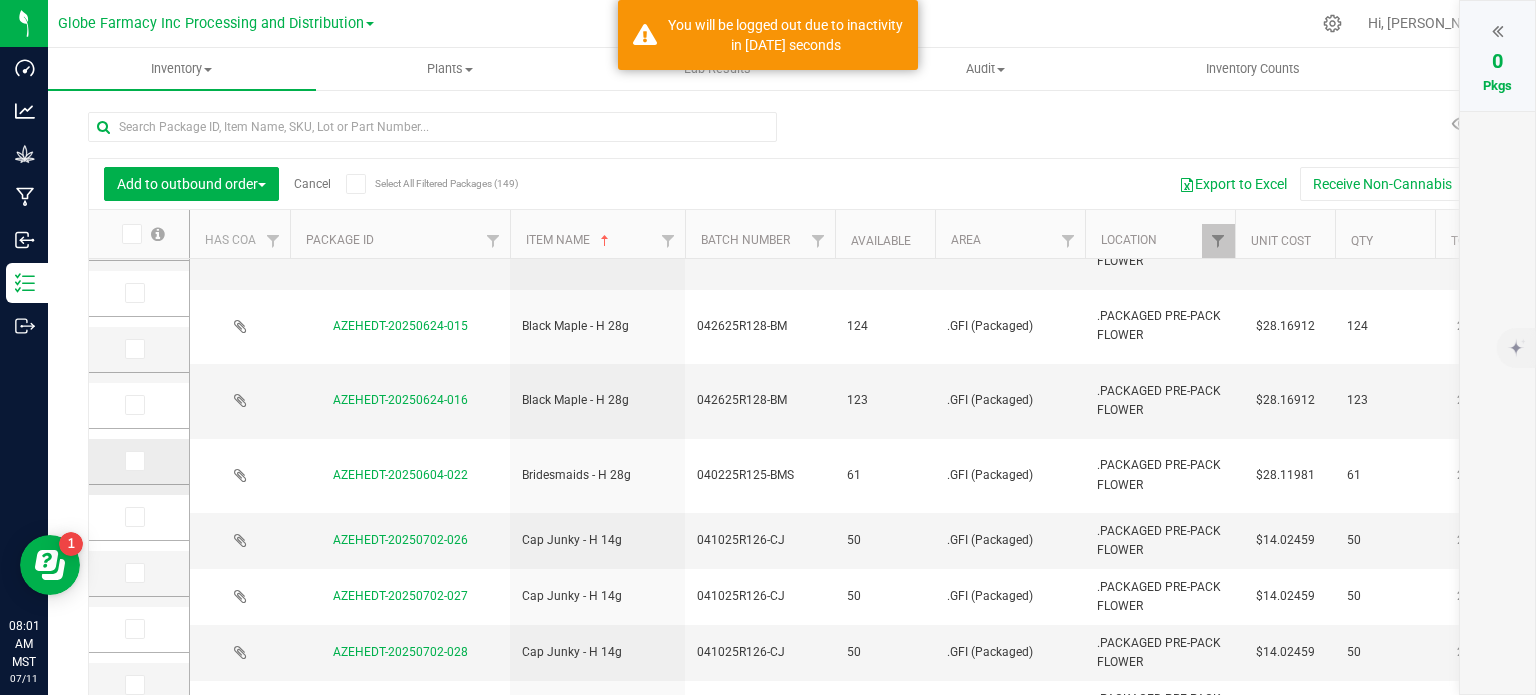 click at bounding box center (0, 0) 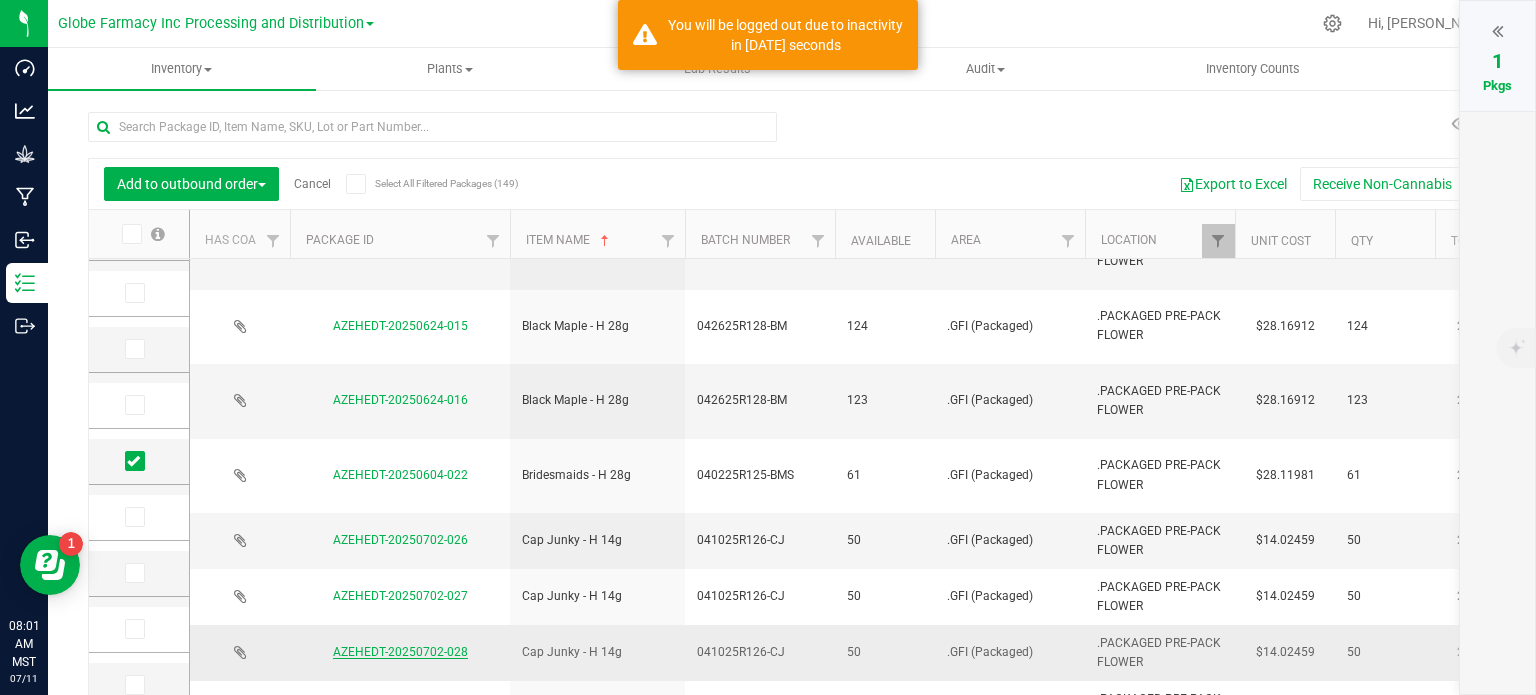 scroll, scrollTop: 300, scrollLeft: 0, axis: vertical 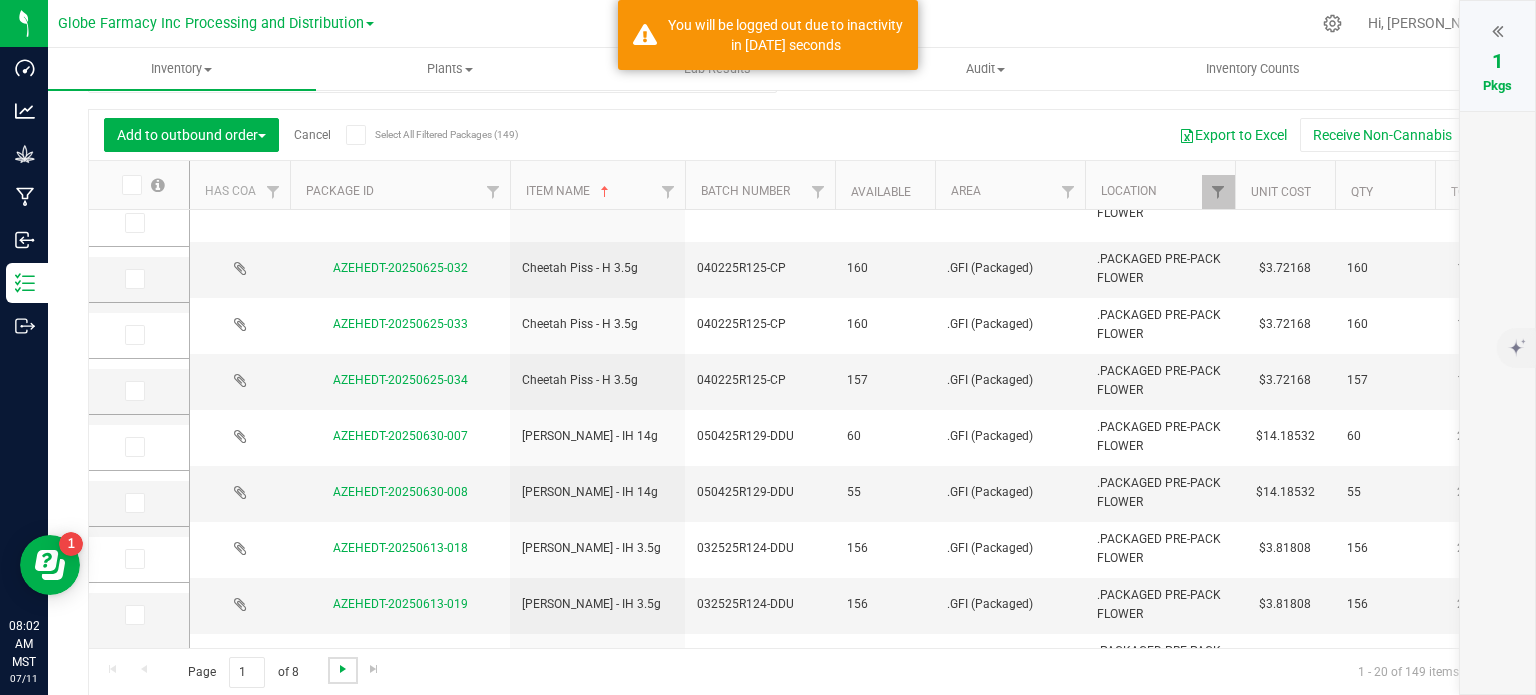 click at bounding box center [343, 669] 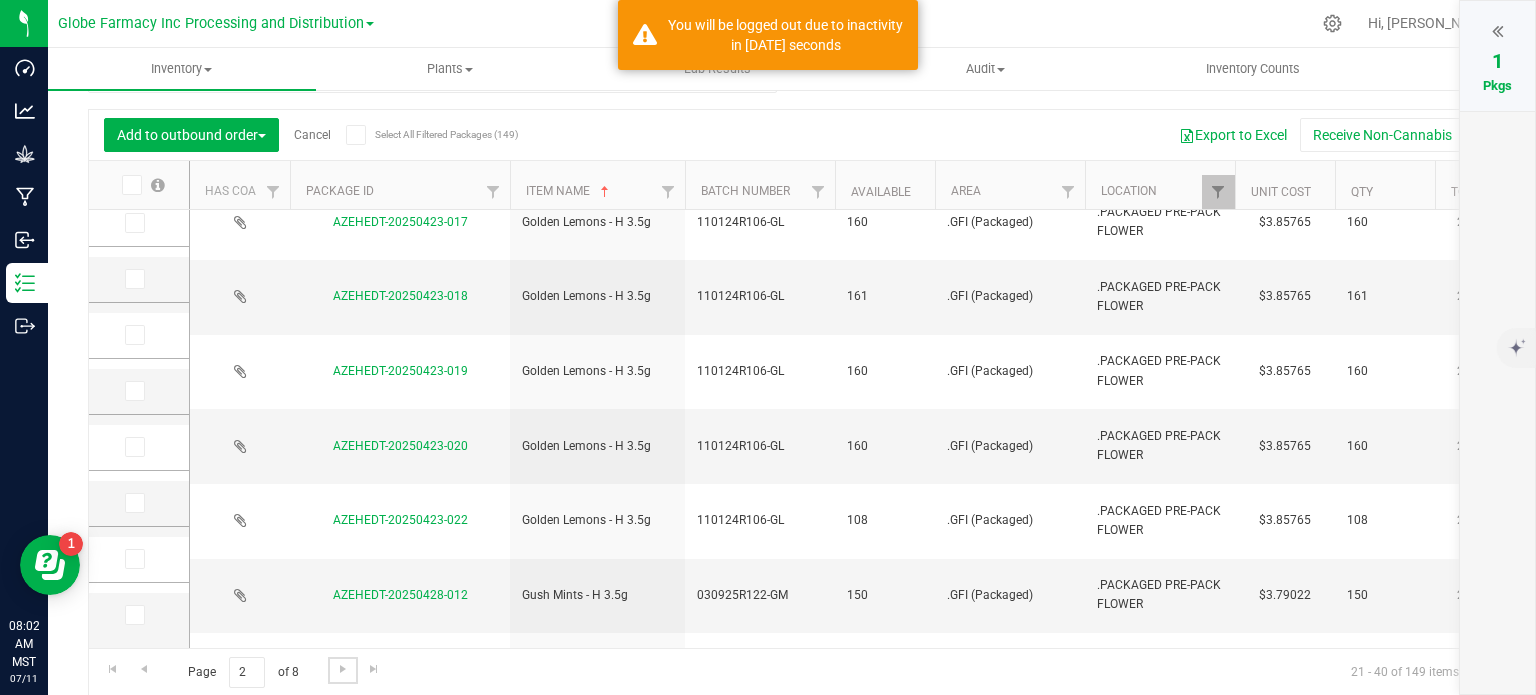 scroll, scrollTop: 0, scrollLeft: 0, axis: both 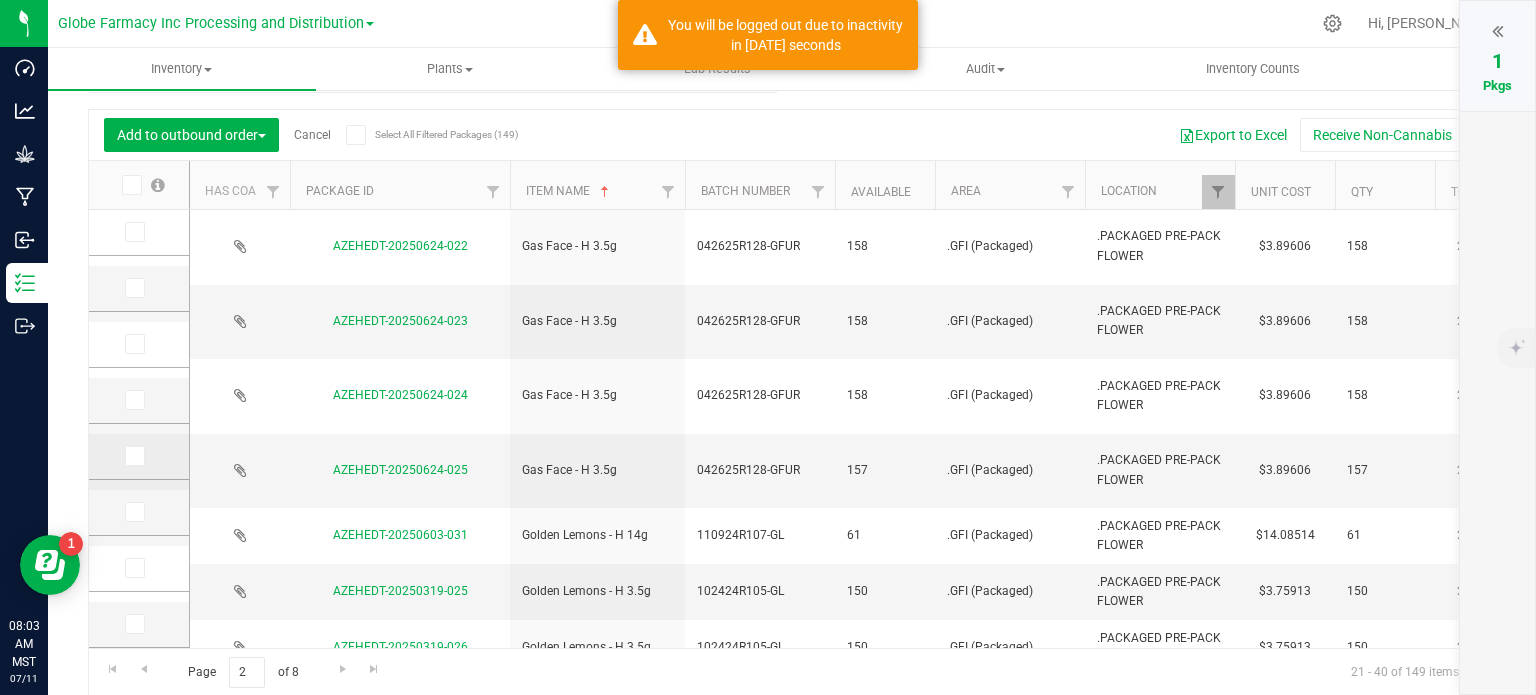 click at bounding box center (133, 456) 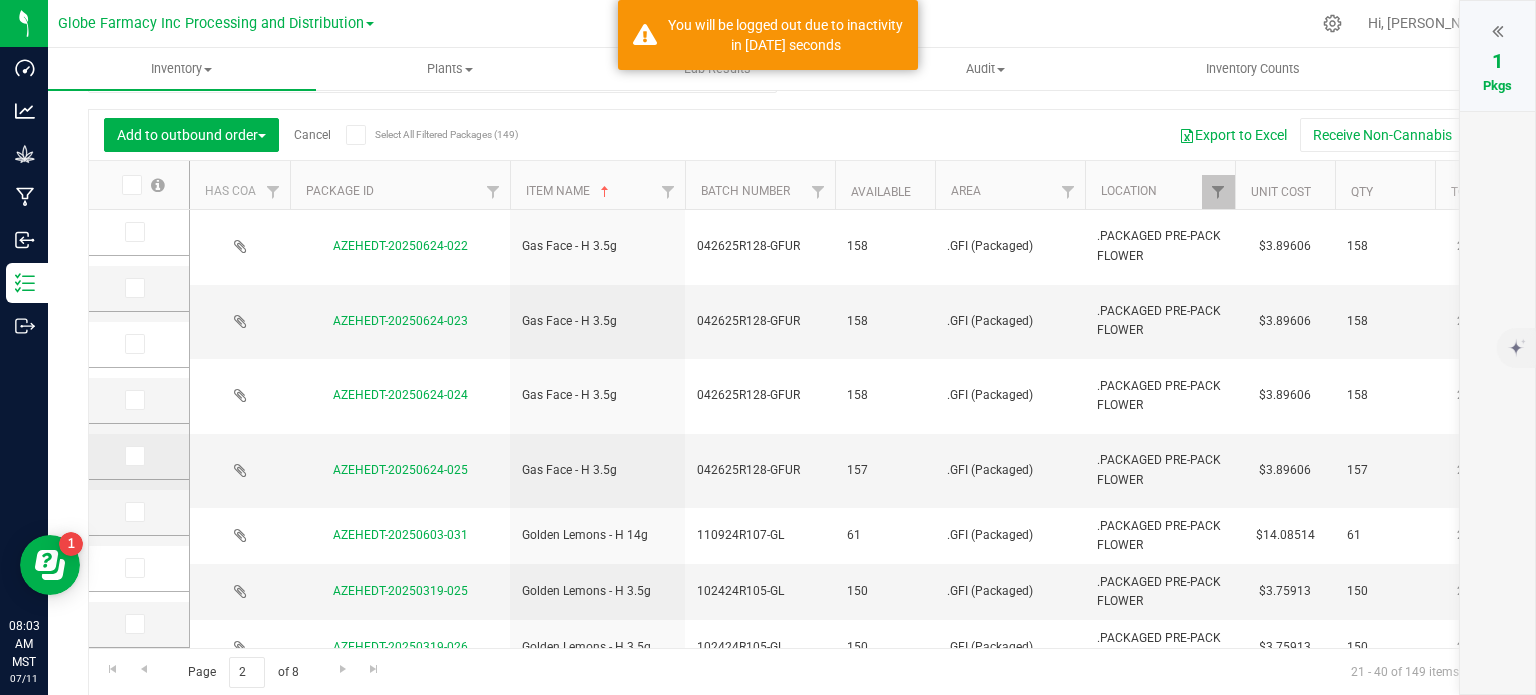 click at bounding box center (0, 0) 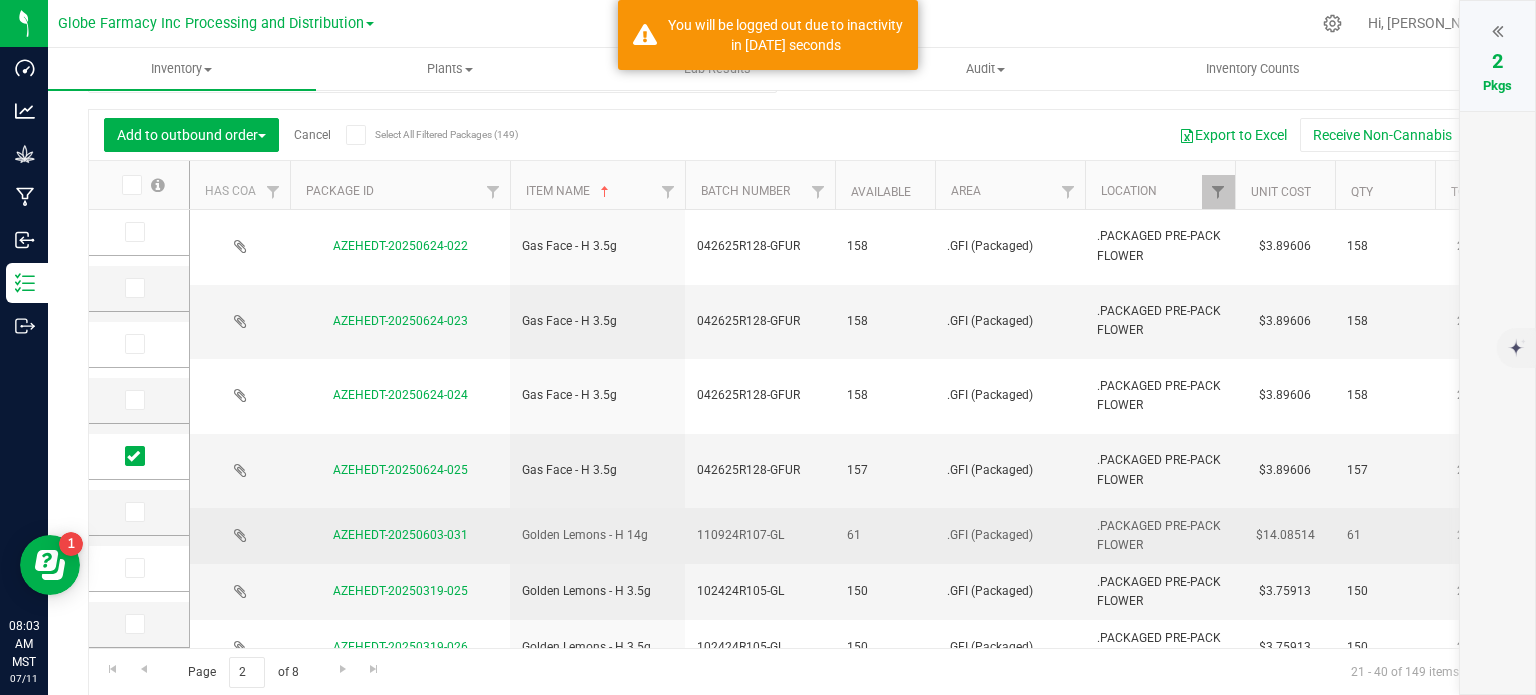 scroll, scrollTop: 110, scrollLeft: 0, axis: vertical 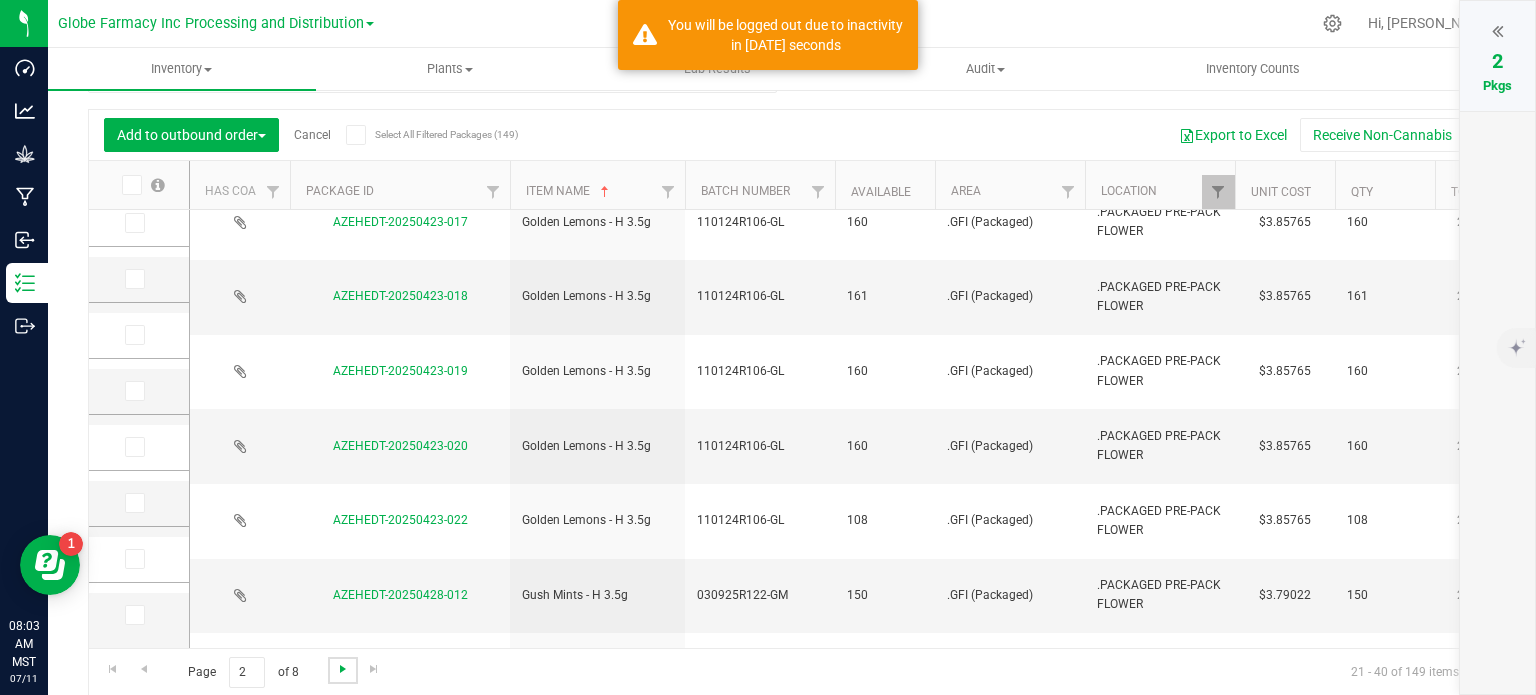 click at bounding box center (343, 669) 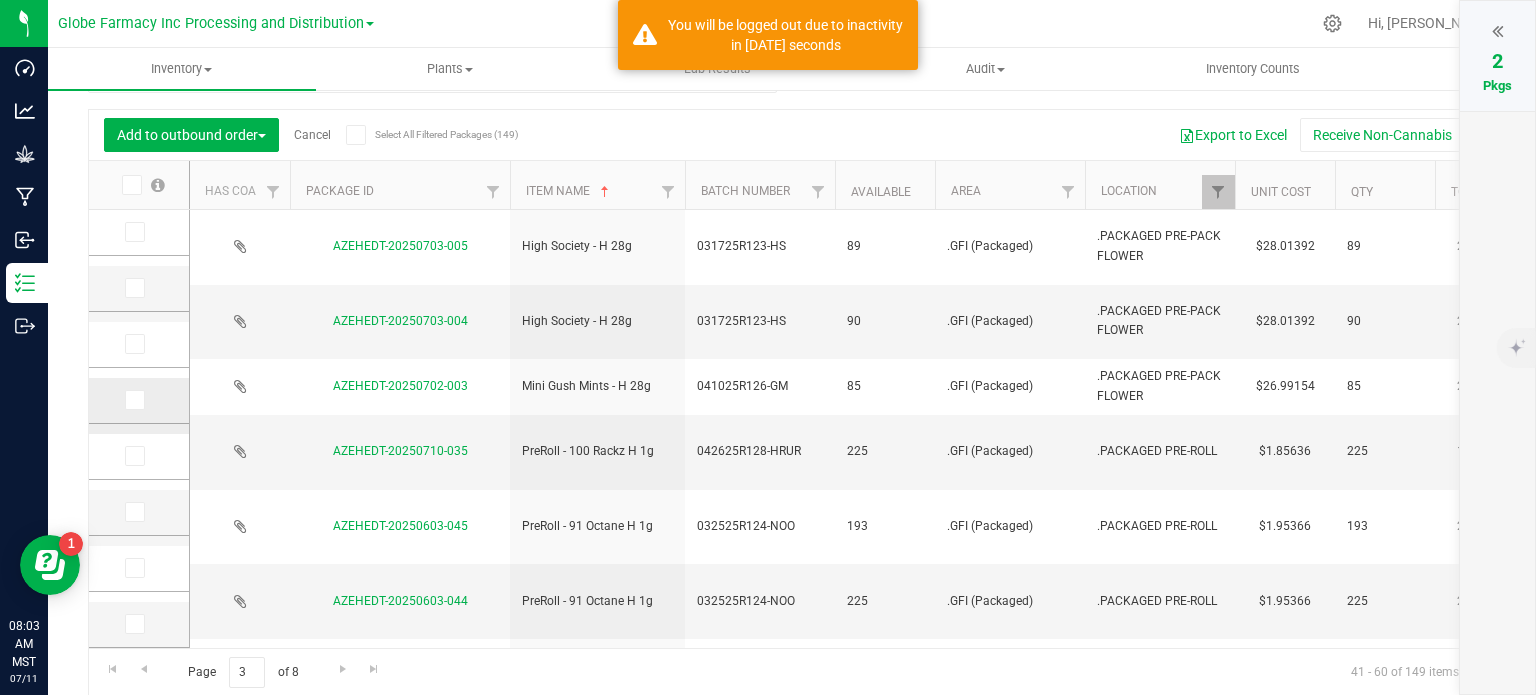 click at bounding box center [135, 400] 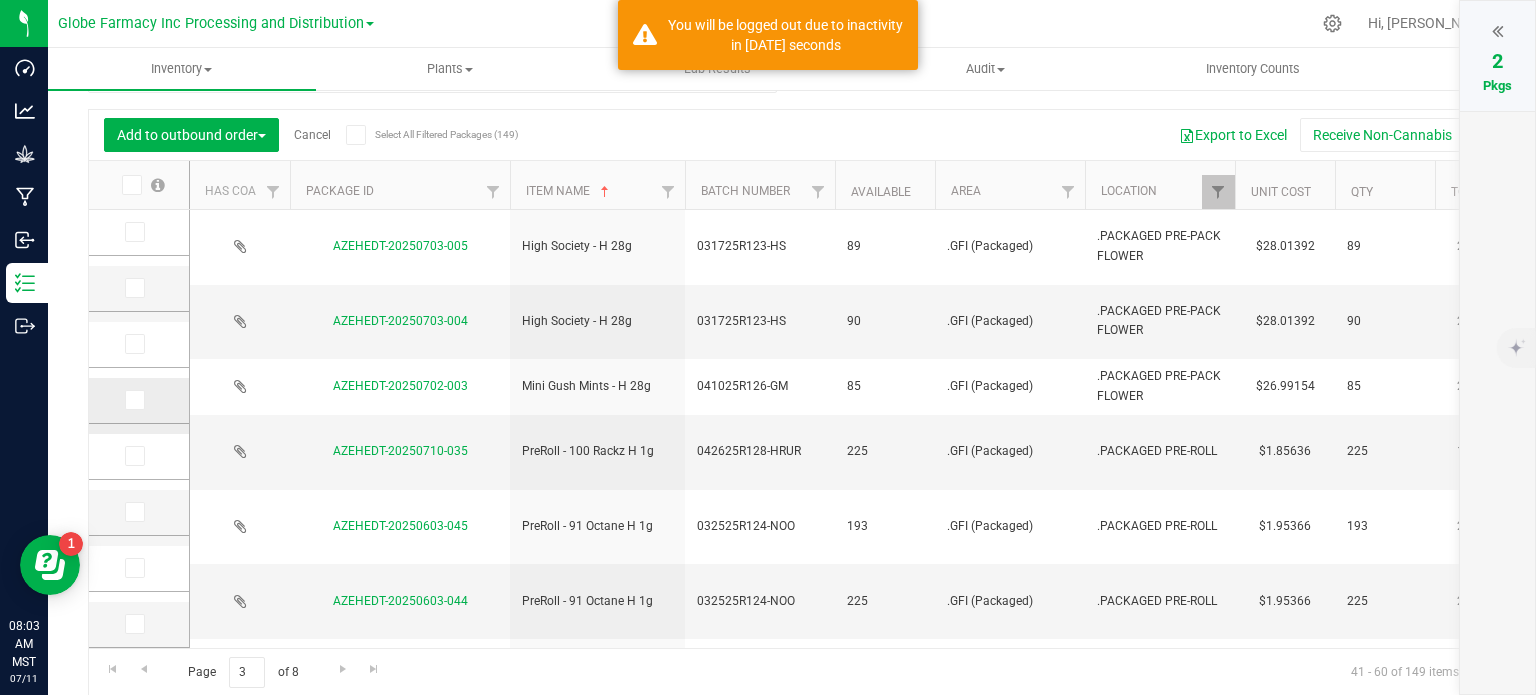 click at bounding box center [0, 0] 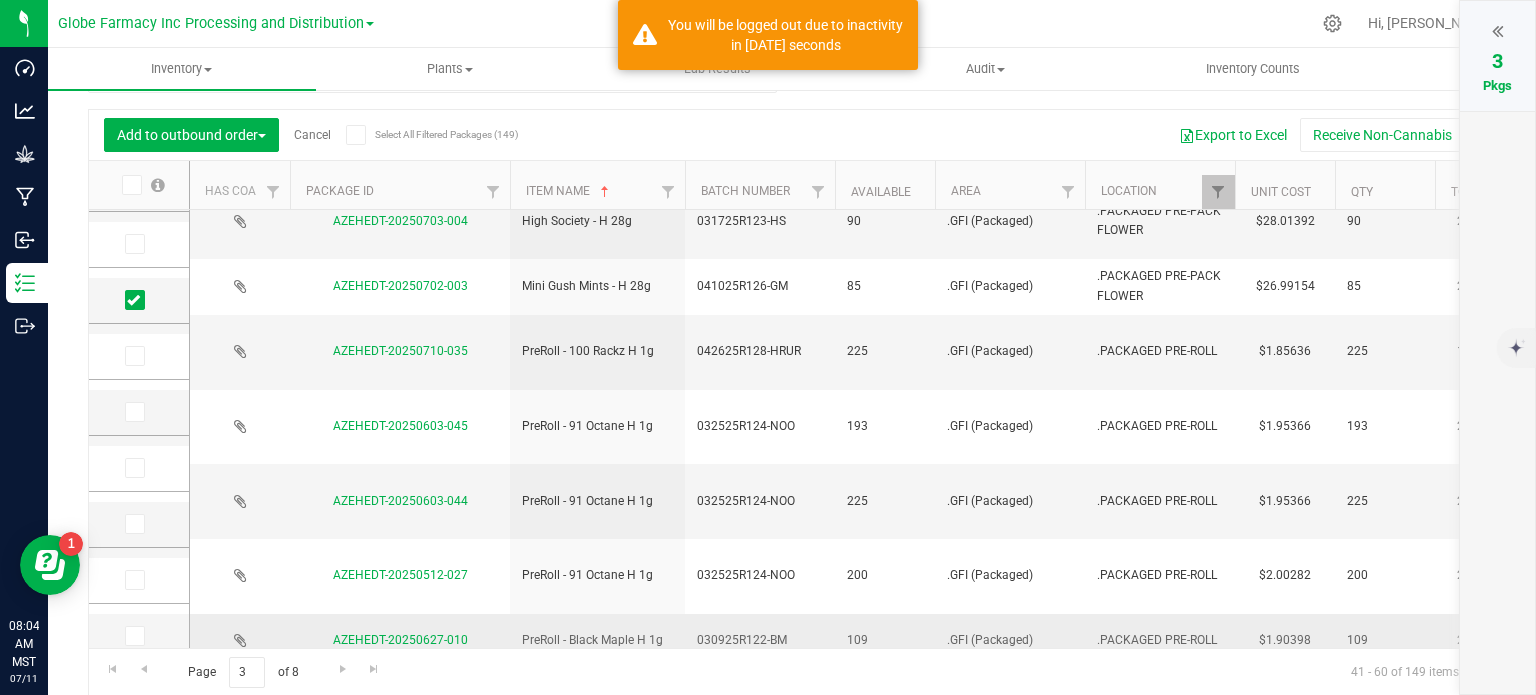 scroll, scrollTop: 165, scrollLeft: 0, axis: vertical 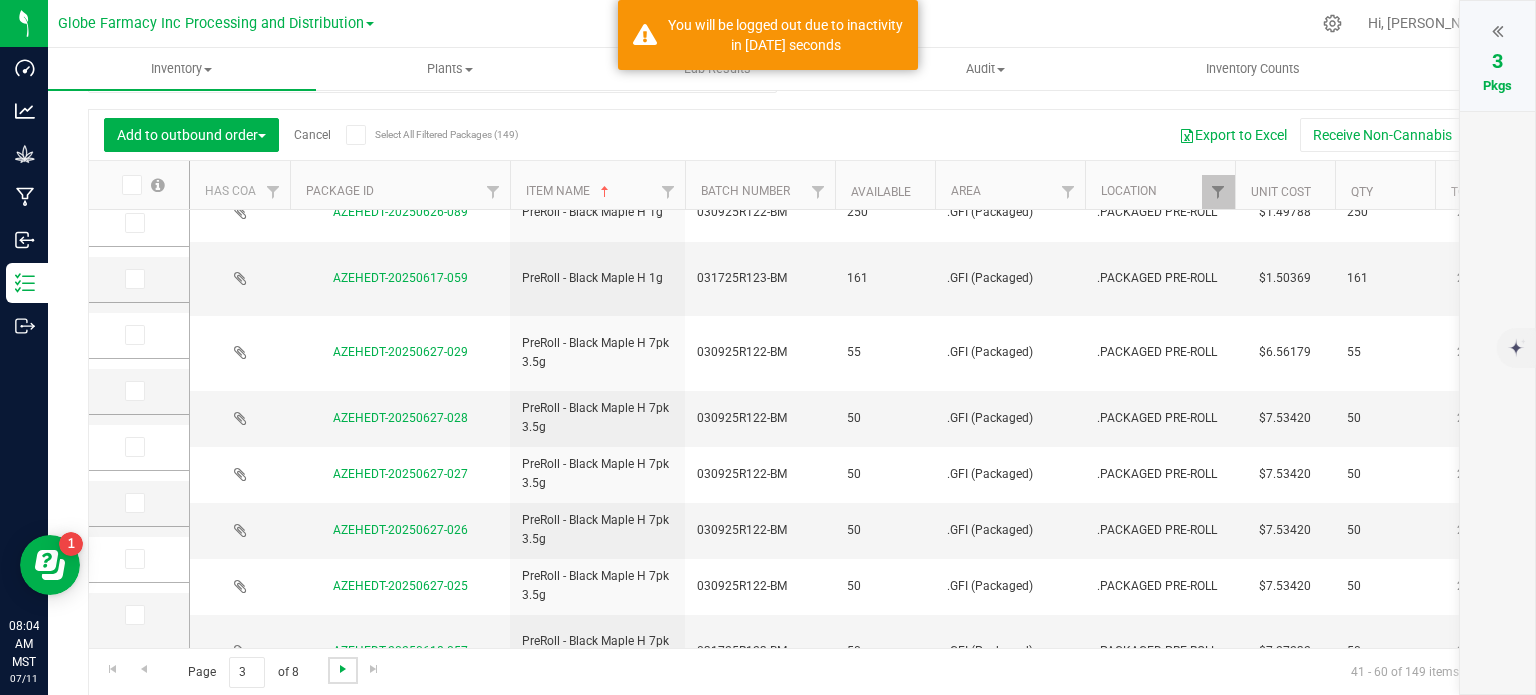 click at bounding box center (343, 669) 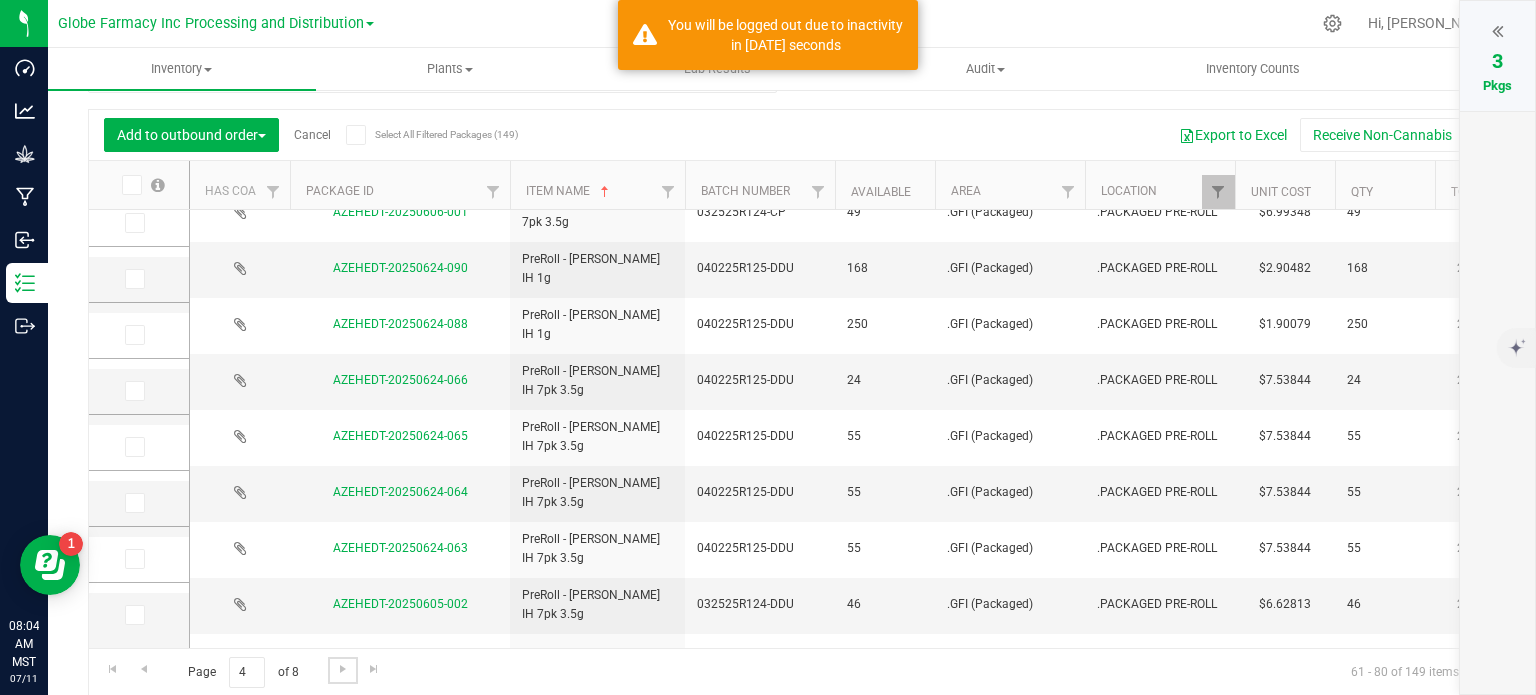 scroll, scrollTop: 0, scrollLeft: 0, axis: both 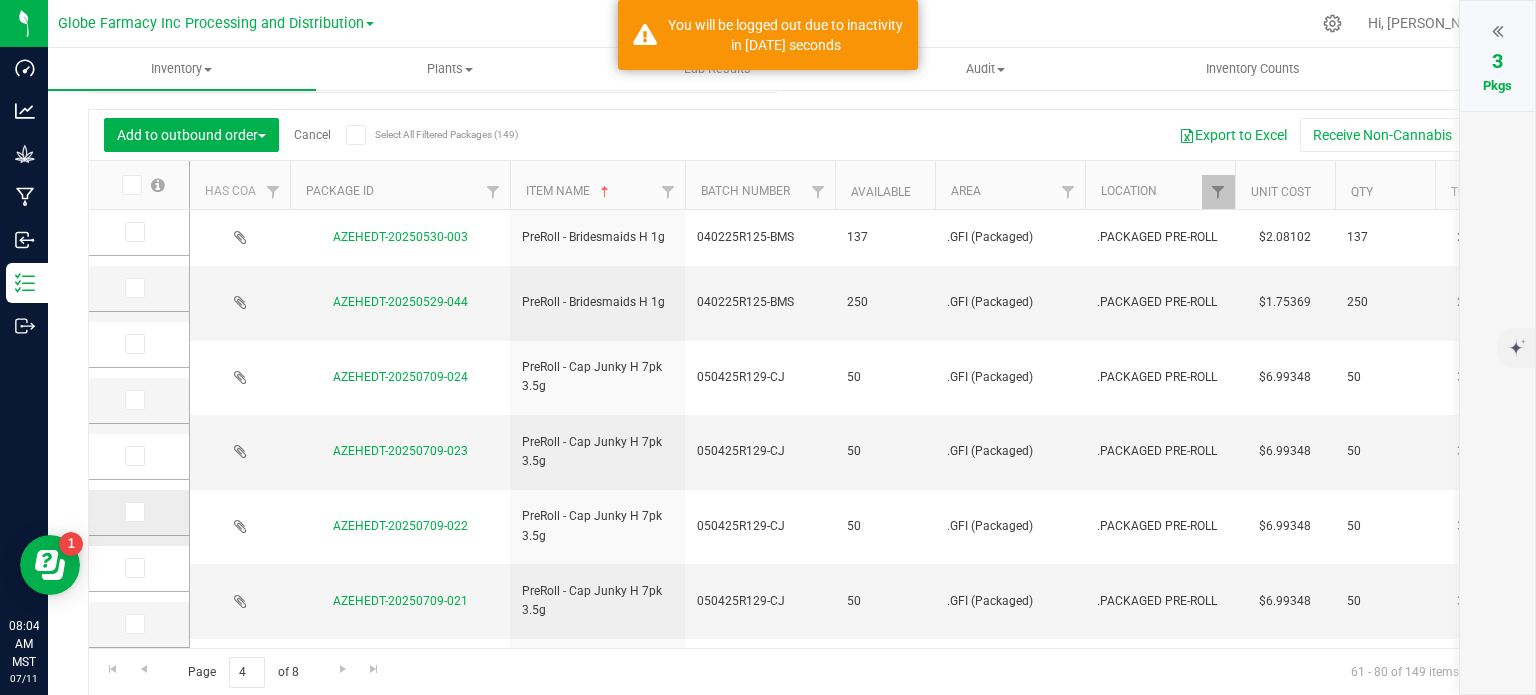 click at bounding box center (133, 512) 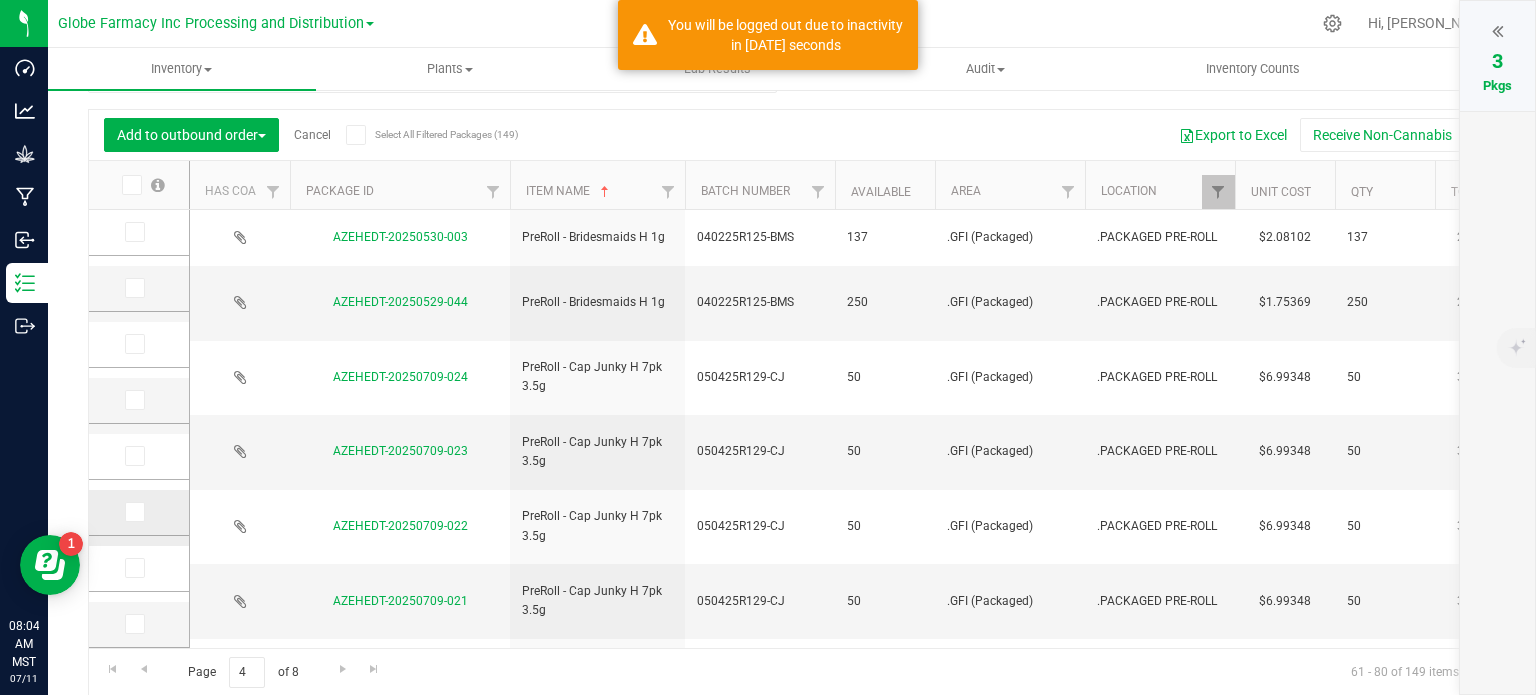 click at bounding box center (0, 0) 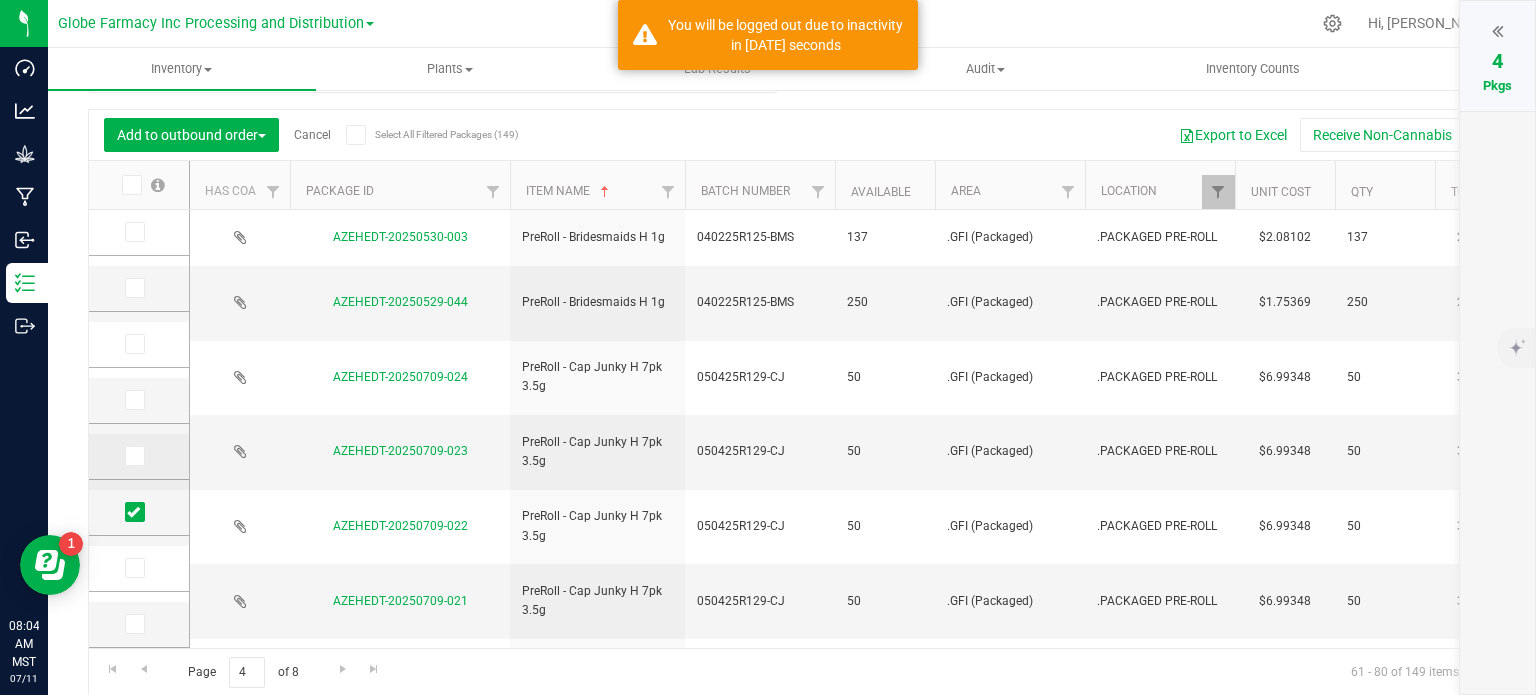 click at bounding box center (133, 456) 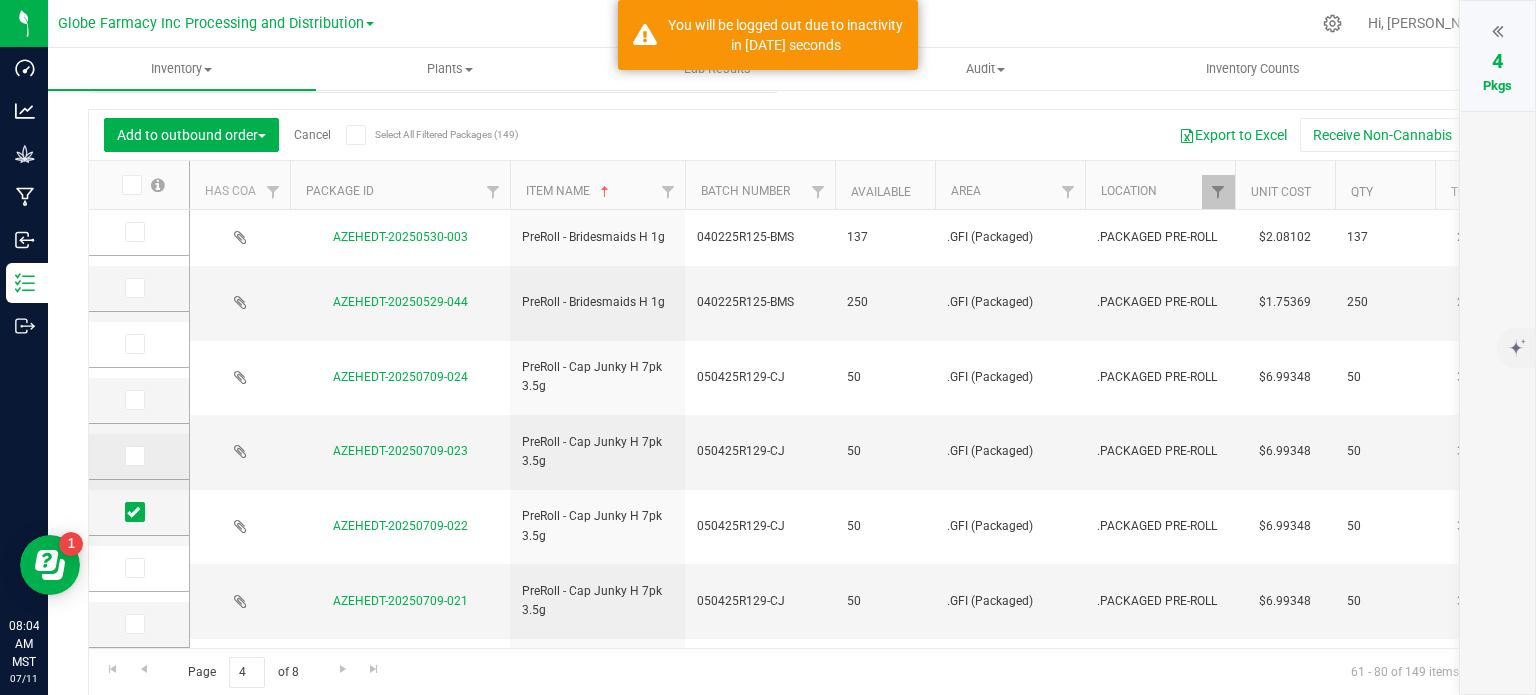 click at bounding box center (0, 0) 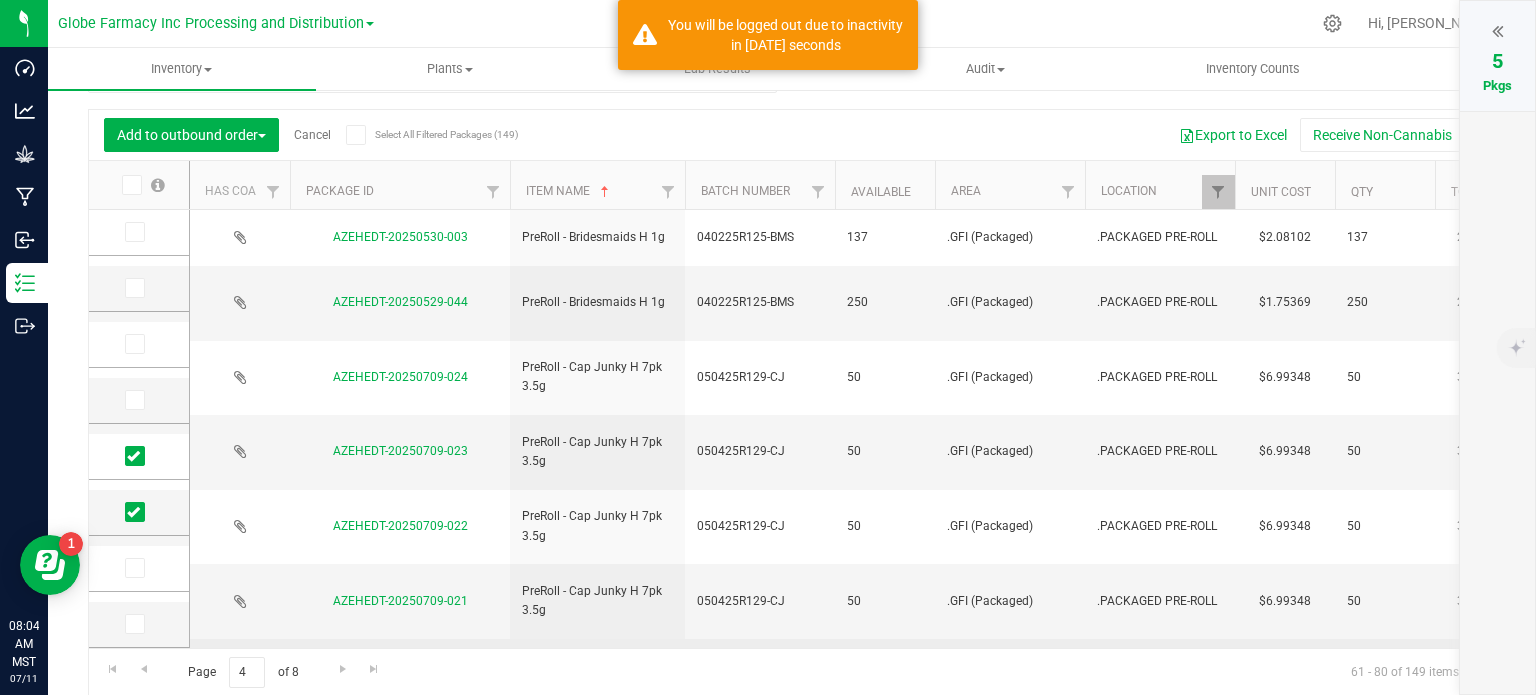 scroll, scrollTop: 65, scrollLeft: 0, axis: vertical 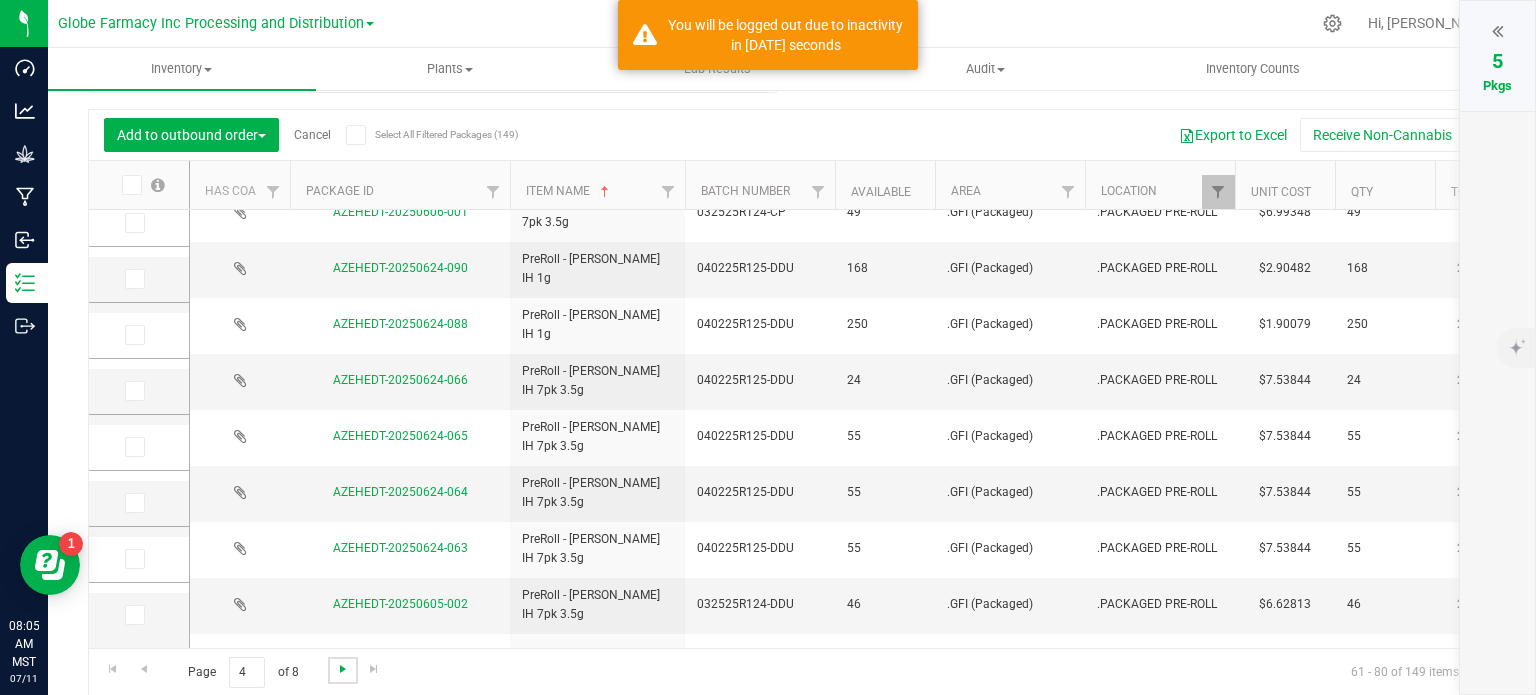 click at bounding box center (343, 669) 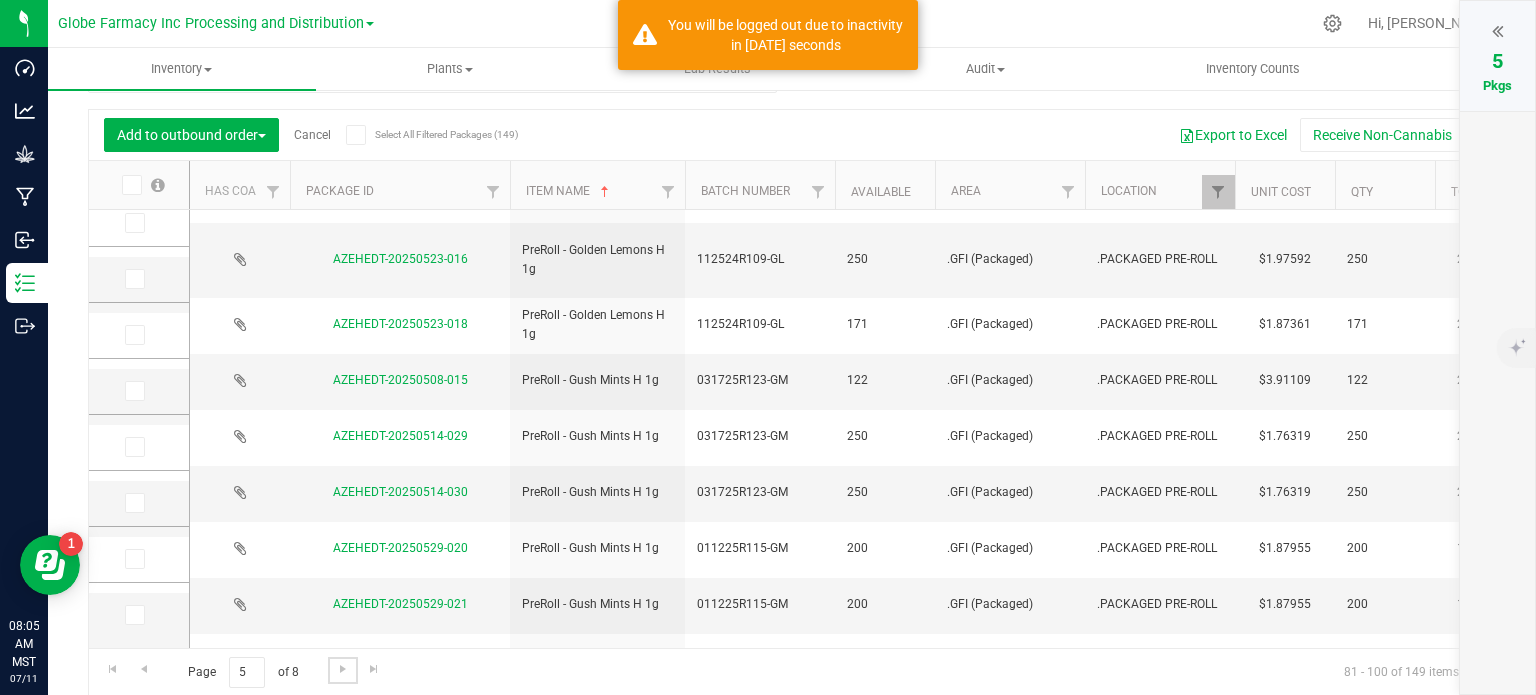 scroll, scrollTop: 0, scrollLeft: 0, axis: both 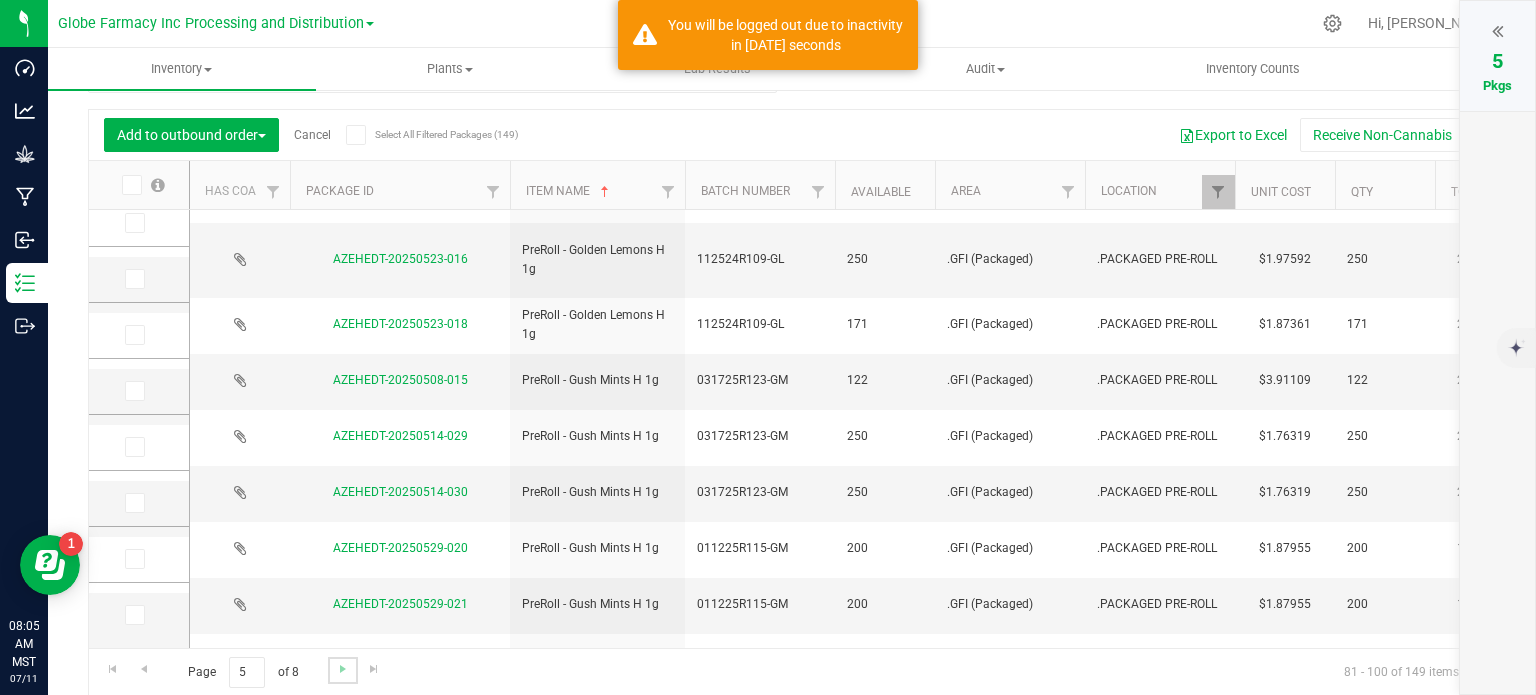 click at bounding box center (342, 670) 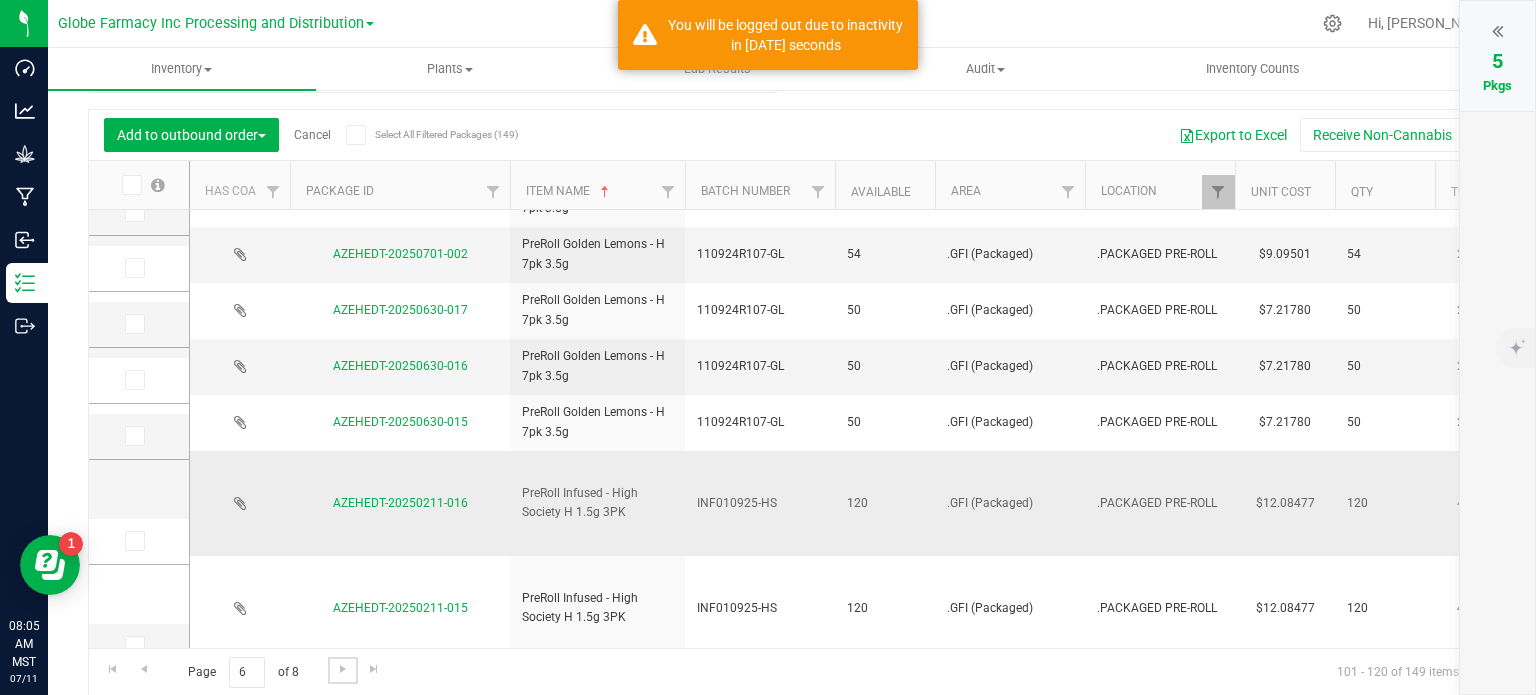 scroll, scrollTop: 499, scrollLeft: 0, axis: vertical 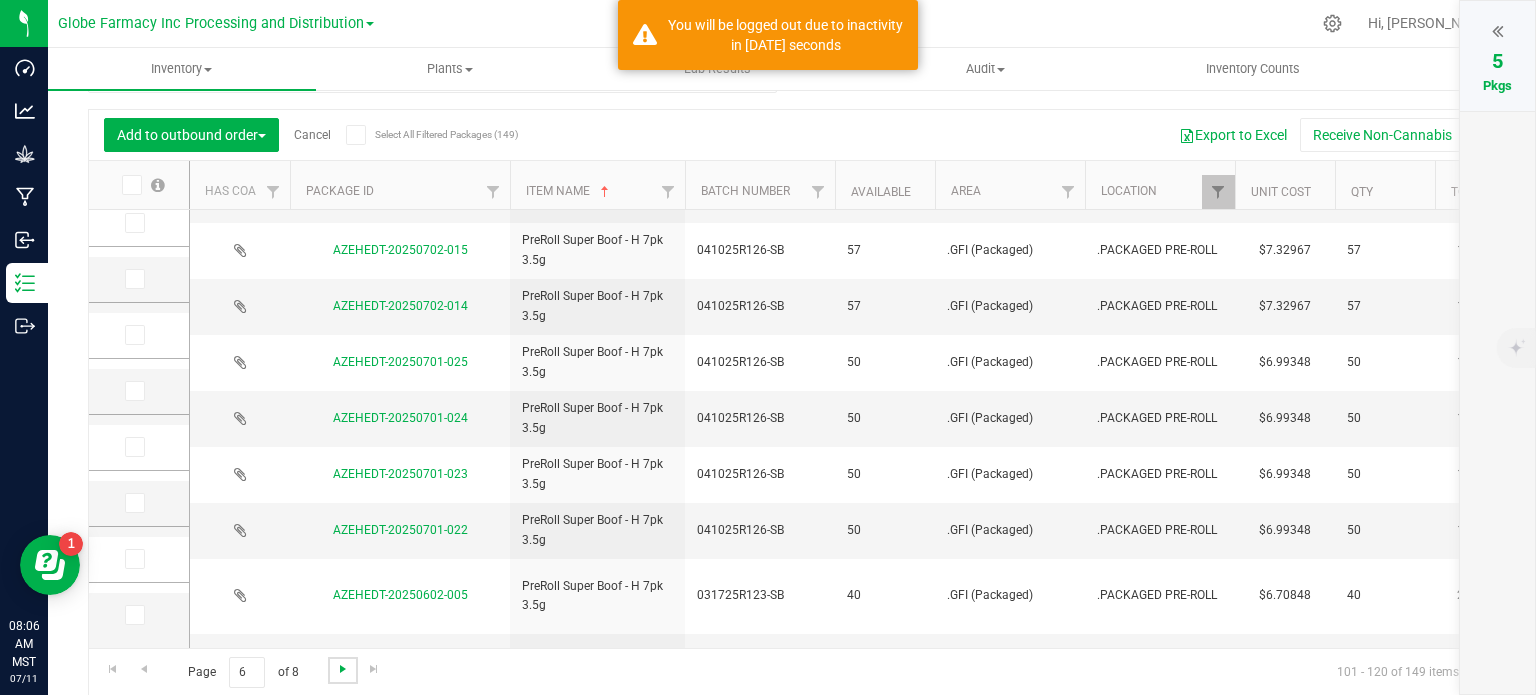 click at bounding box center [343, 669] 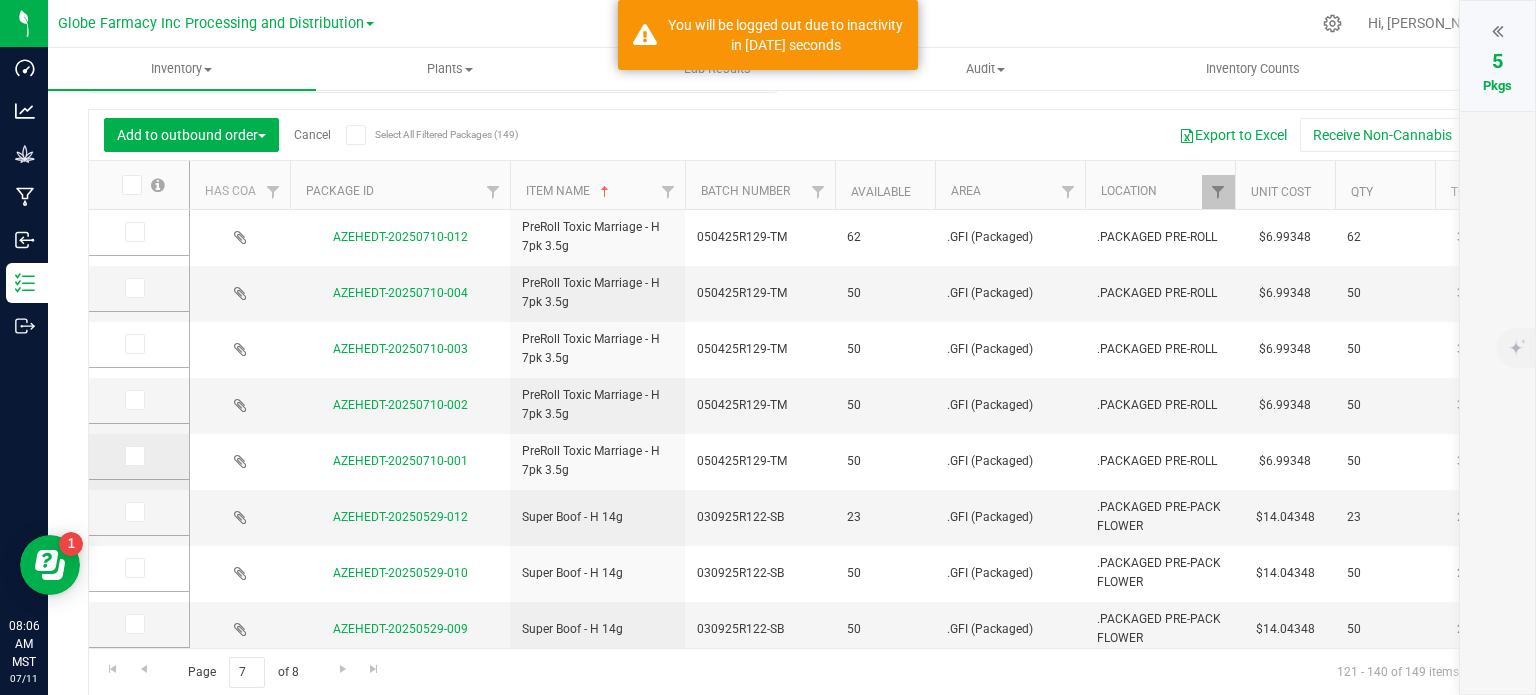 click at bounding box center (133, 456) 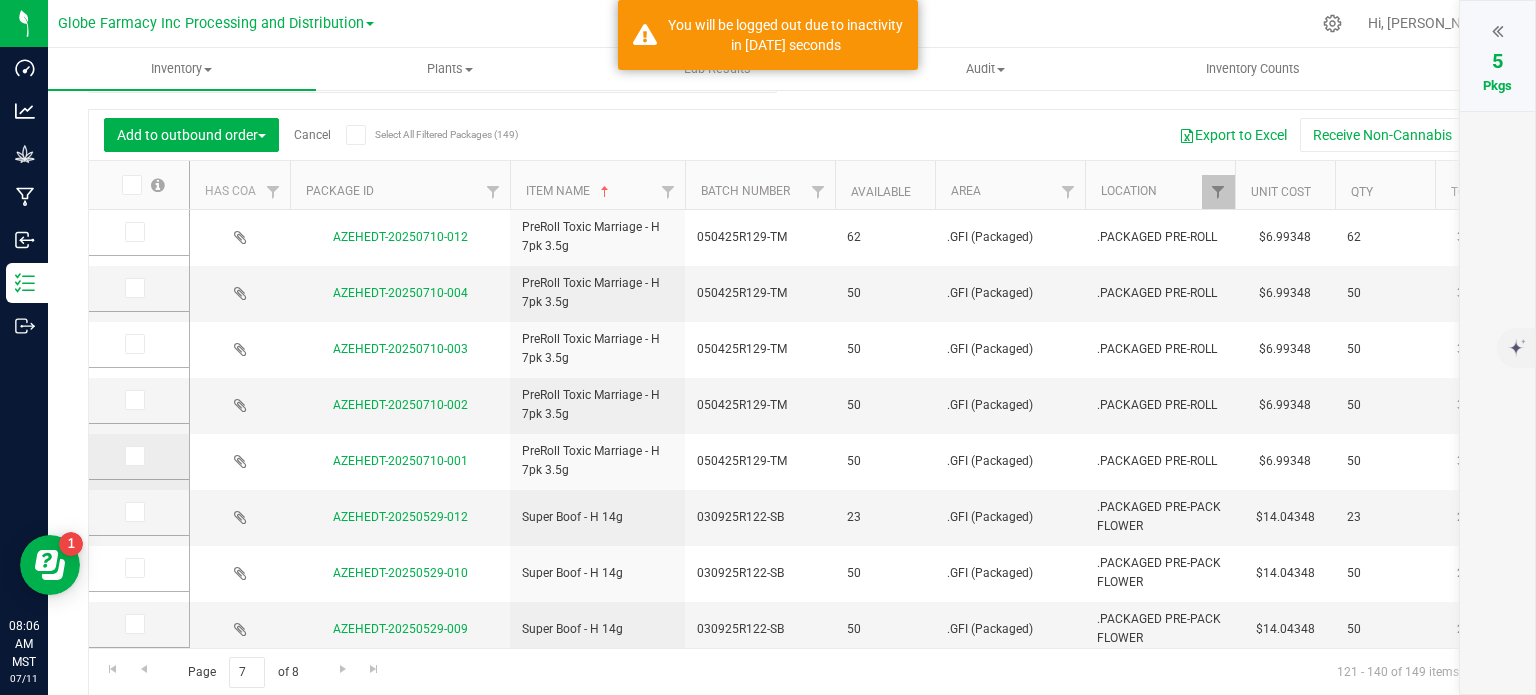 click at bounding box center (0, 0) 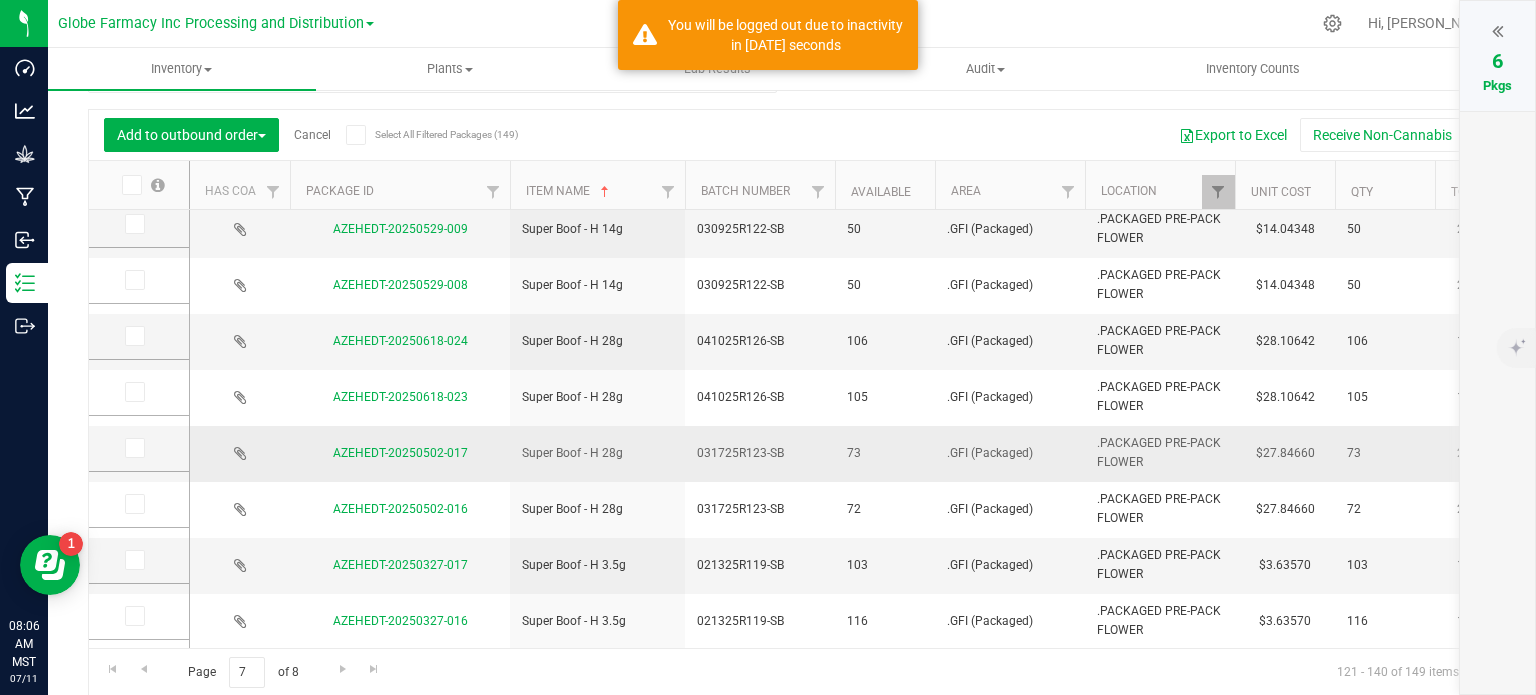 scroll, scrollTop: 465, scrollLeft: 0, axis: vertical 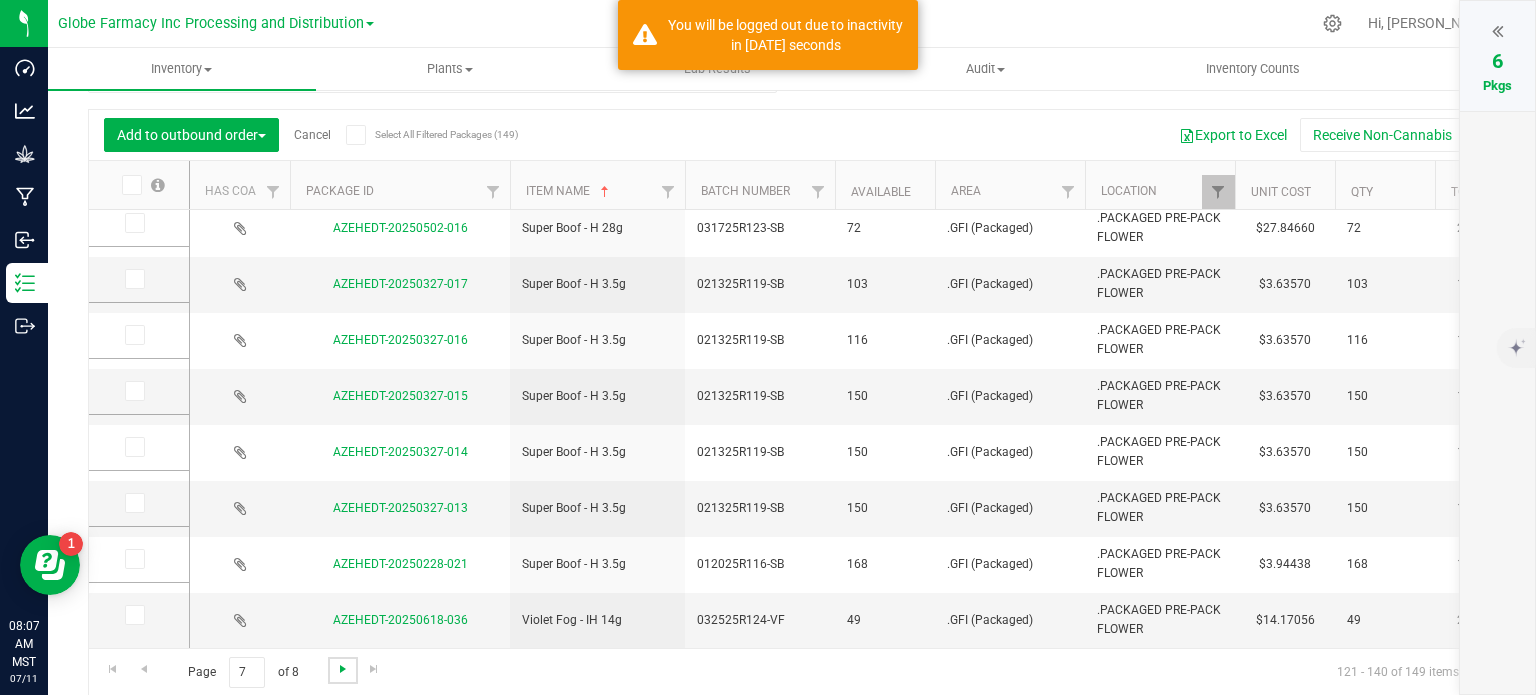 click at bounding box center [343, 669] 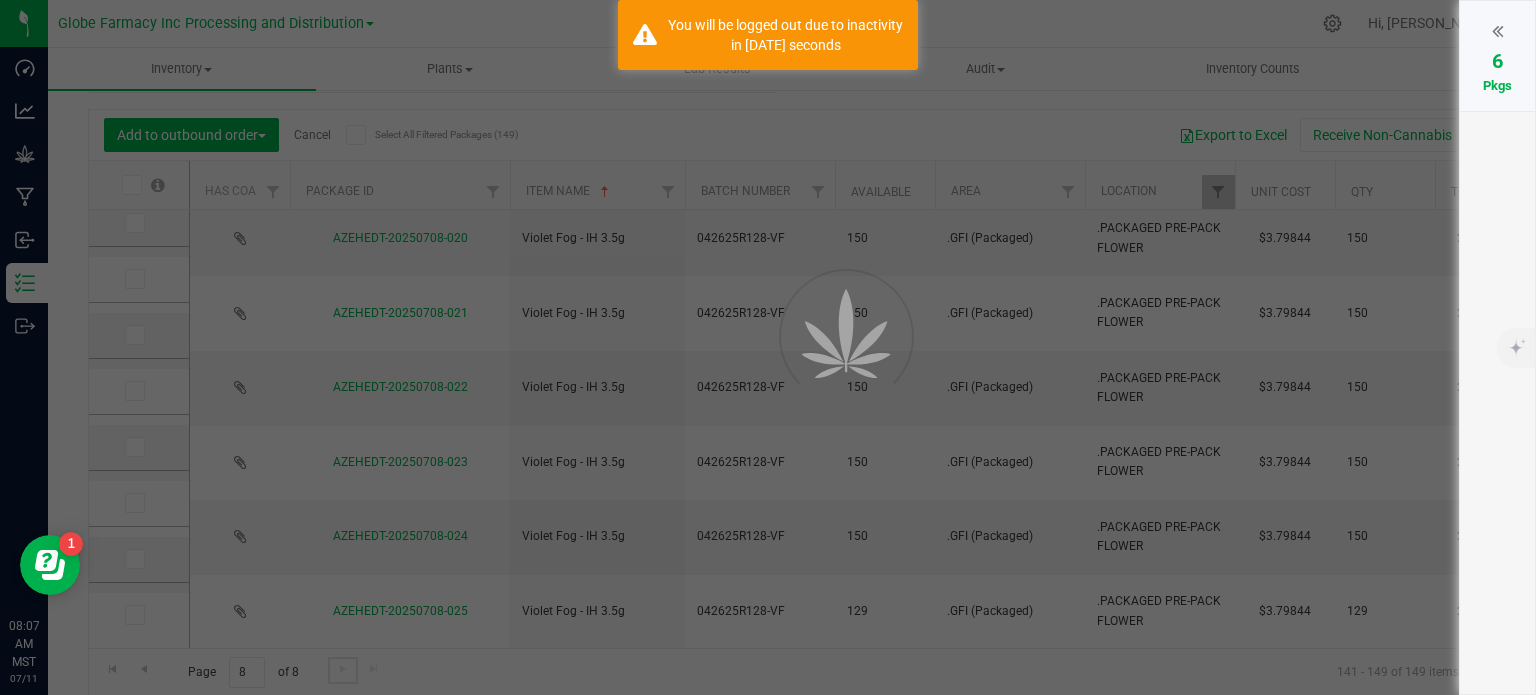 scroll, scrollTop: 0, scrollLeft: 0, axis: both 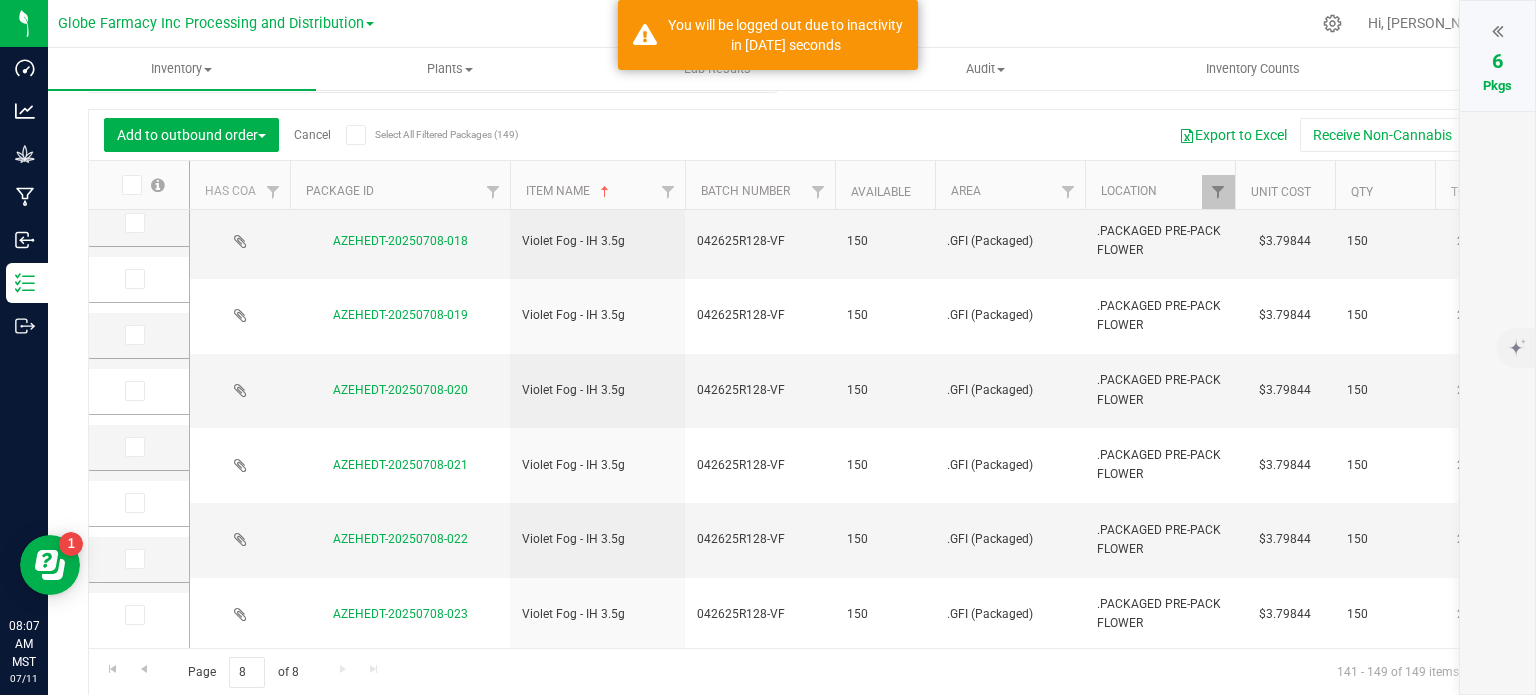 click at bounding box center [1497, 31] 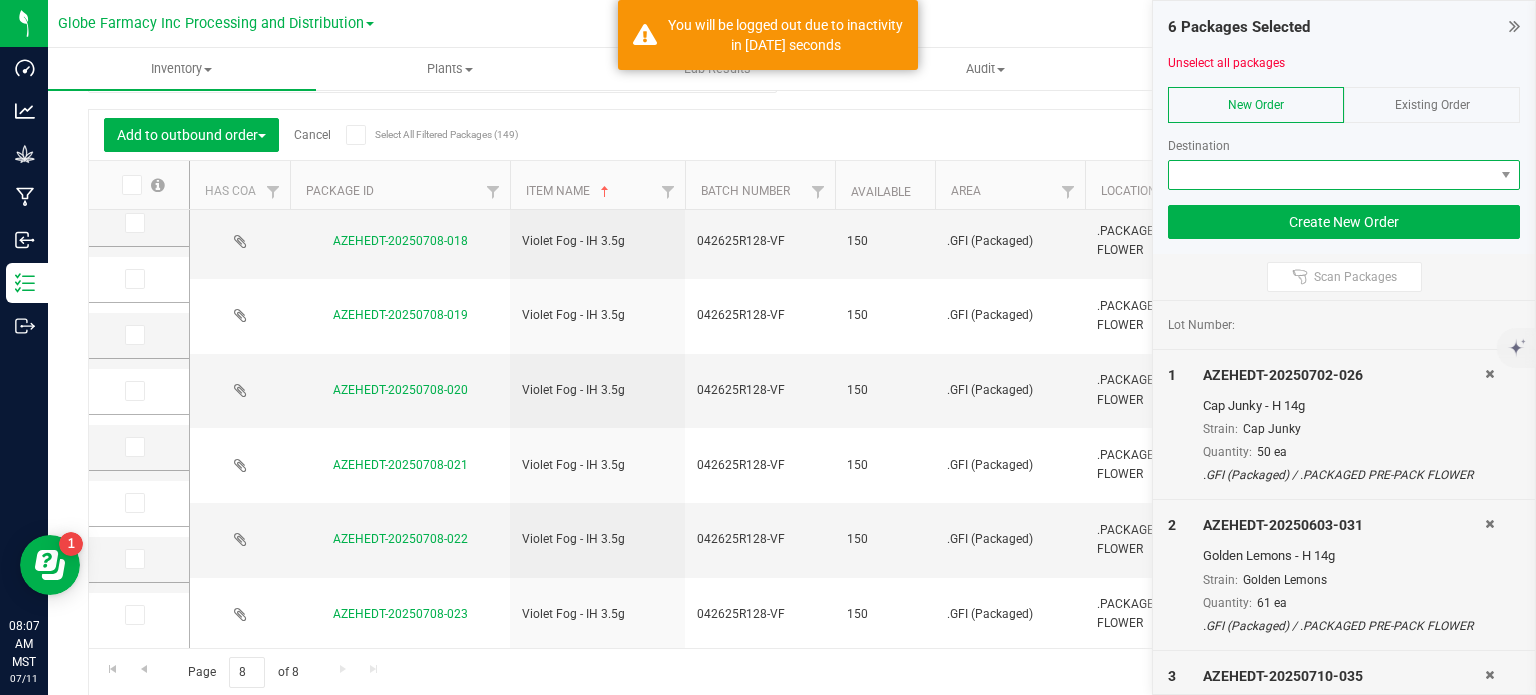 click at bounding box center (1331, 175) 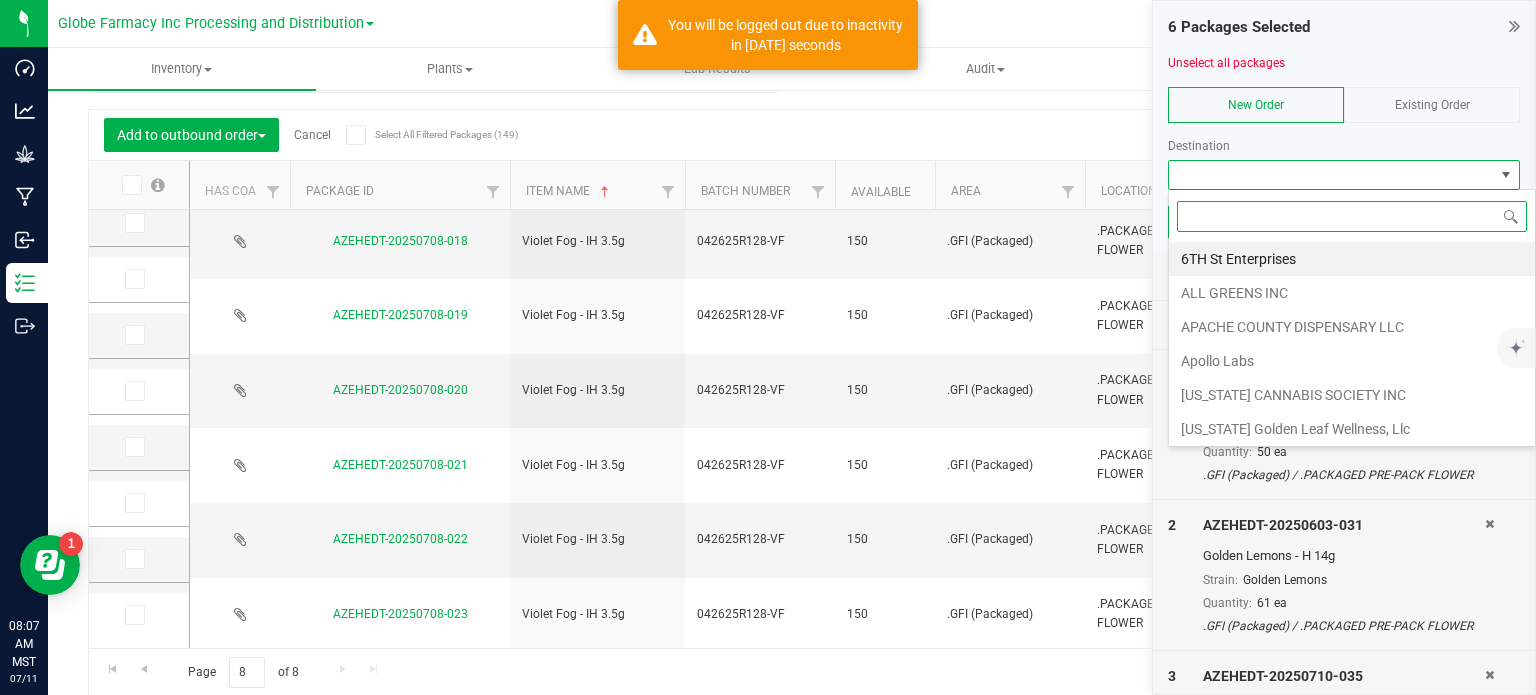 scroll, scrollTop: 99970, scrollLeft: 99647, axis: both 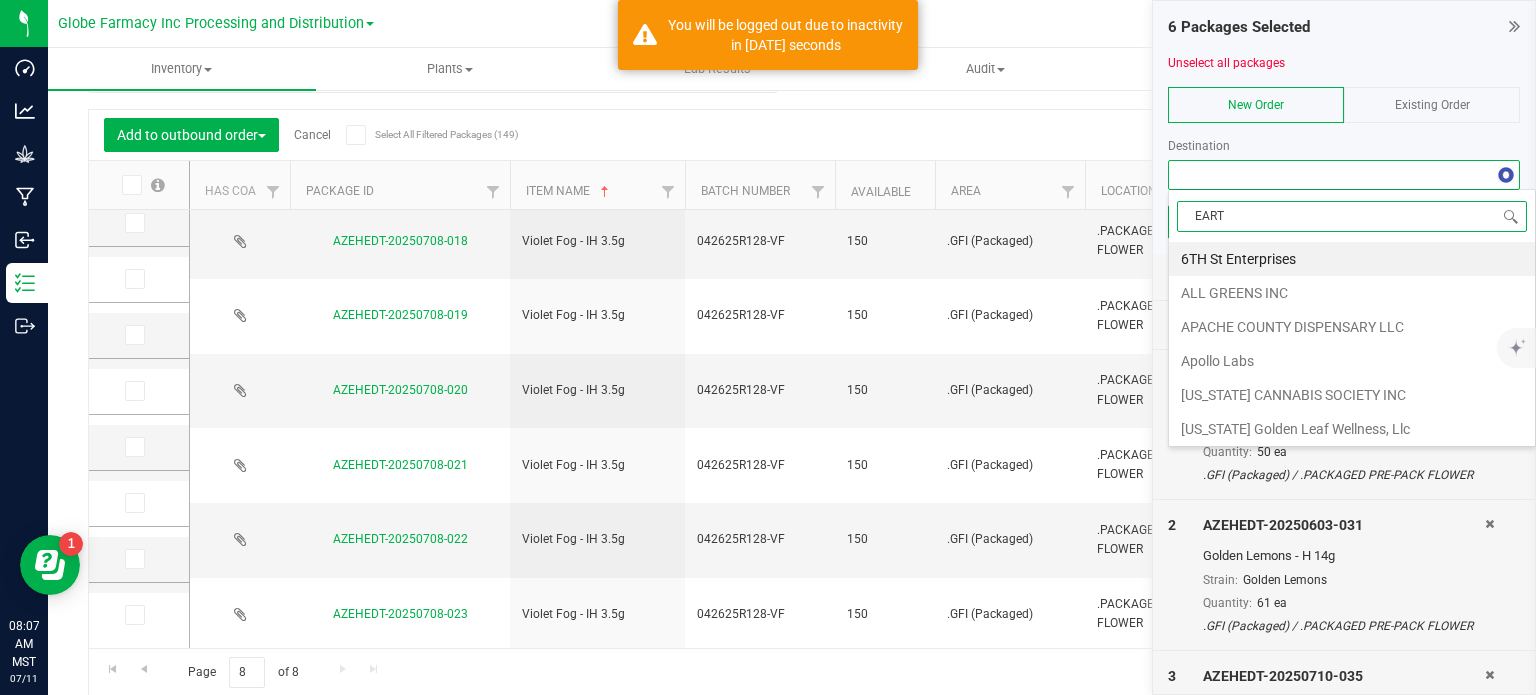 type on "EARTH" 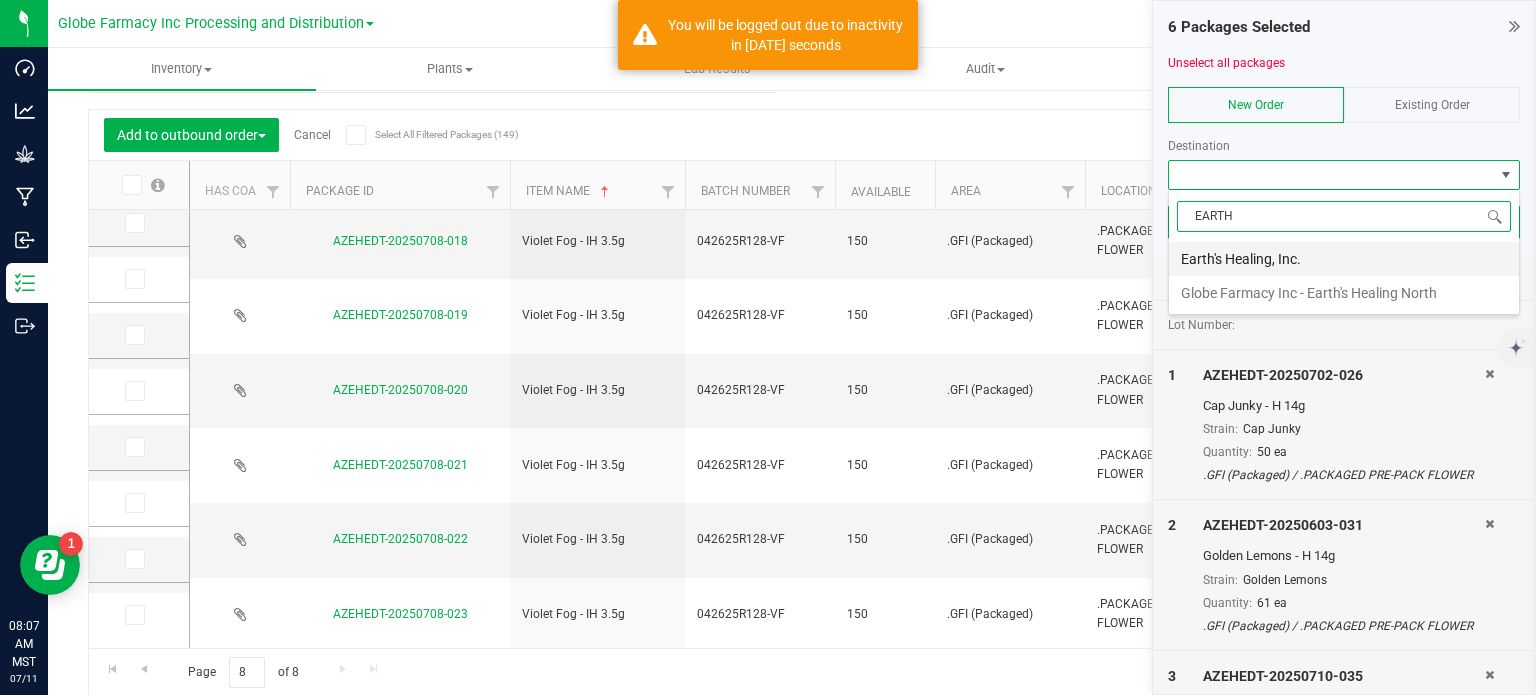 click on "Earth's Healing, Inc." at bounding box center (1344, 259) 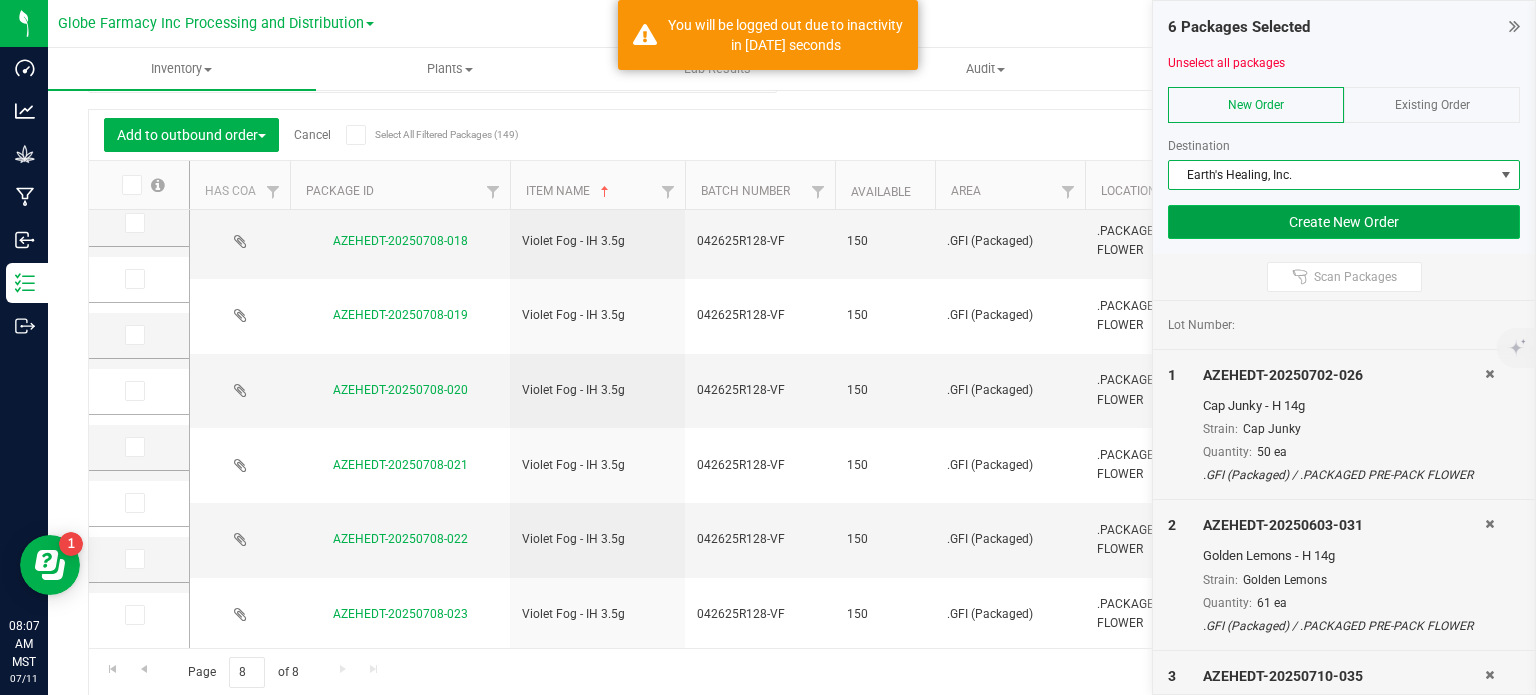 click on "Create New Order" at bounding box center [1344, 222] 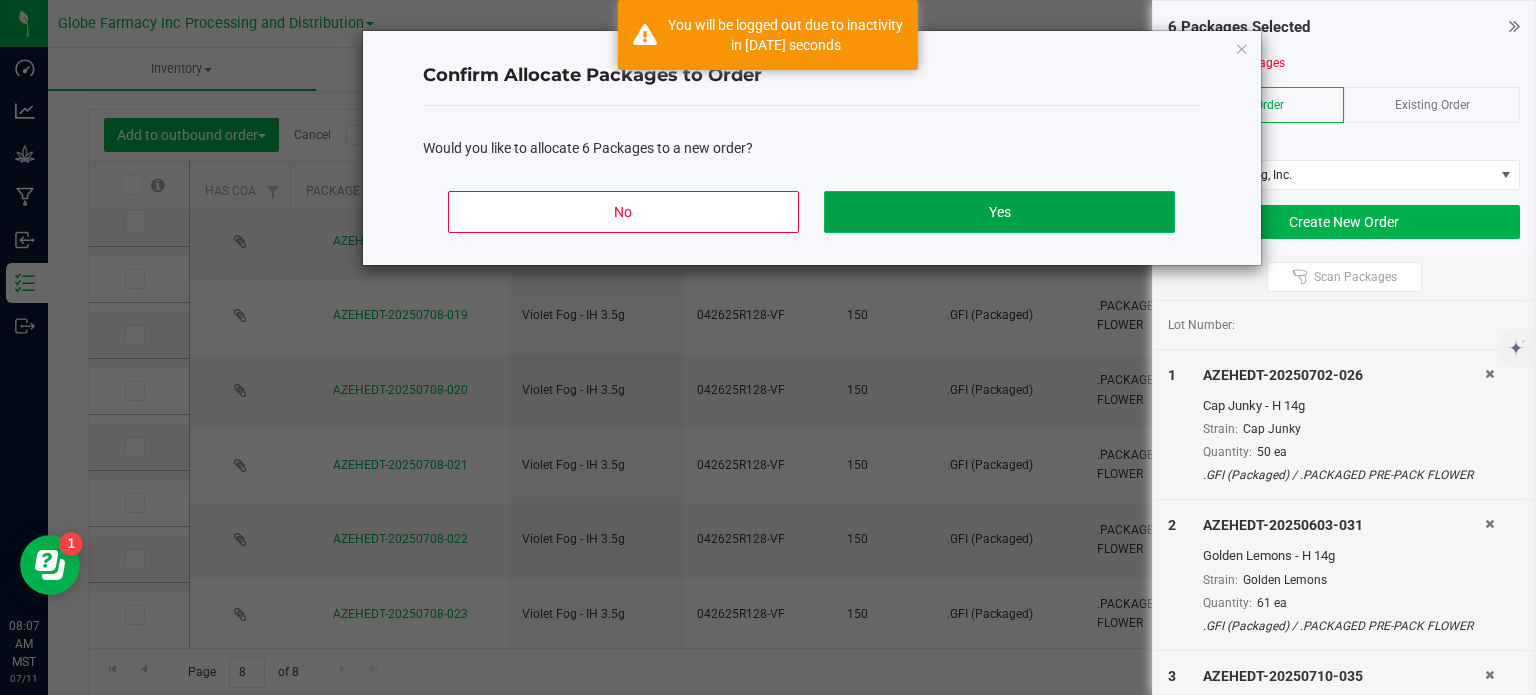 click on "Yes" 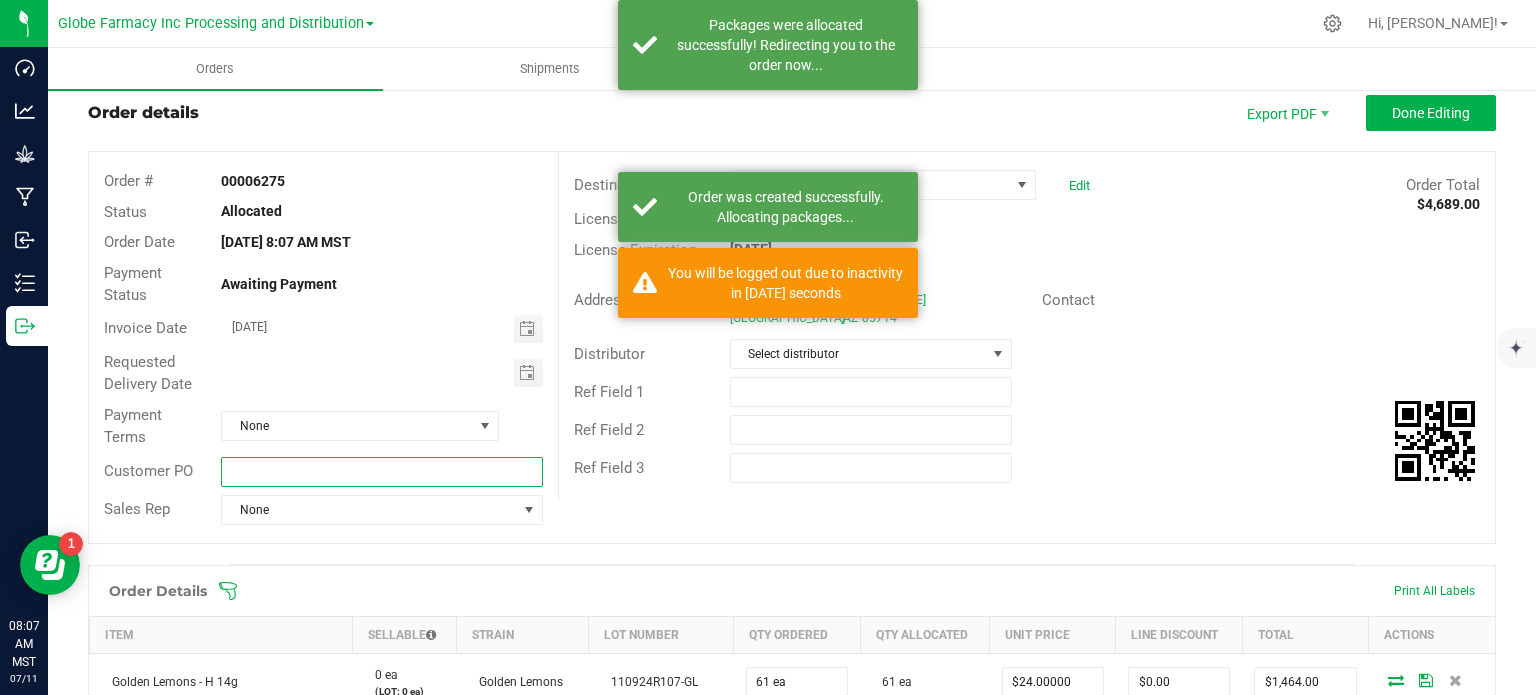 click at bounding box center (381, 472) 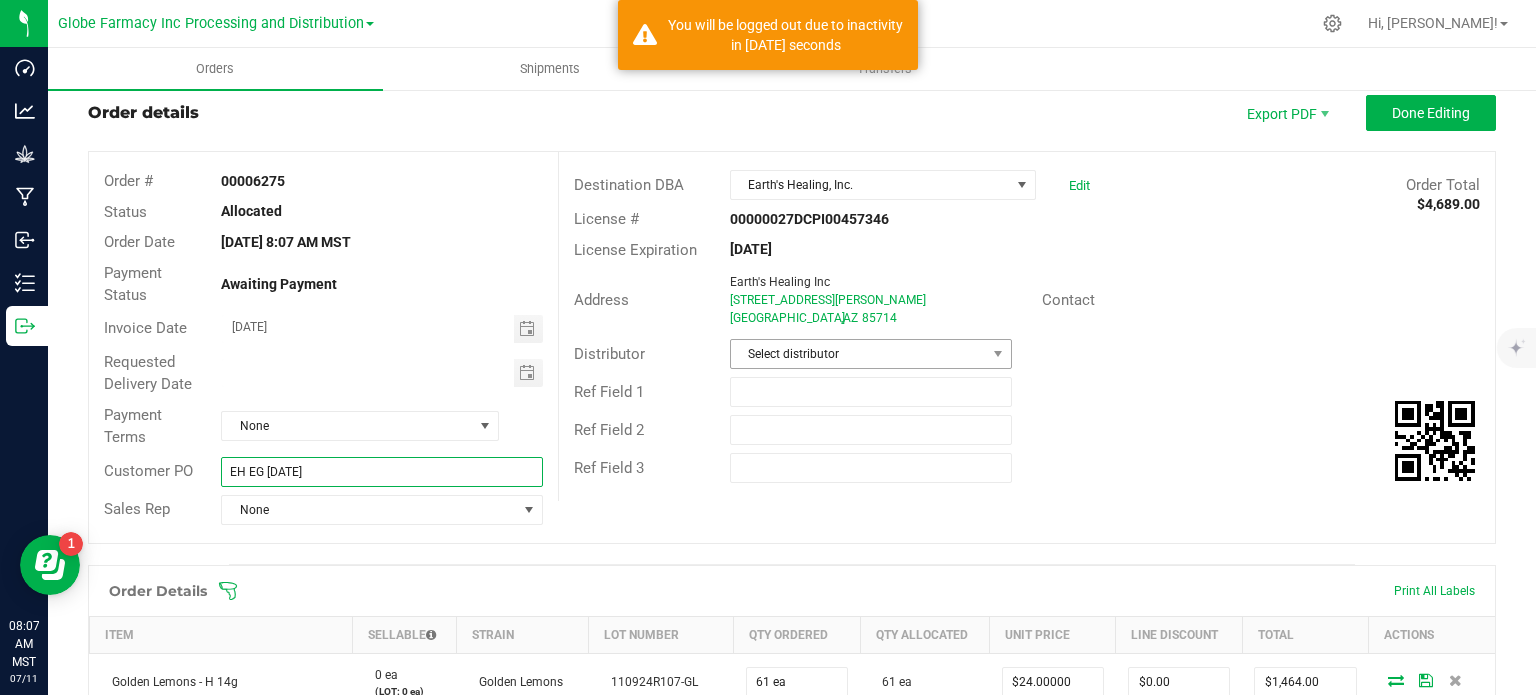 type on "EH EG [DATE]" 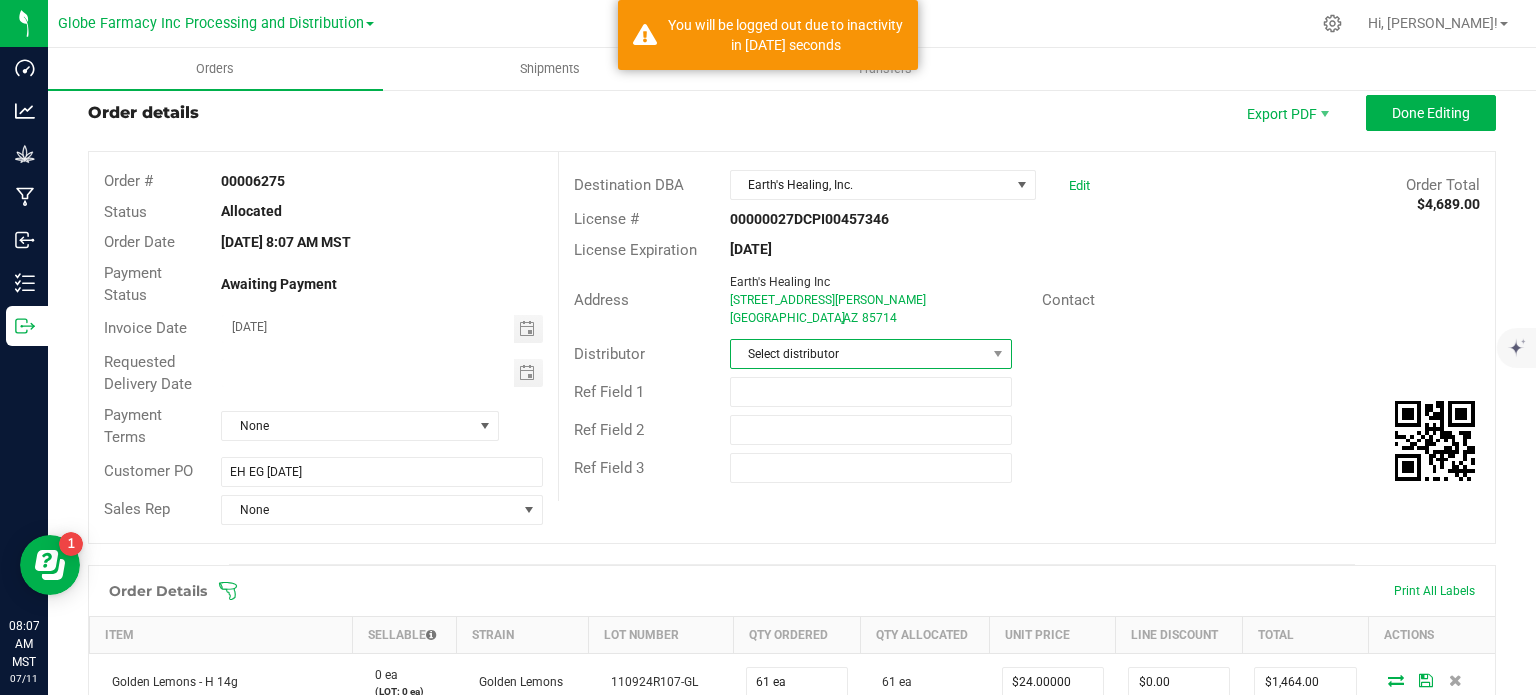 click on "Select distributor" at bounding box center [858, 354] 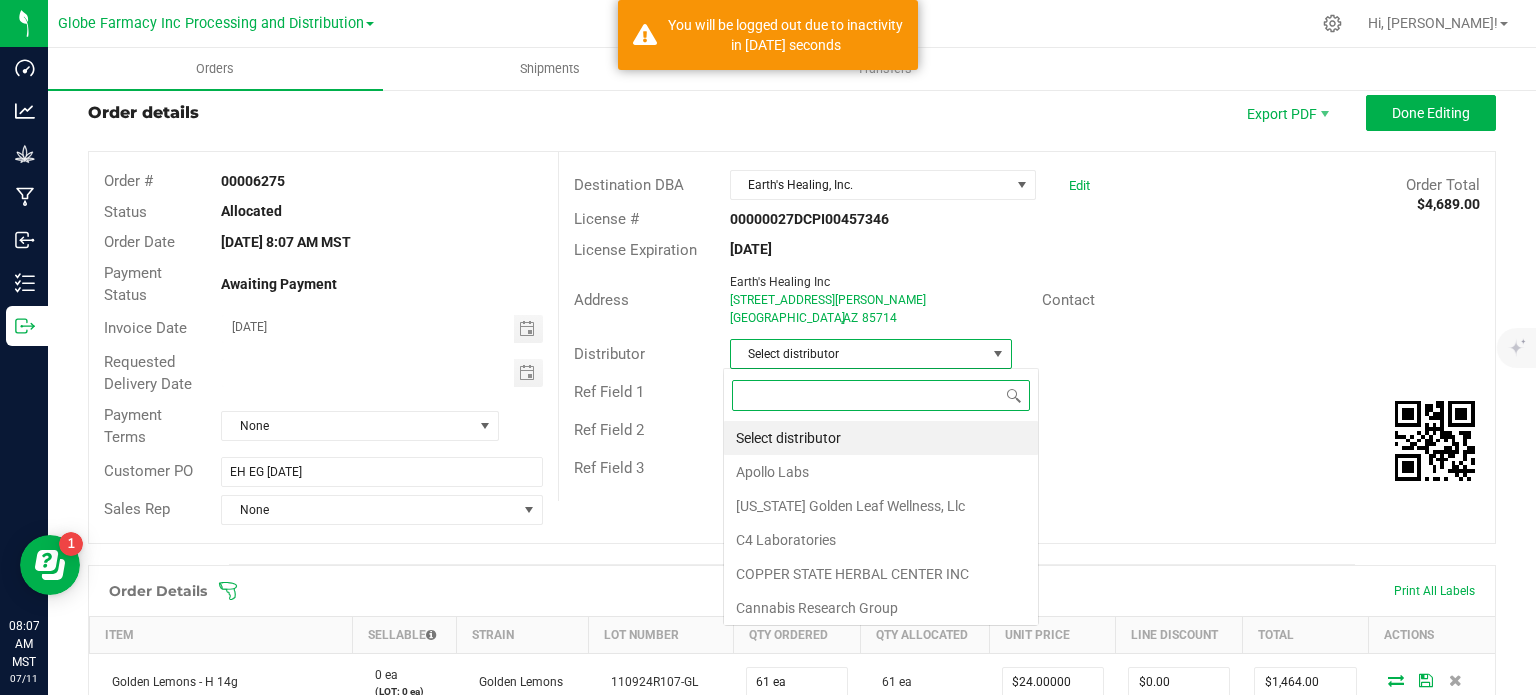 scroll, scrollTop: 99970, scrollLeft: 99720, axis: both 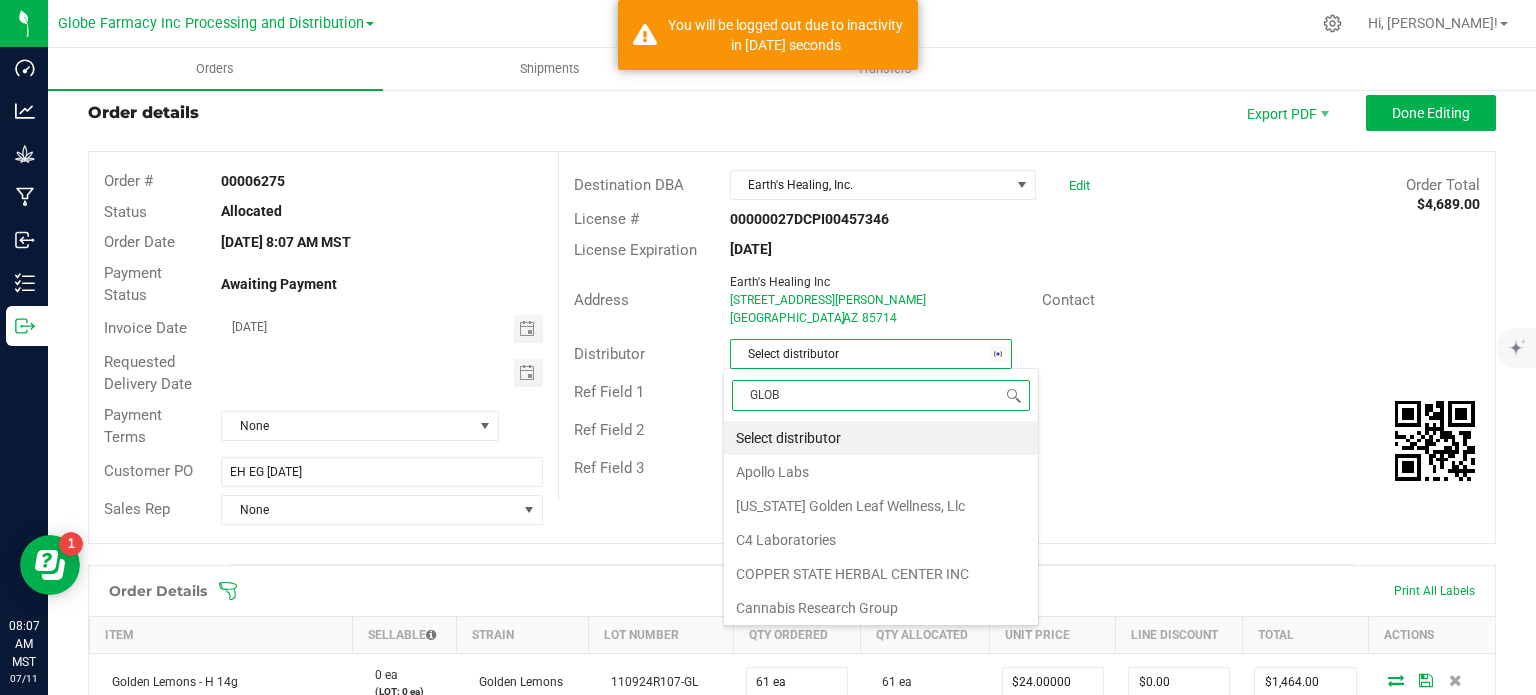 type on "GLOBE" 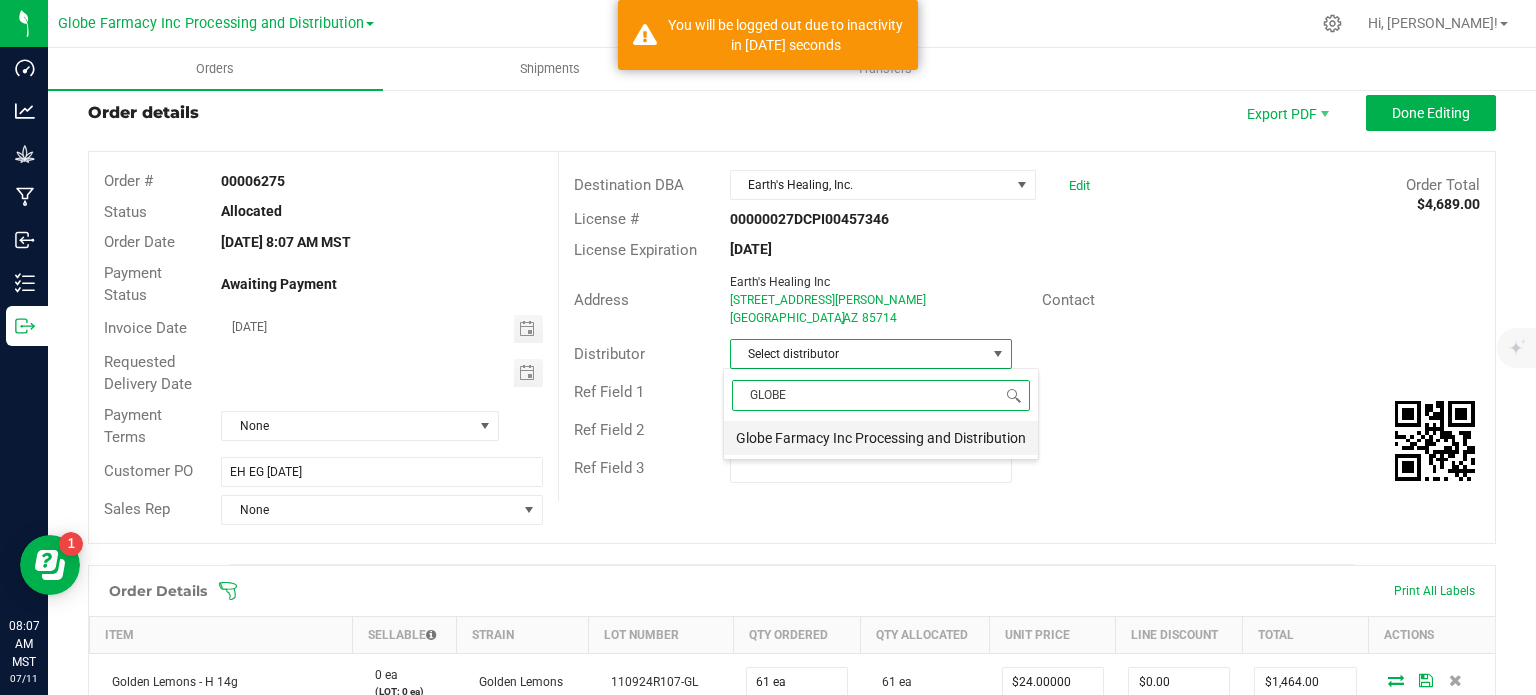 click on "Globe Farmacy Inc Processing and Distribution" at bounding box center [881, 438] 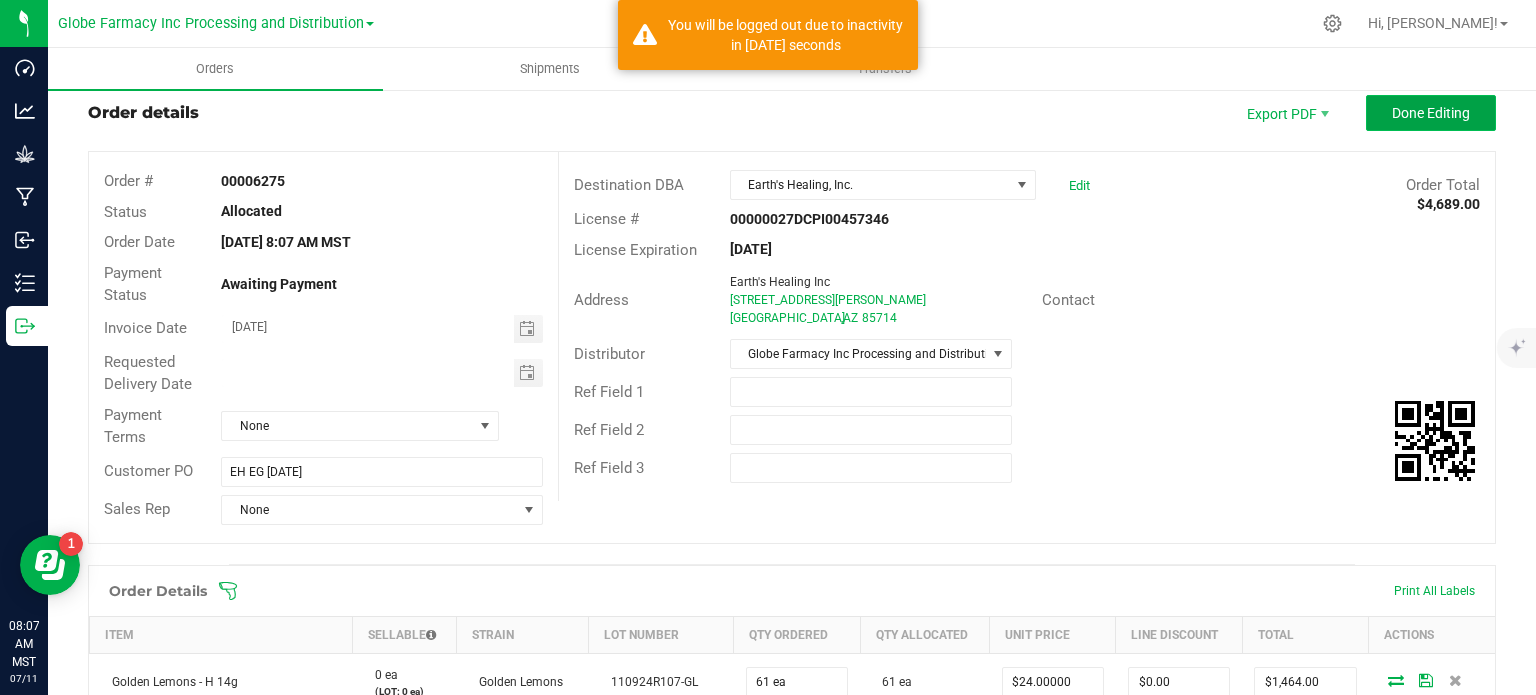 click on "Done Editing" at bounding box center (1431, 113) 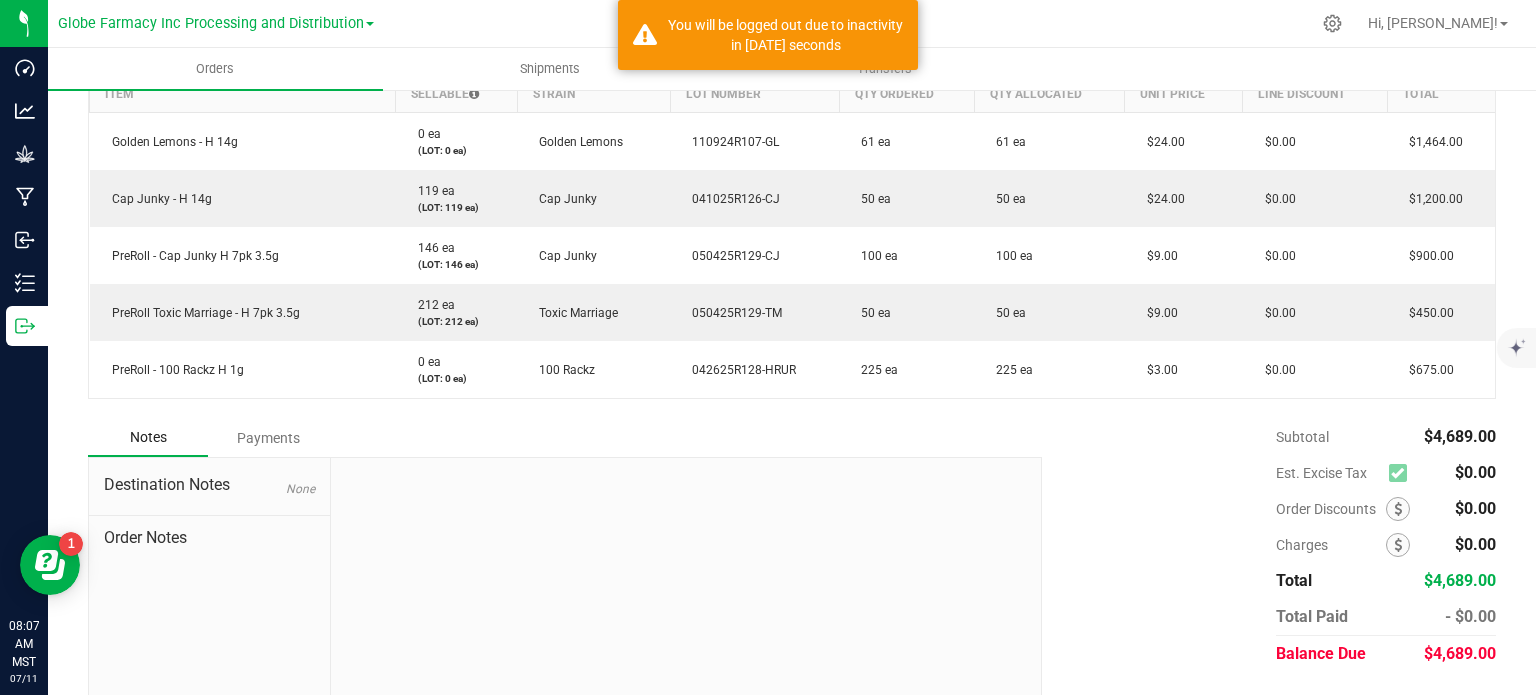 scroll, scrollTop: 0, scrollLeft: 0, axis: both 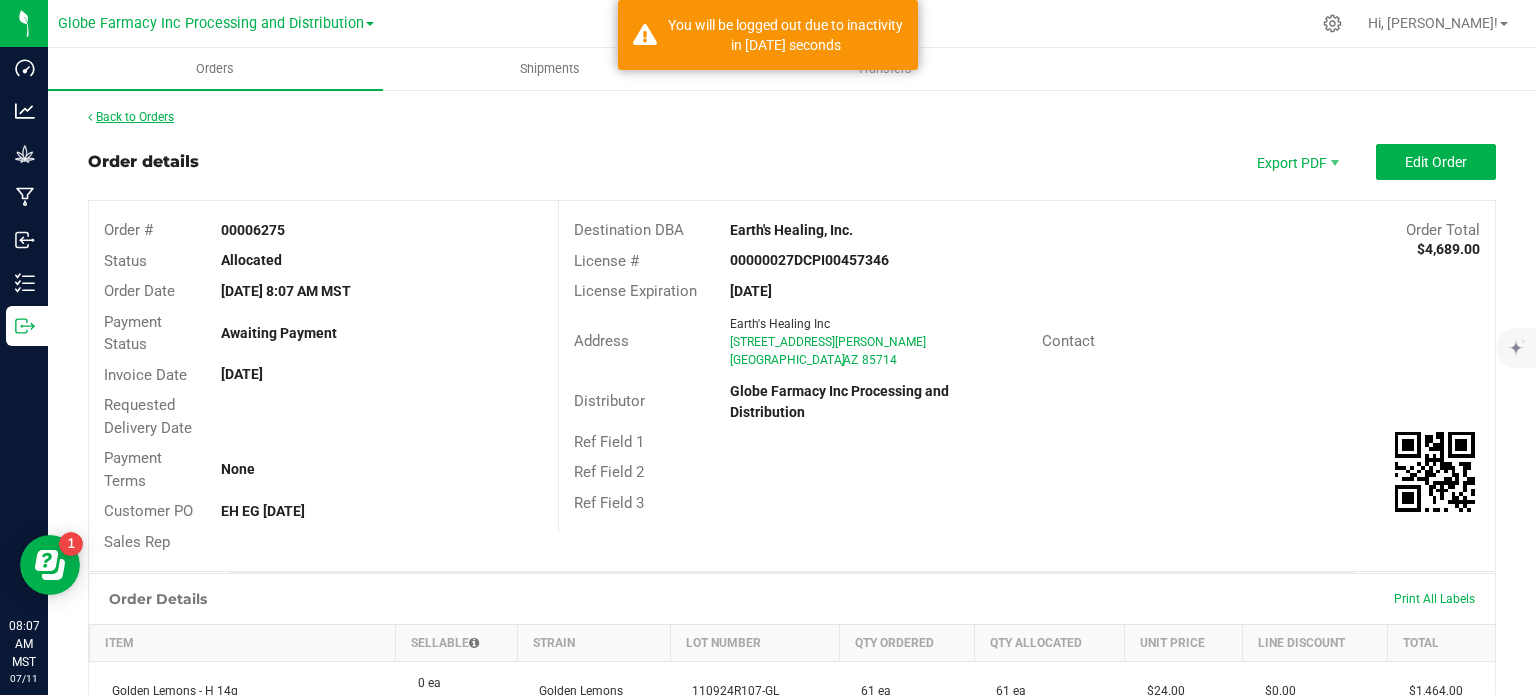 click on "Back to Orders" at bounding box center (131, 117) 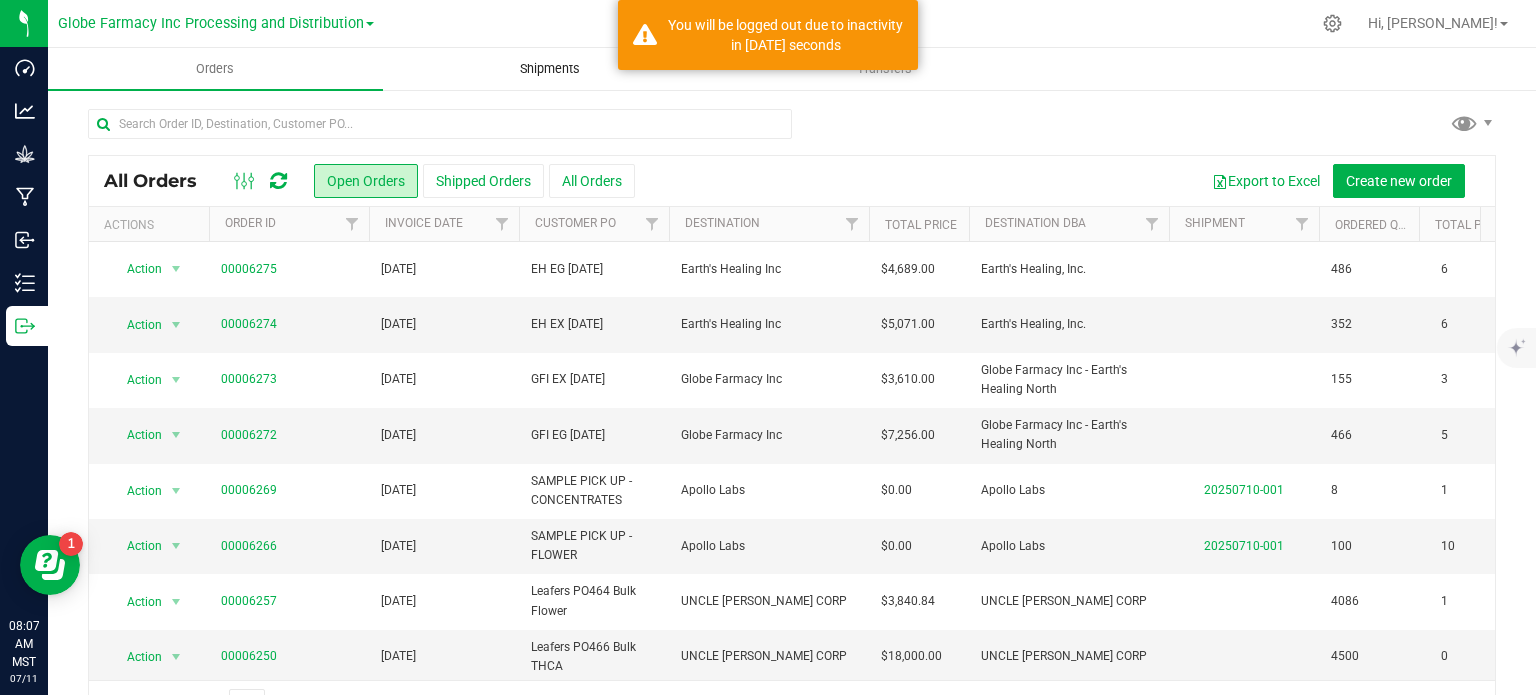 click on "Shipments" at bounding box center [550, 69] 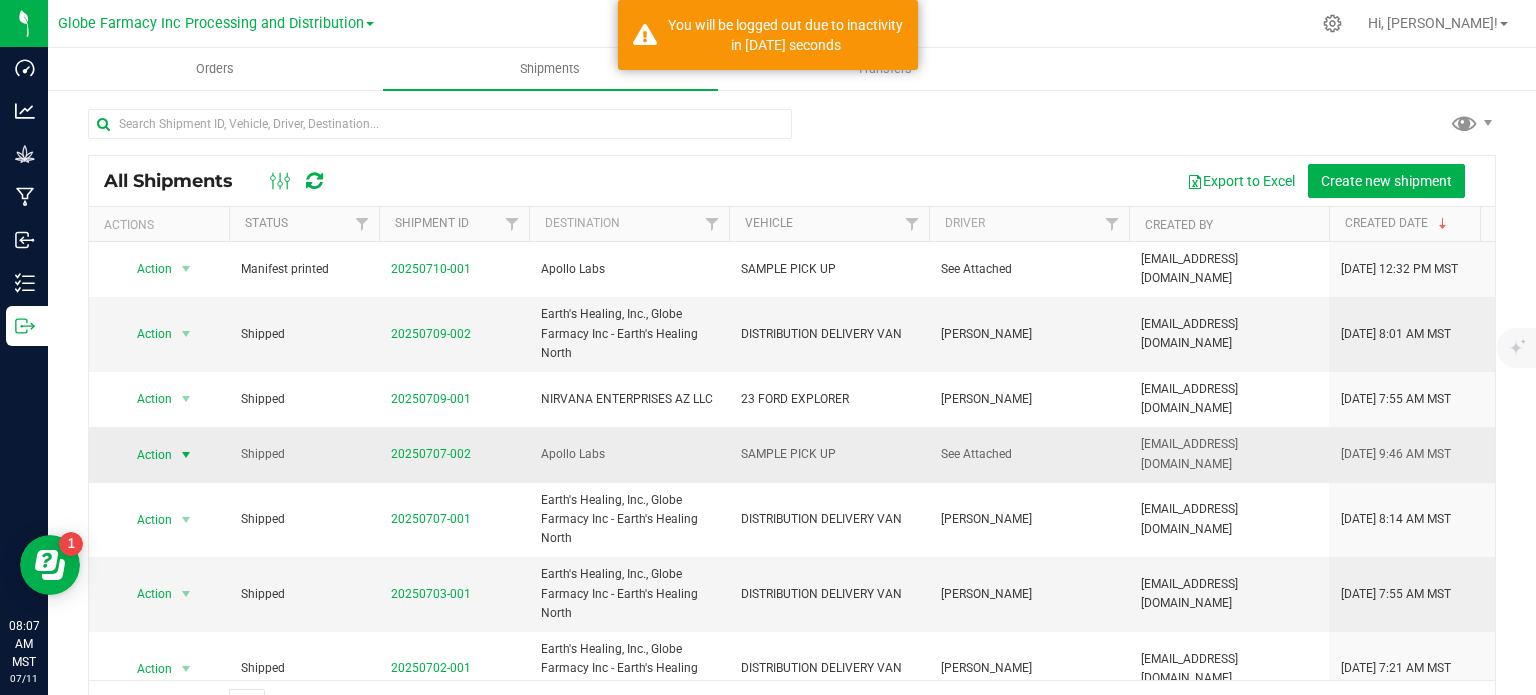 click on "Action" at bounding box center (146, 455) 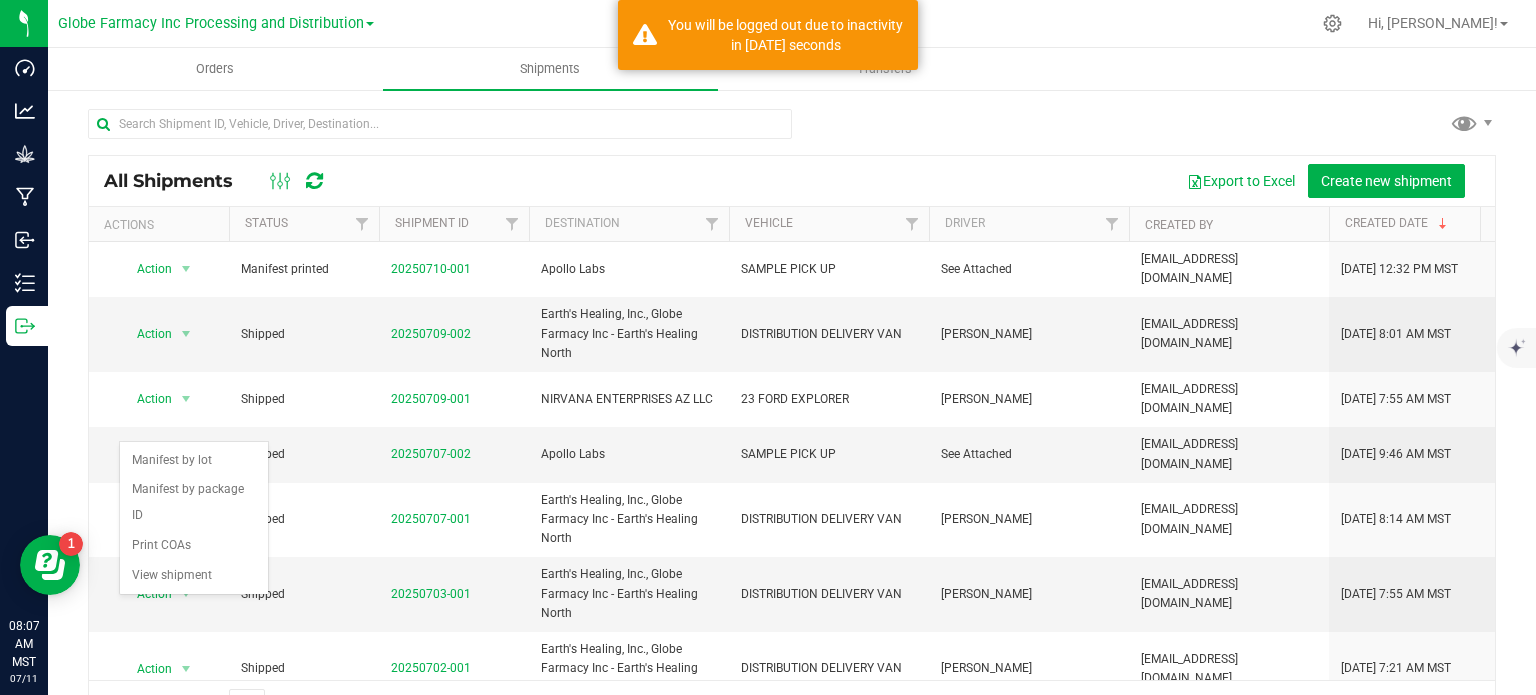 click on "Export to Excel
Create new shipment" at bounding box center (912, 181) 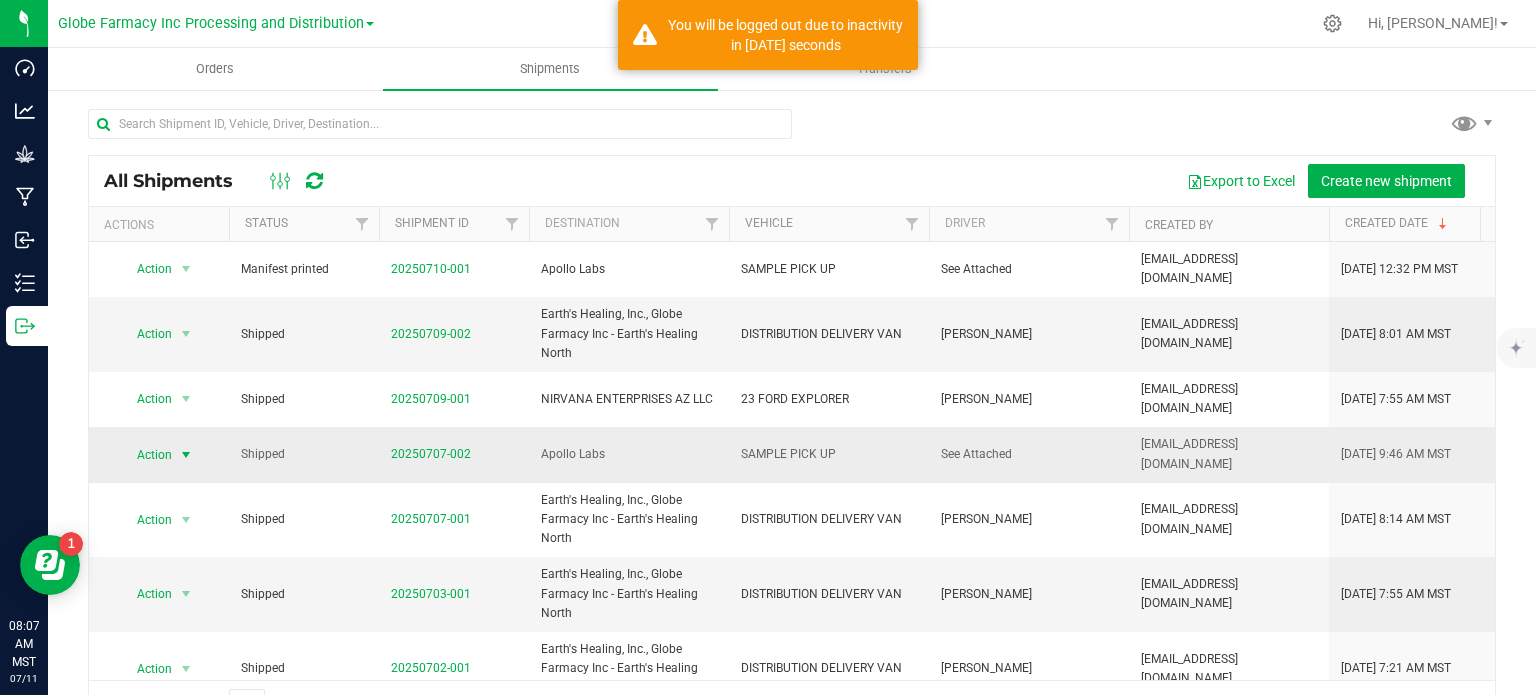 click on "Action" at bounding box center (146, 455) 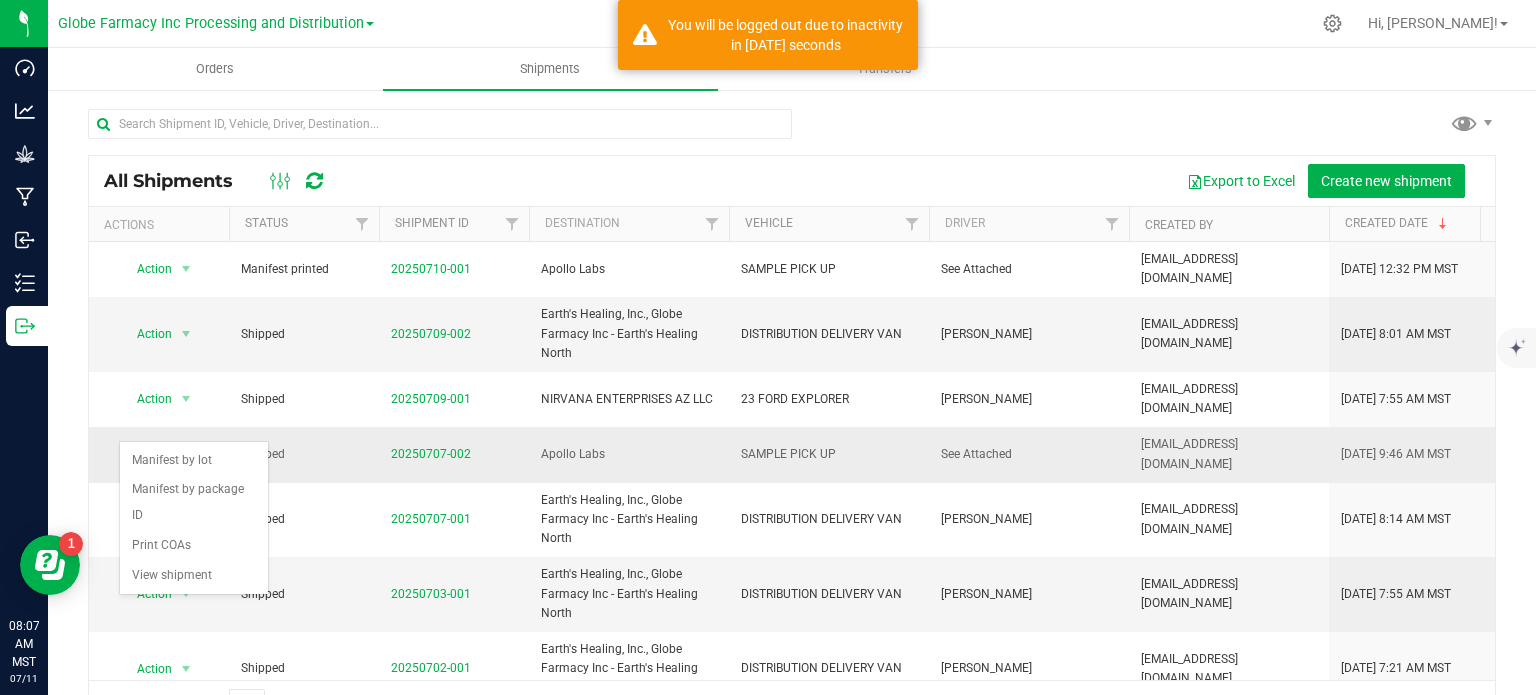click on "Action" at bounding box center [146, 455] 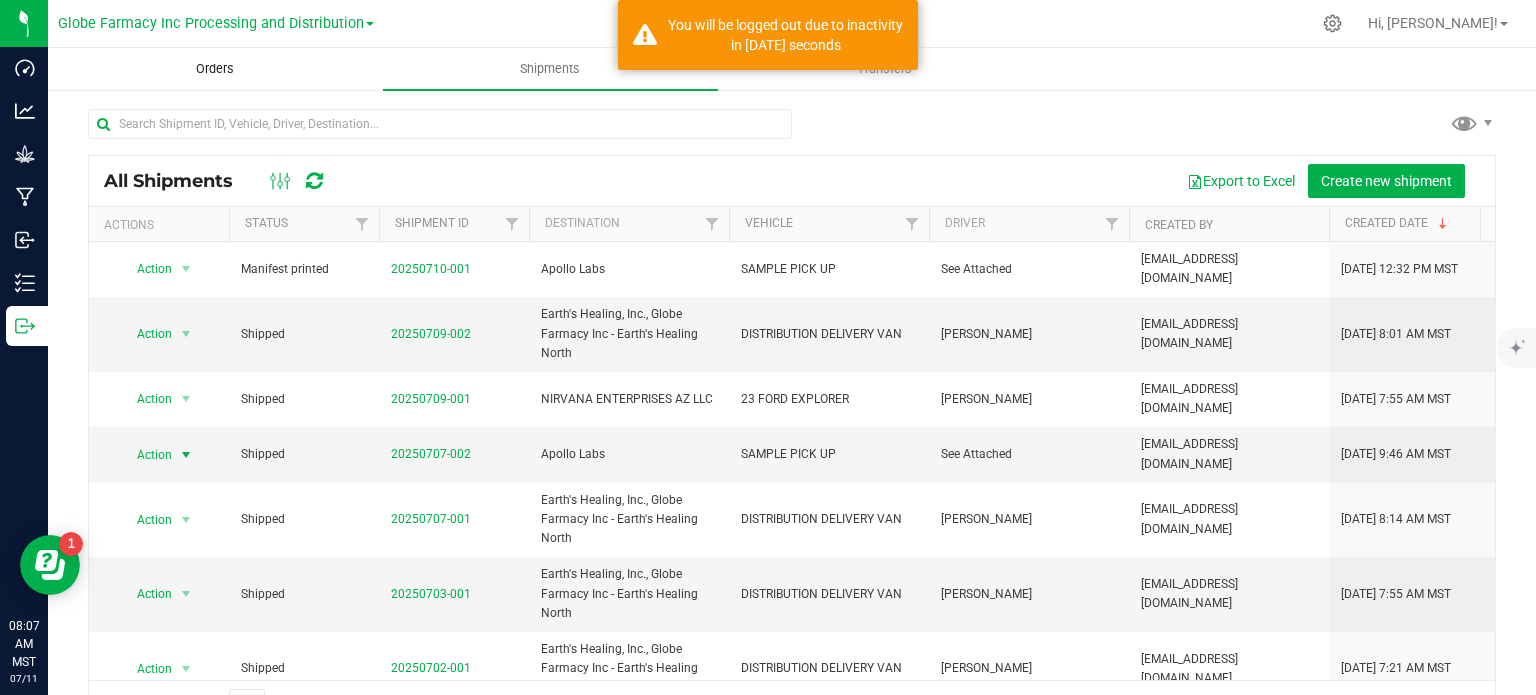 click on "Orders" at bounding box center (215, 69) 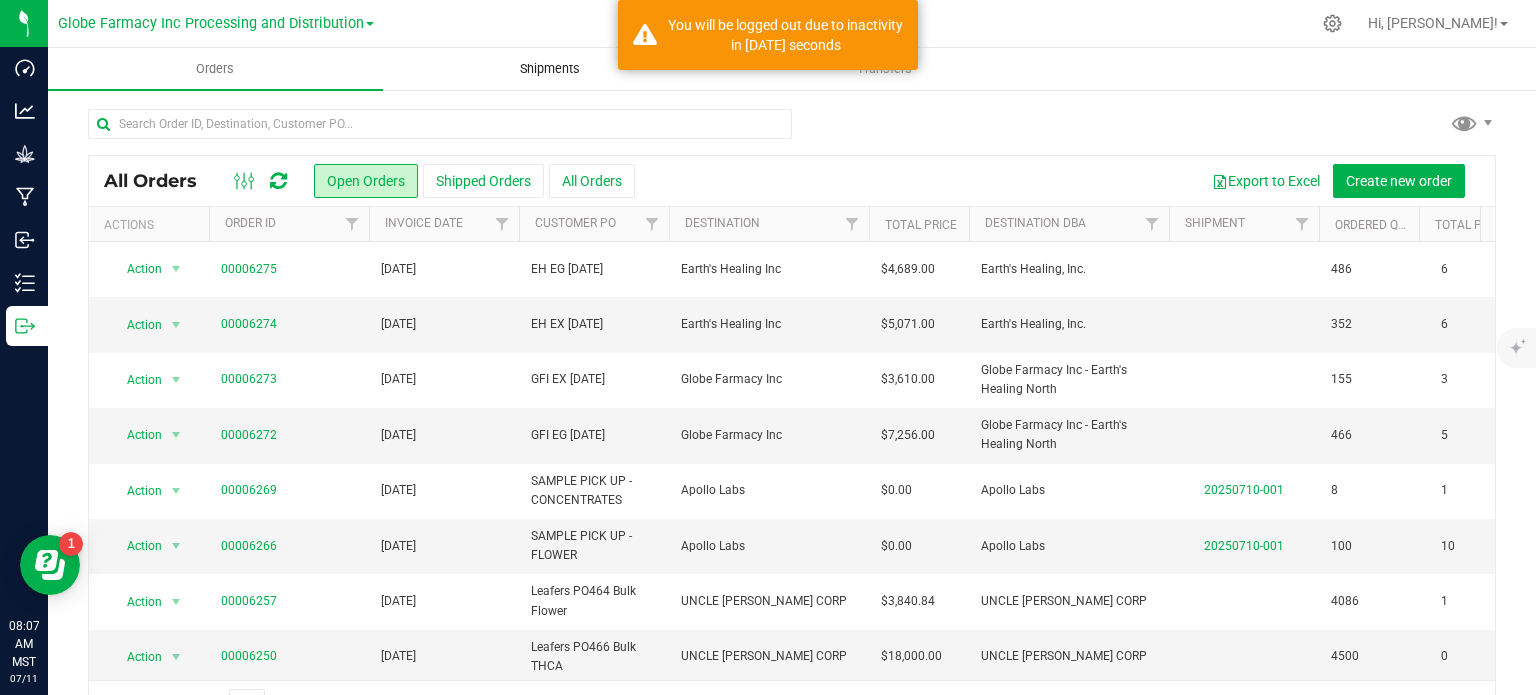 click on "Shipments" at bounding box center [550, 69] 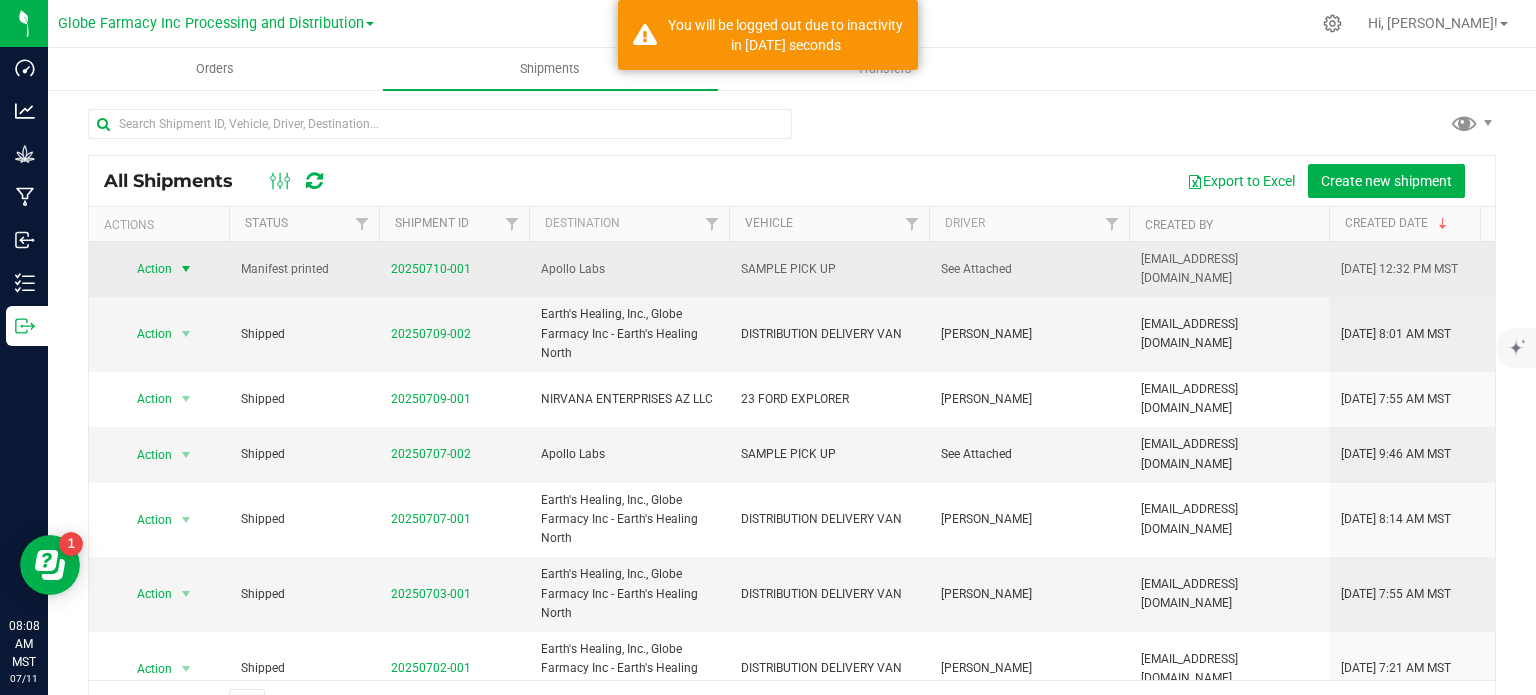 click at bounding box center (186, 269) 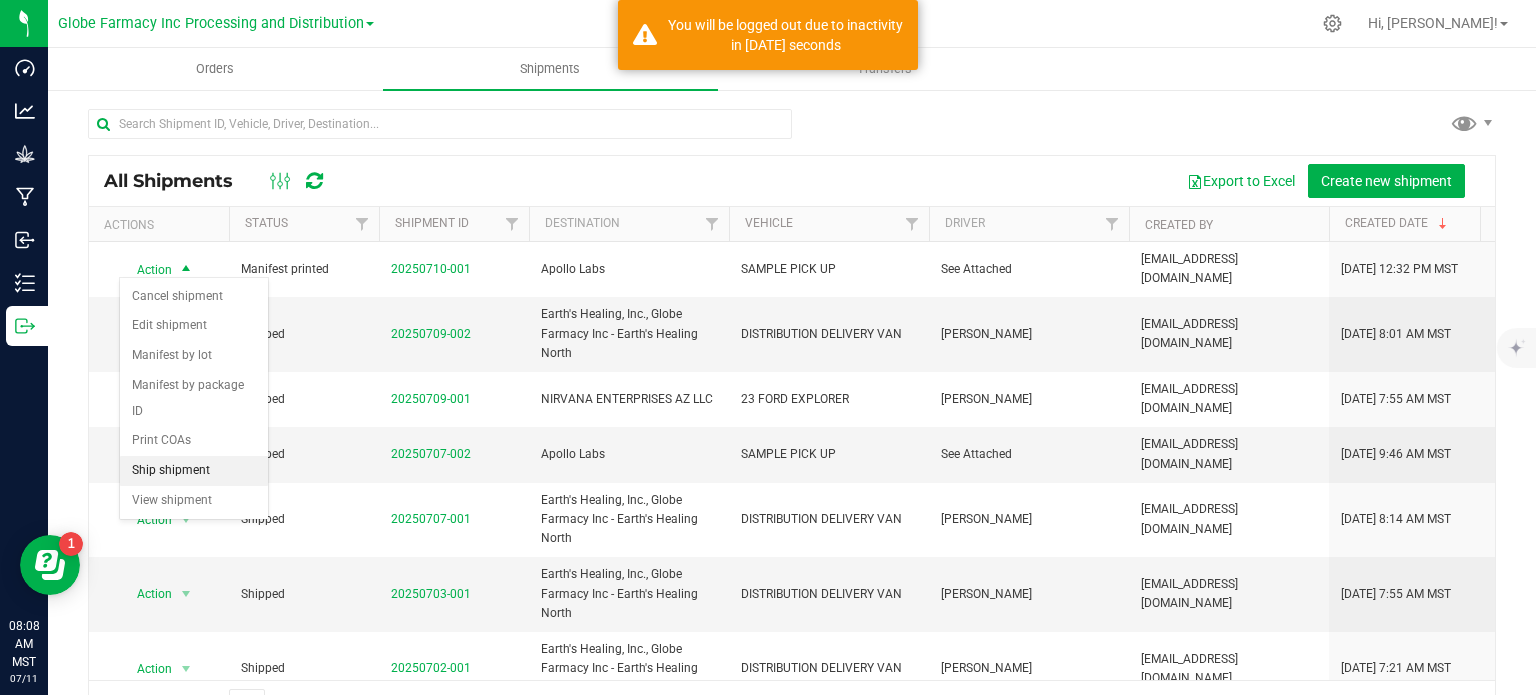click on "Ship shipment" at bounding box center (194, 471) 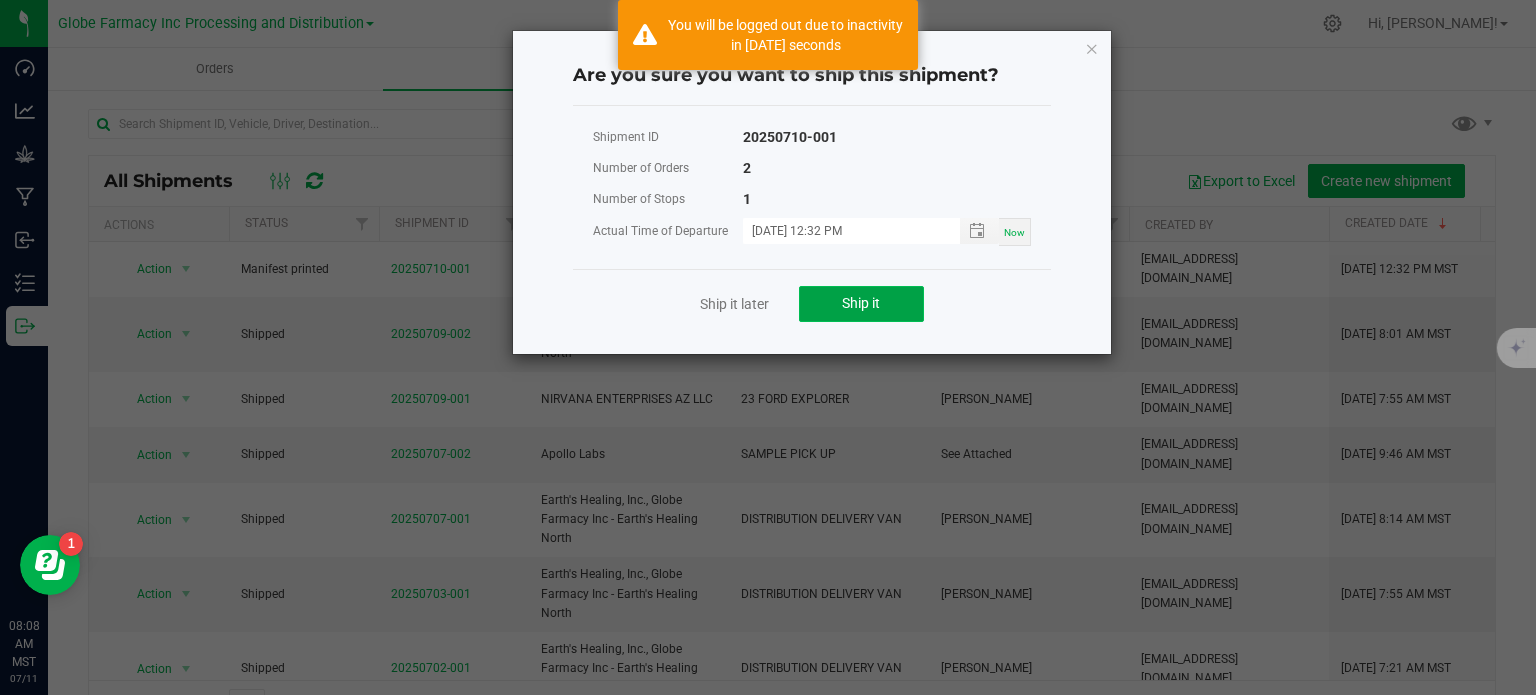 click on "Ship it" 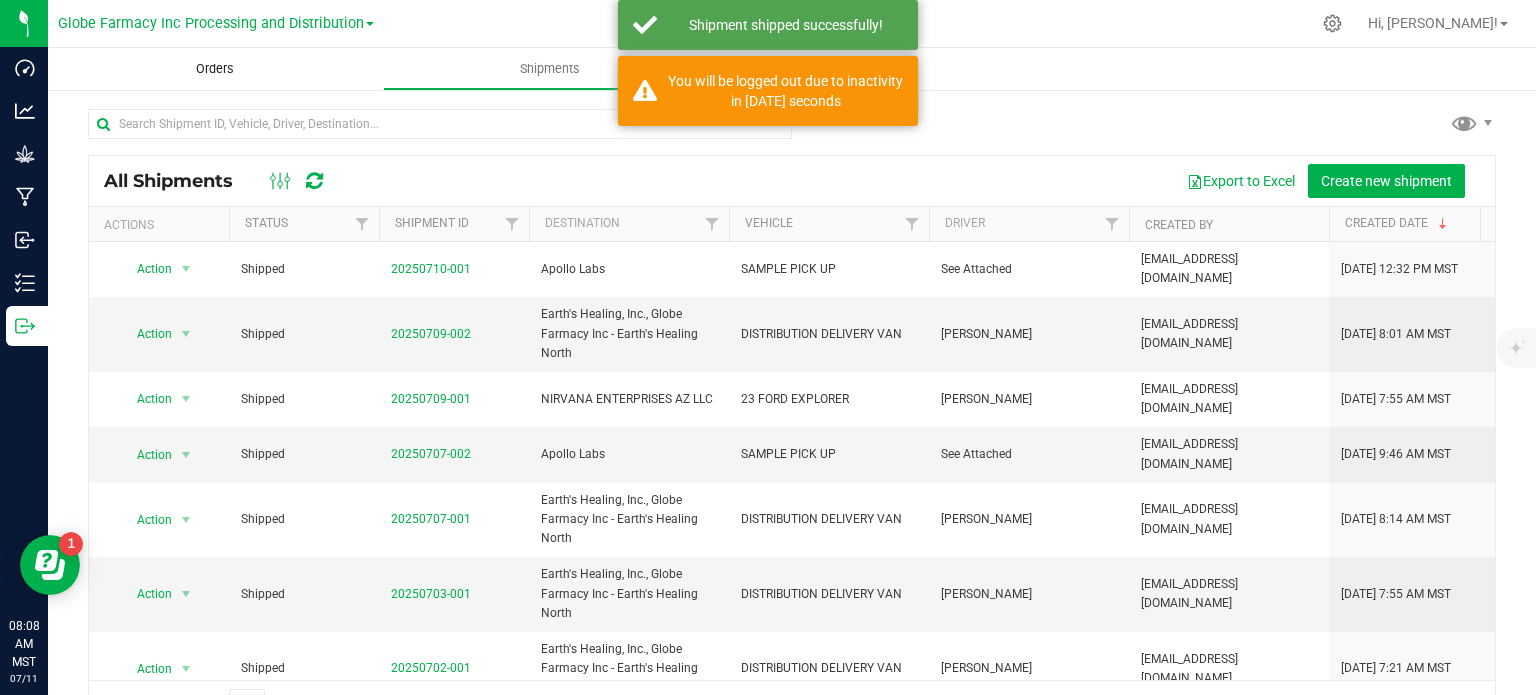click on "Orders" at bounding box center [215, 69] 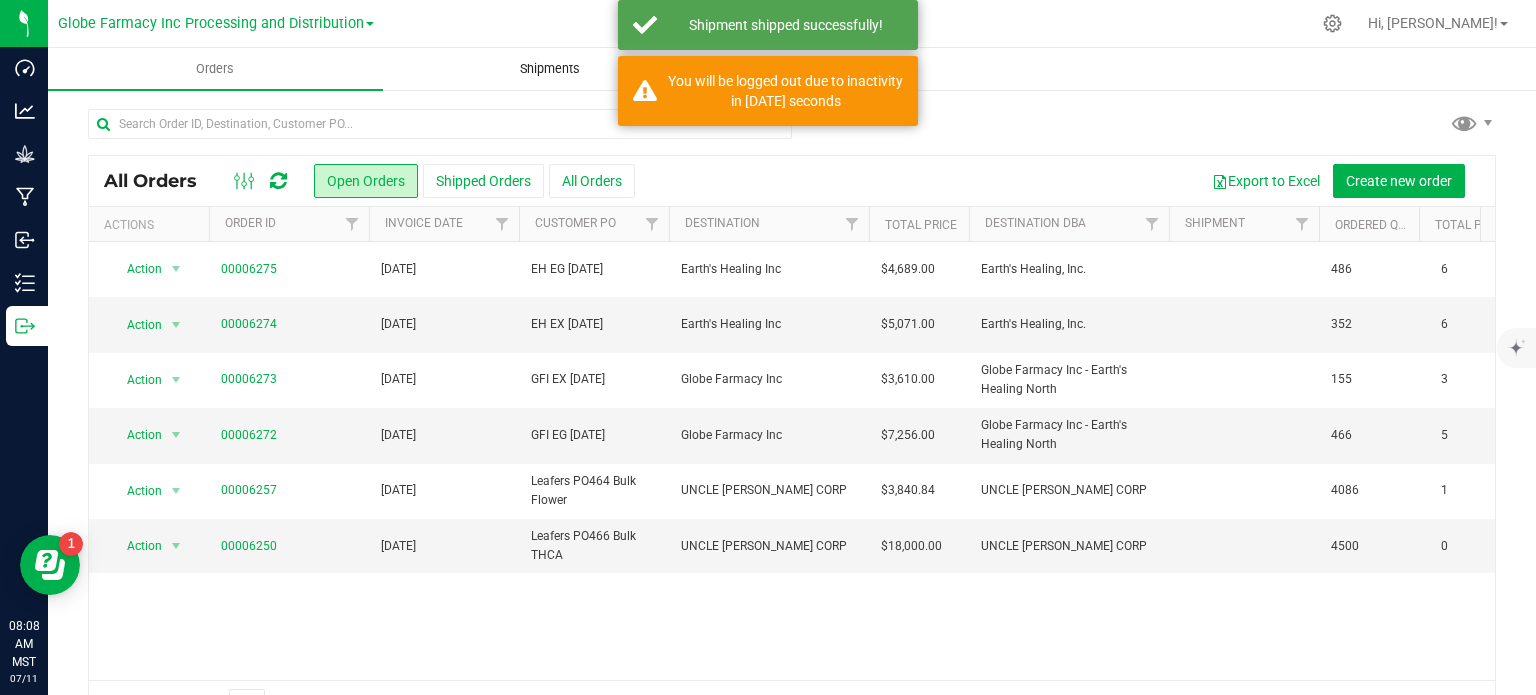 click on "Shipments" at bounding box center (550, 69) 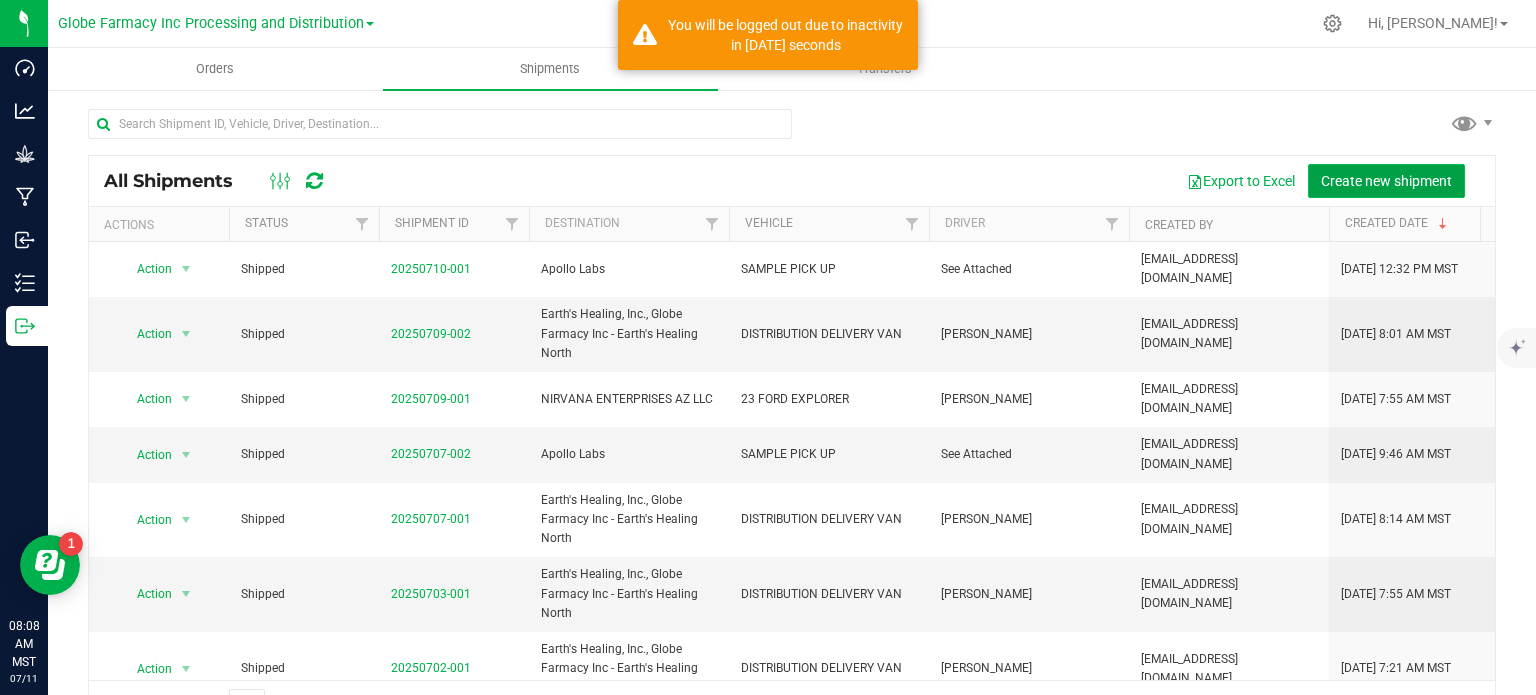click on "Create new shipment" at bounding box center (1386, 181) 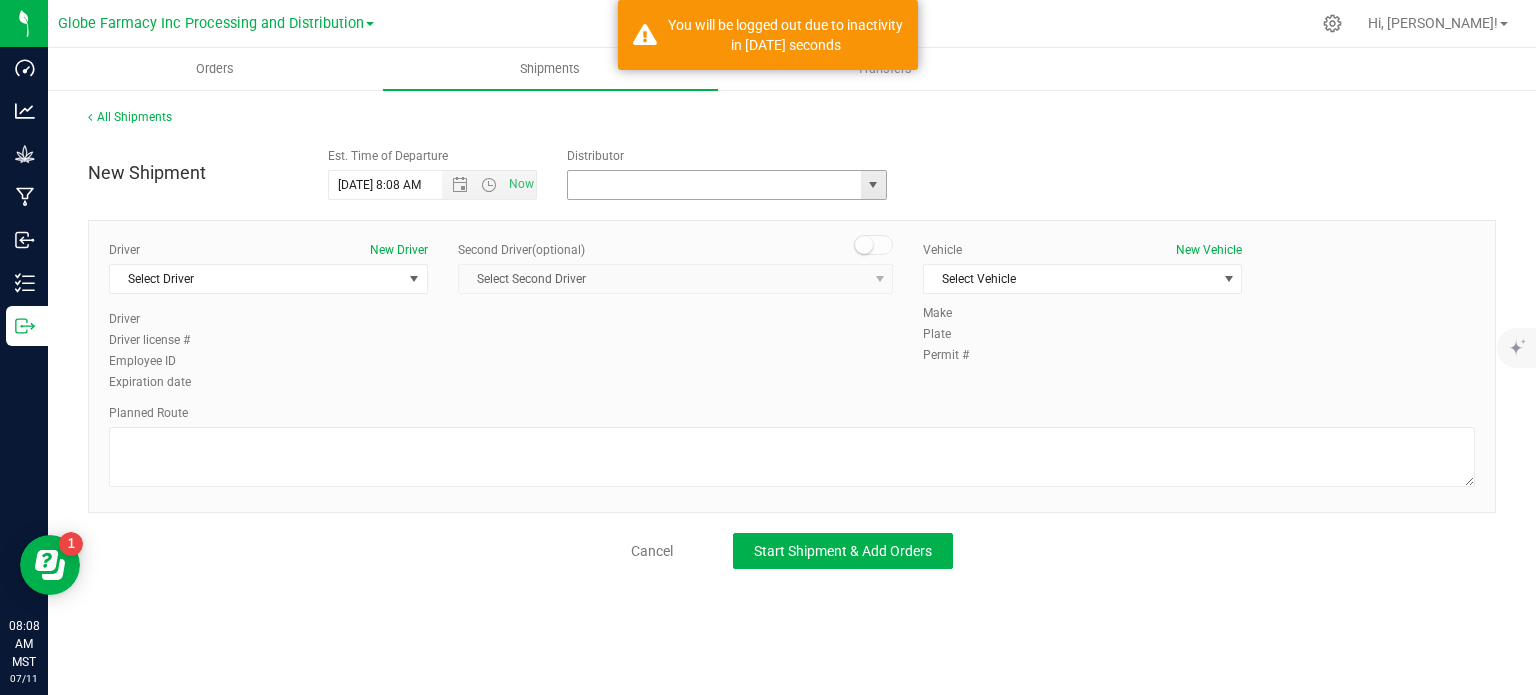 click at bounding box center (710, 185) 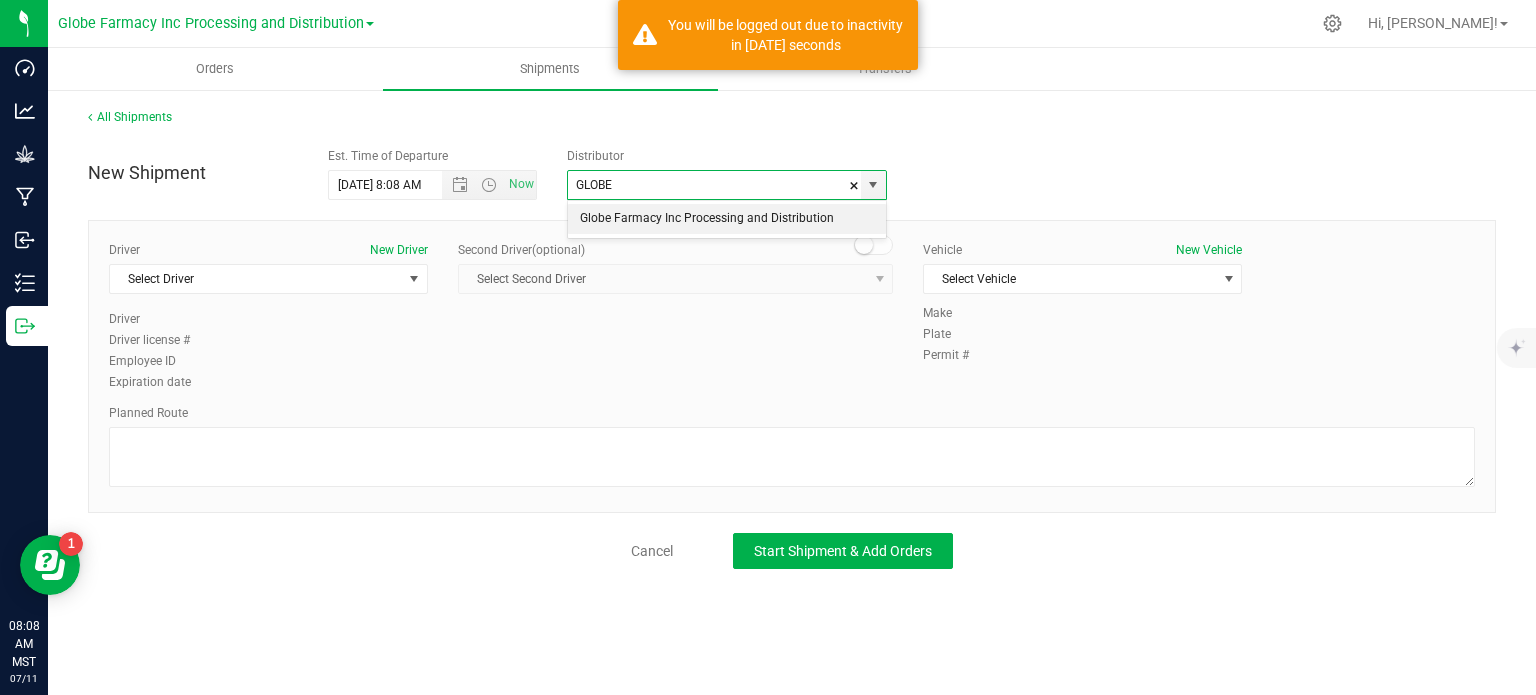 drag, startPoint x: 751, startPoint y: 226, endPoint x: 564, endPoint y: 247, distance: 188.17545 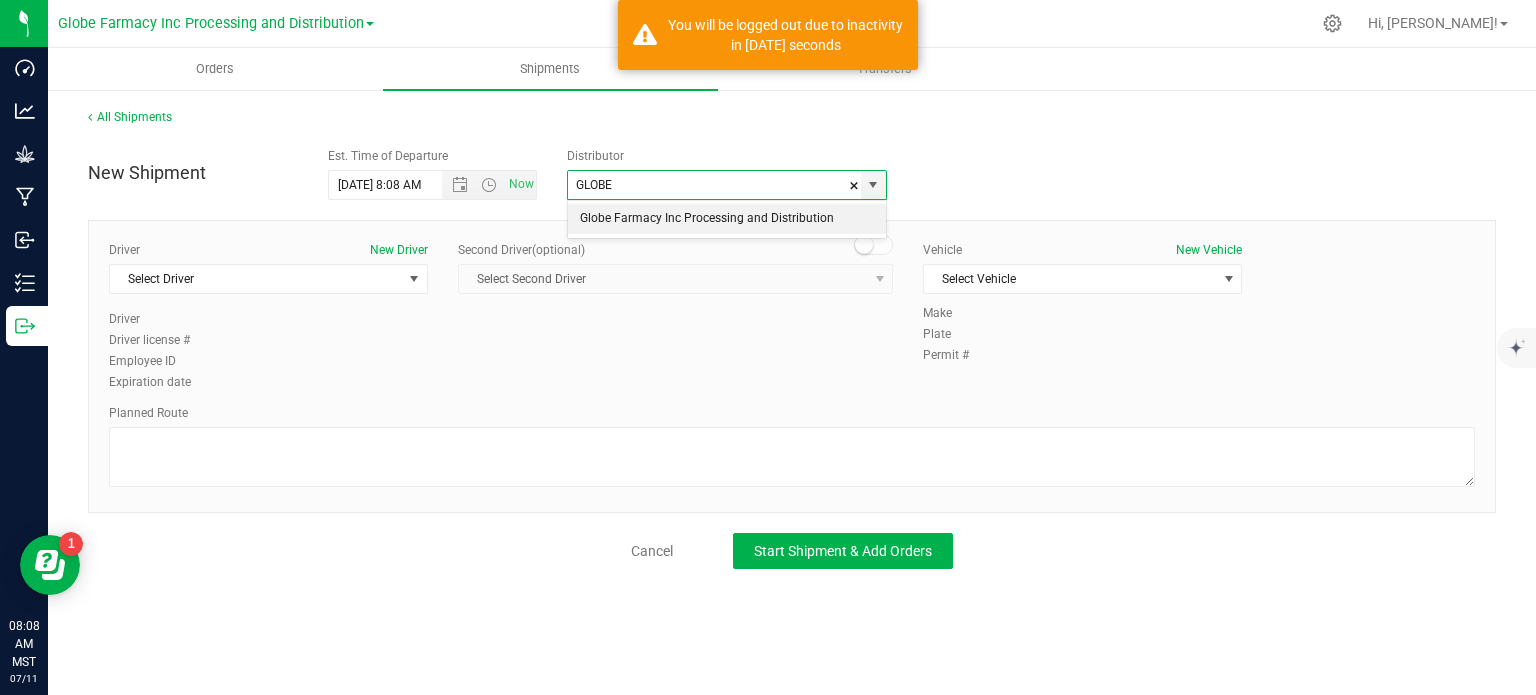 click on "Globe Farmacy Inc Processing and Distribution" at bounding box center [727, 219] 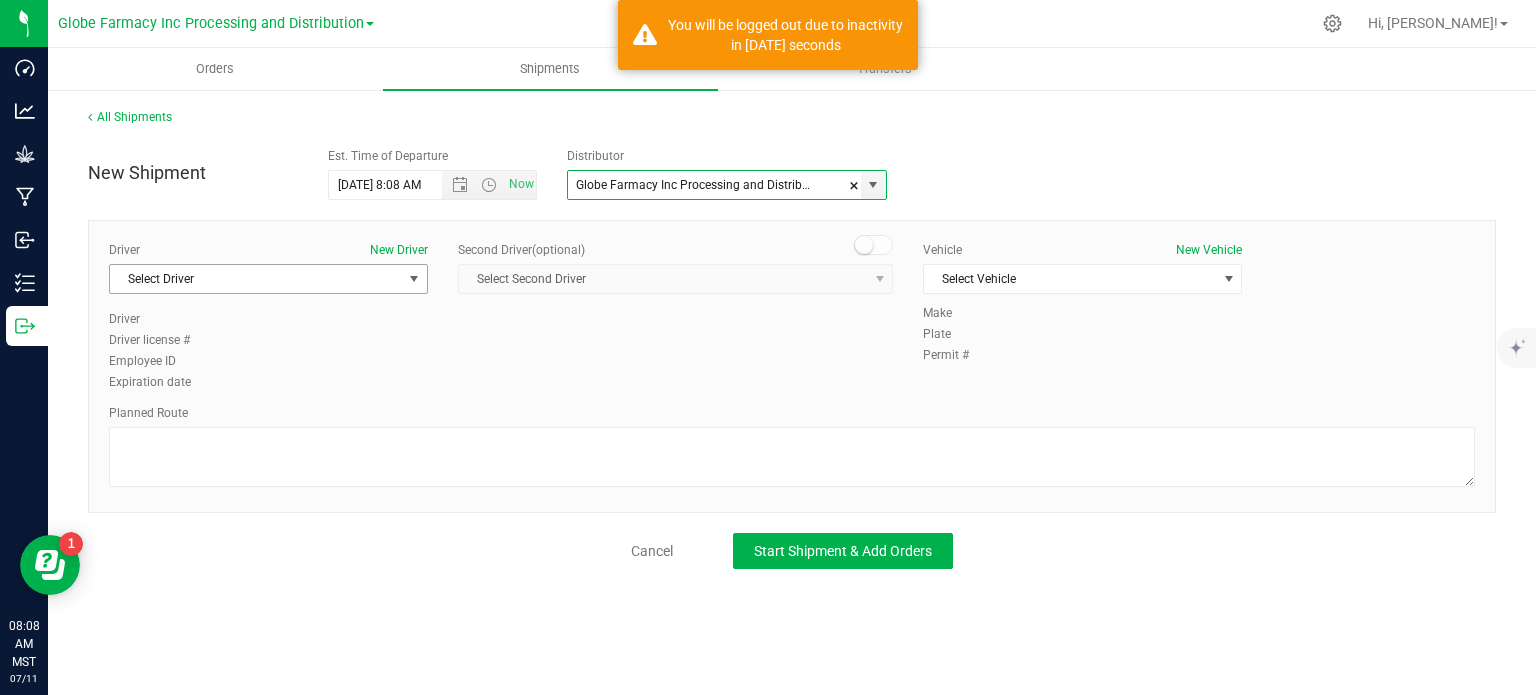 type on "Globe Farmacy Inc Processing and Distribution" 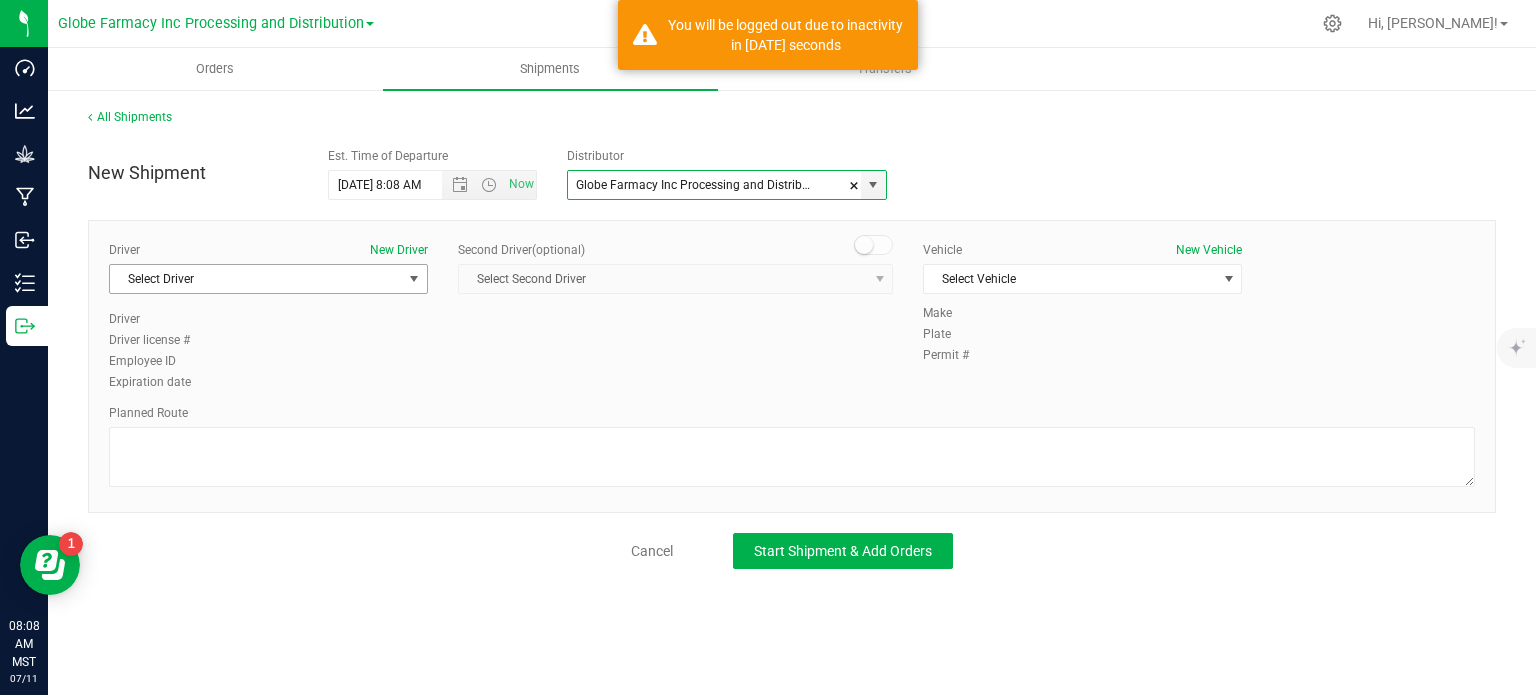 click on "Select Driver" at bounding box center [268, 279] 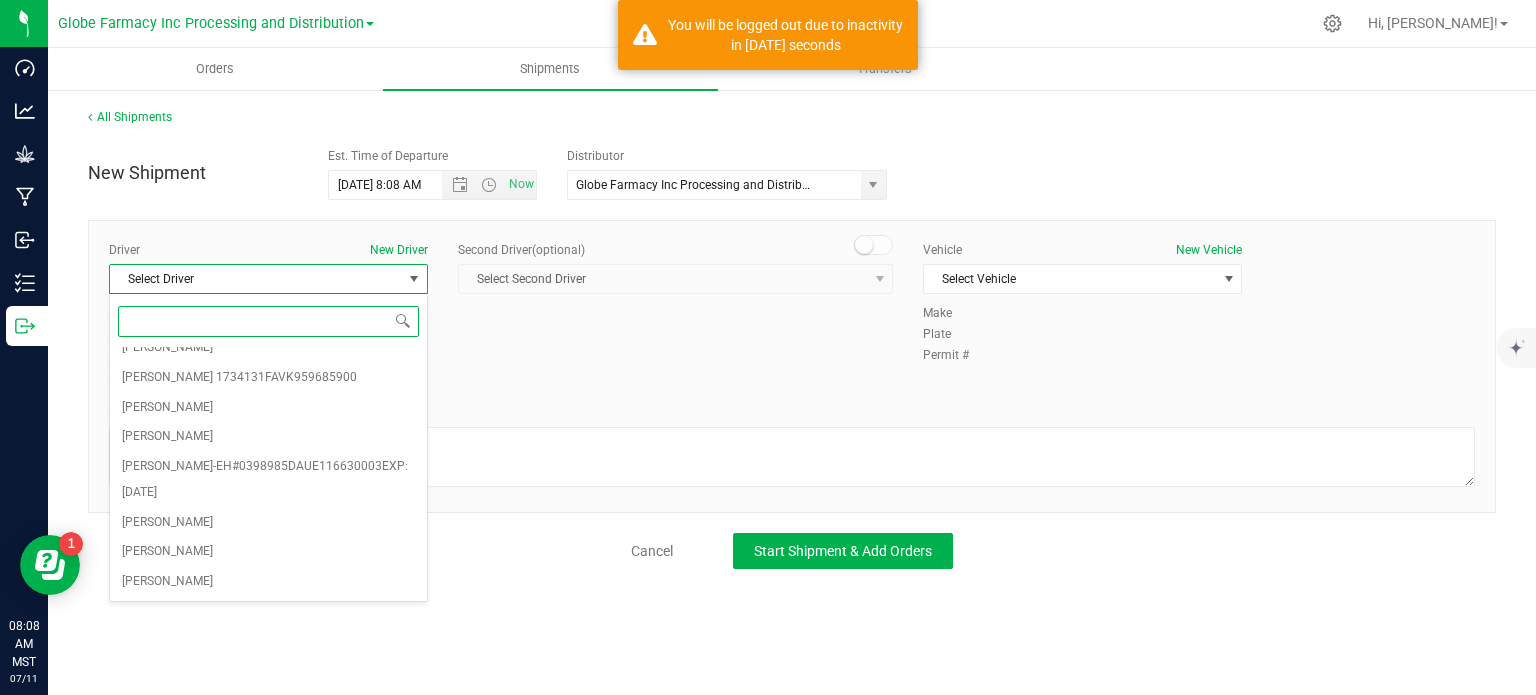 scroll, scrollTop: 500, scrollLeft: 0, axis: vertical 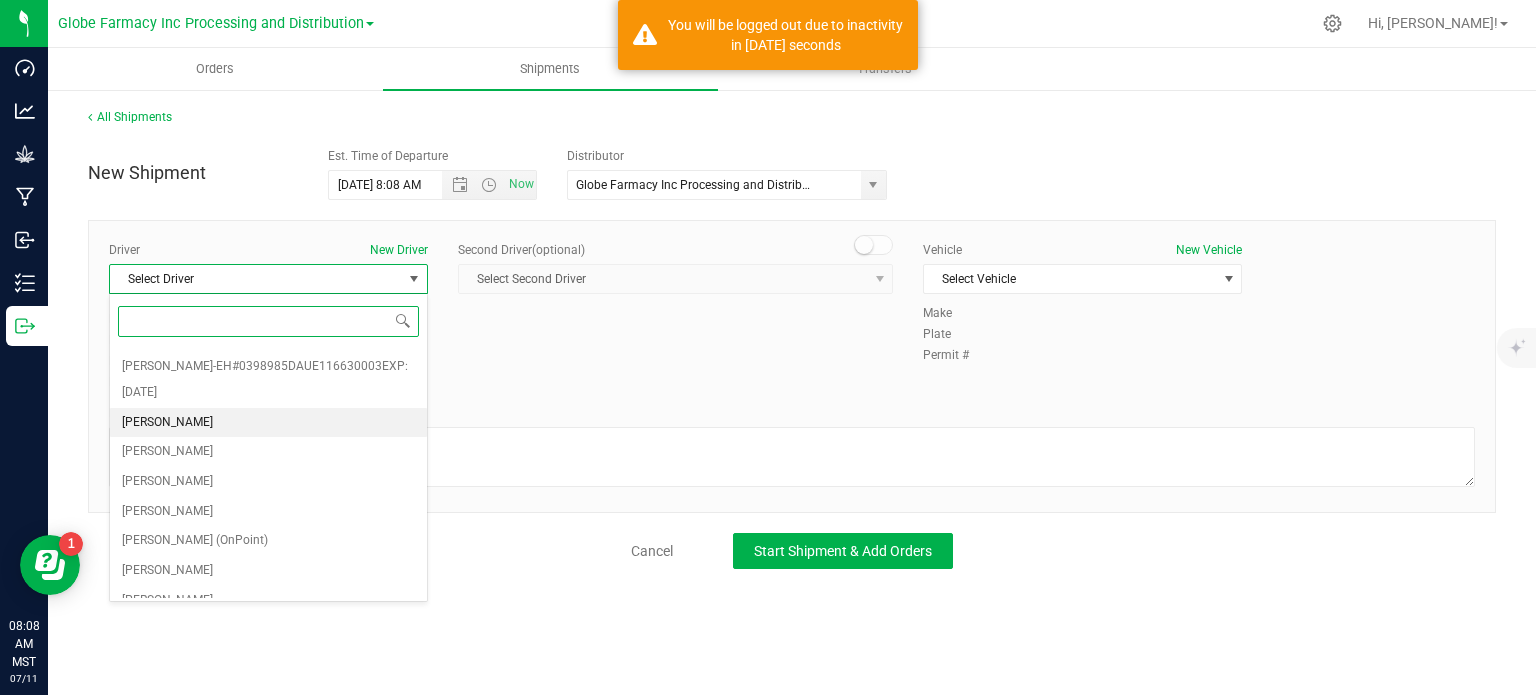 click on "[PERSON_NAME]" at bounding box center [167, 423] 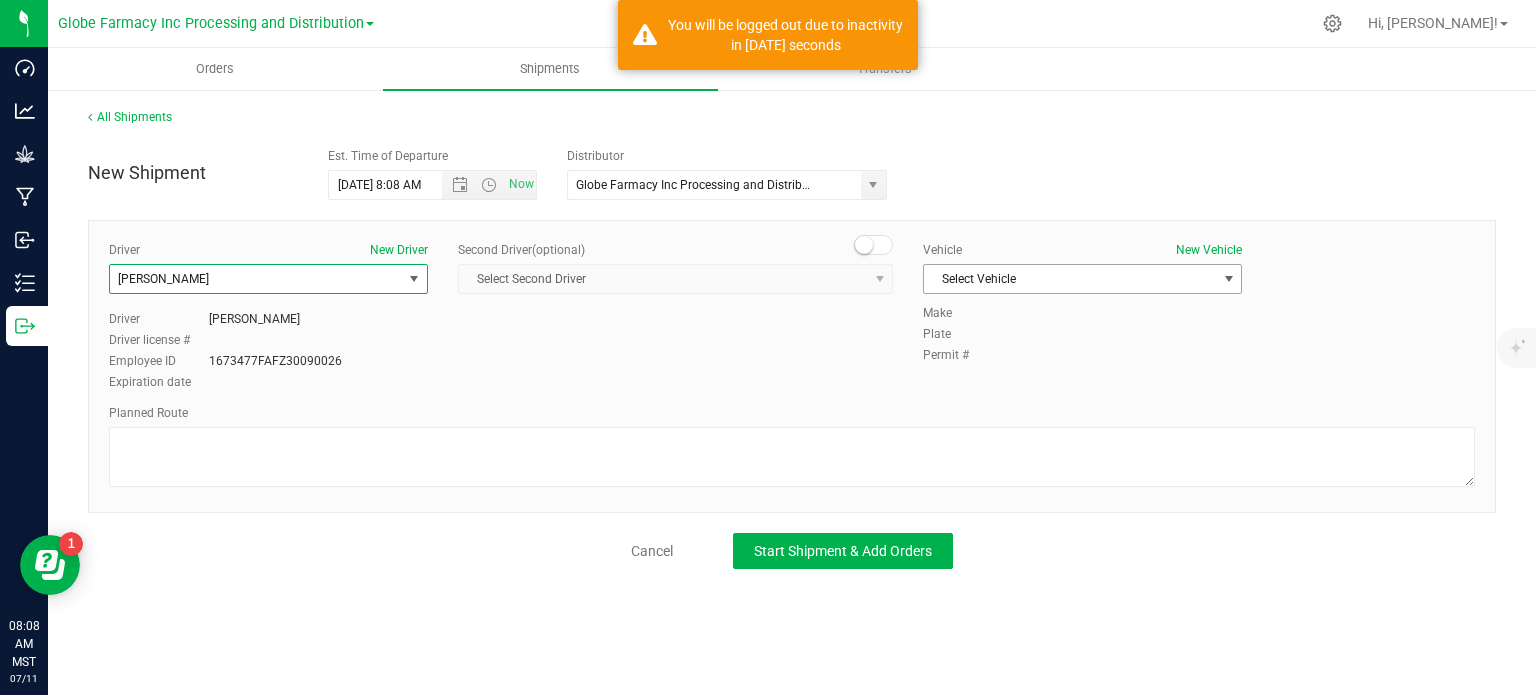 click on "Select Vehicle" at bounding box center [1070, 279] 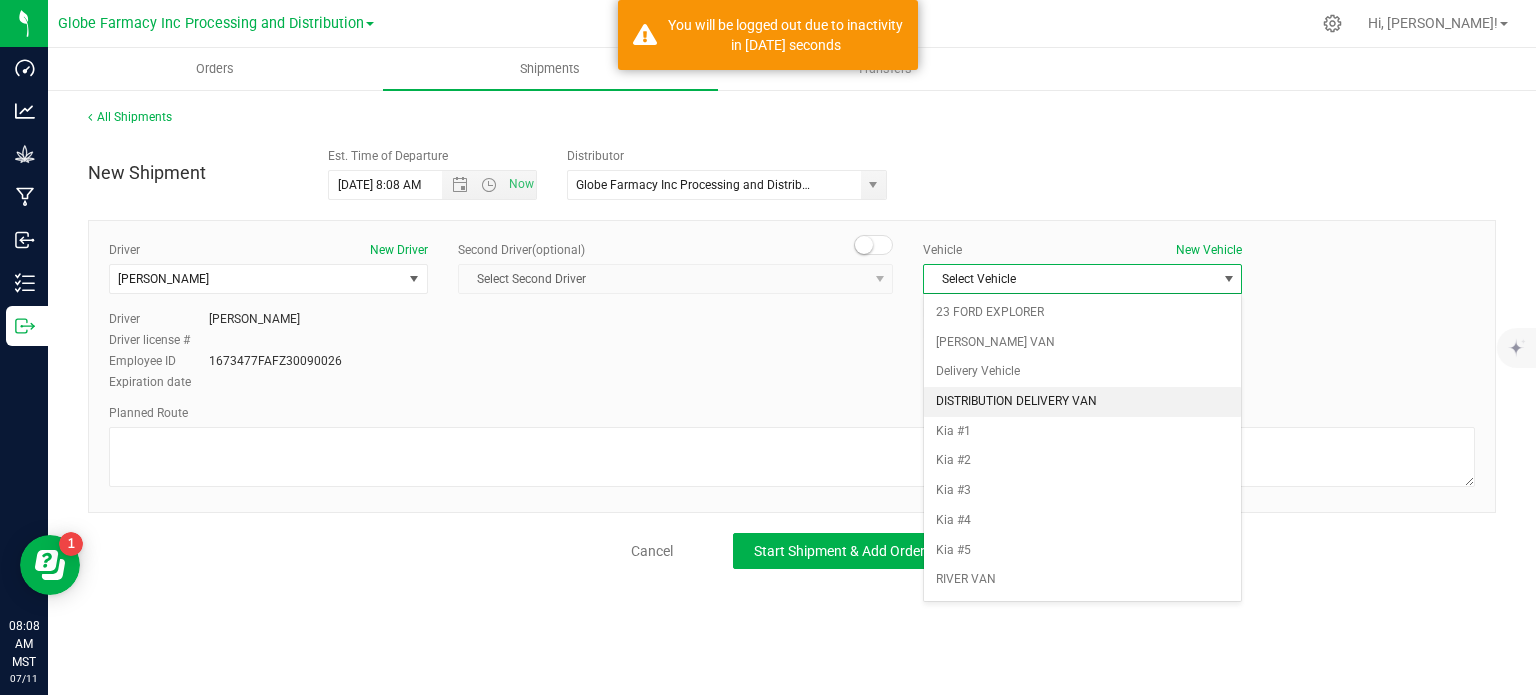 click on "DISTRIBUTION DELIVERY VAN" at bounding box center (1082, 402) 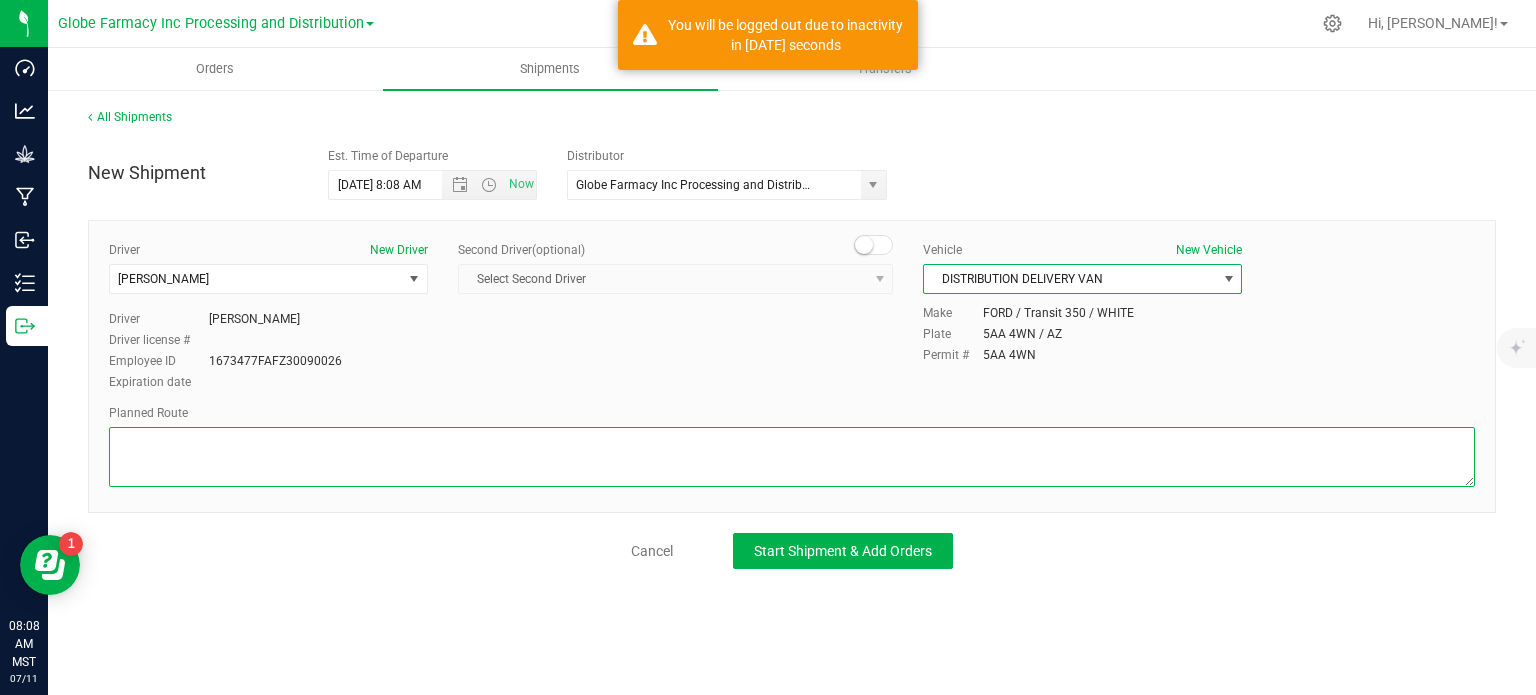 click at bounding box center [792, 457] 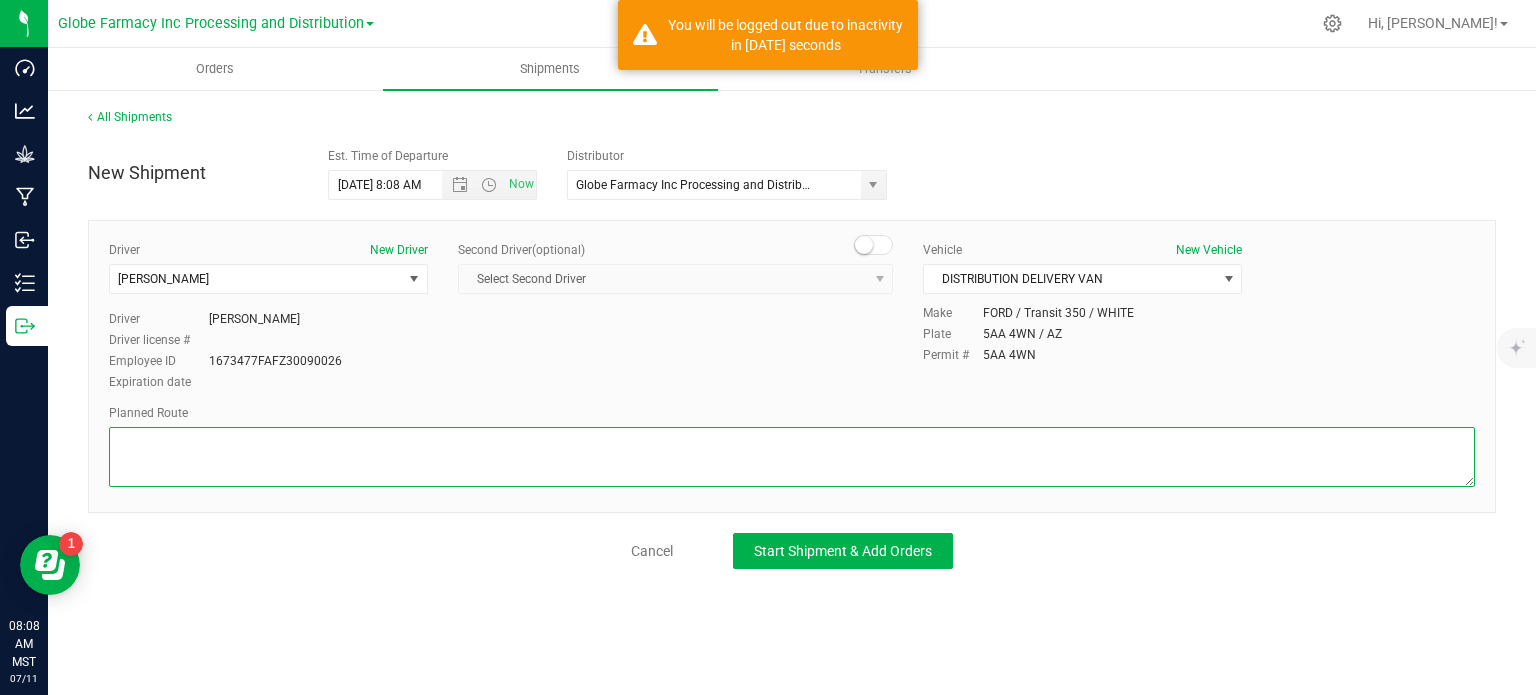 paste on "STARTING AT [STREET_ADDRESS], TURN LEFT ONTO [STREET_ADDRESS], TURN RIGHT ONTO W [PERSON_NAME][GEOGRAPHIC_DATA] (.9MI) TURN LEFT ONTO [GEOGRAPHIC_DATA] (2.7MI) USE THE [GEOGRAPHIC_DATA] TO TURN LEFT ONTO E [GEOGRAPHIC_DATA], THE DESTINATION WILL BE ON THE RIGHT (.1MI)
END FIRST STOP AT [STREET_ADDRESS]. FROM [STREET_ADDRESS][GEOGRAPHIC_DATA] ON E [GEOGRAPHIC_DATA] TOWARDS W [GEOGRAPHIC_DATA]
(1.3MI) TURN LEFT ONTO N LA CANADA DR (.2MI) CONTINUE ONTO N FLOWING [PERSON_NAME] AND USE THE RIGHT 2 LANES TO TURN
RIGHT ONTO W MIRACLE MILE (.5MI) STAY IN THE LEFT LANE TO TURN ONTO N FREEWAY (.1MI) TAKE THE RAMP ONTO I-10 E (.3MI)
MERGE ONTO I-10 E (6.5MI) TAKE EXIT 263A FOR KINO PKWY S (.6MI) MERGE ONTO KINO PKWY/SOUTH KINO PKWY (.3MI) TURN
LEFT ONTO E [PERSON_NAME] HWY (.3MI) MAKE A U-TURN AT [GEOGRAPHIC_DATA], THE DESTINATION WILL BE ON THE RIGHT [STREET_ADDRESS][PERSON_NAME]" 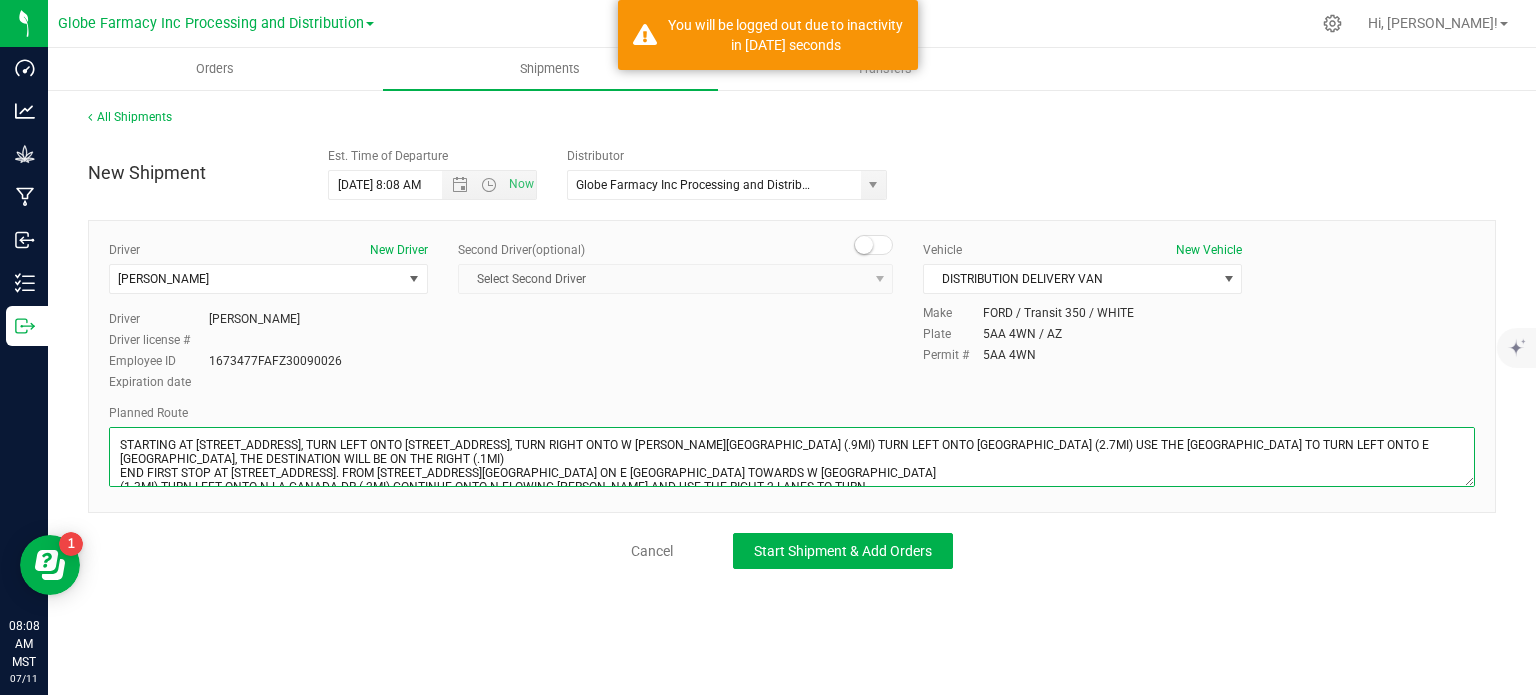 scroll, scrollTop: 67, scrollLeft: 0, axis: vertical 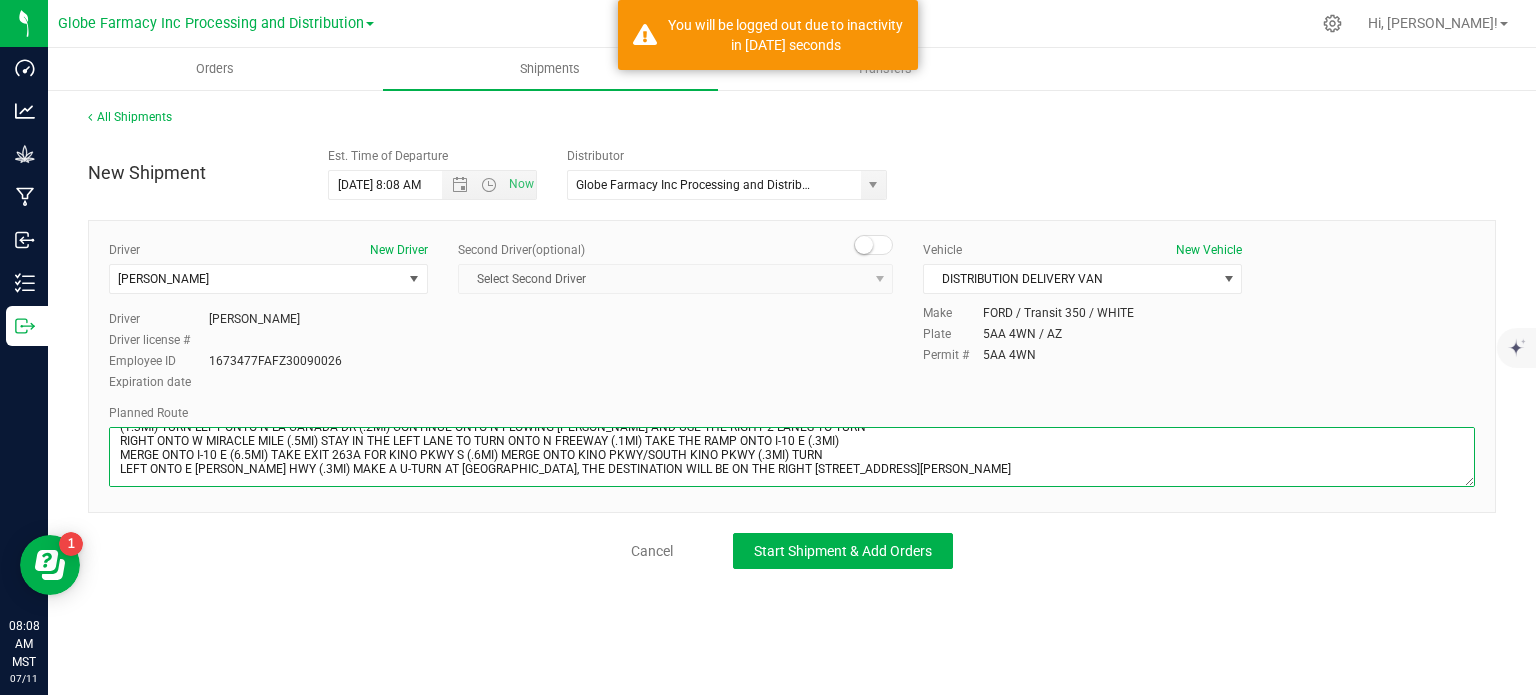 type on "STARTING AT [STREET_ADDRESS], TURN LEFT ONTO [STREET_ADDRESS], TURN RIGHT ONTO W [PERSON_NAME][GEOGRAPHIC_DATA] (.9MI) TURN LEFT ONTO [GEOGRAPHIC_DATA] (2.7MI) USE THE [GEOGRAPHIC_DATA] TO TURN LEFT ONTO E [GEOGRAPHIC_DATA], THE DESTINATION WILL BE ON THE RIGHT (.1MI)
END FIRST STOP AT [STREET_ADDRESS]. FROM [STREET_ADDRESS][GEOGRAPHIC_DATA] ON E [GEOGRAPHIC_DATA] TOWARDS W [GEOGRAPHIC_DATA]
(1.3MI) TURN LEFT ONTO N LA CANADA DR (.2MI) CONTINUE ONTO N FLOWING [PERSON_NAME] AND USE THE RIGHT 2 LANES TO TURN
RIGHT ONTO W MIRACLE MILE (.5MI) STAY IN THE LEFT LANE TO TURN ONTO N FREEWAY (.1MI) TAKE THE RAMP ONTO I-10 E (.3MI)
MERGE ONTO I-10 E (6.5MI) TAKE EXIT 263A FOR KINO PKWY S (.6MI) MERGE ONTO KINO PKWY/SOUTH KINO PKWY (.3MI) TURN
LEFT ONTO E [PERSON_NAME] HWY (.3MI) MAKE A U-TURN AT [GEOGRAPHIC_DATA], THE DESTINATION WILL BE ON THE RIGHT [STREET_ADDRESS][PERSON_NAME]" 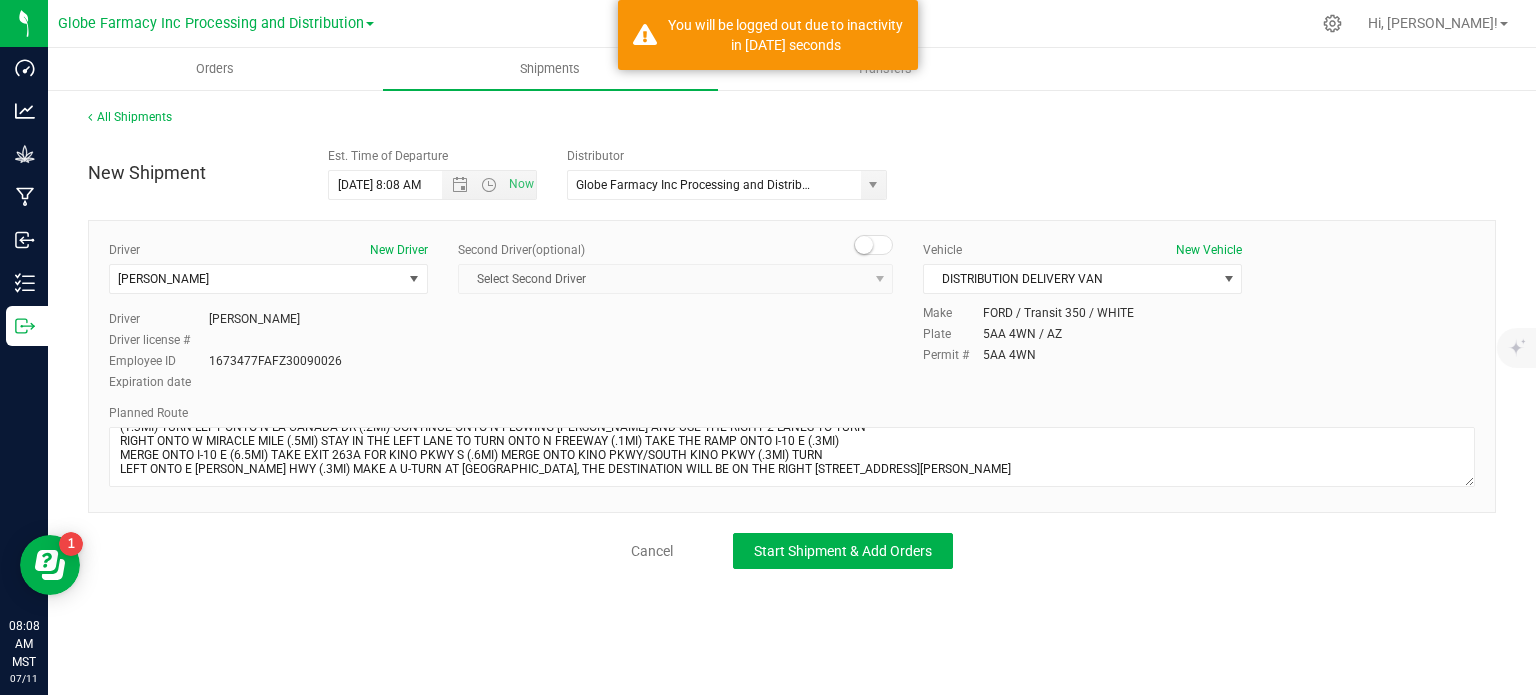 click on "Orders
Shipments
Transfers
All Shipments
New Shipment
Est. Time of Departure
[DATE] 8:08 AM
Now
Distributor" at bounding box center (792, 371) 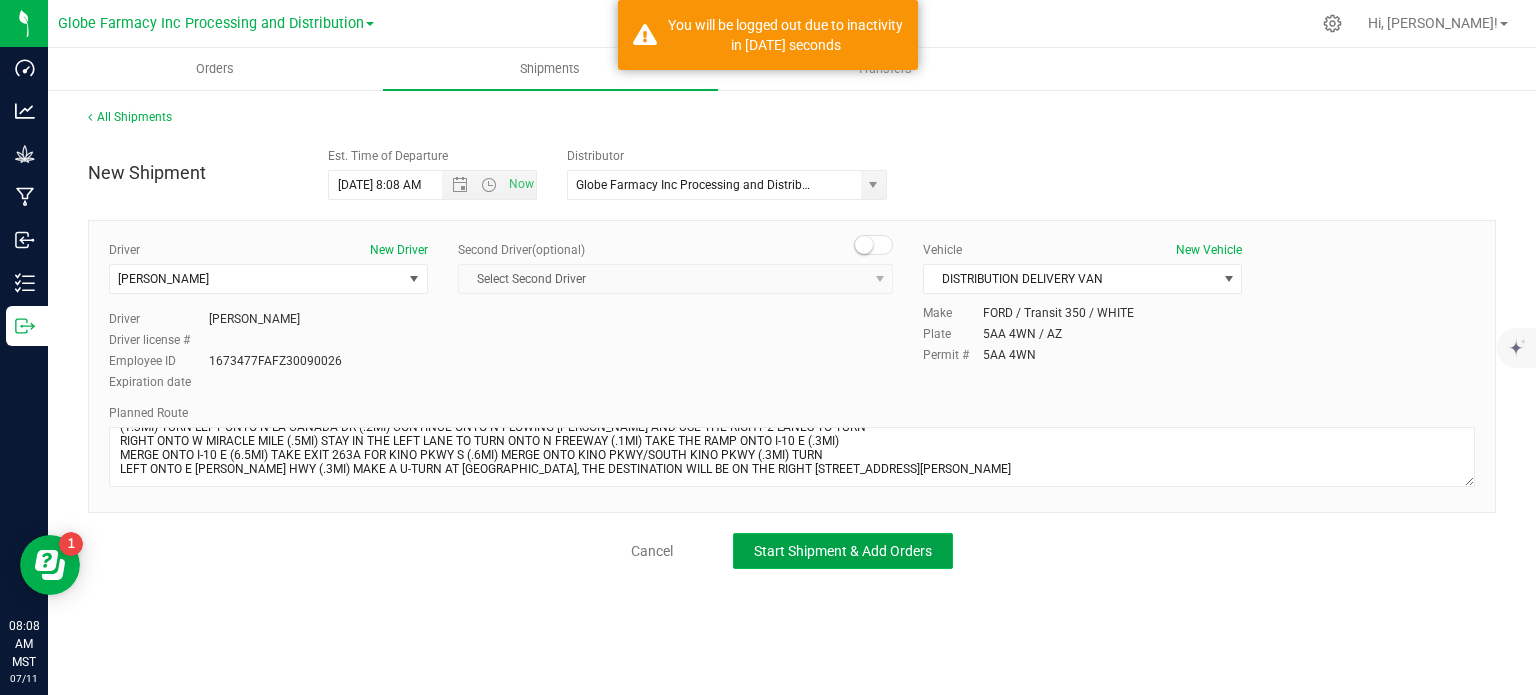 click on "Start Shipment & Add Orders" 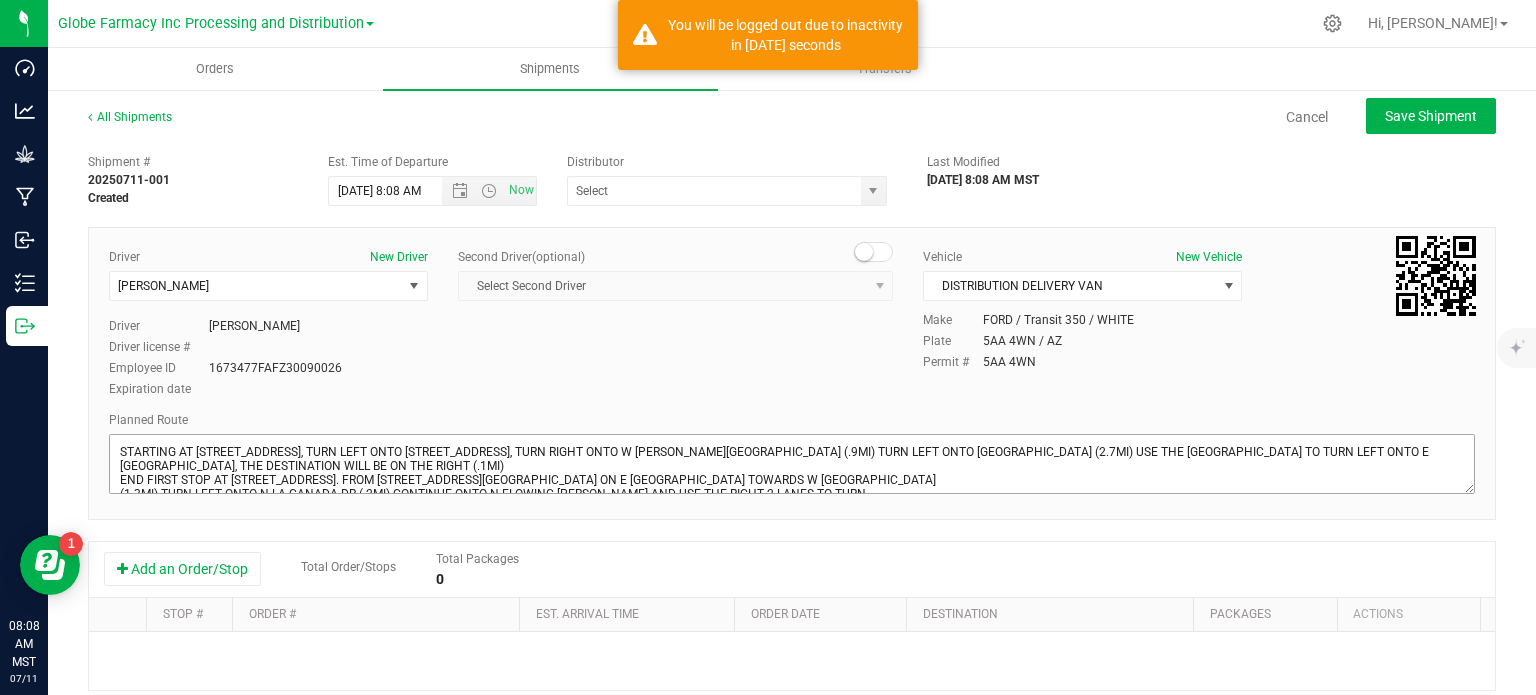 type on "Globe Farmacy Inc Processing and Distribution" 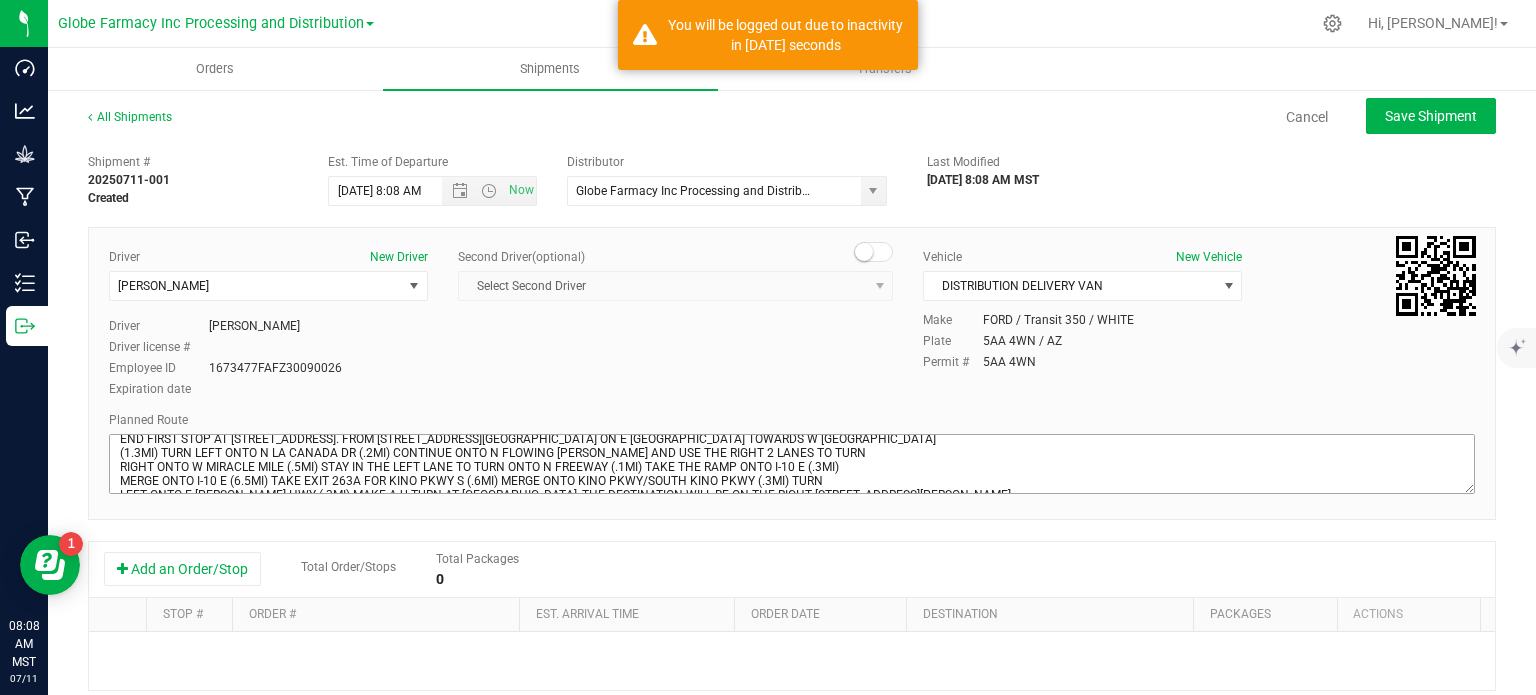 scroll, scrollTop: 76, scrollLeft: 0, axis: vertical 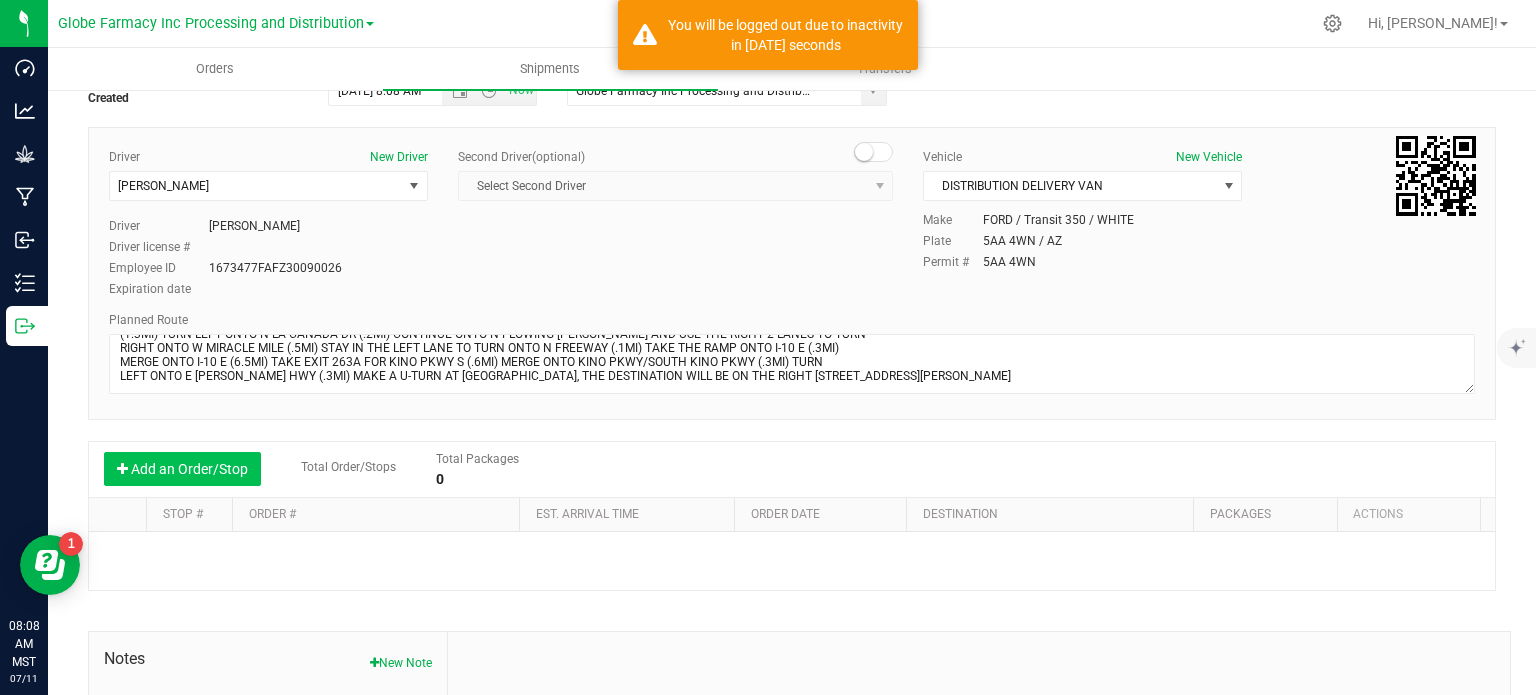 click on "Add an Order/Stop" at bounding box center [182, 469] 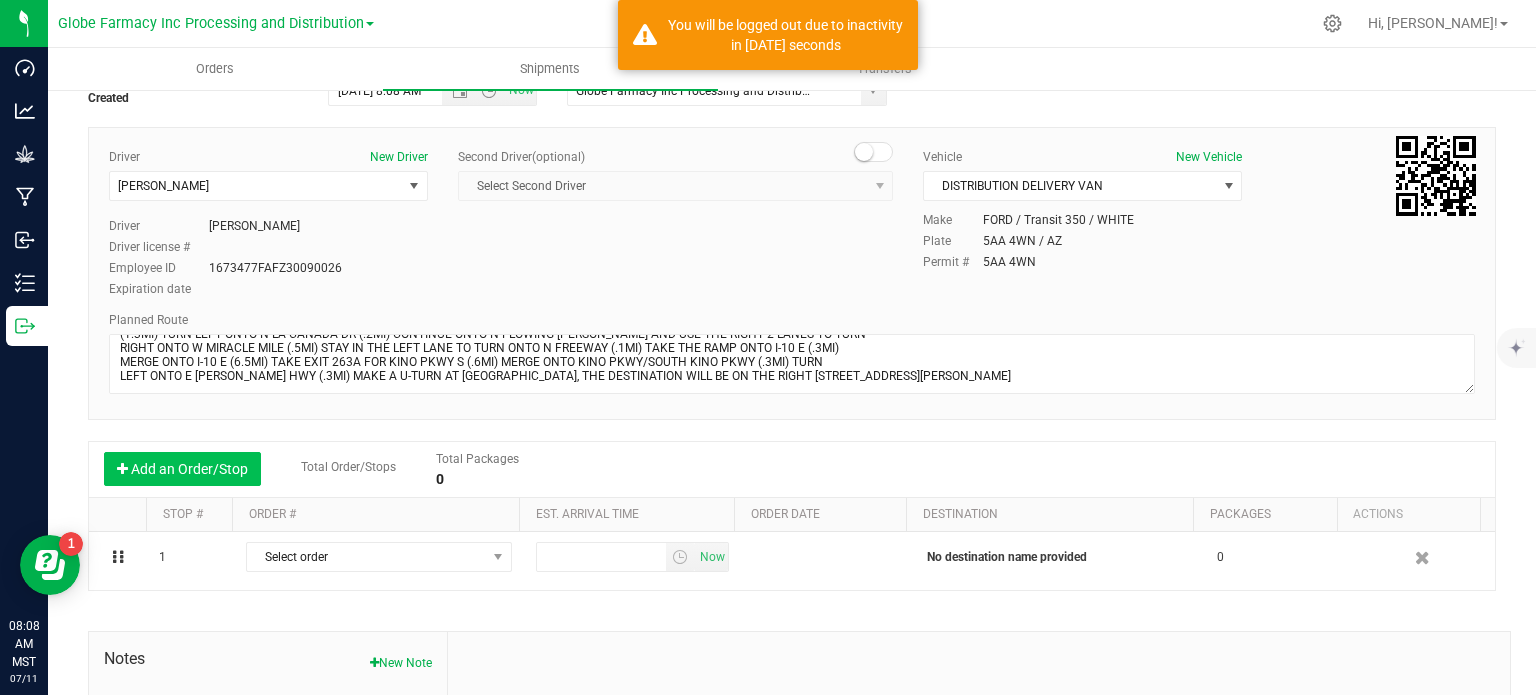 click on "Add an Order/Stop" at bounding box center (182, 469) 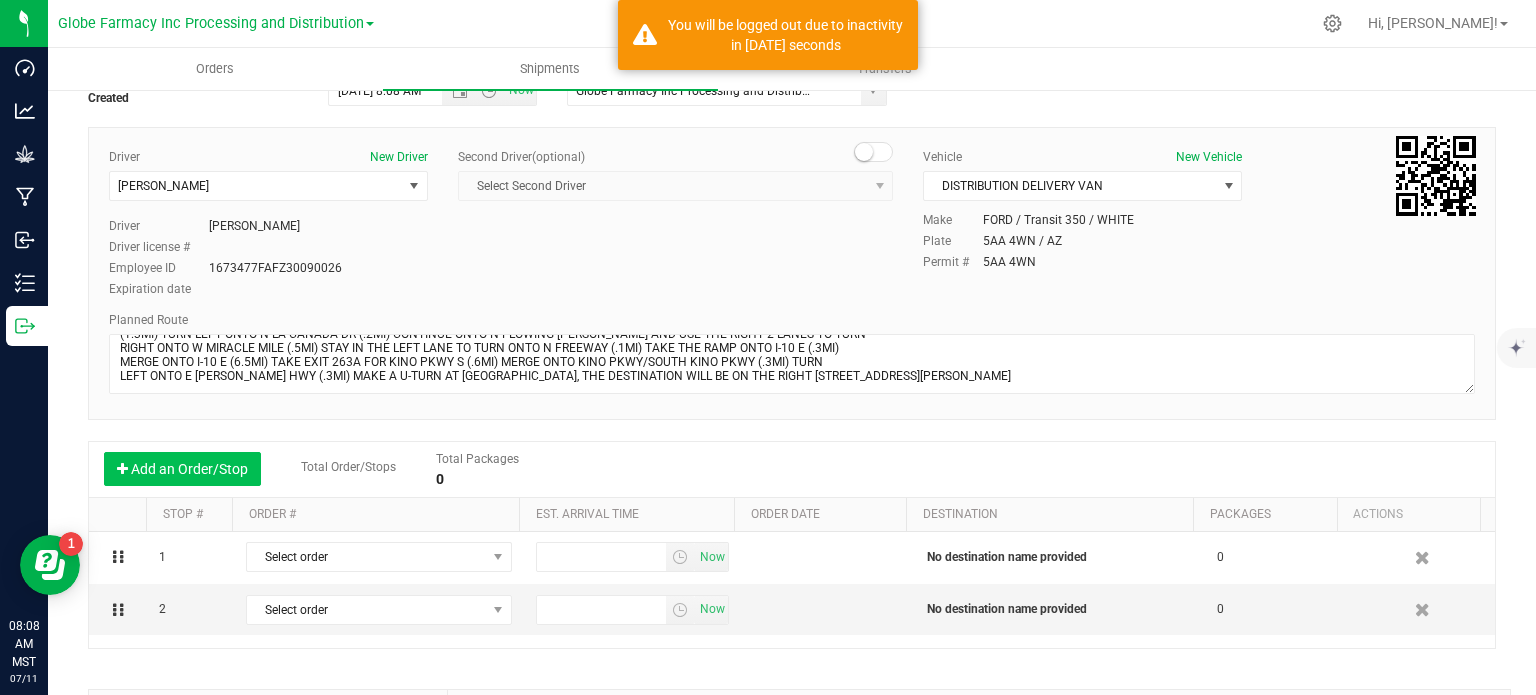 click on "Add an Order/Stop" at bounding box center [182, 469] 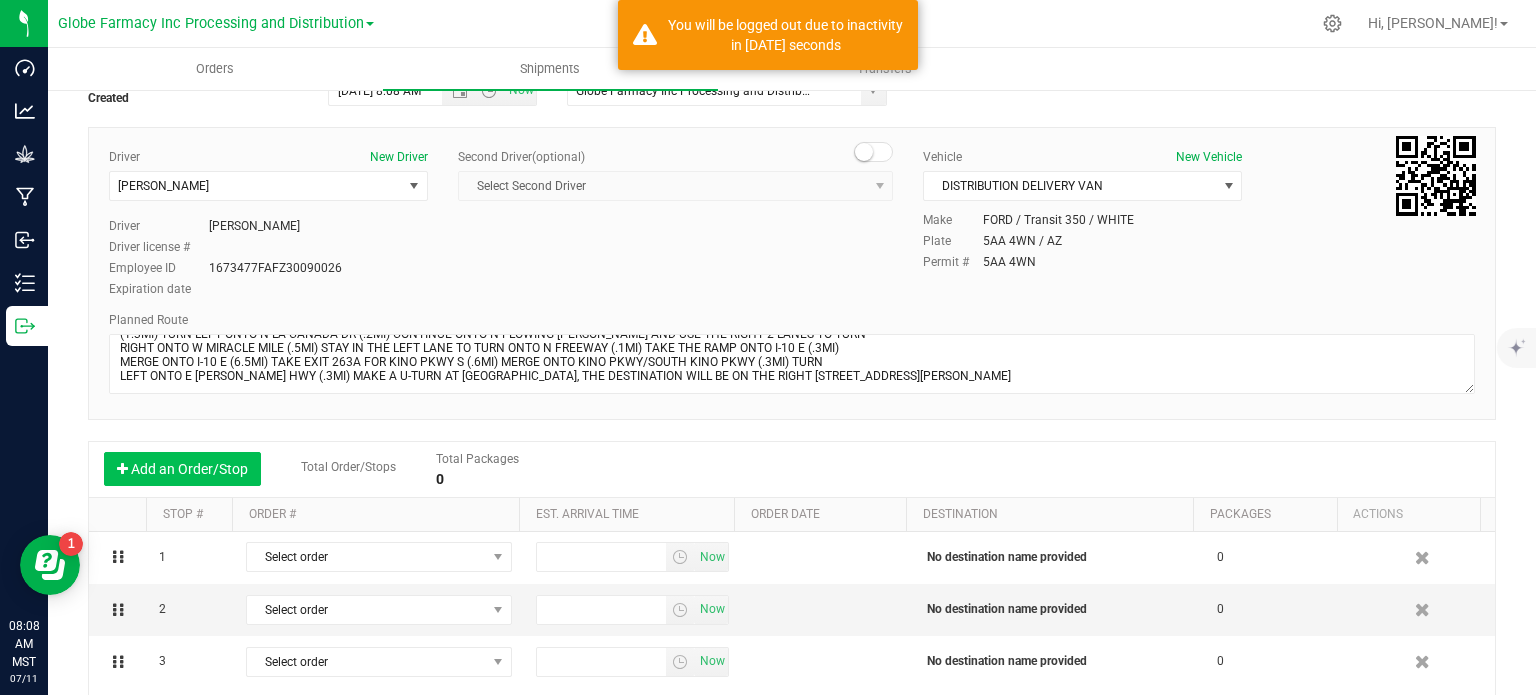 click on "Add an Order/Stop" at bounding box center [182, 469] 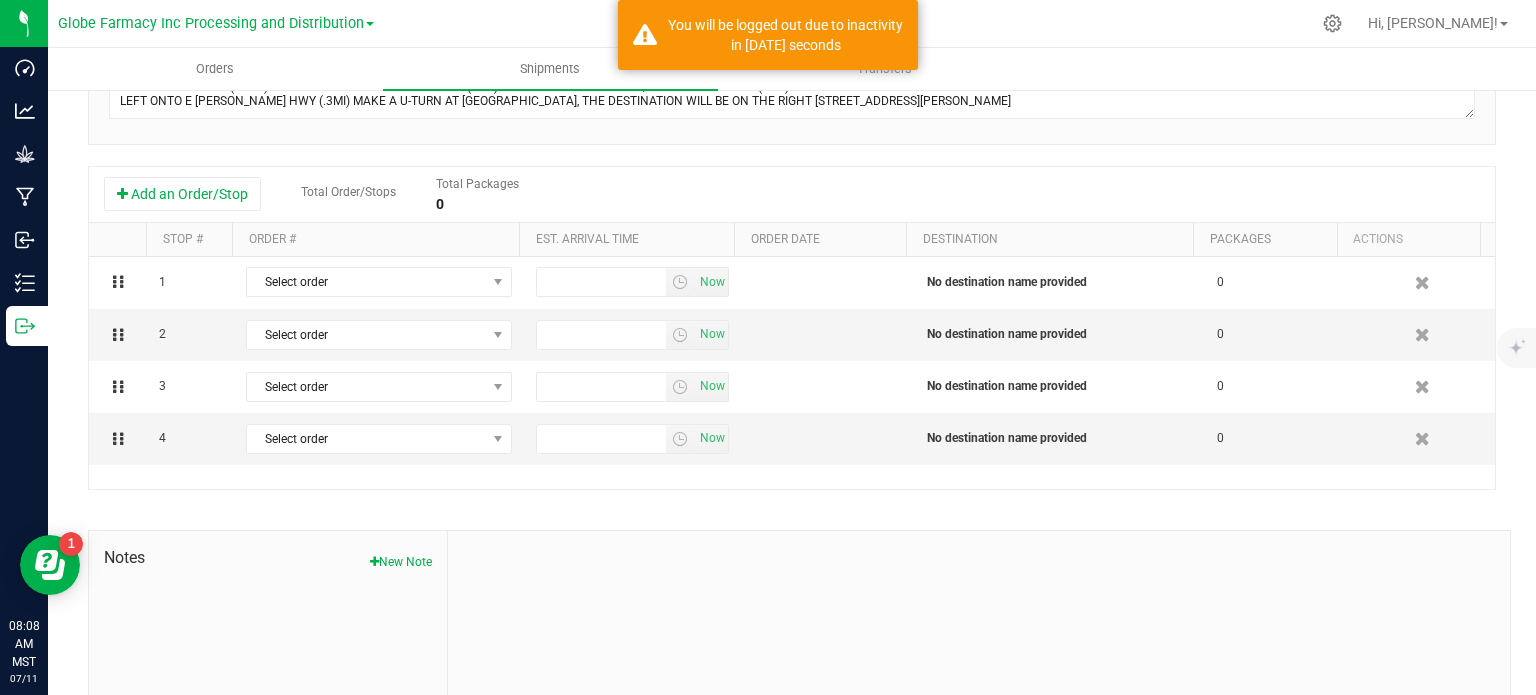 scroll, scrollTop: 400, scrollLeft: 0, axis: vertical 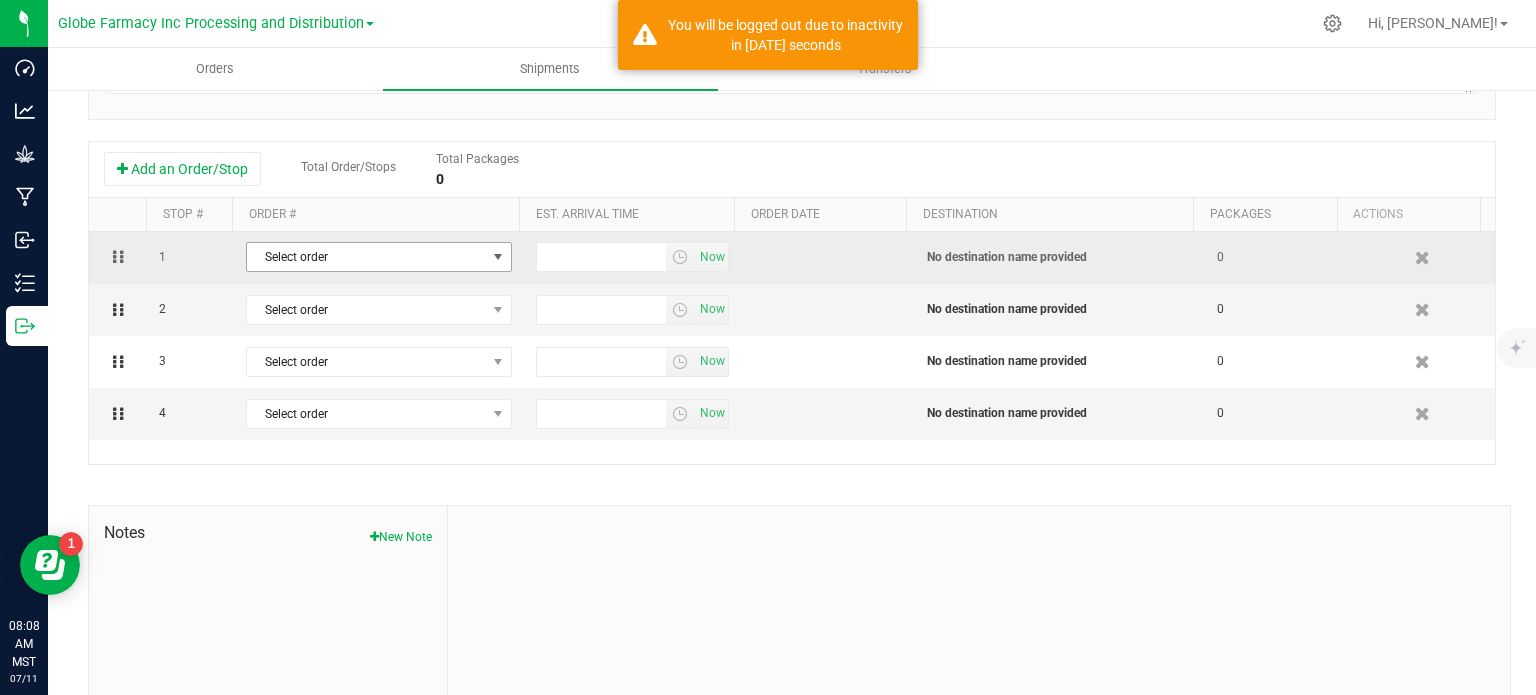 click on "Select order" at bounding box center [366, 257] 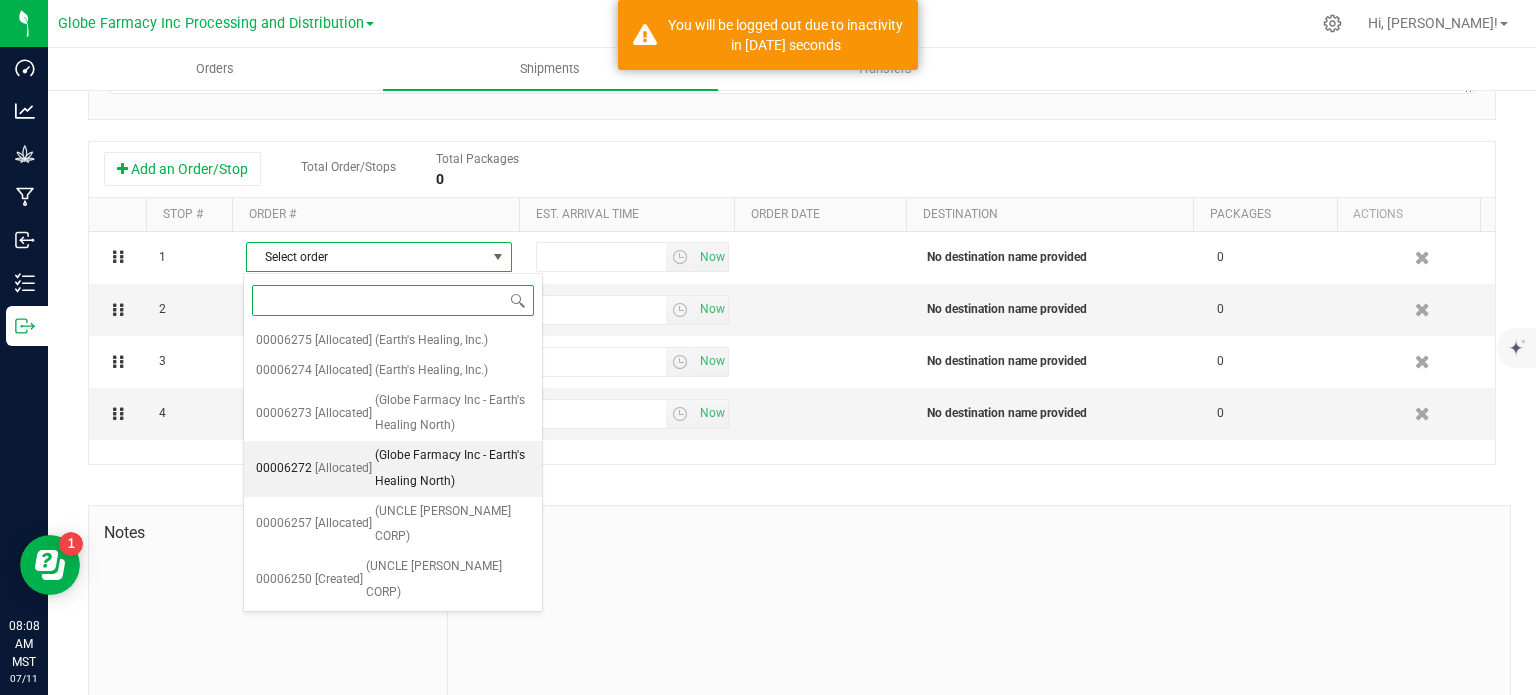 click on "(Globe Farmacy Inc - Earth's Healing North)" at bounding box center [452, 468] 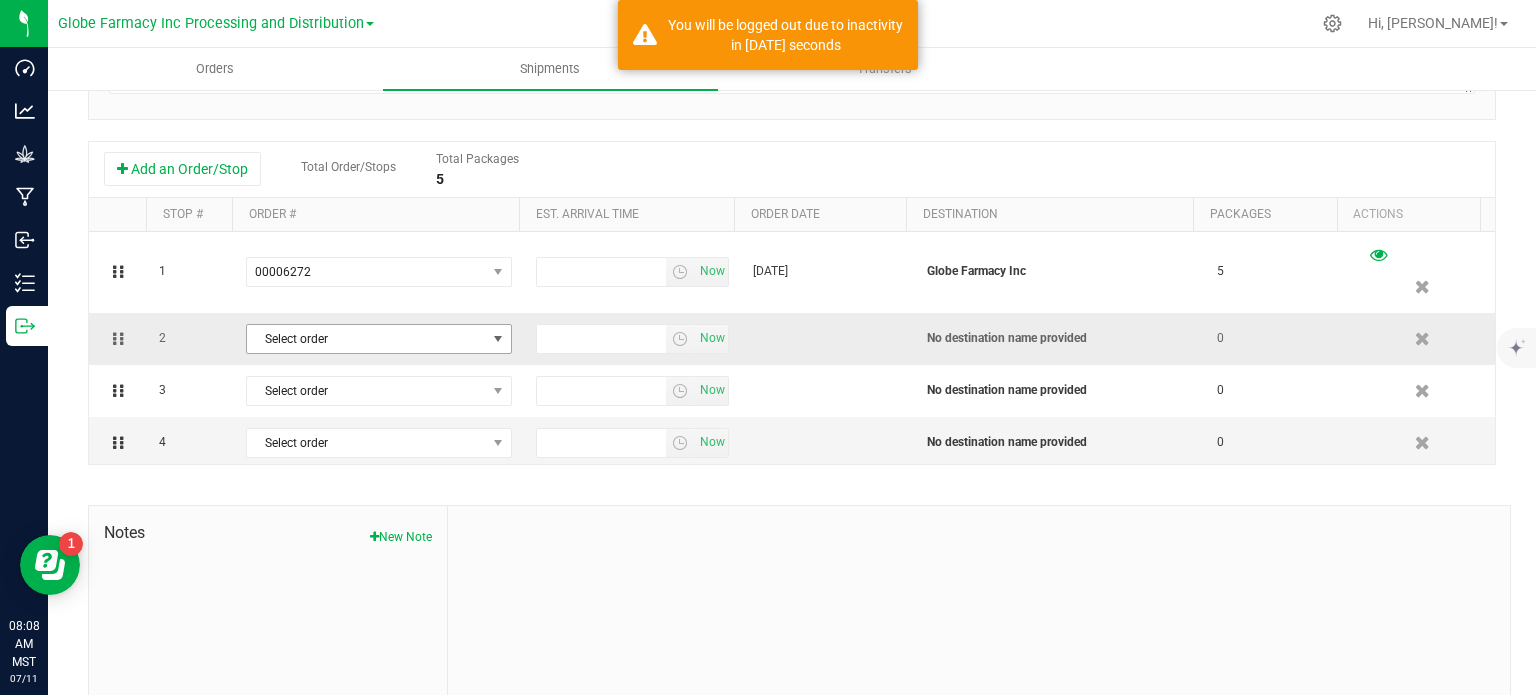 click on "Select order" at bounding box center [366, 339] 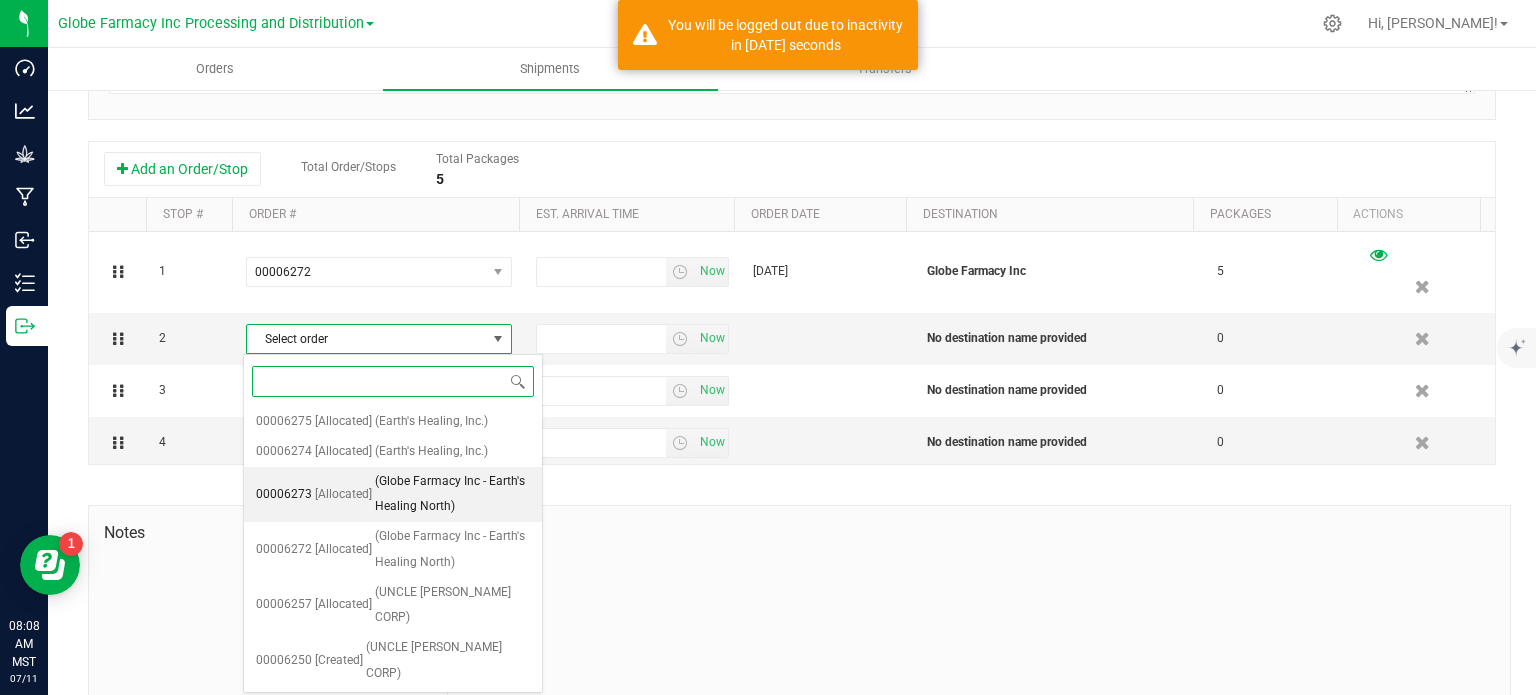 click on "(Globe Farmacy Inc - Earth's Healing North)" at bounding box center [452, 494] 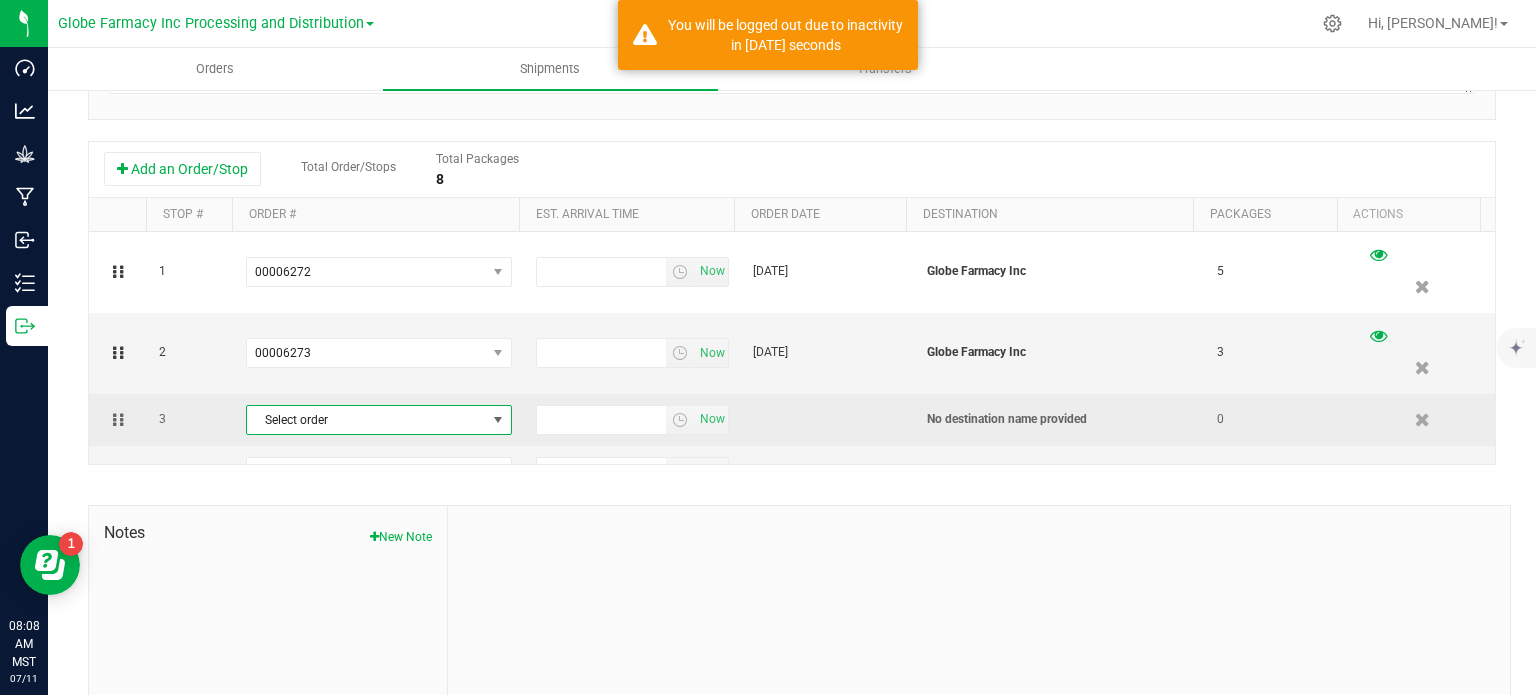 click on "Select order" at bounding box center (366, 420) 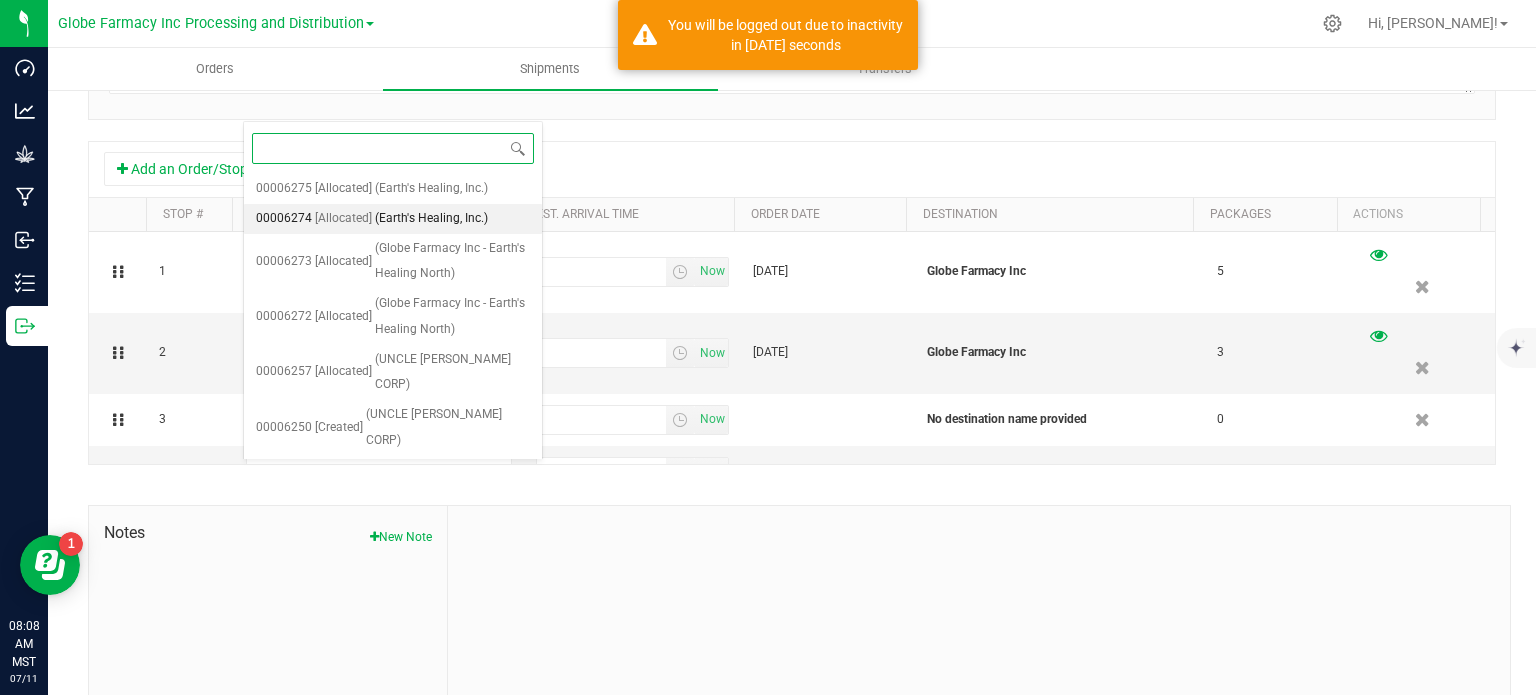 click on "(Earth's Healing, Inc.)" at bounding box center (431, 219) 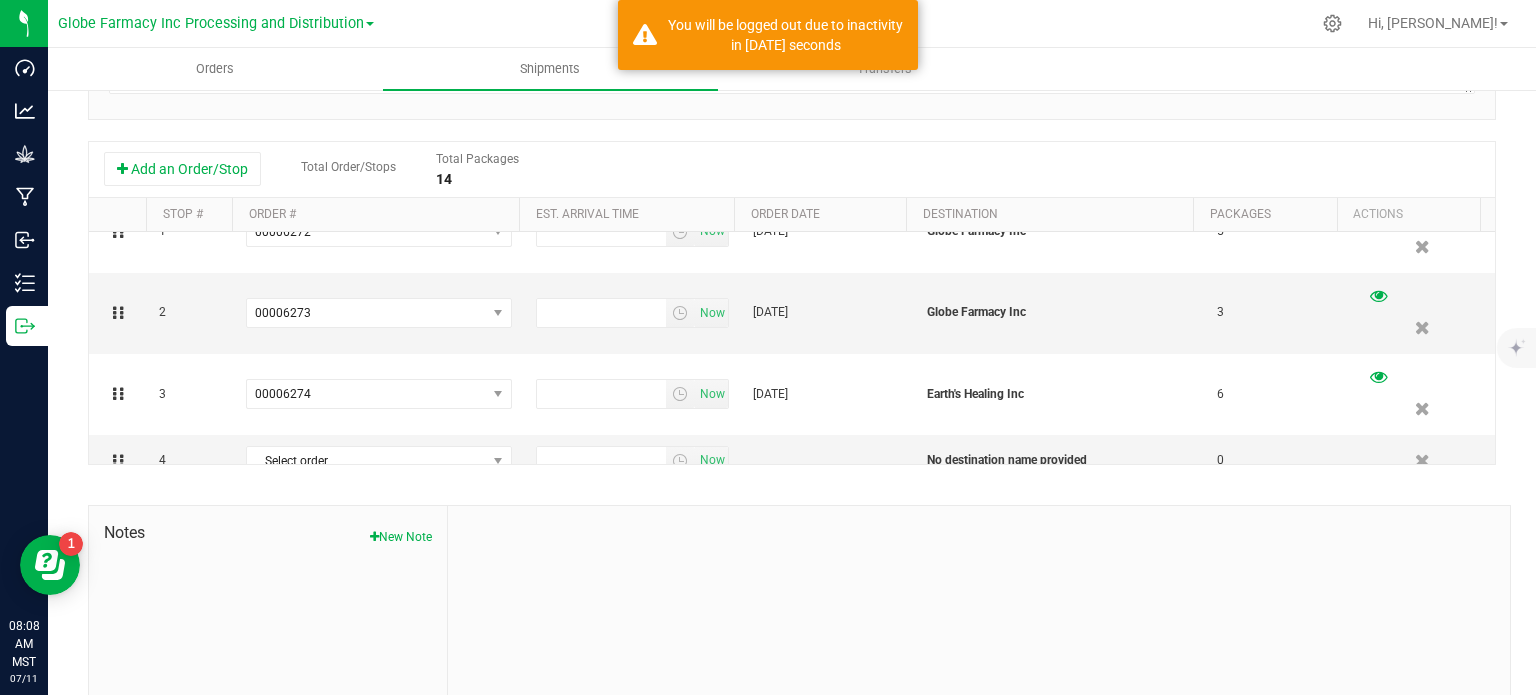 scroll, scrollTop: 62, scrollLeft: 0, axis: vertical 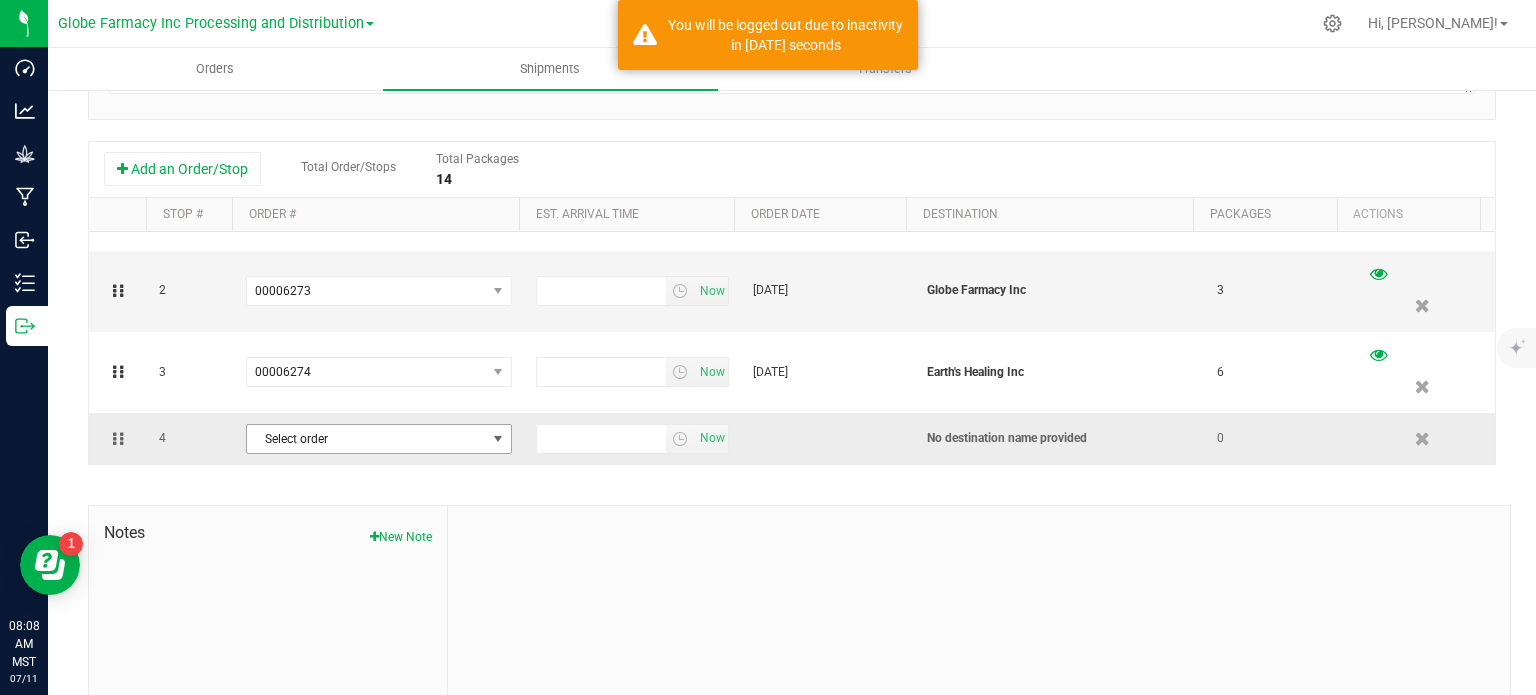 click on "Select order" at bounding box center (366, 439) 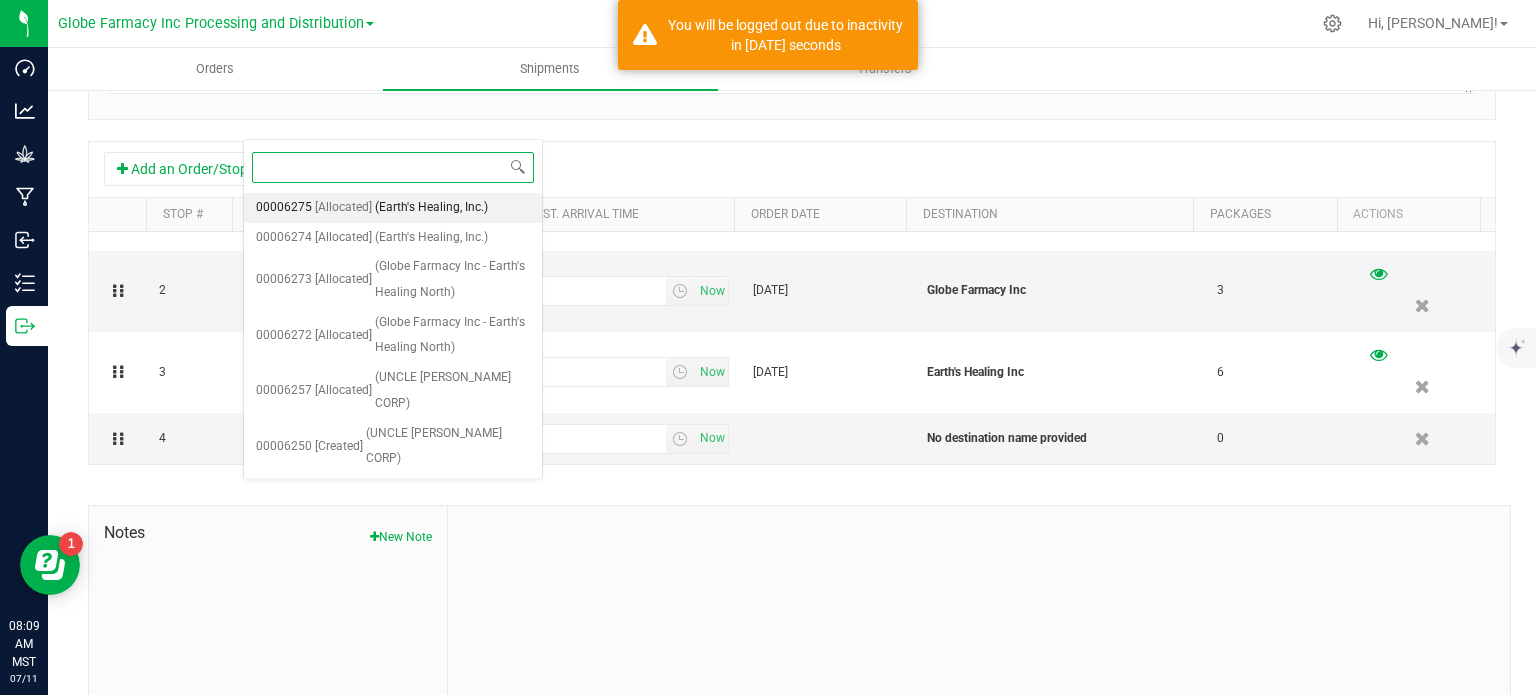 click on "(Earth's Healing, Inc.)" at bounding box center [431, 208] 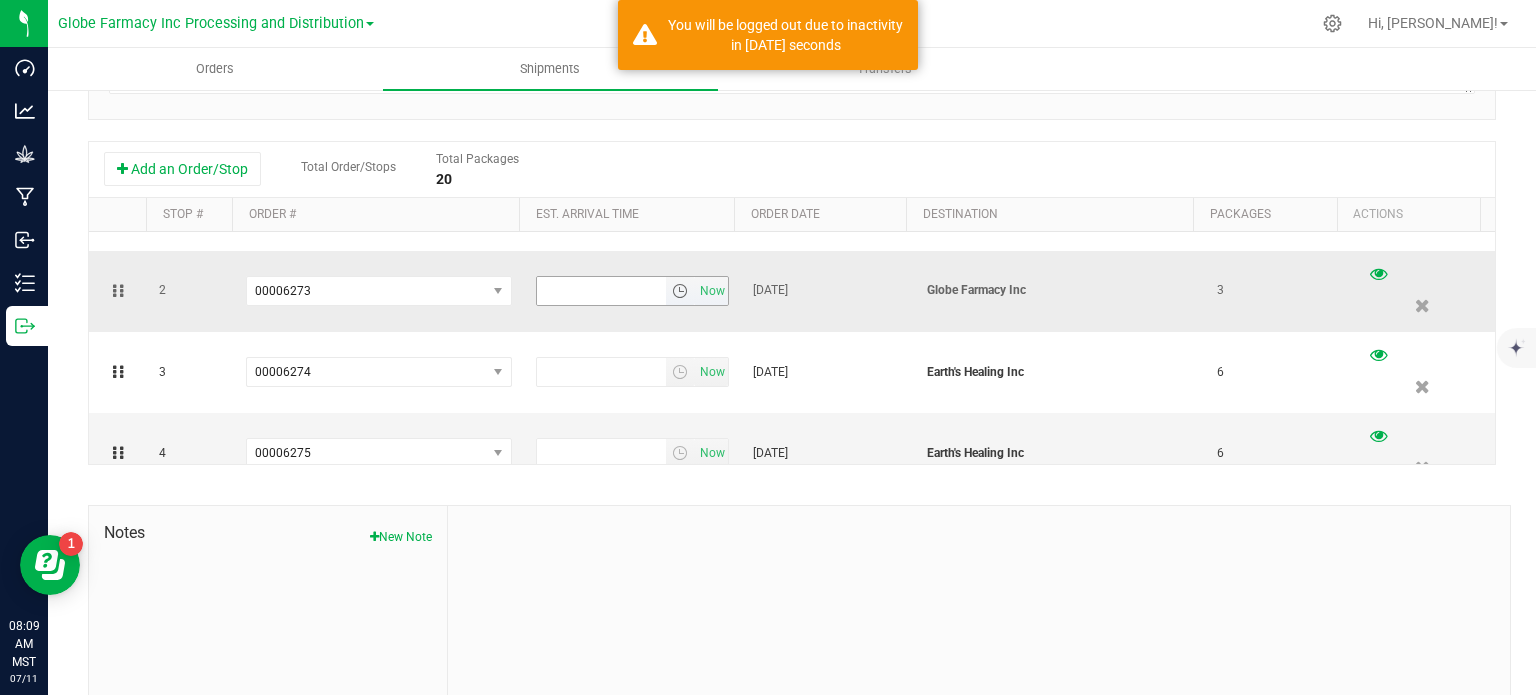 scroll, scrollTop: 0, scrollLeft: 0, axis: both 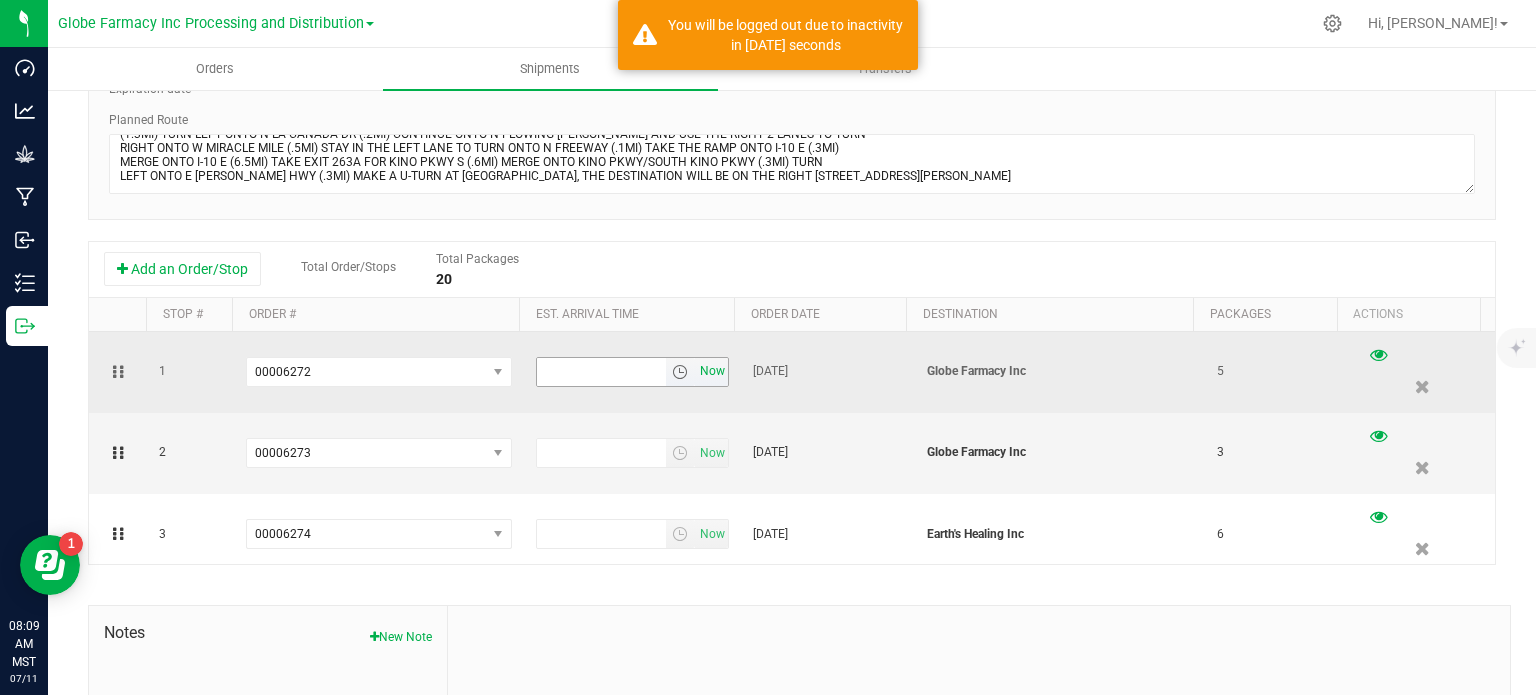 click on "Now" at bounding box center [713, 371] 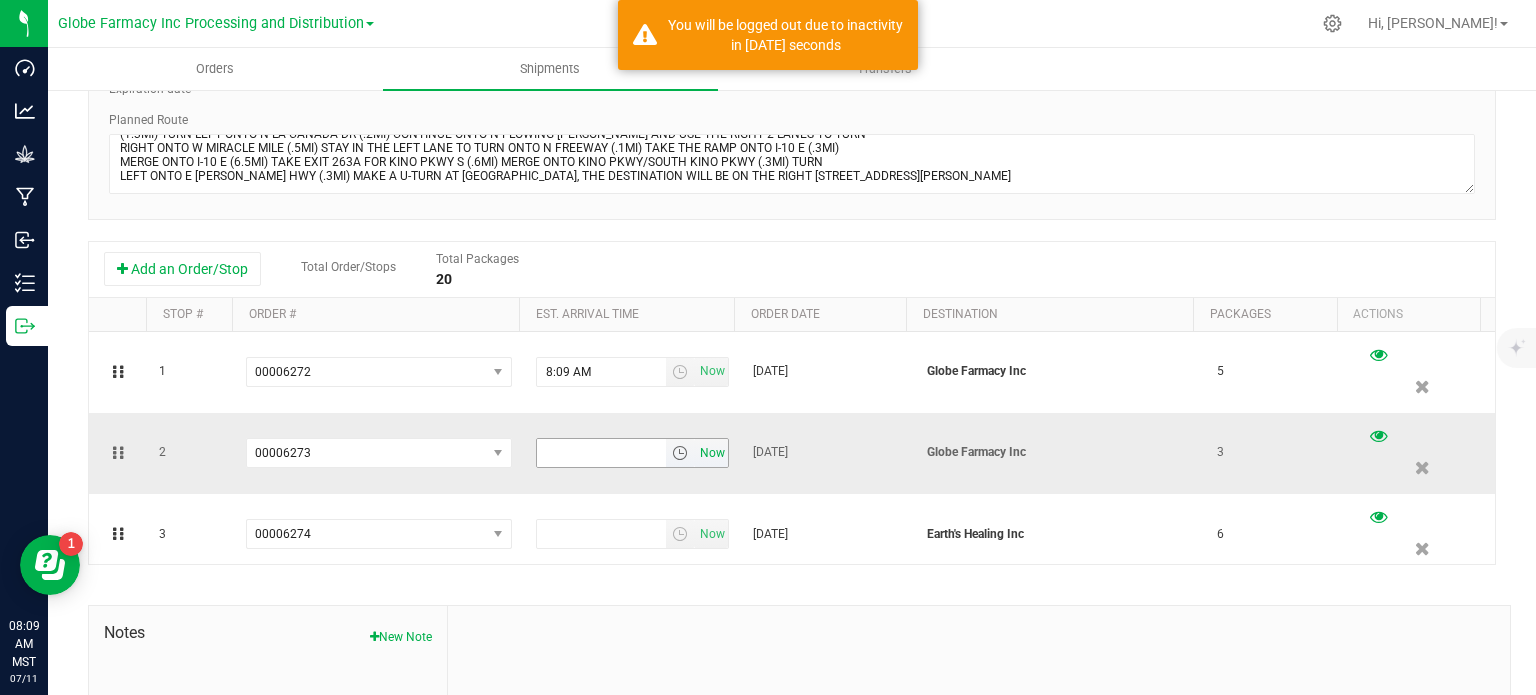 click on "Now" at bounding box center [713, 453] 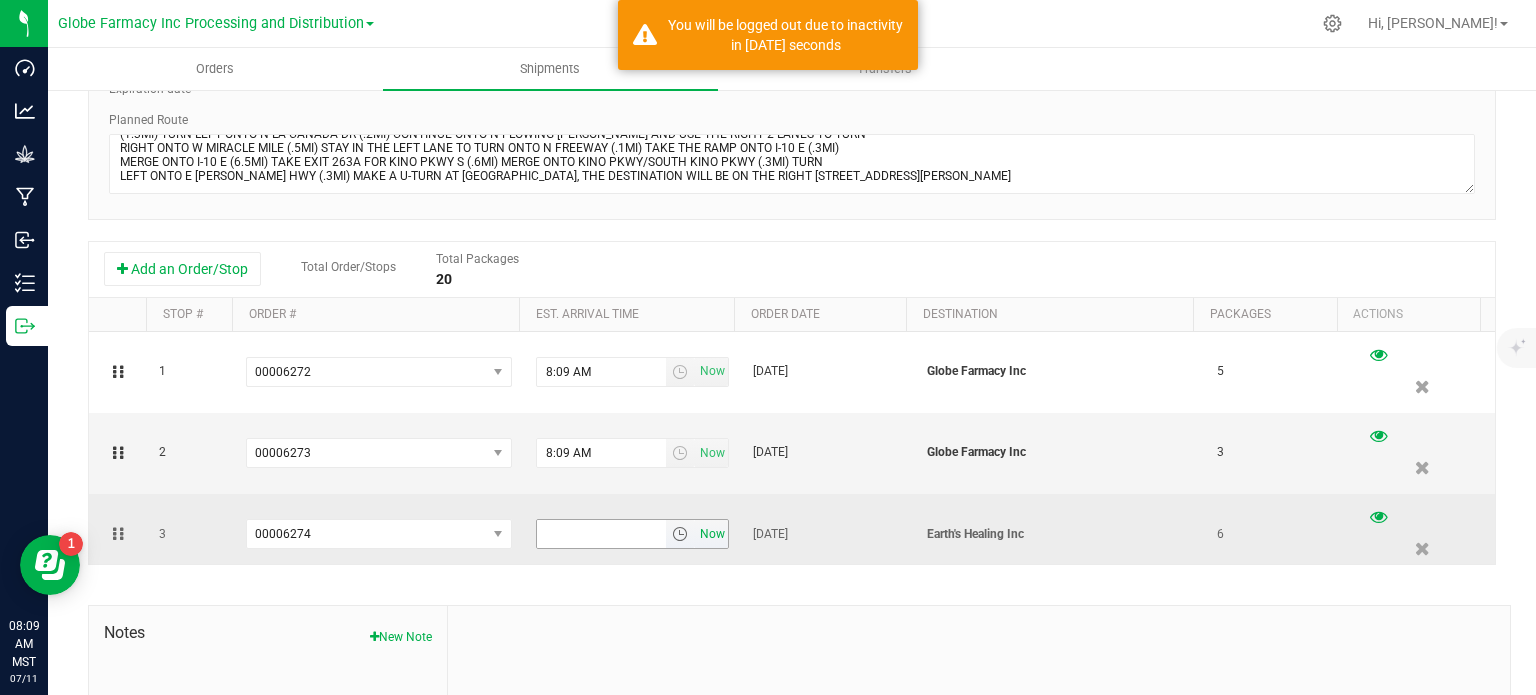 click on "Now" at bounding box center (713, 534) 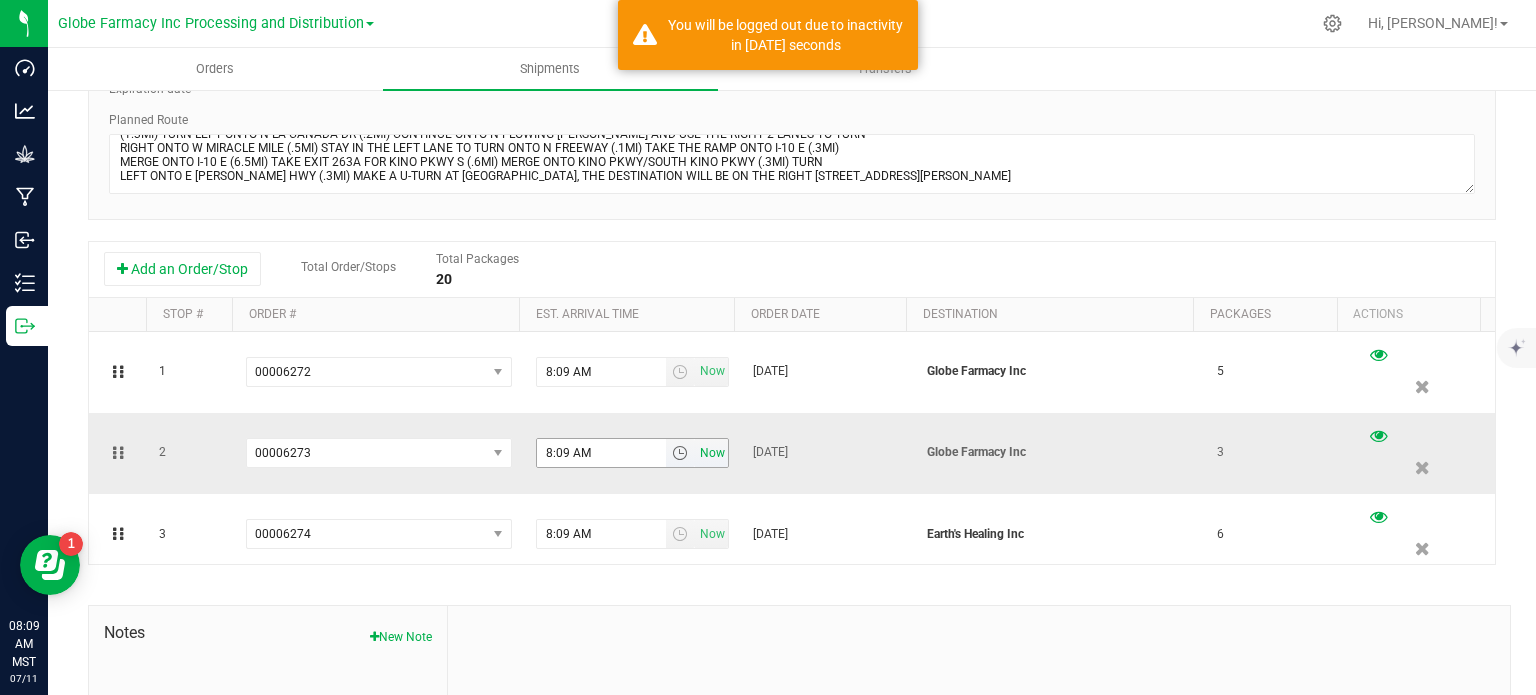 scroll, scrollTop: 91, scrollLeft: 0, axis: vertical 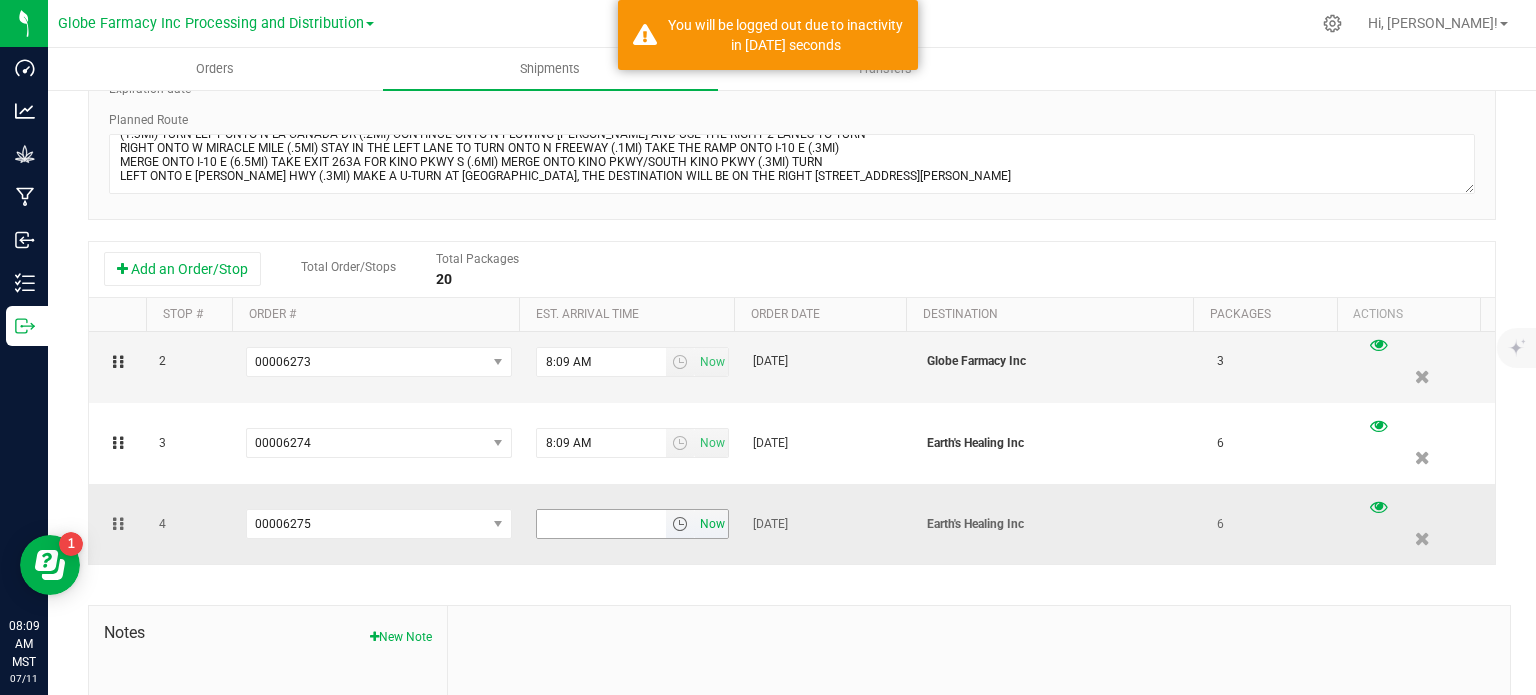 click on "Now" at bounding box center [713, 524] 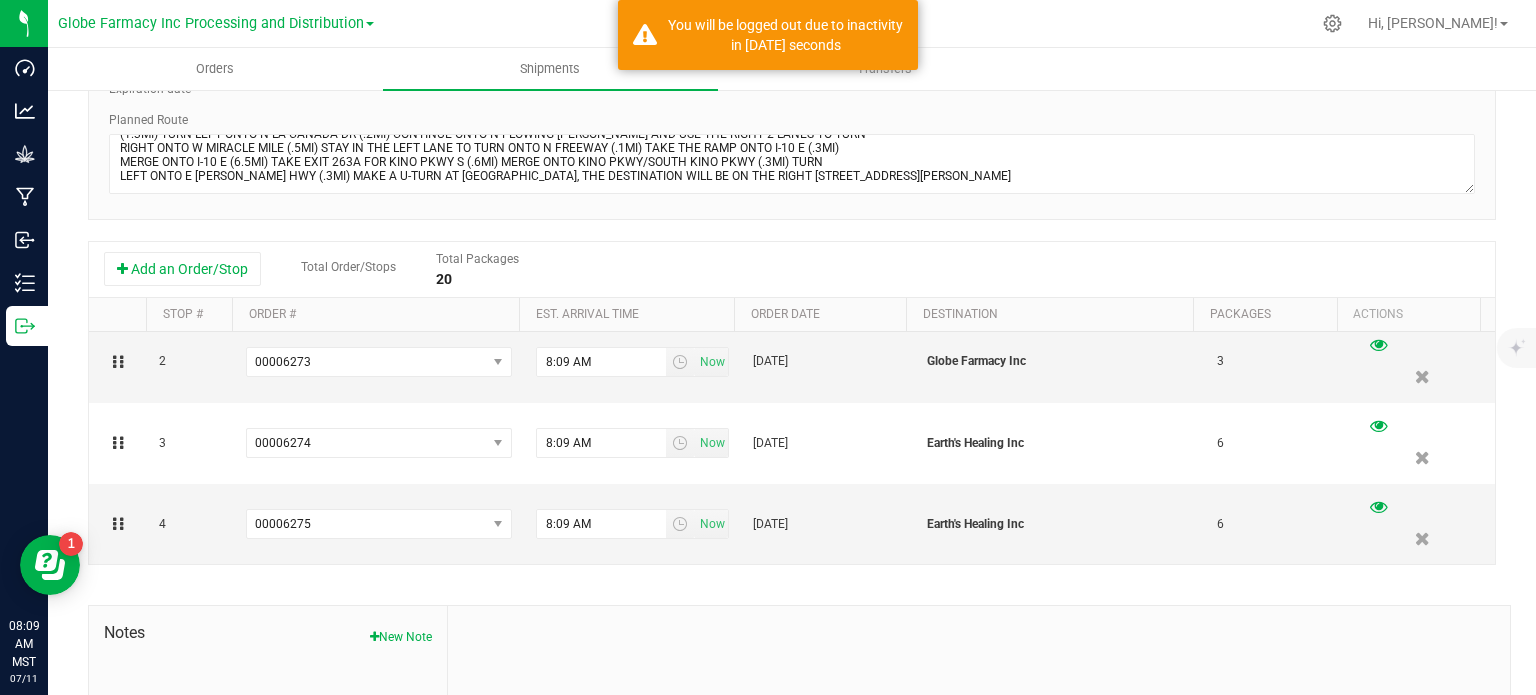 scroll, scrollTop: 0, scrollLeft: 0, axis: both 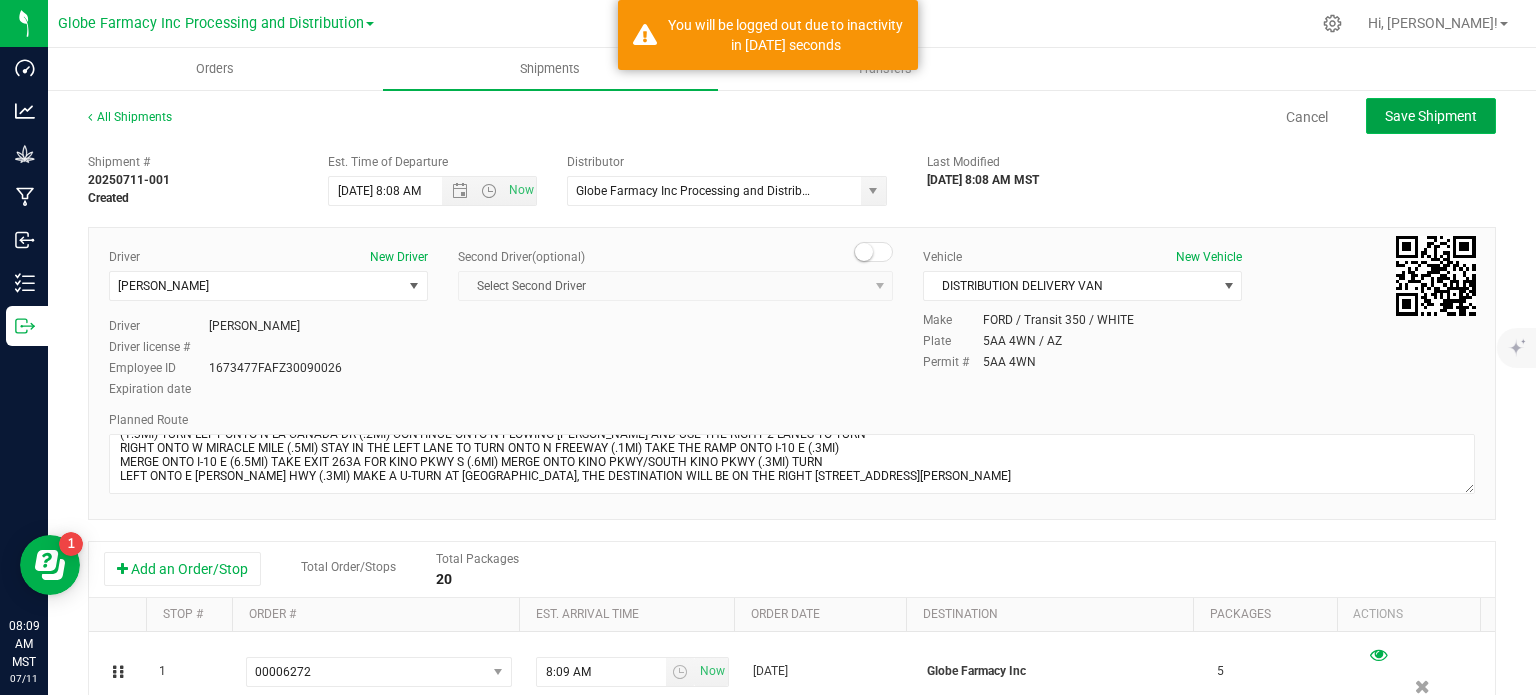 click on "Save Shipment" 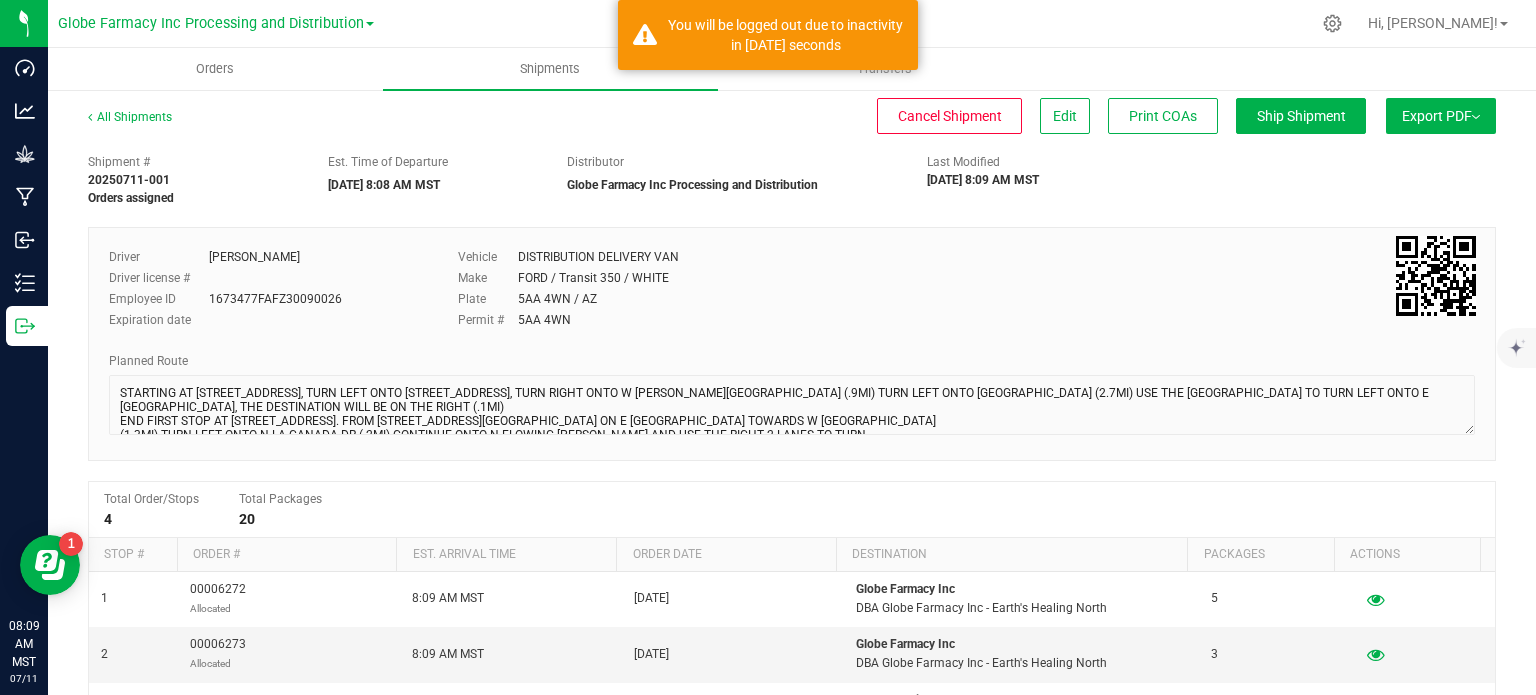 drag, startPoint x: 1424, startPoint y: 114, endPoint x: 1398, endPoint y: 160, distance: 52.83938 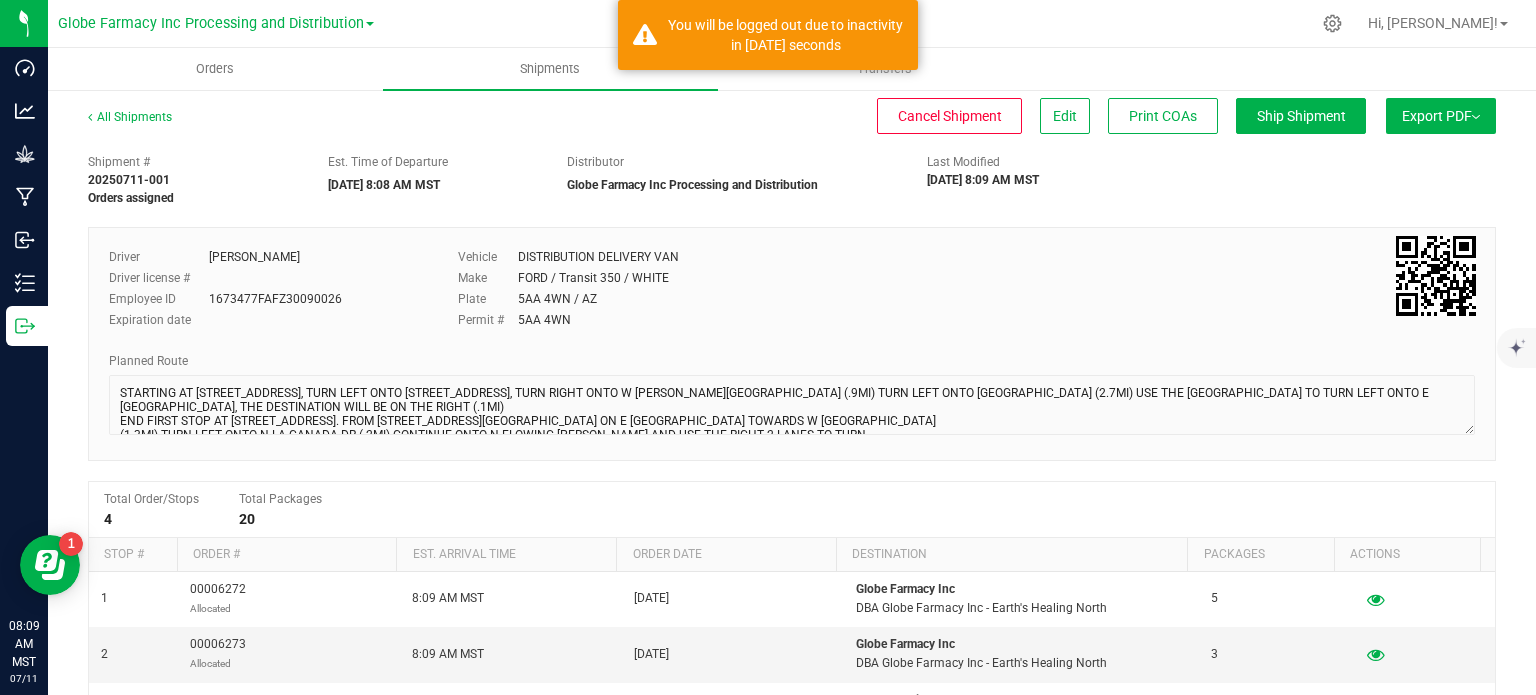 click on "Export PDF" at bounding box center (1441, 116) 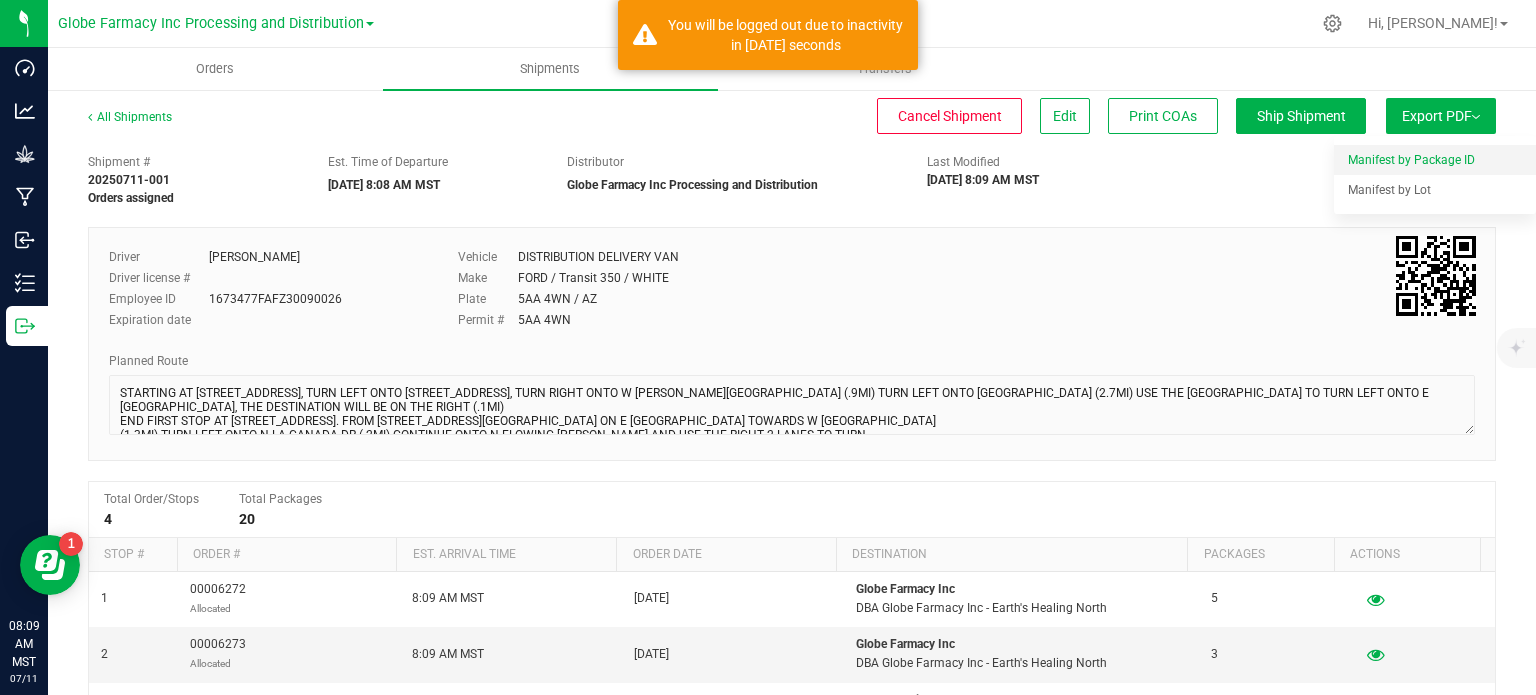 click on "Manifest by Package ID" at bounding box center (1411, 160) 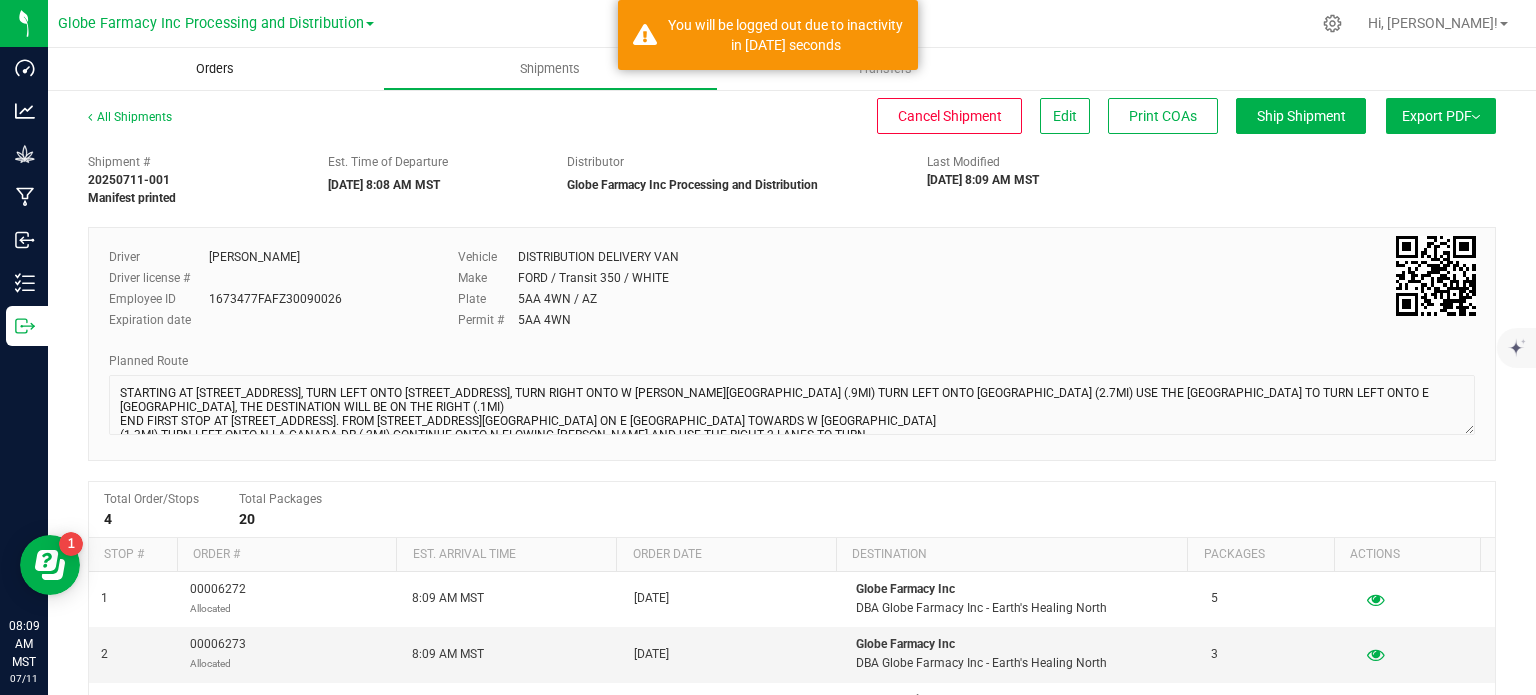 click on "Orders" at bounding box center [215, 69] 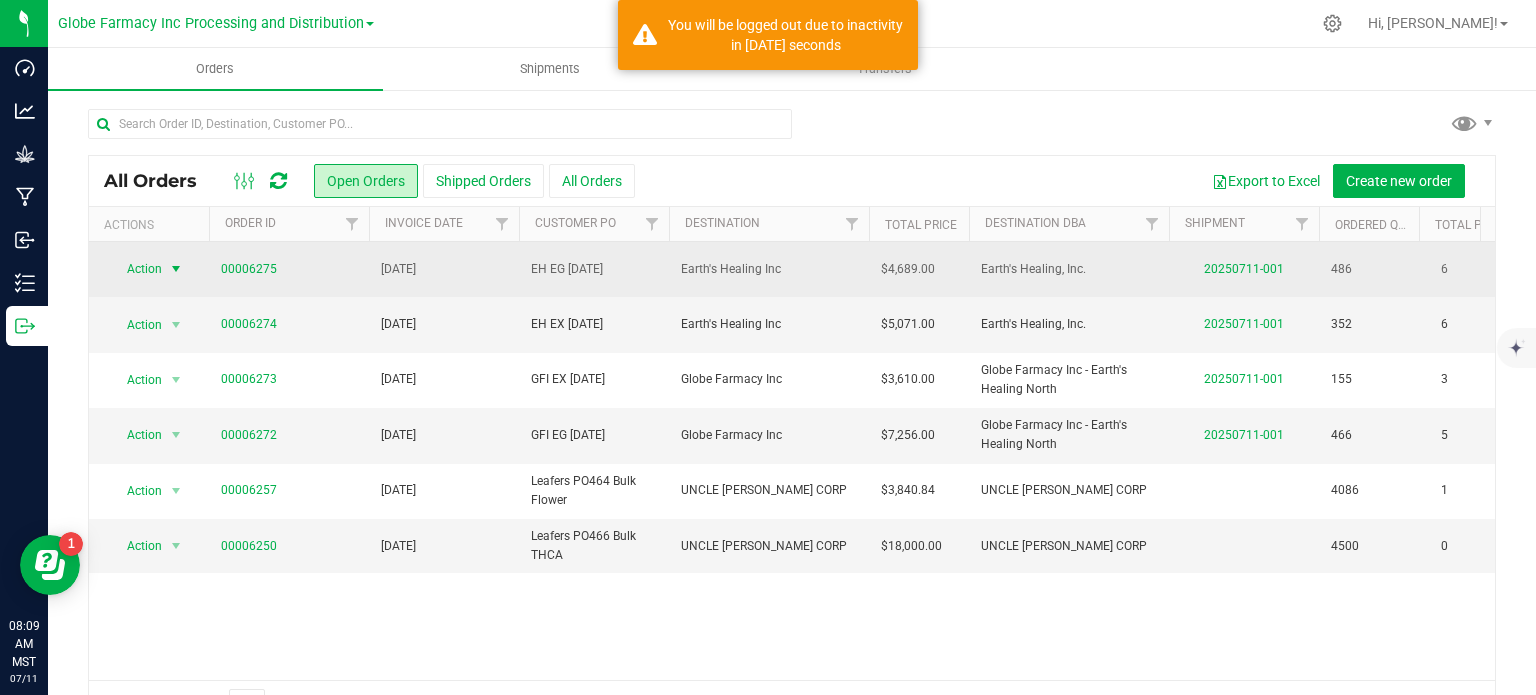click at bounding box center (176, 269) 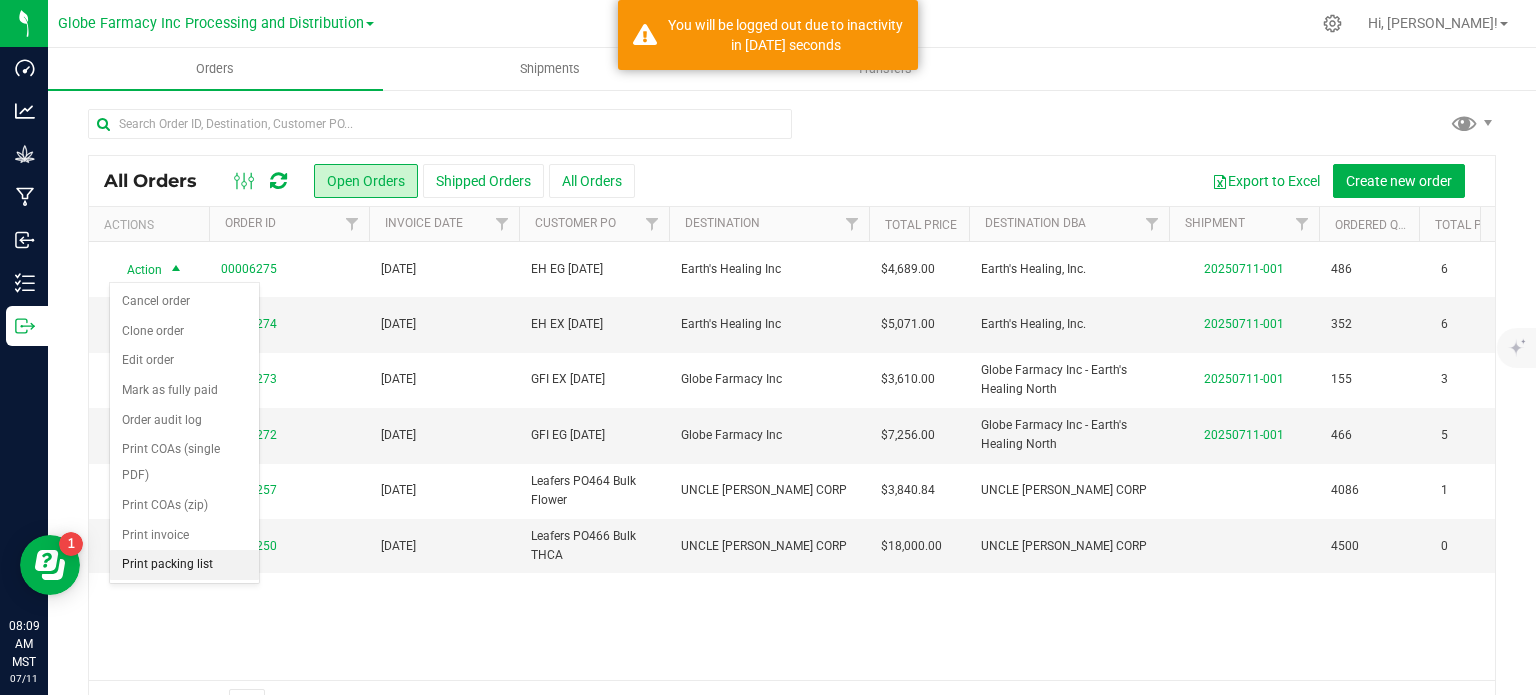 click on "Print packing list" at bounding box center (184, 565) 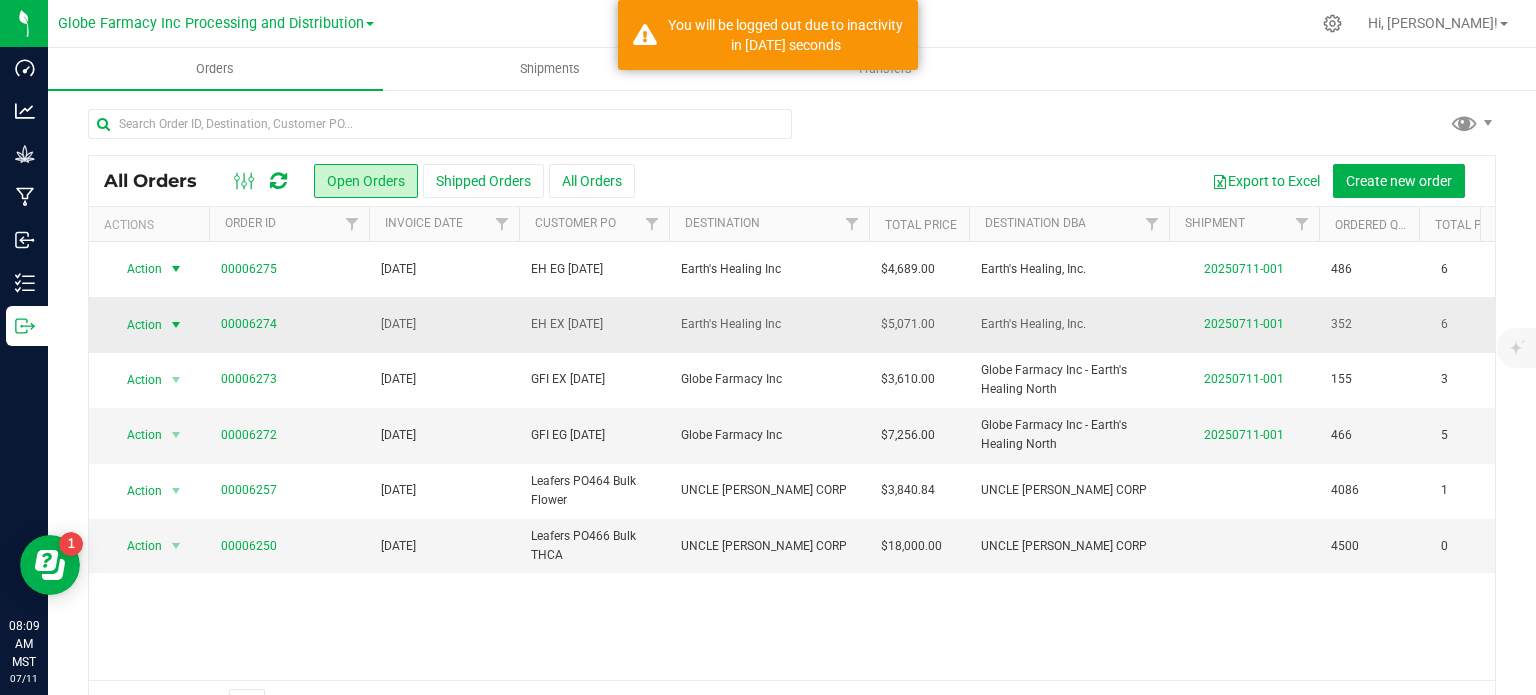 click at bounding box center [176, 325] 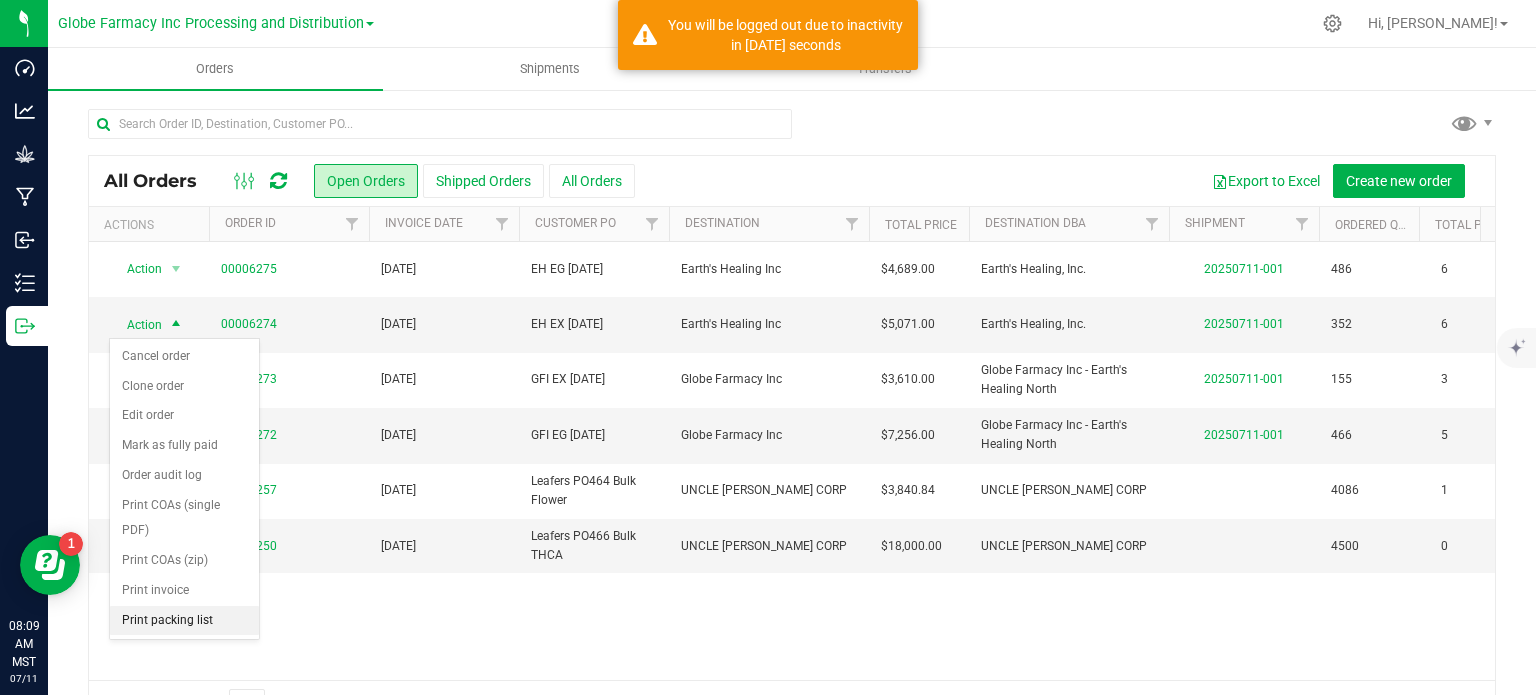 click on "Print packing list" at bounding box center (184, 621) 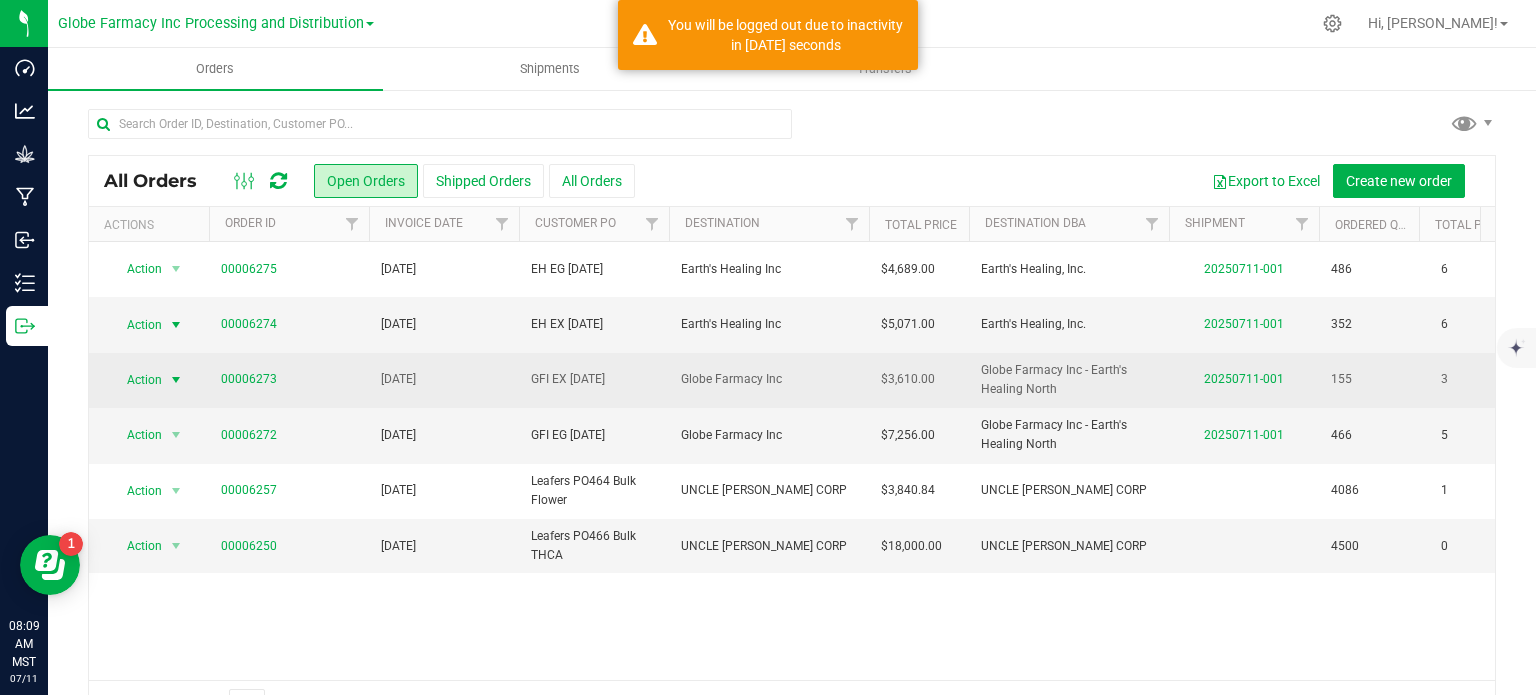 click at bounding box center [176, 380] 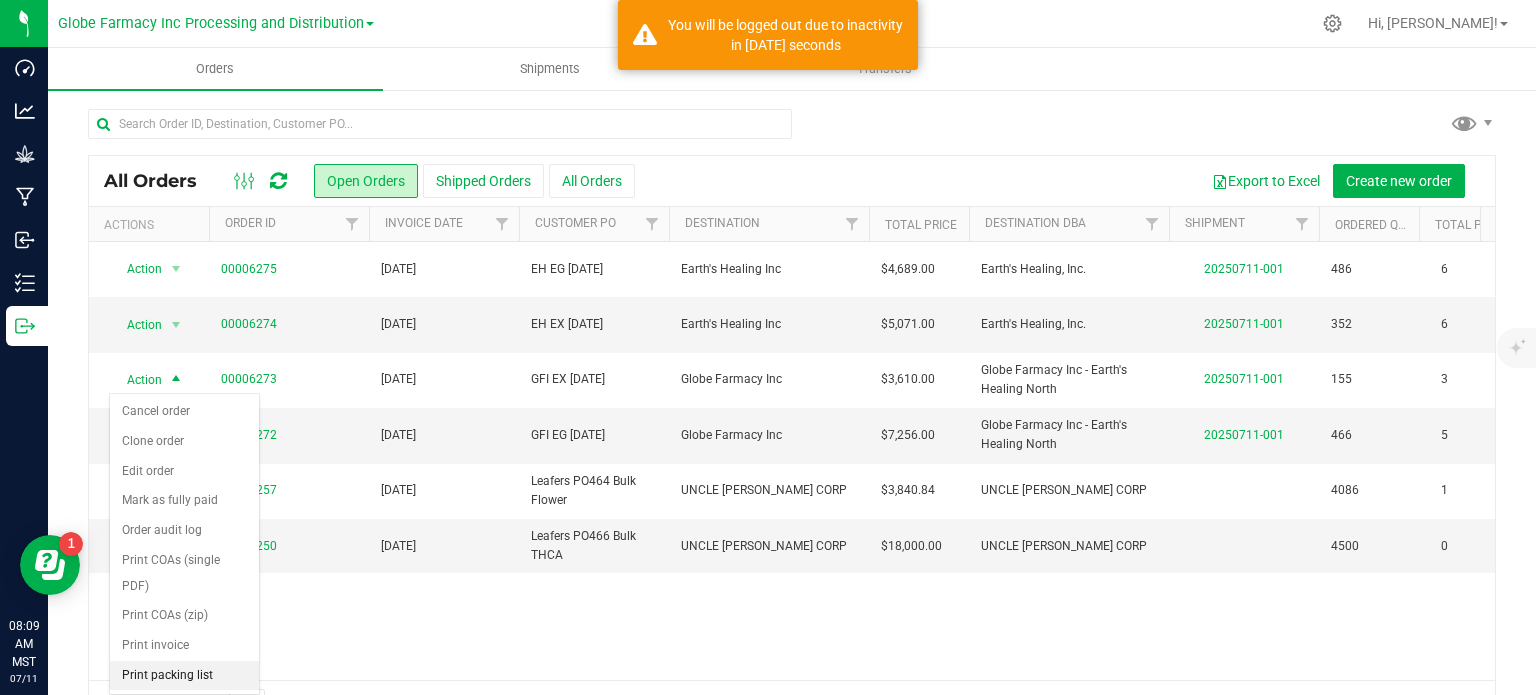click on "Print packing list" at bounding box center (184, 676) 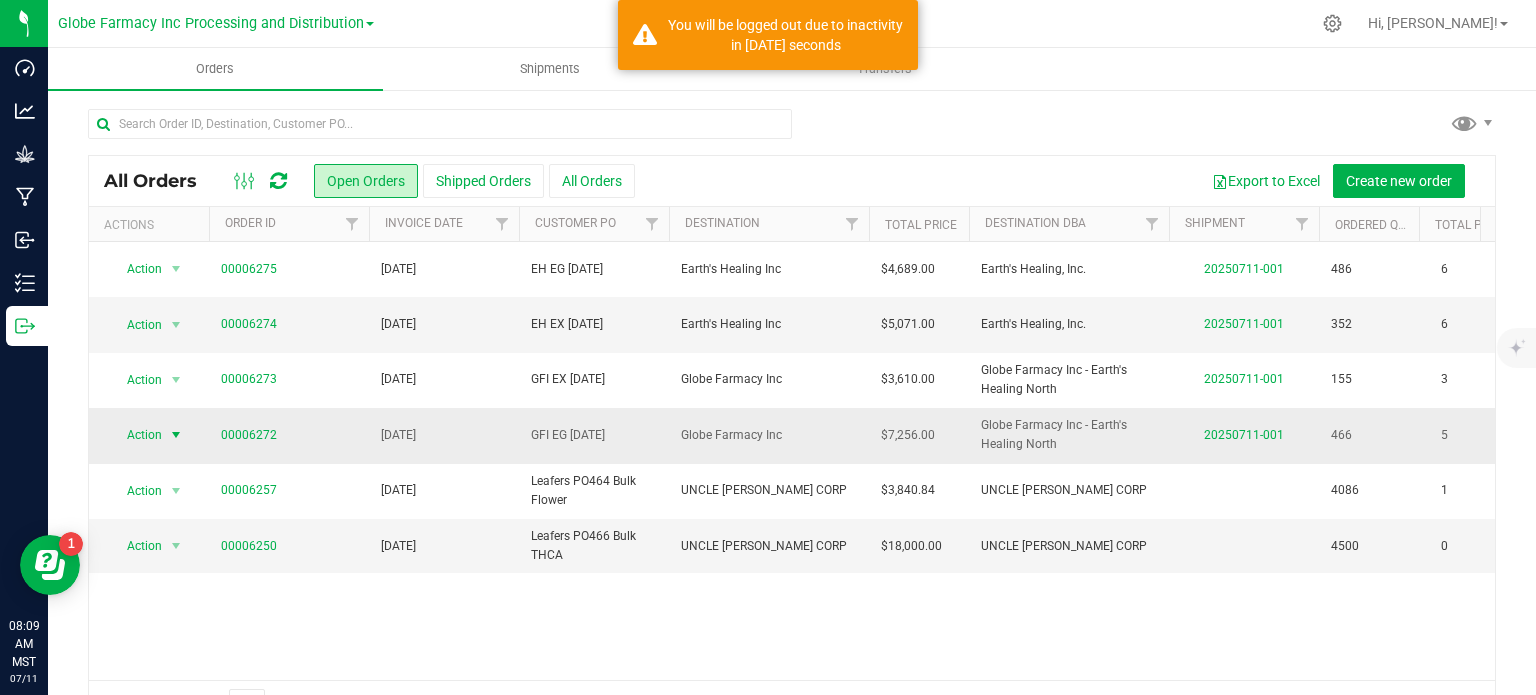 click on "Action" at bounding box center (136, 435) 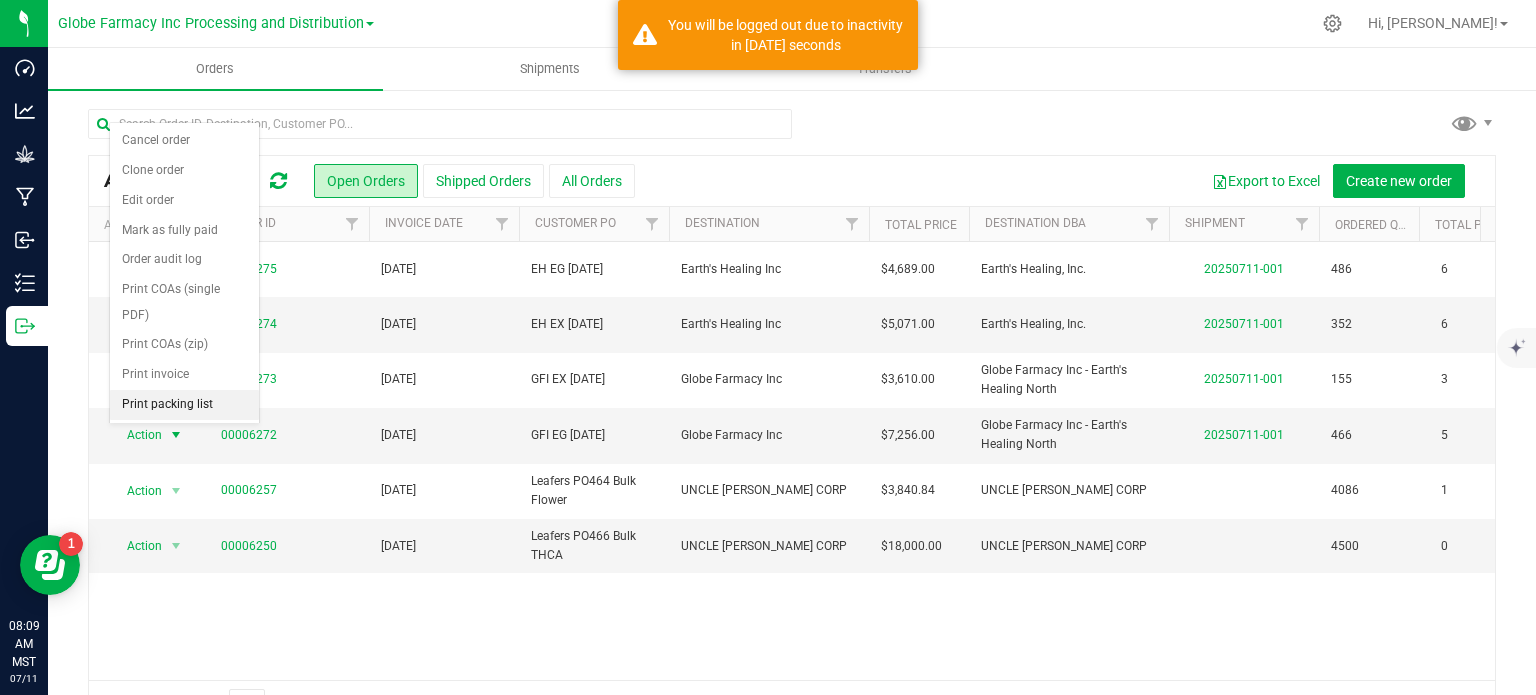 click on "Print packing list" at bounding box center [184, 405] 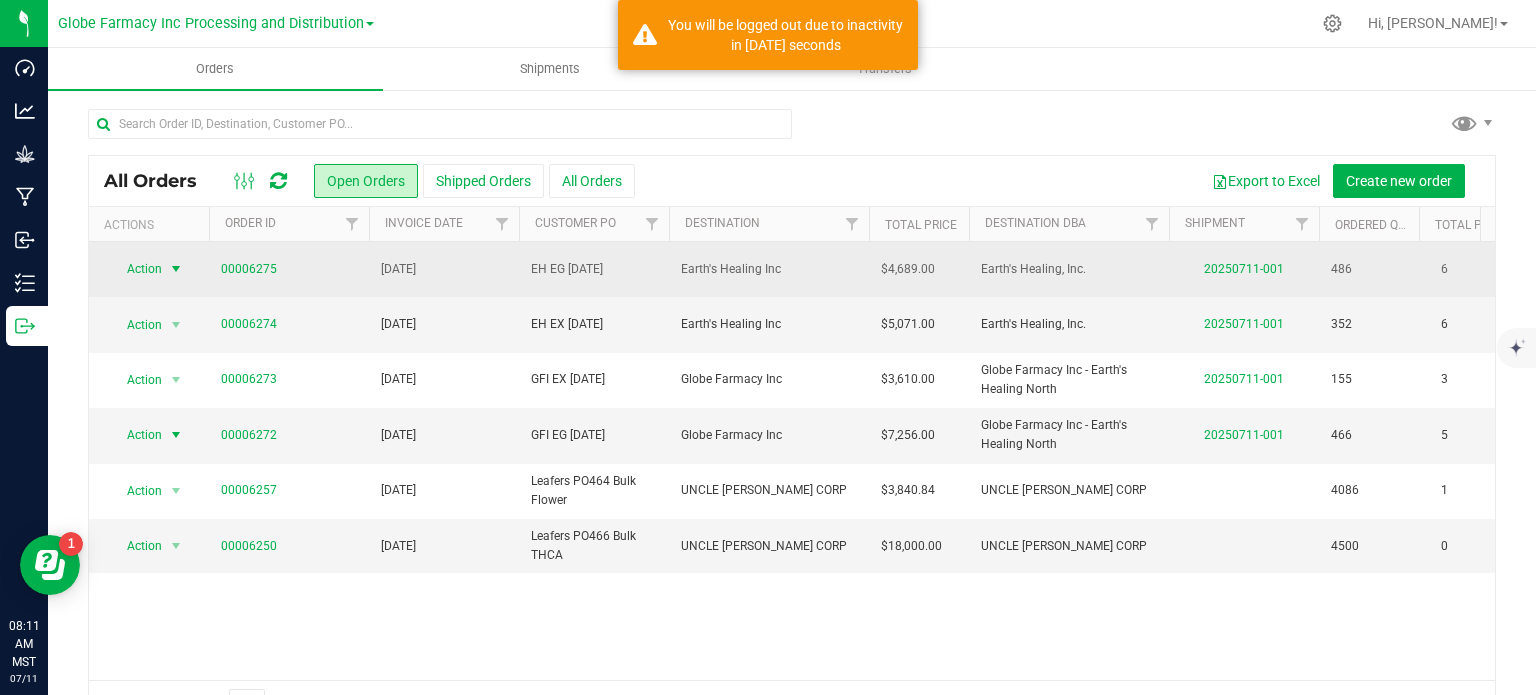 click on "Action" at bounding box center [136, 269] 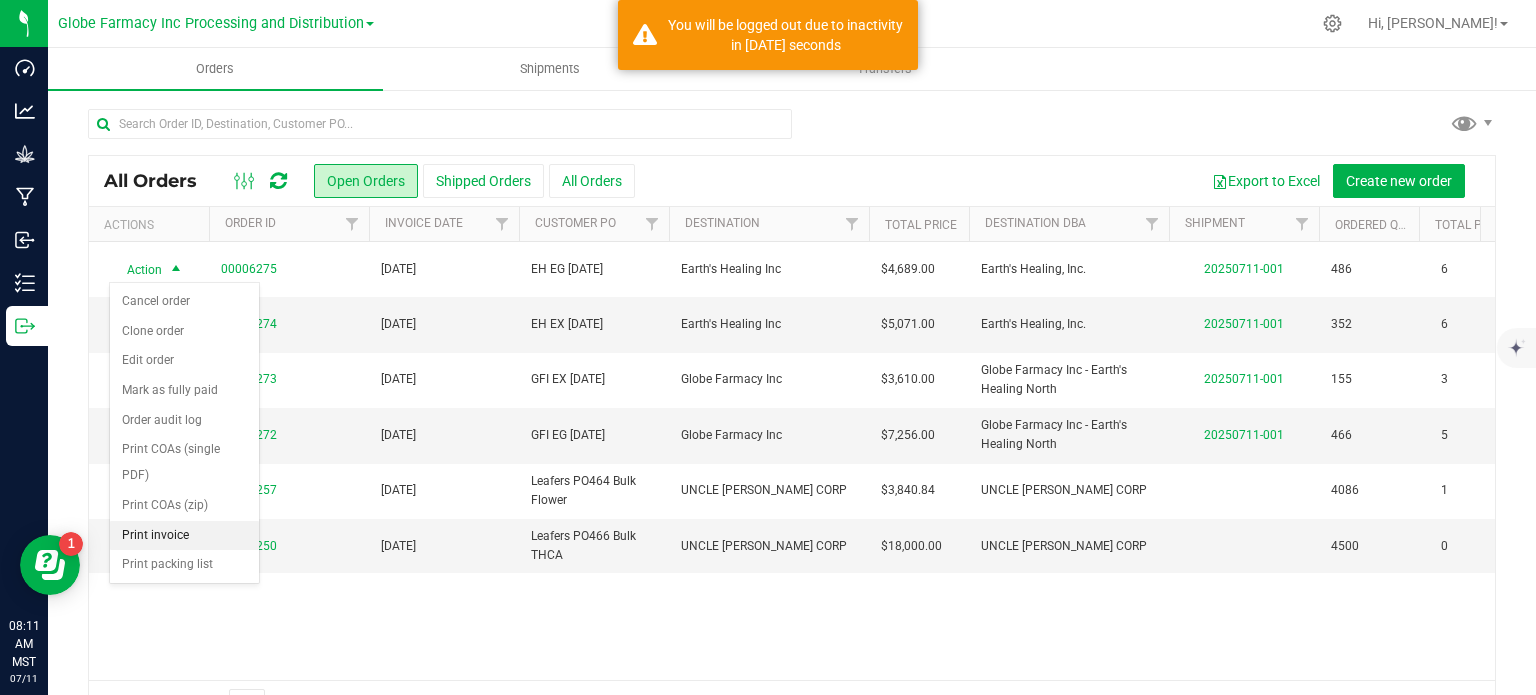 click on "Print invoice" at bounding box center (184, 536) 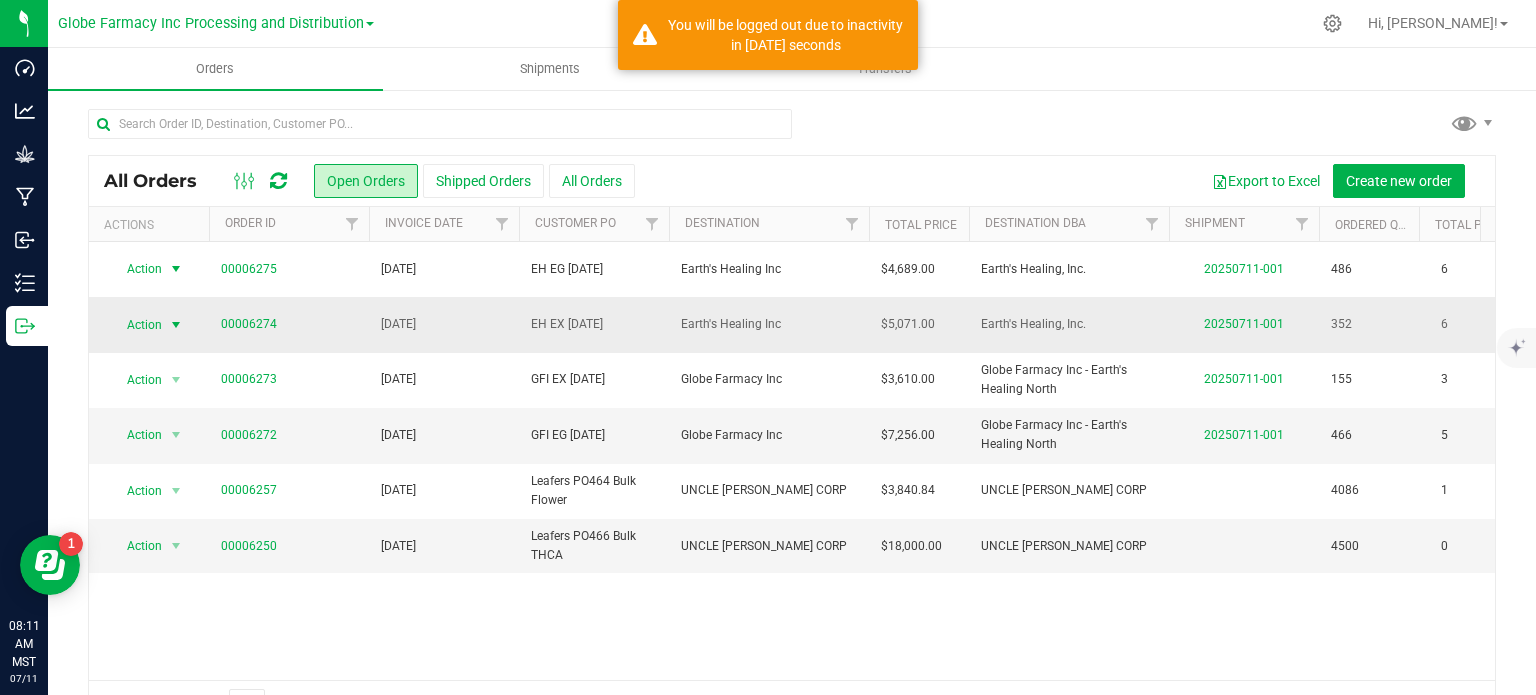 click at bounding box center [176, 325] 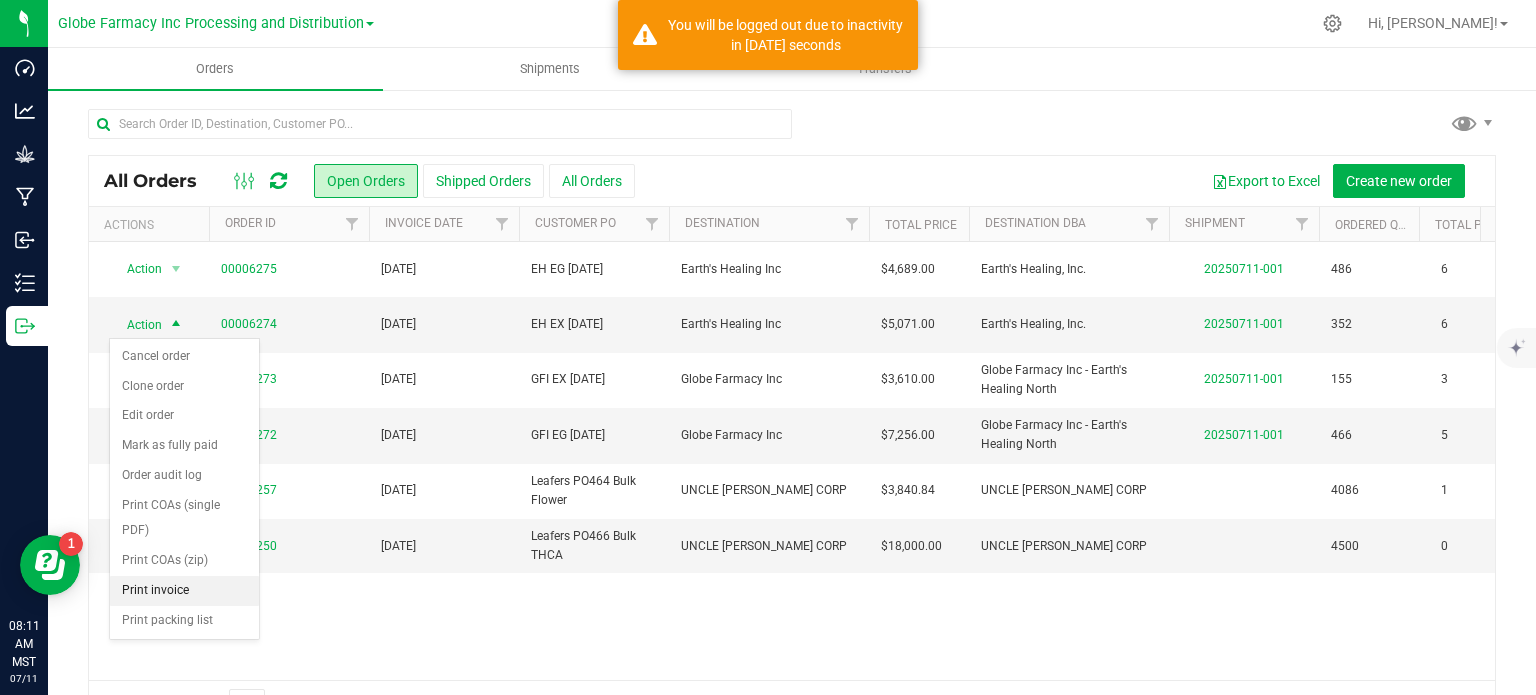 click on "Print invoice" at bounding box center [184, 591] 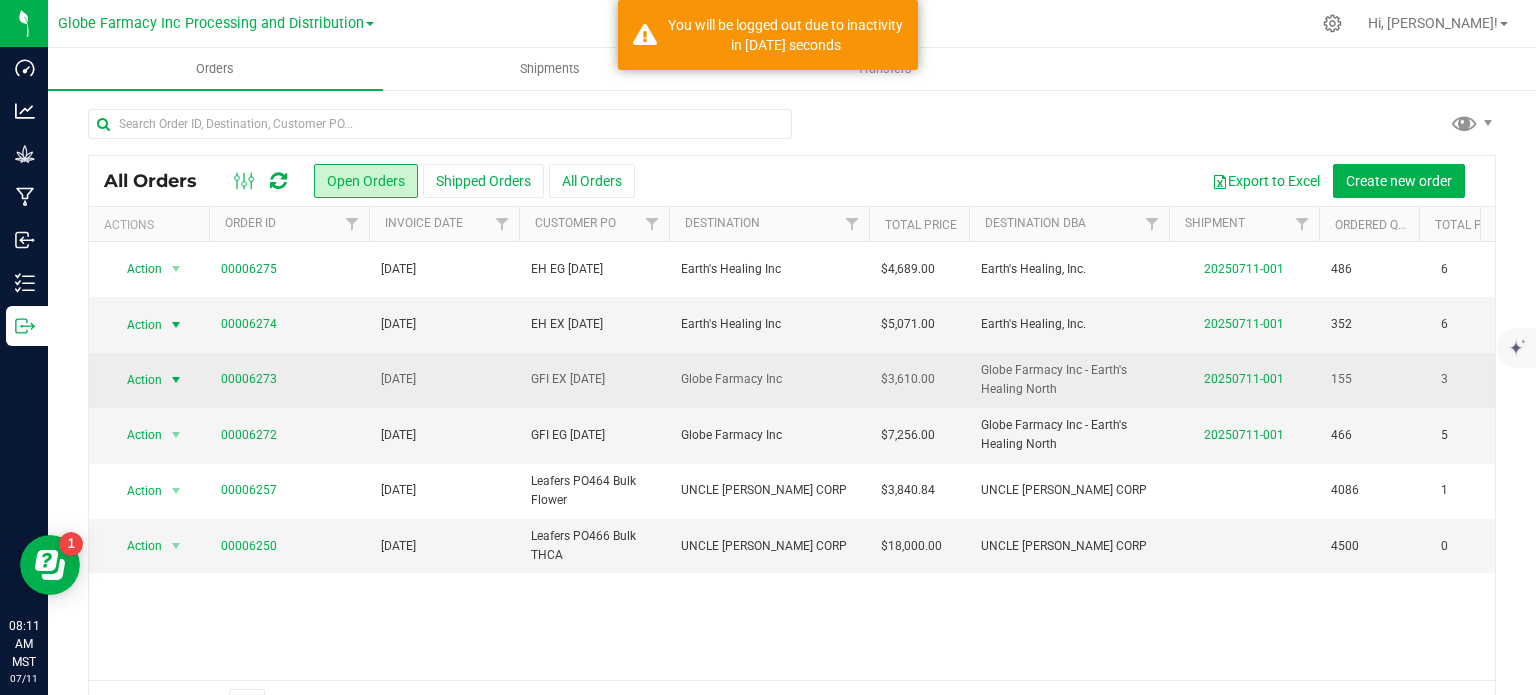 click at bounding box center [176, 380] 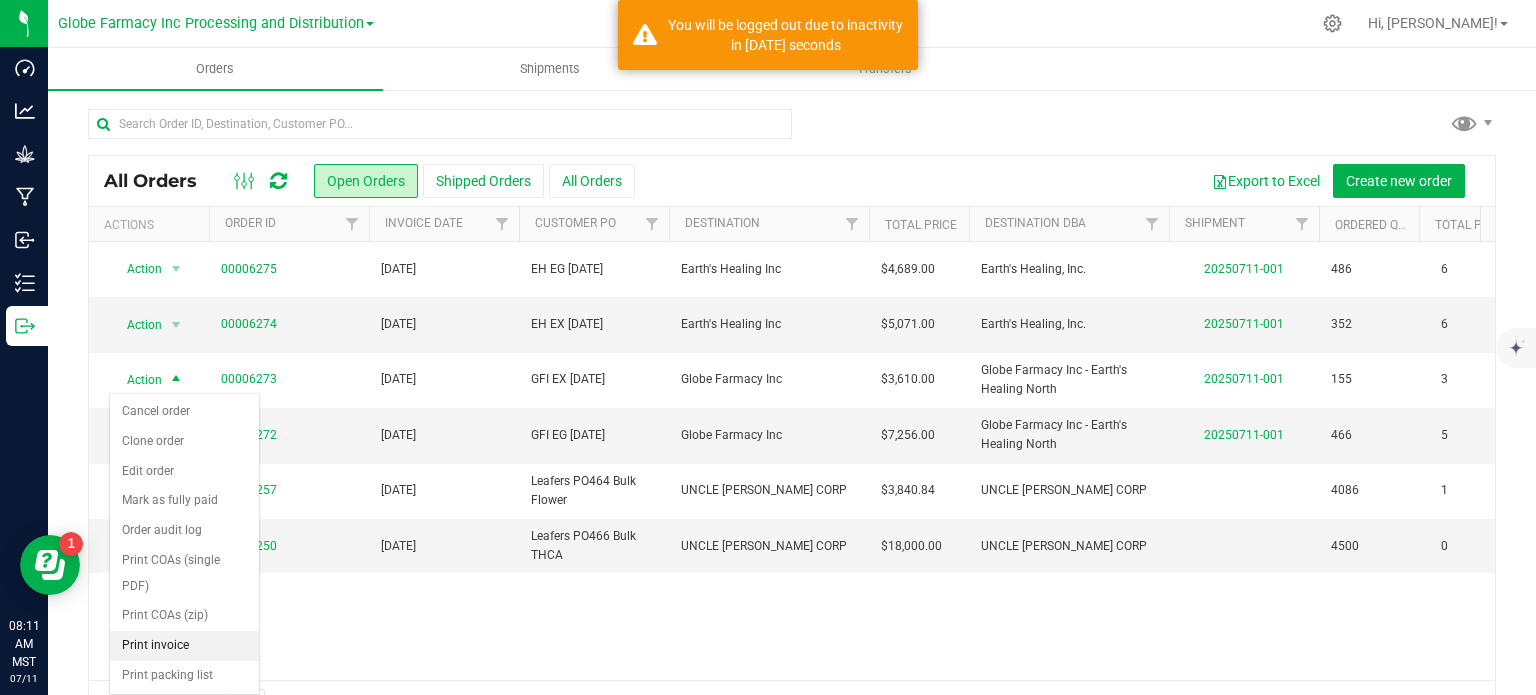 click on "Print invoice" at bounding box center [184, 646] 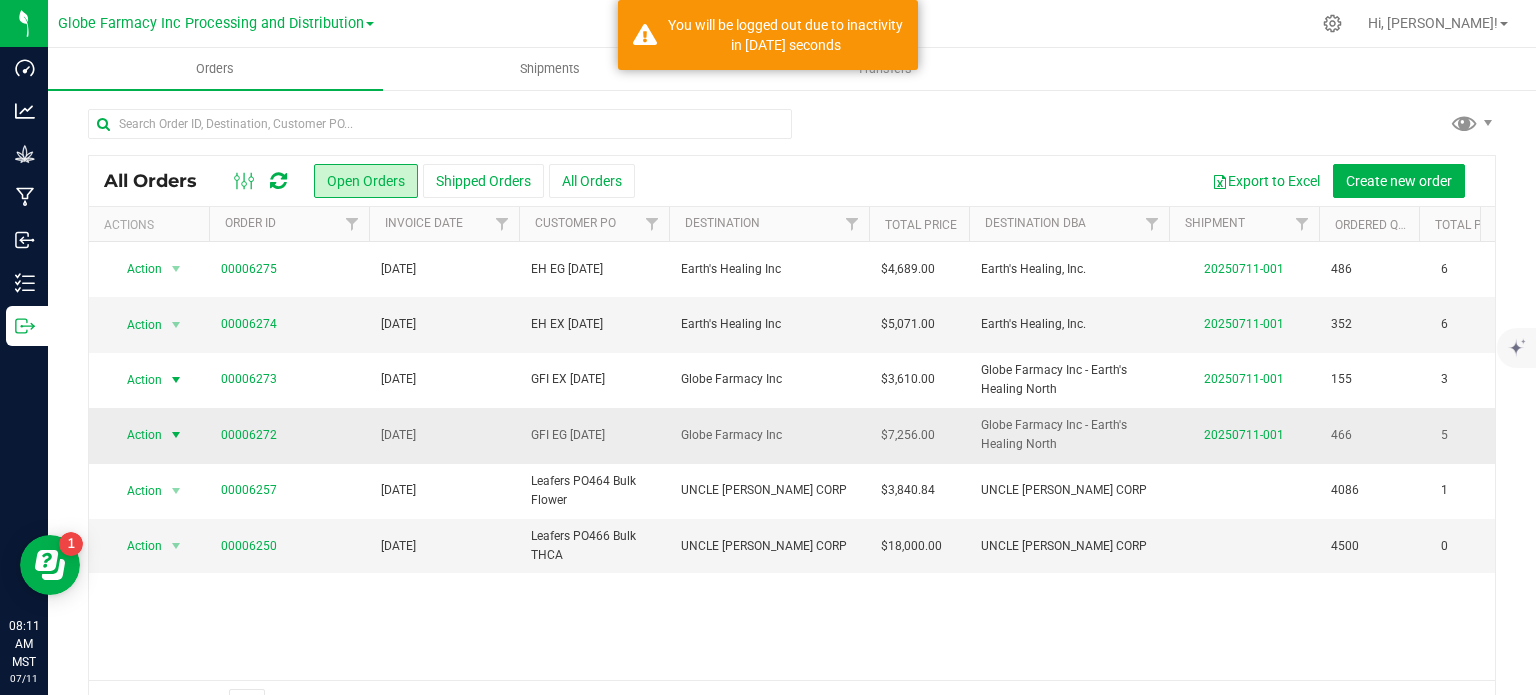 click on "Action" at bounding box center [136, 435] 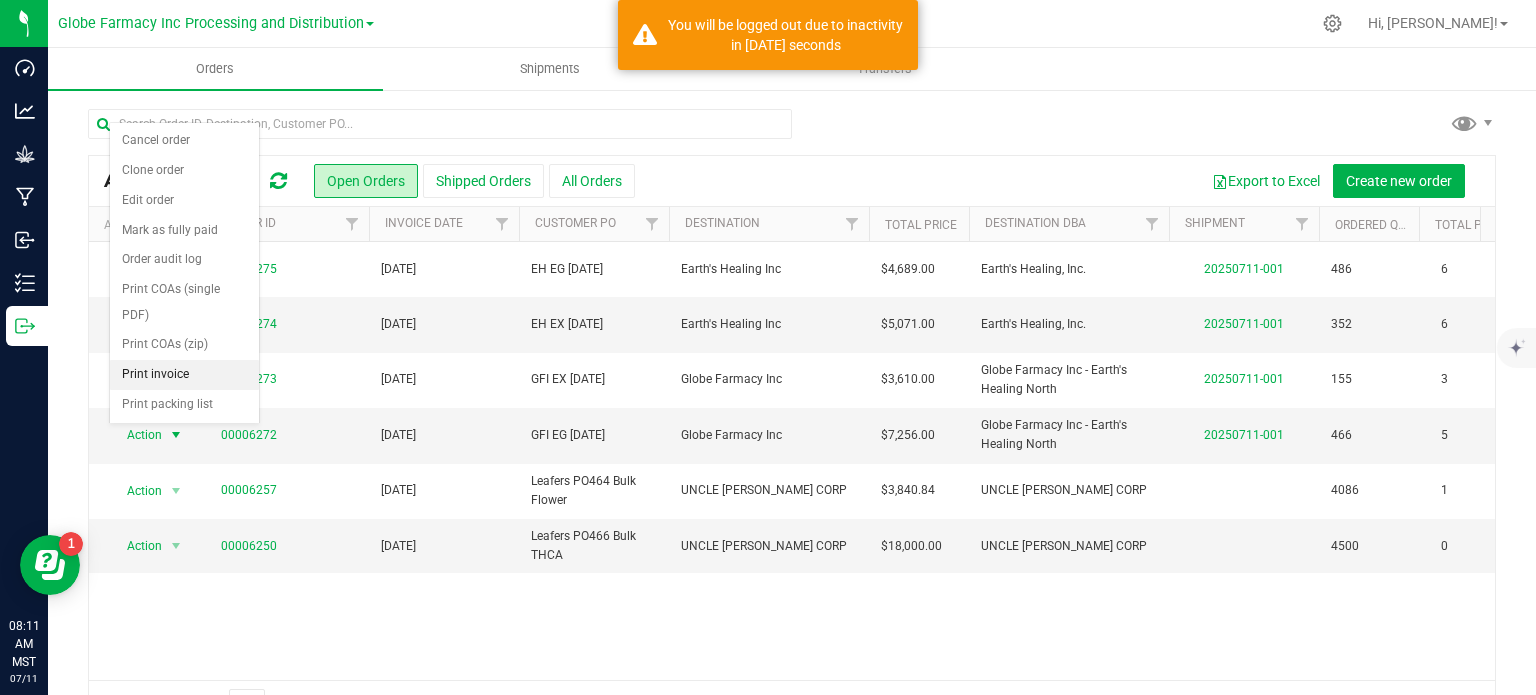 click on "Print invoice" at bounding box center [184, 375] 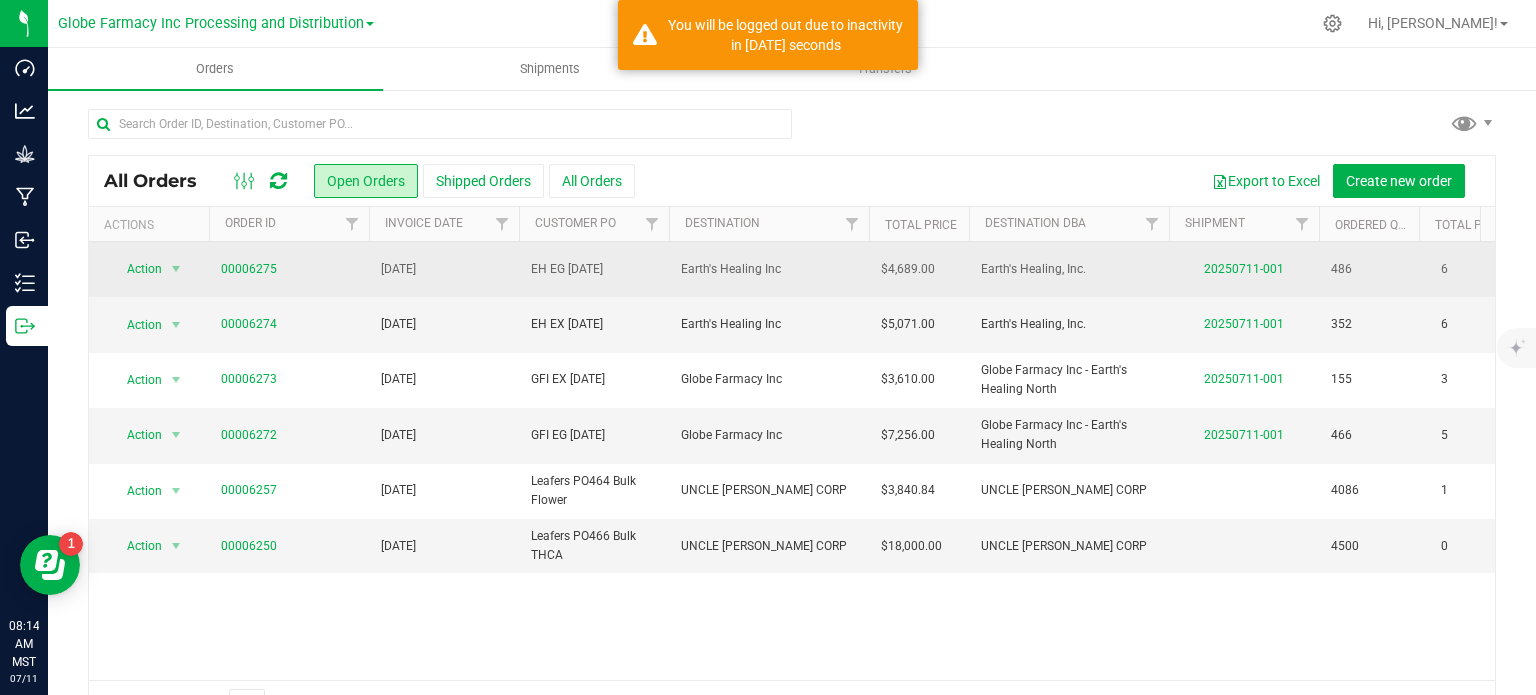click at bounding box center (176, 269) 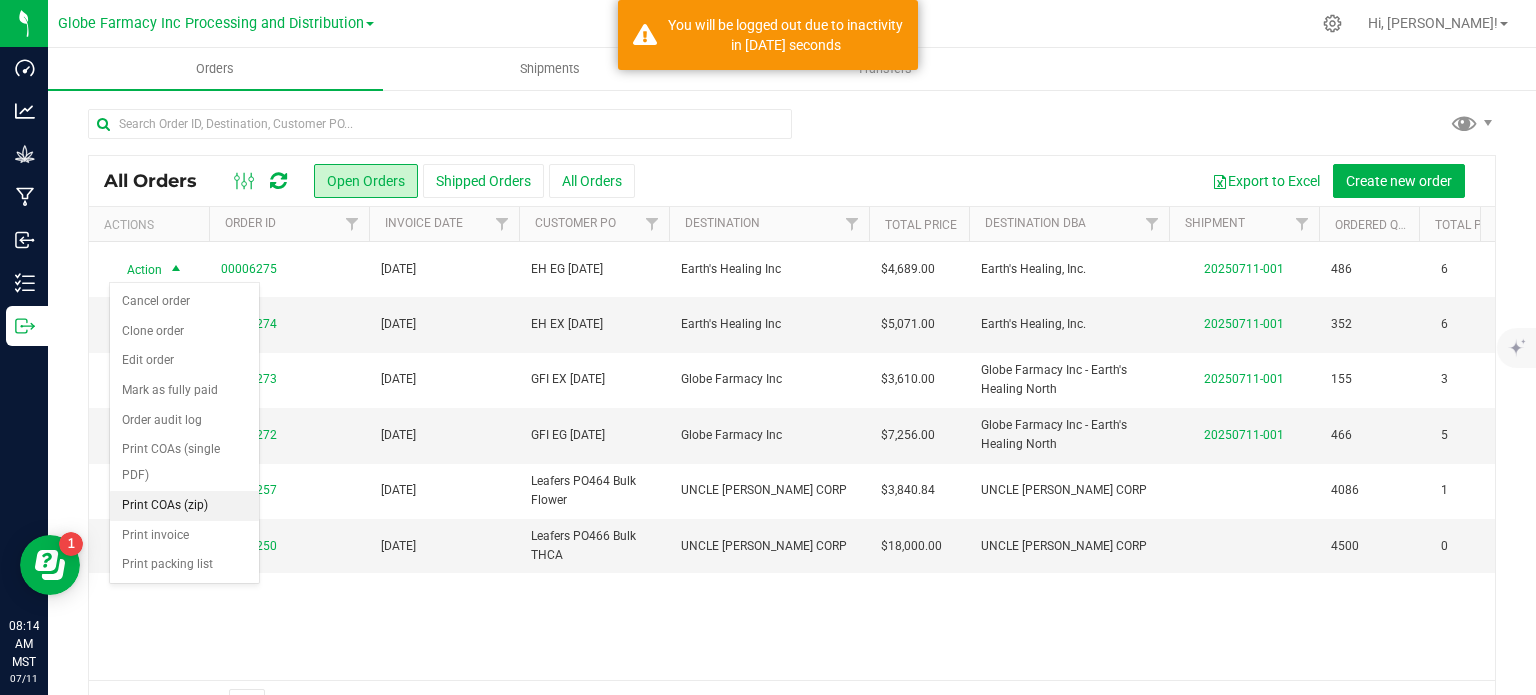 click on "Print COAs (zip)" at bounding box center [184, 506] 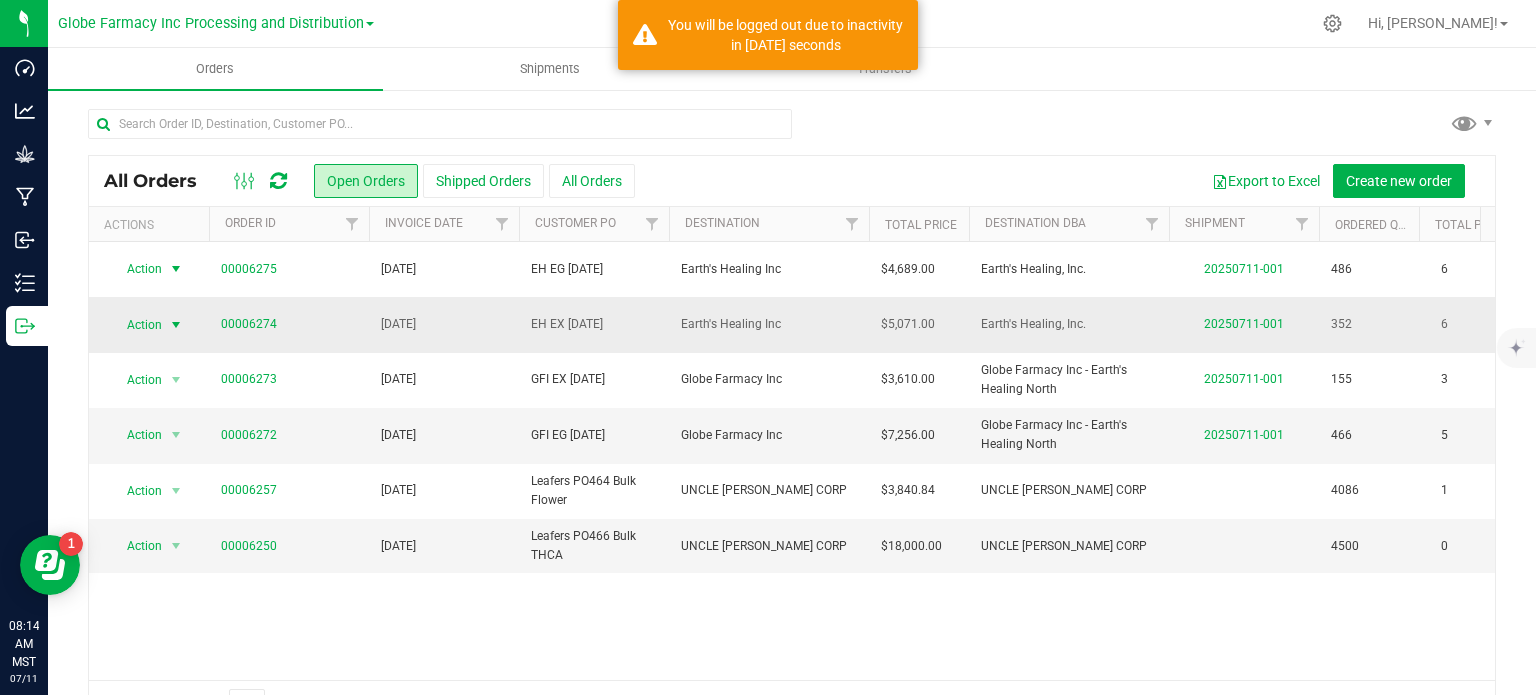 click on "Action" at bounding box center (136, 325) 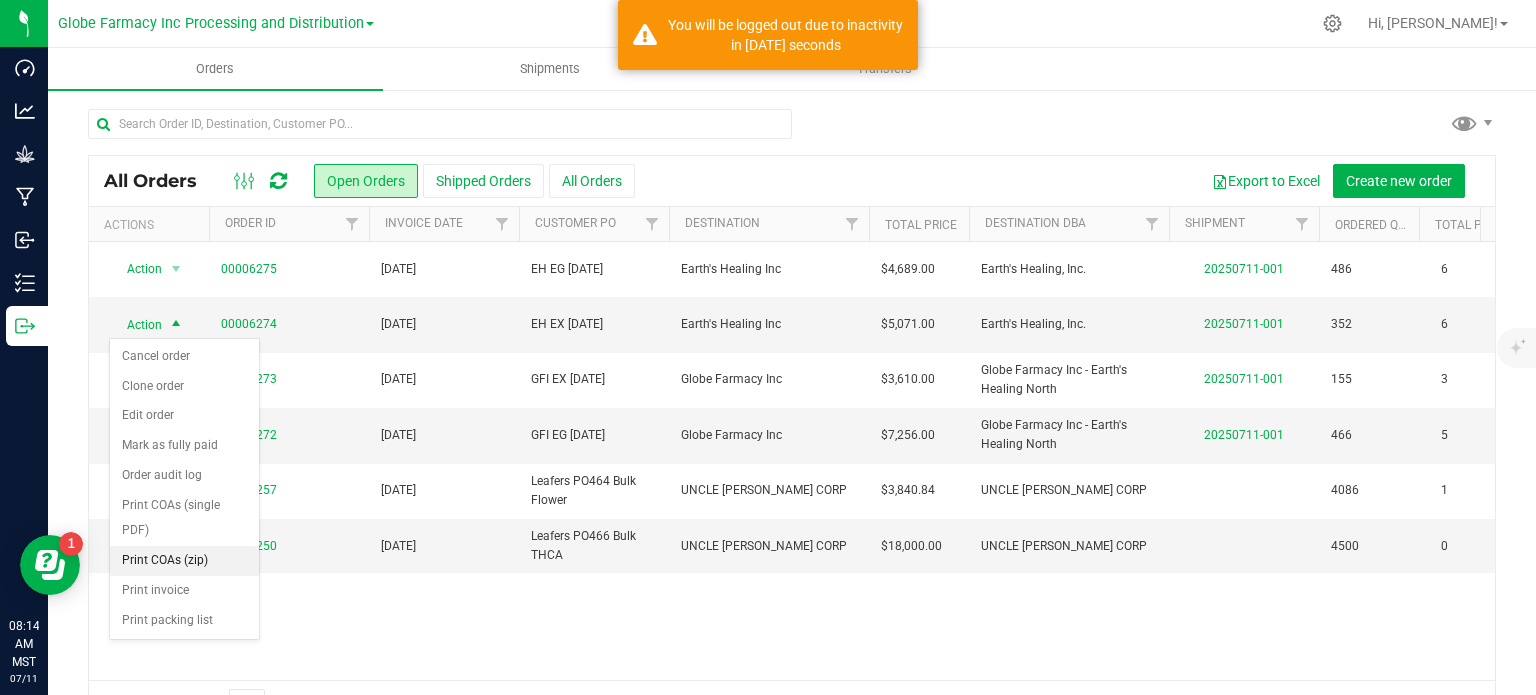 click on "Print COAs (zip)" at bounding box center [184, 561] 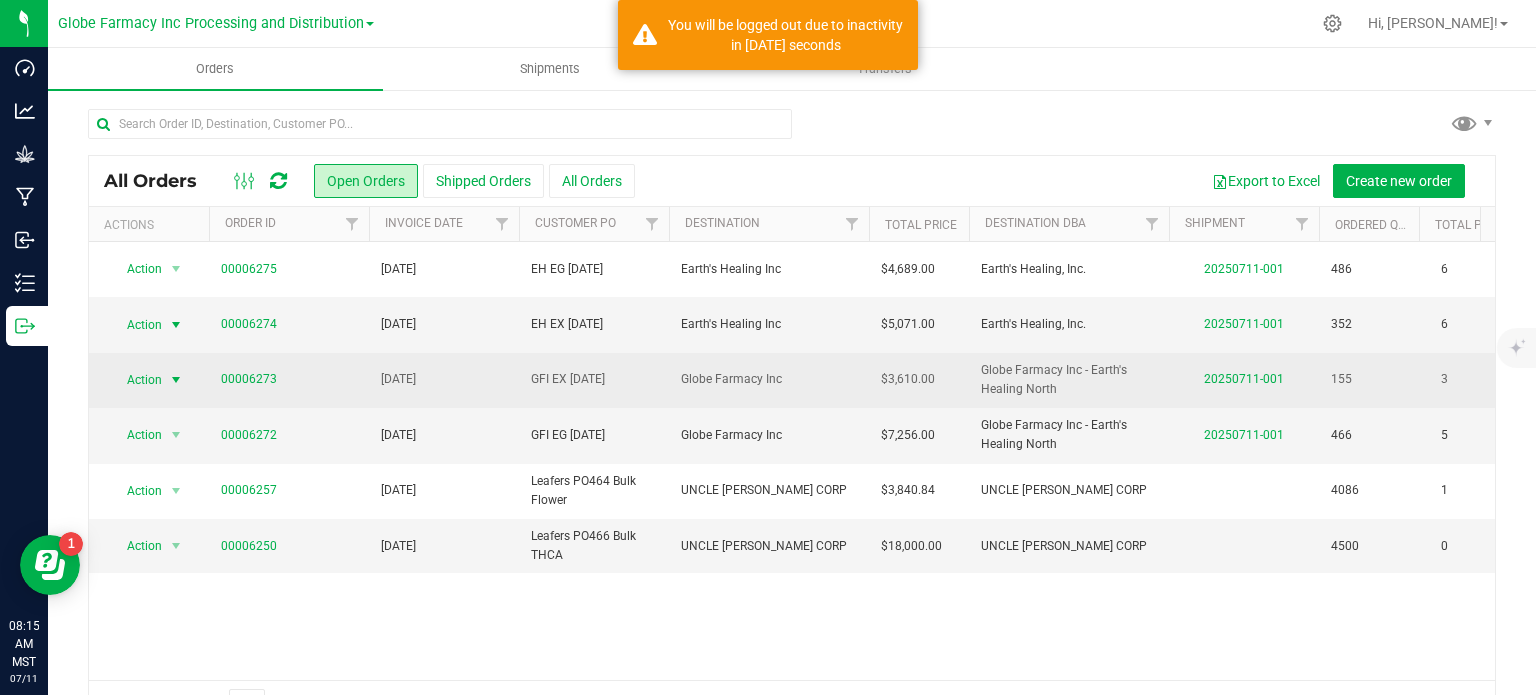 click on "Action" at bounding box center [136, 380] 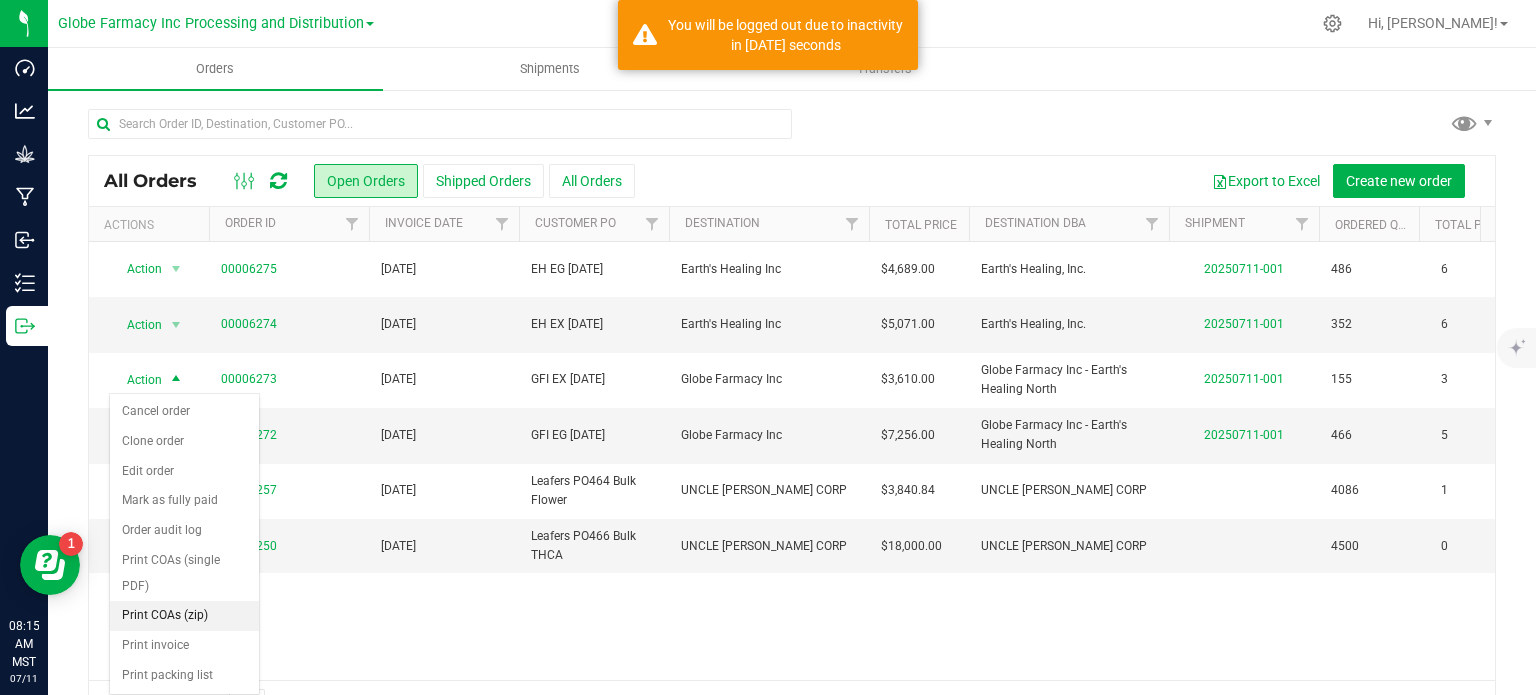 click on "Print COAs (zip)" at bounding box center (184, 616) 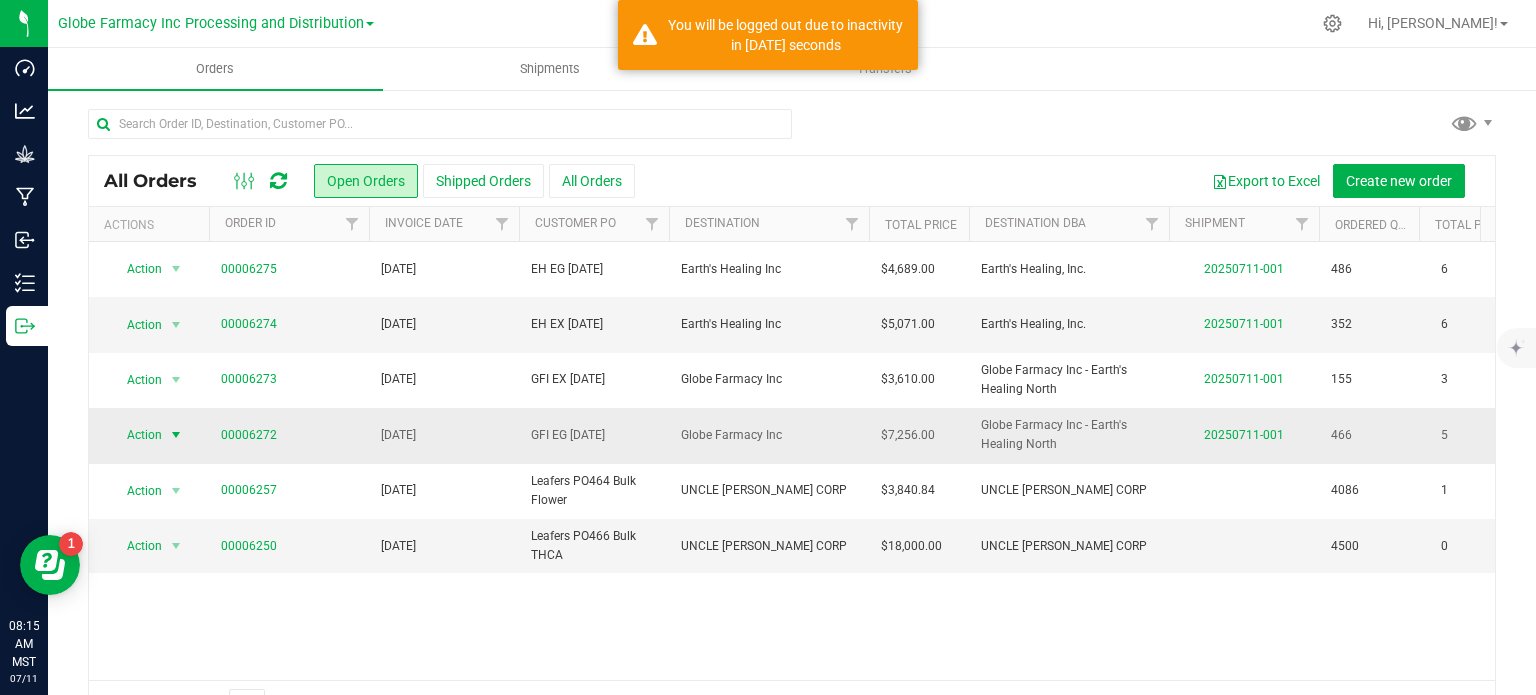 click on "Action" at bounding box center [136, 435] 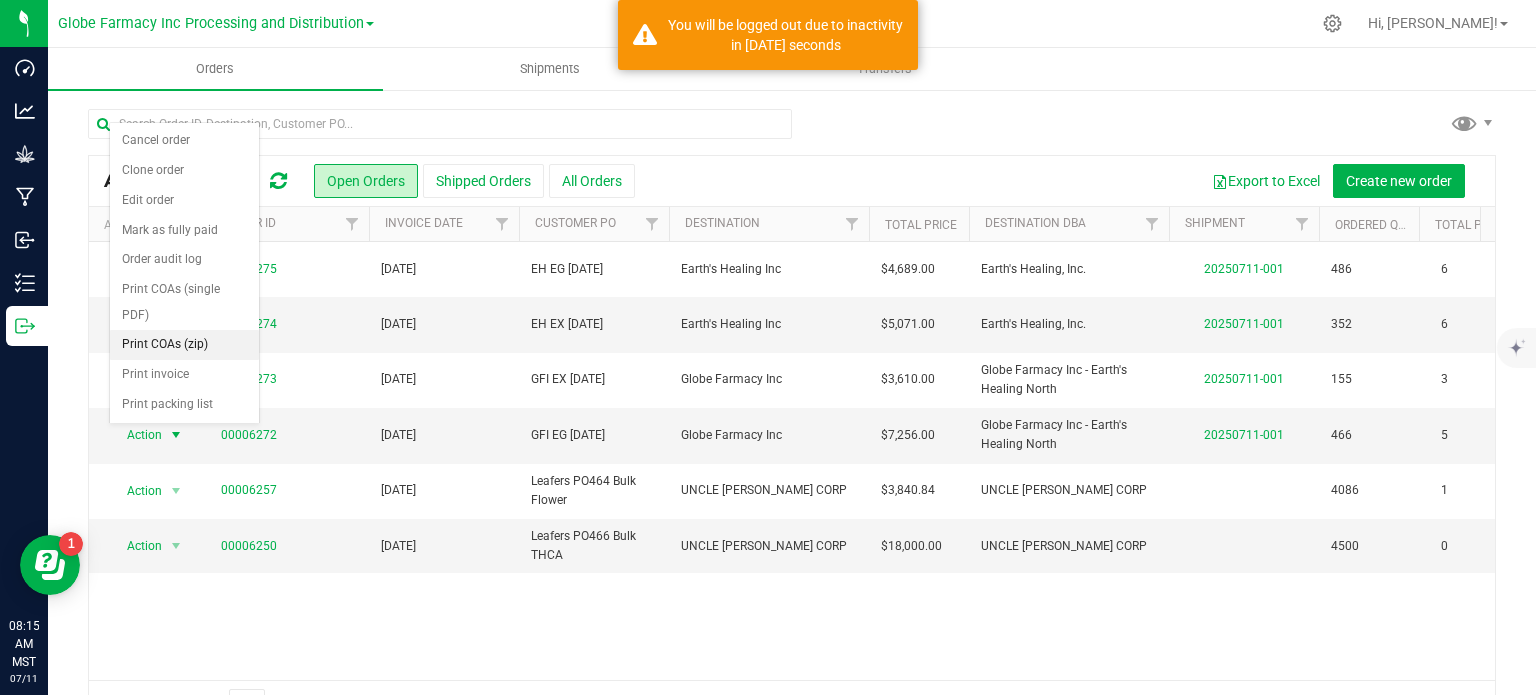 click on "Print COAs (zip)" at bounding box center (184, 345) 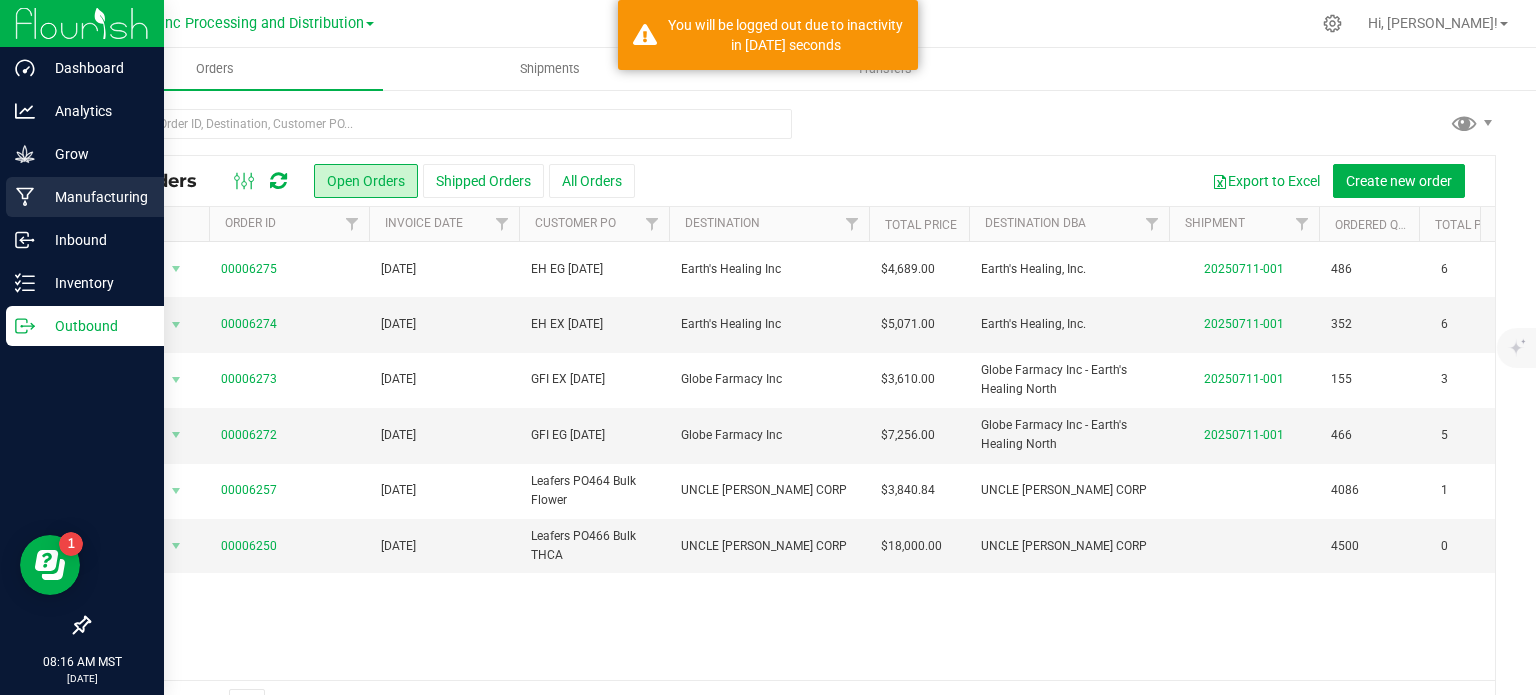 click on "Manufacturing" at bounding box center (95, 197) 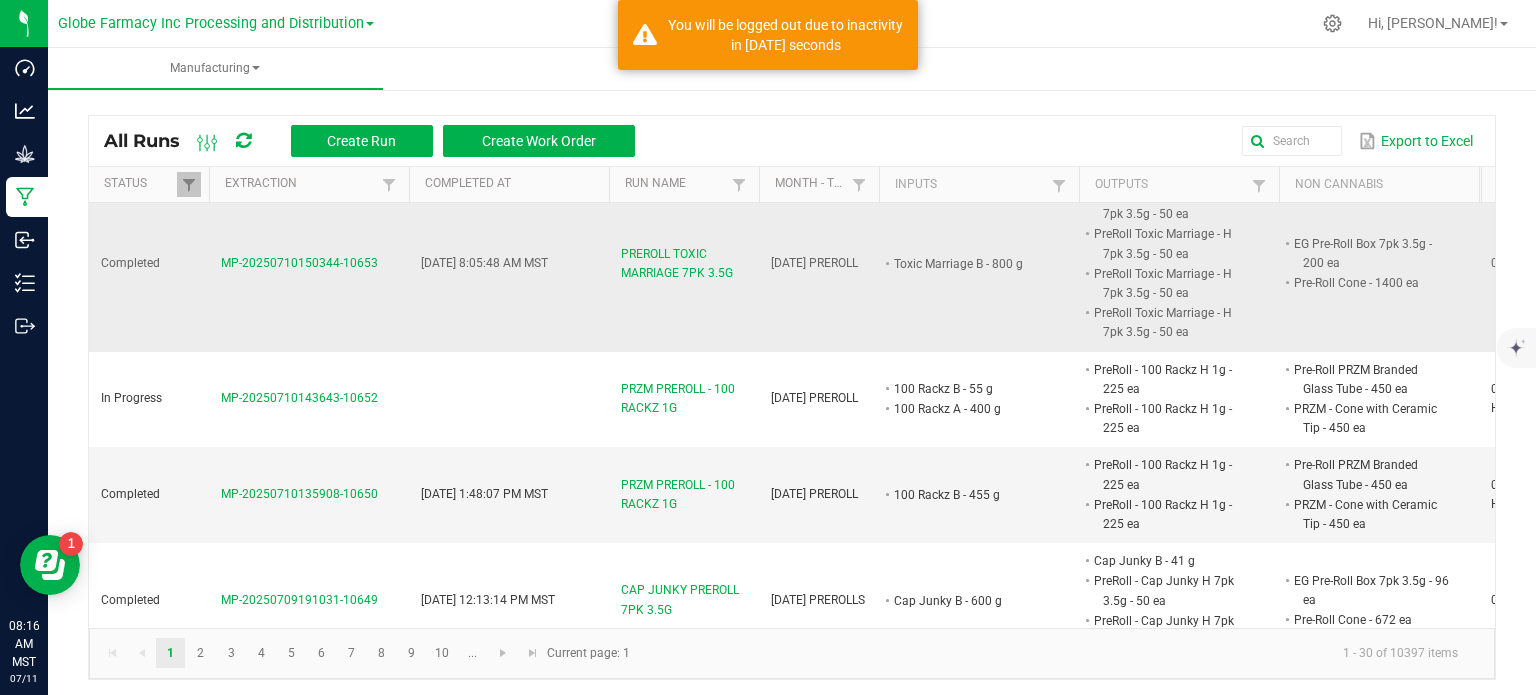 scroll, scrollTop: 700, scrollLeft: 0, axis: vertical 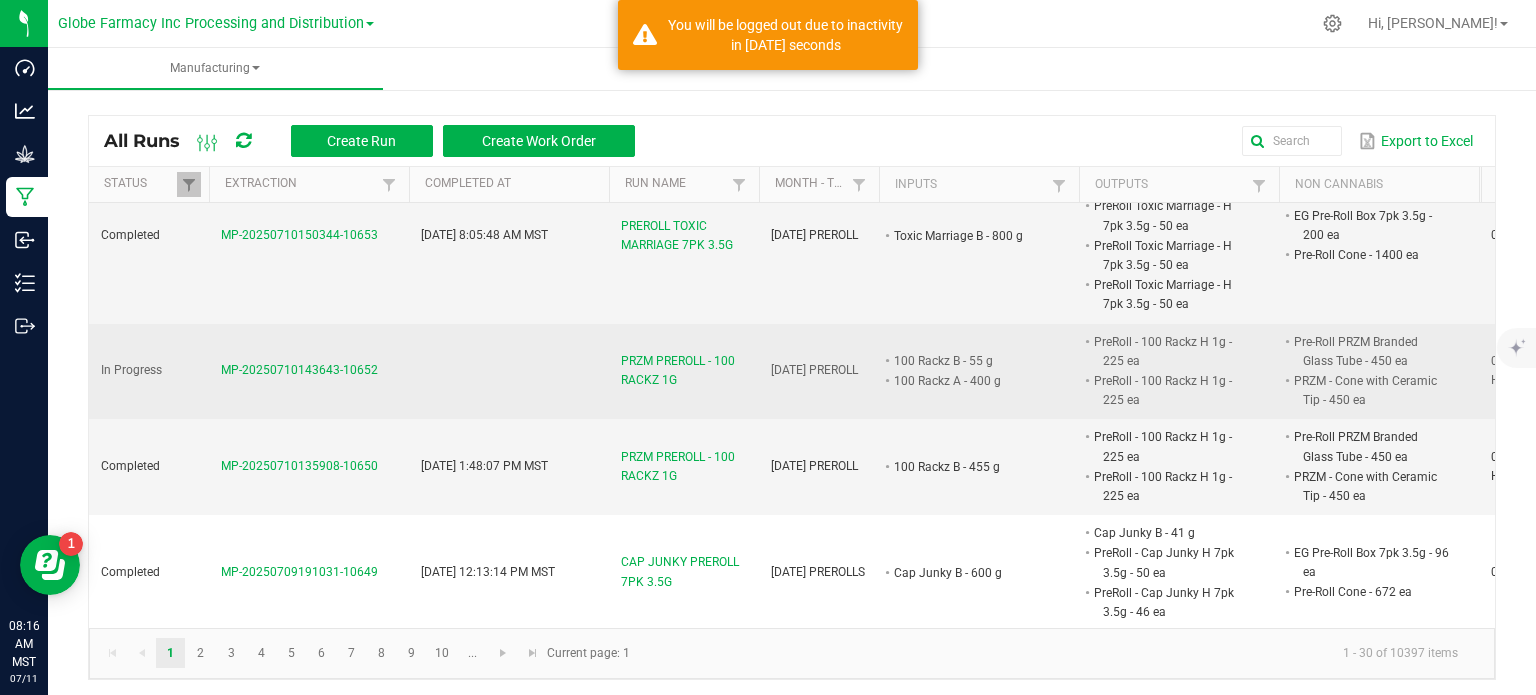 click on "PRZM PREROLL - 100 RACKZ 1G" at bounding box center (684, 371) 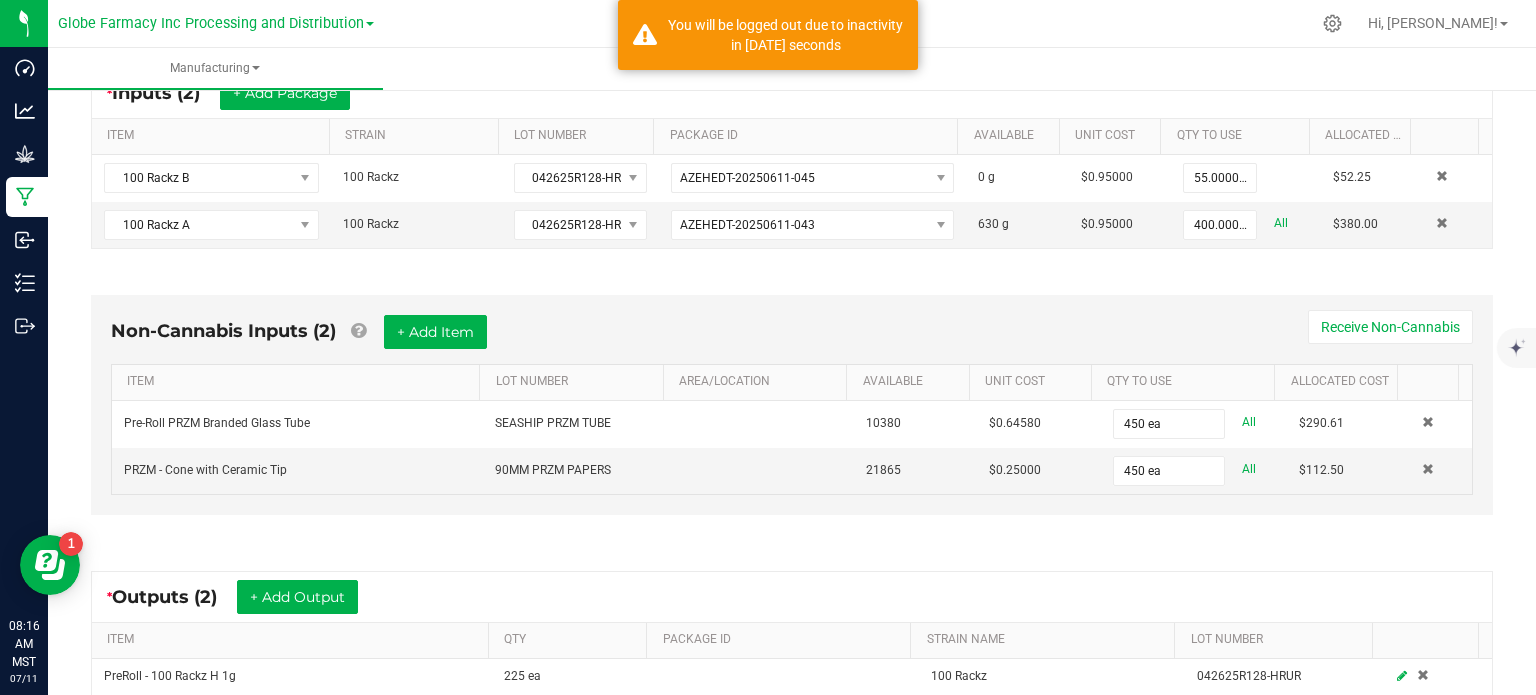 scroll, scrollTop: 657, scrollLeft: 0, axis: vertical 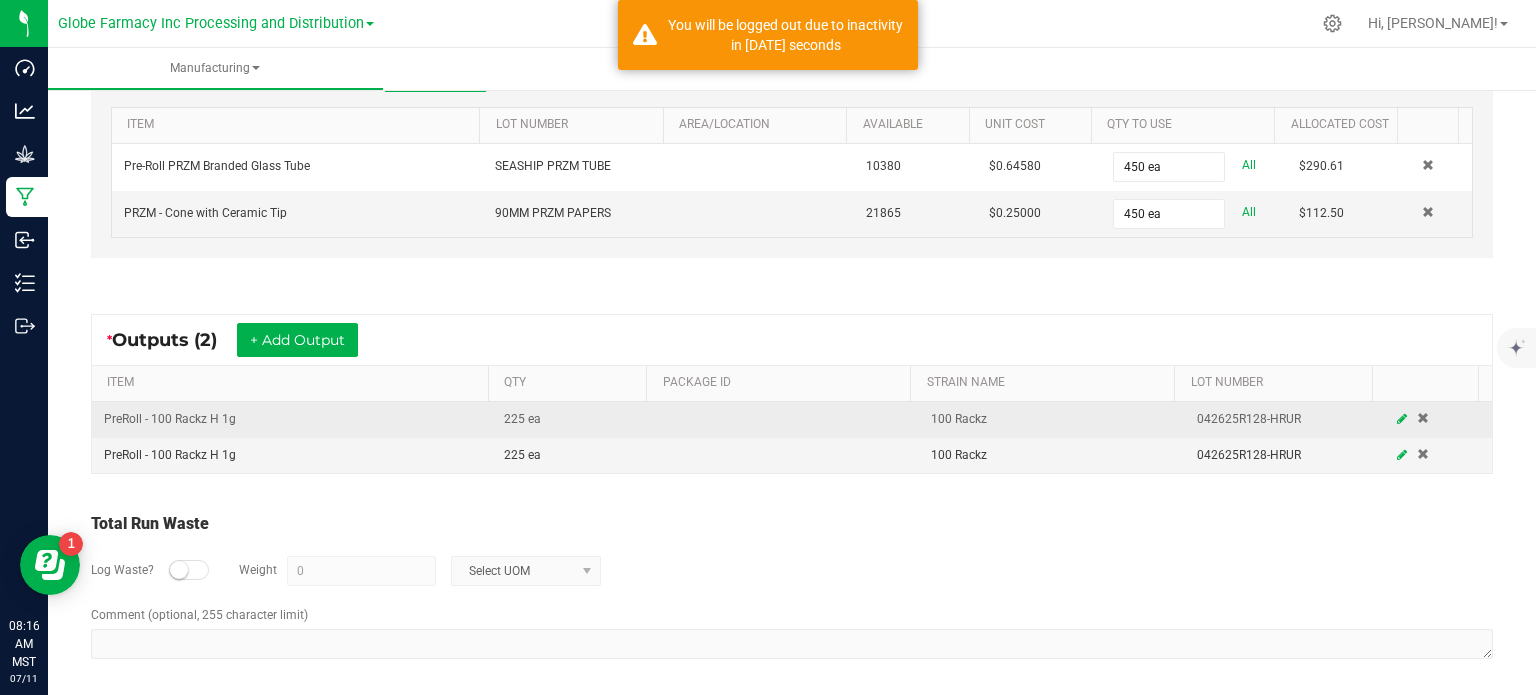 click at bounding box center (1402, 419) 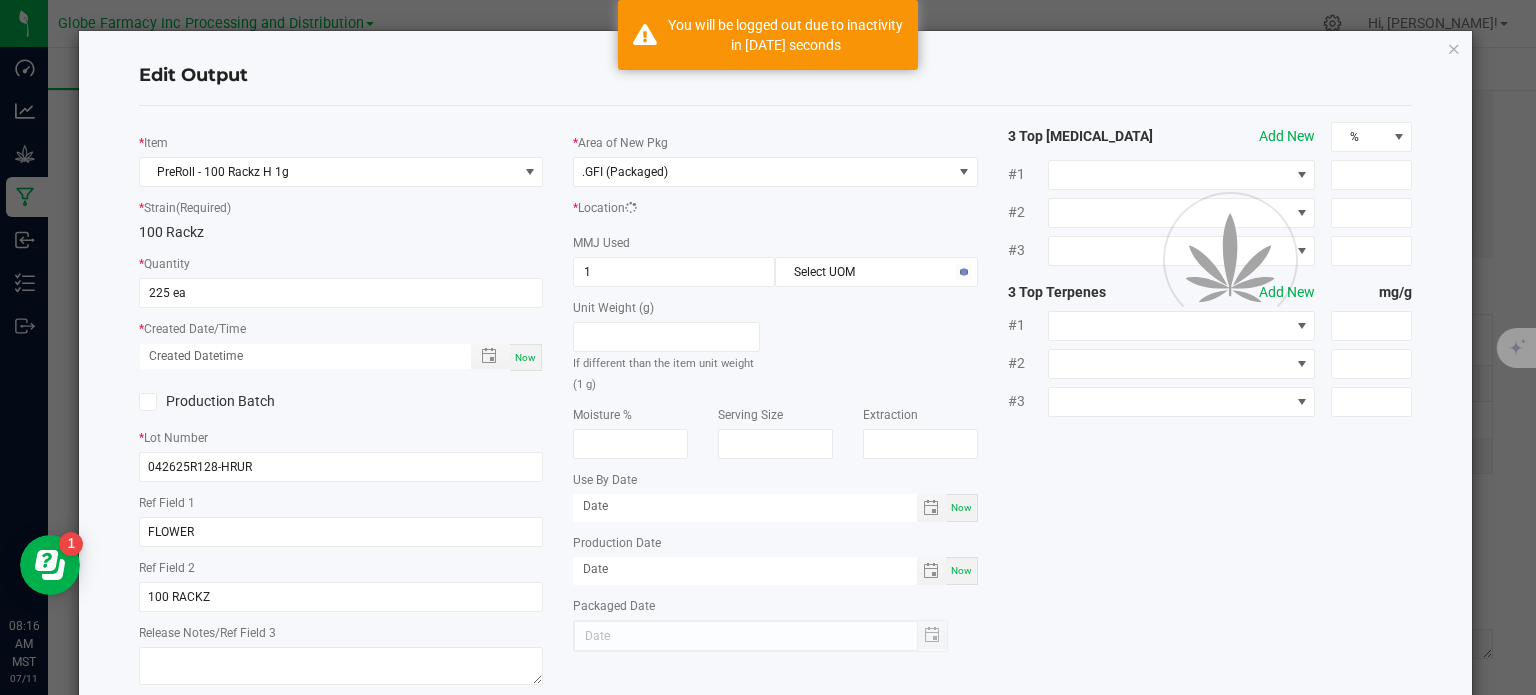 scroll, scrollTop: 230, scrollLeft: 0, axis: vertical 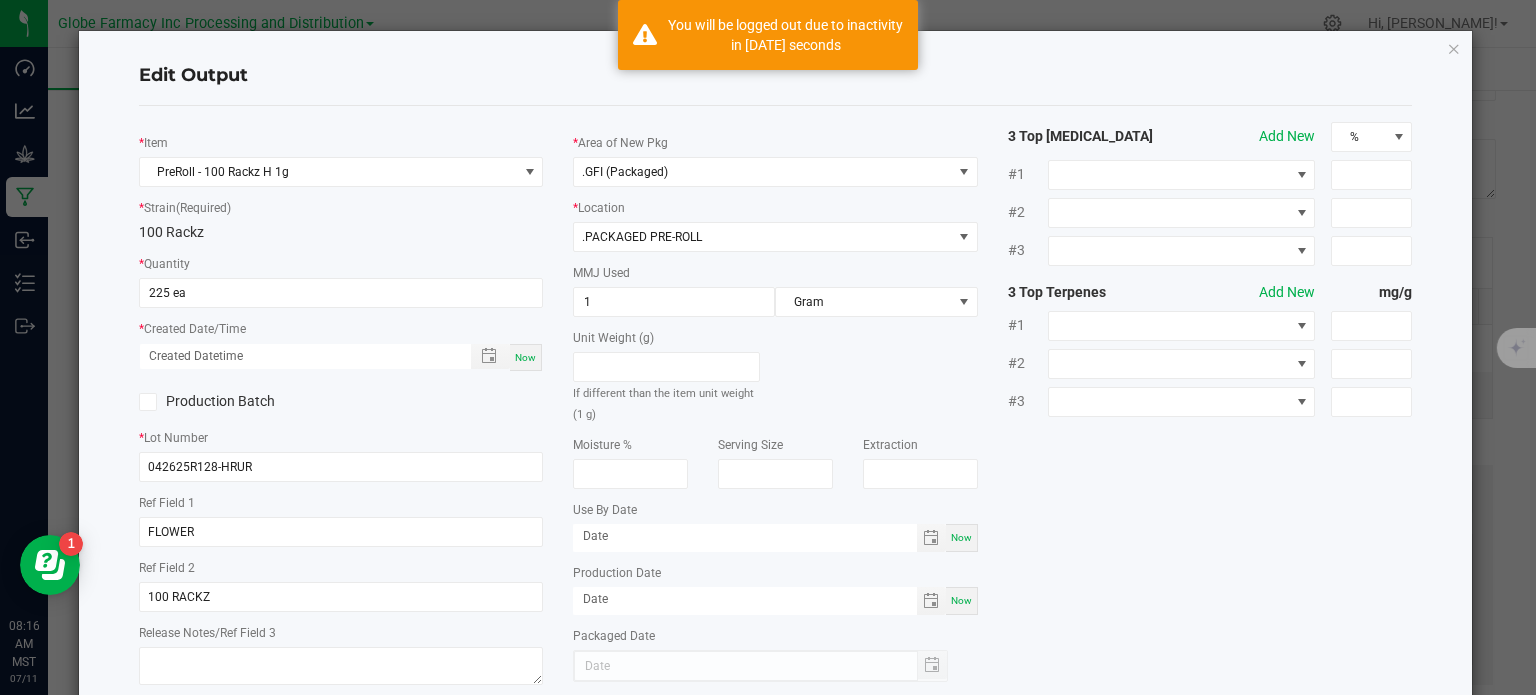 click on "Now" at bounding box center [526, 357] 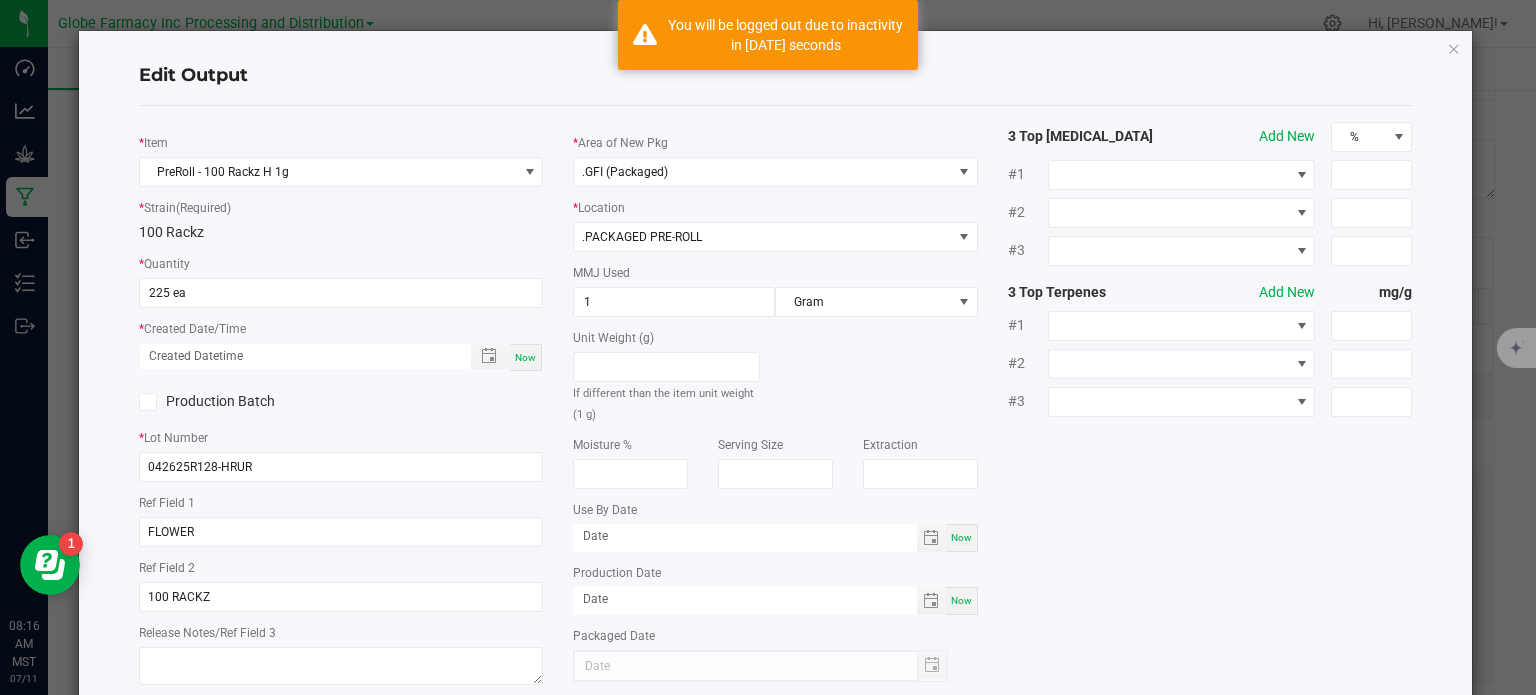 type on "[DATE] 8:16 AM" 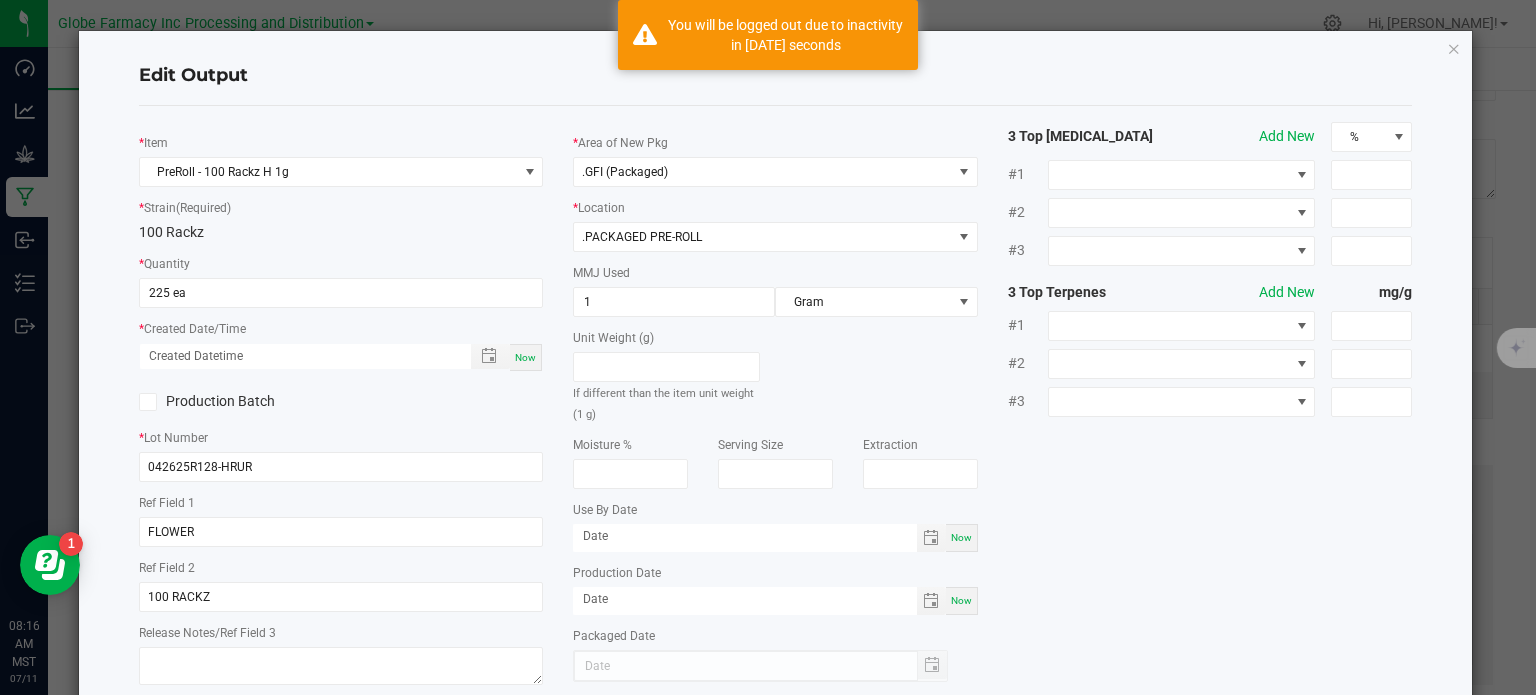 type on "[DATE]" 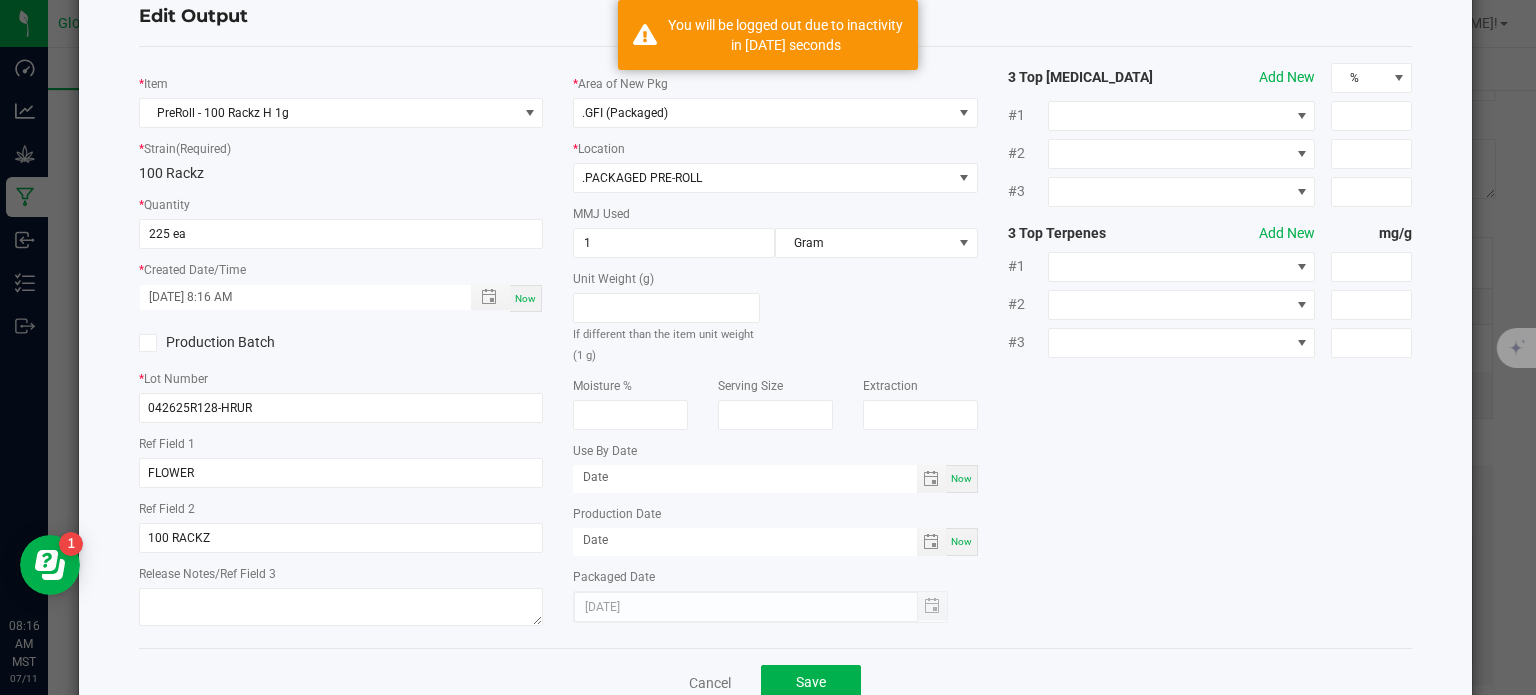 scroll, scrollTop: 112, scrollLeft: 0, axis: vertical 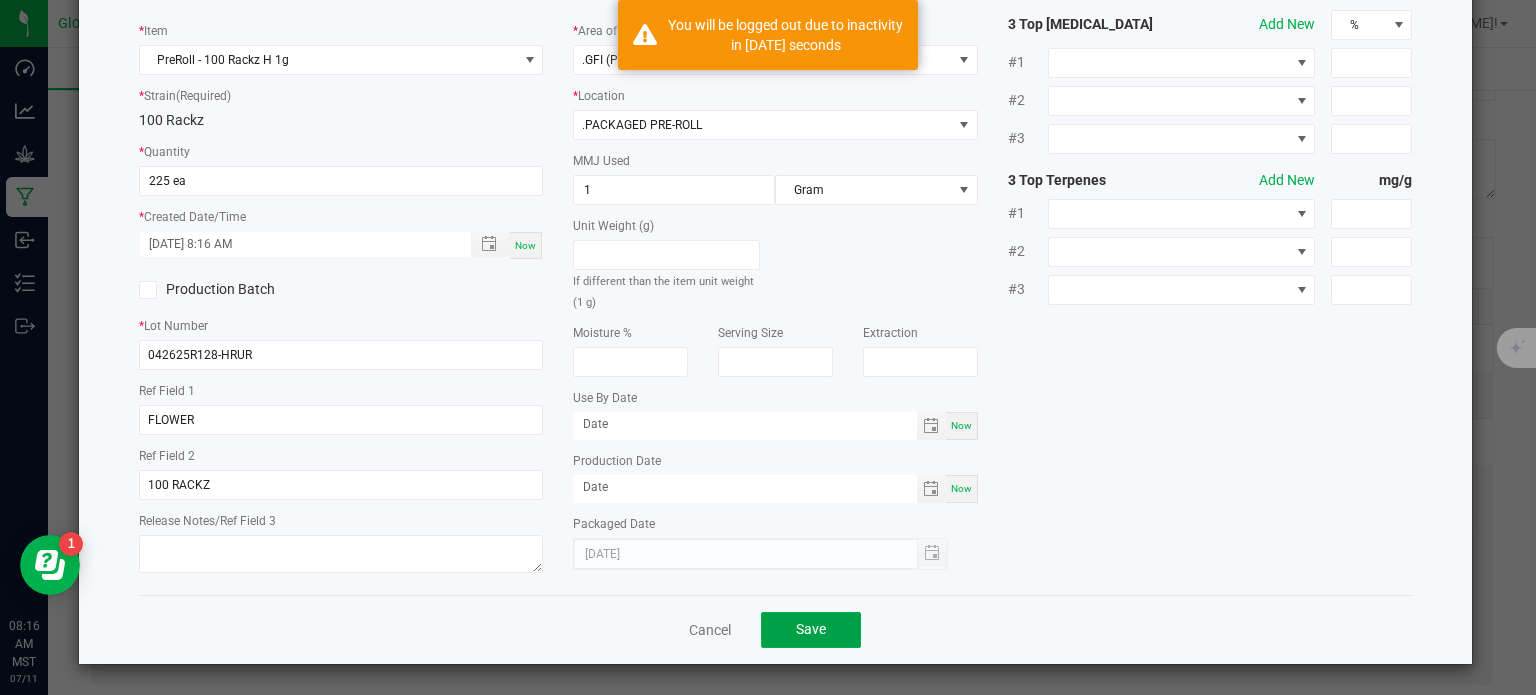 drag, startPoint x: 833, startPoint y: 637, endPoint x: 1255, endPoint y: 512, distance: 440.12384 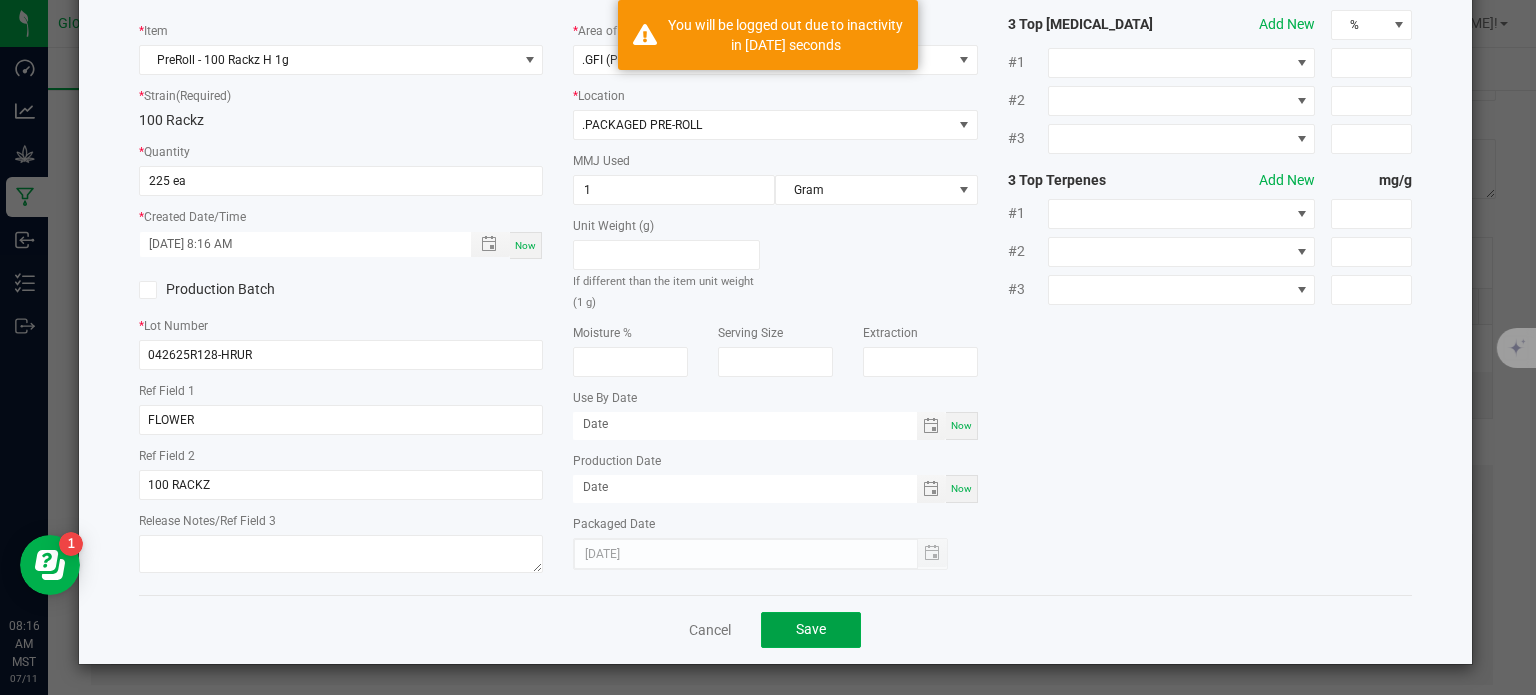 click on "Save" 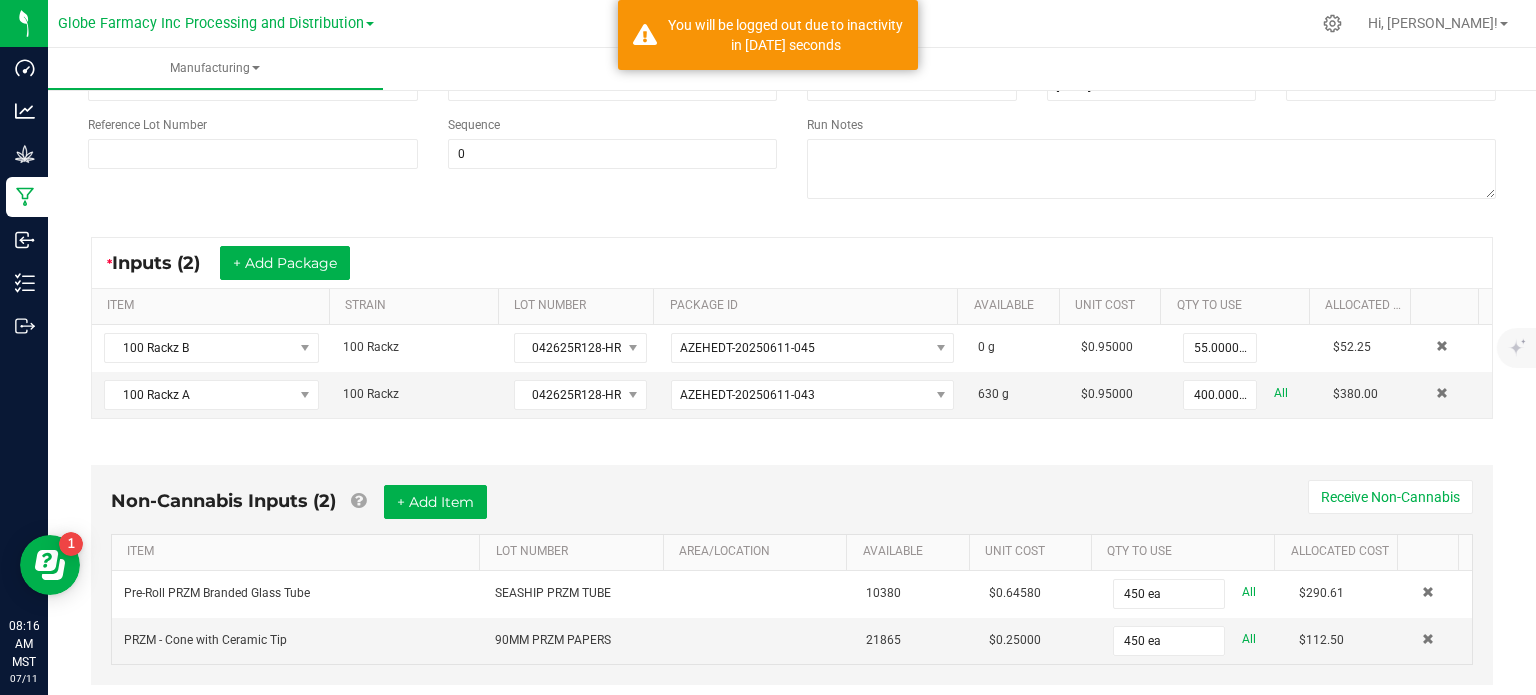 scroll, scrollTop: 657, scrollLeft: 0, axis: vertical 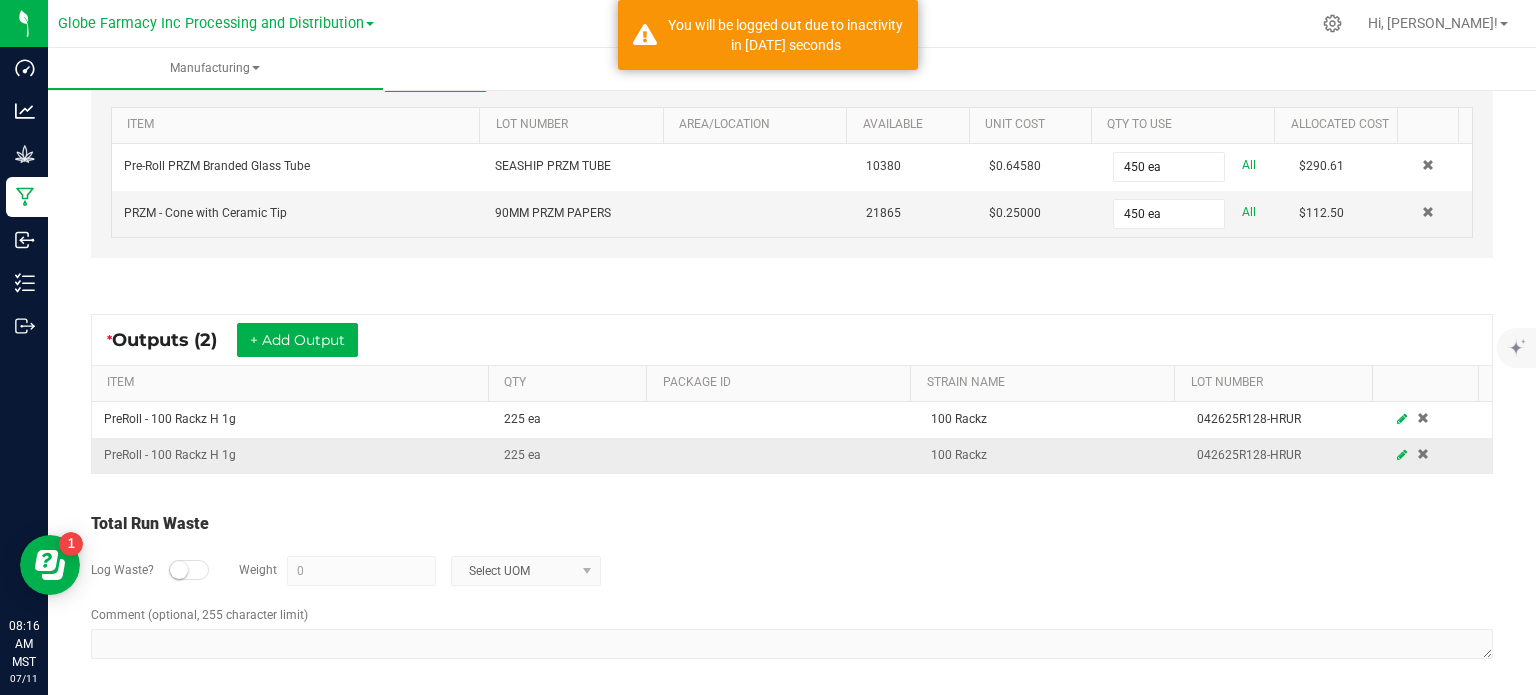 click at bounding box center [1402, 455] 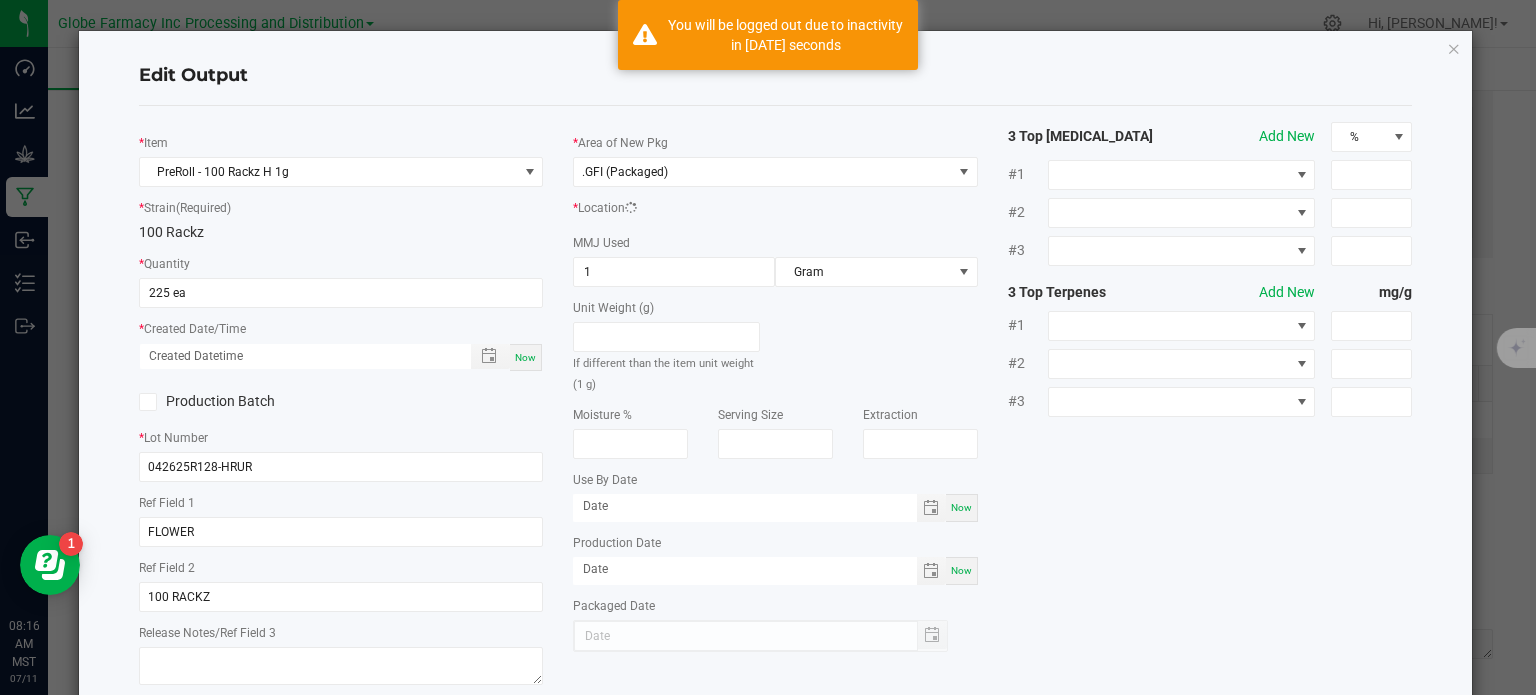 scroll, scrollTop: 230, scrollLeft: 0, axis: vertical 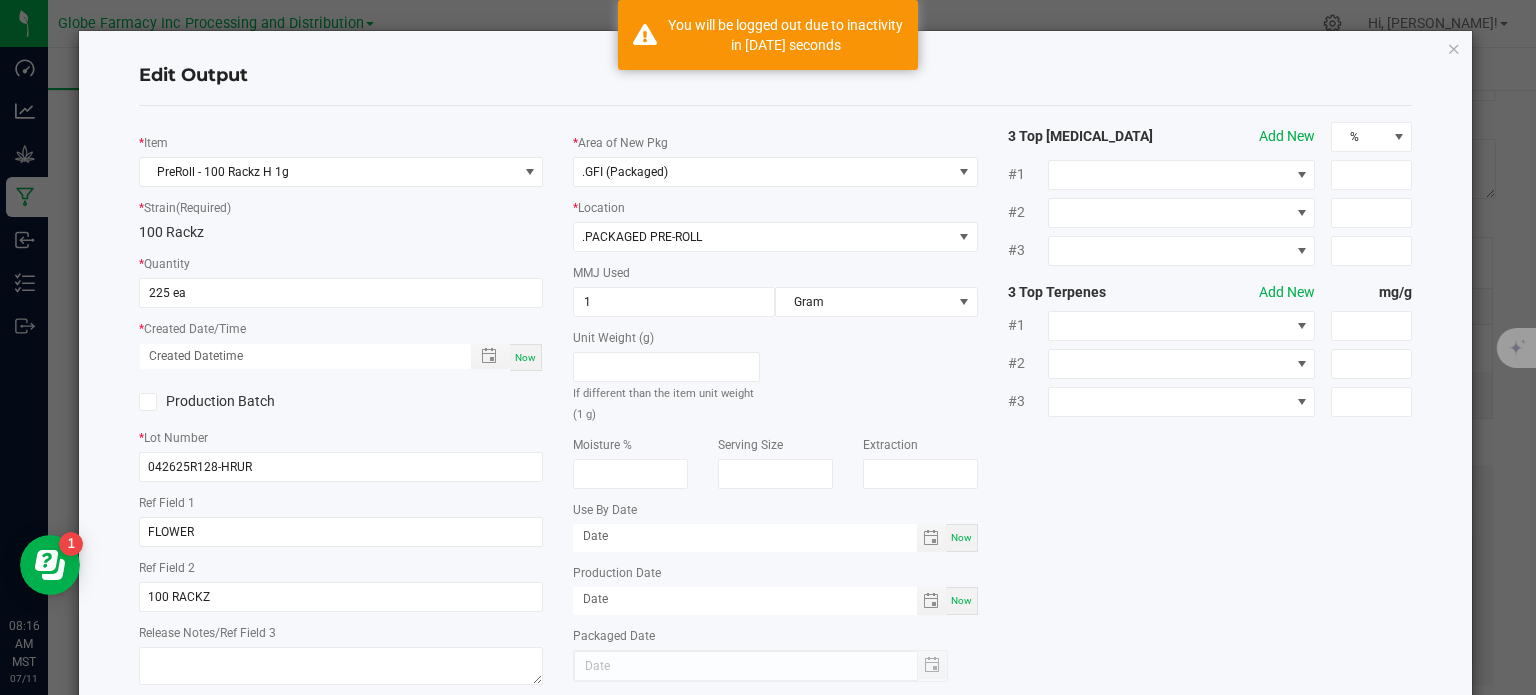click on "Now" at bounding box center [525, 357] 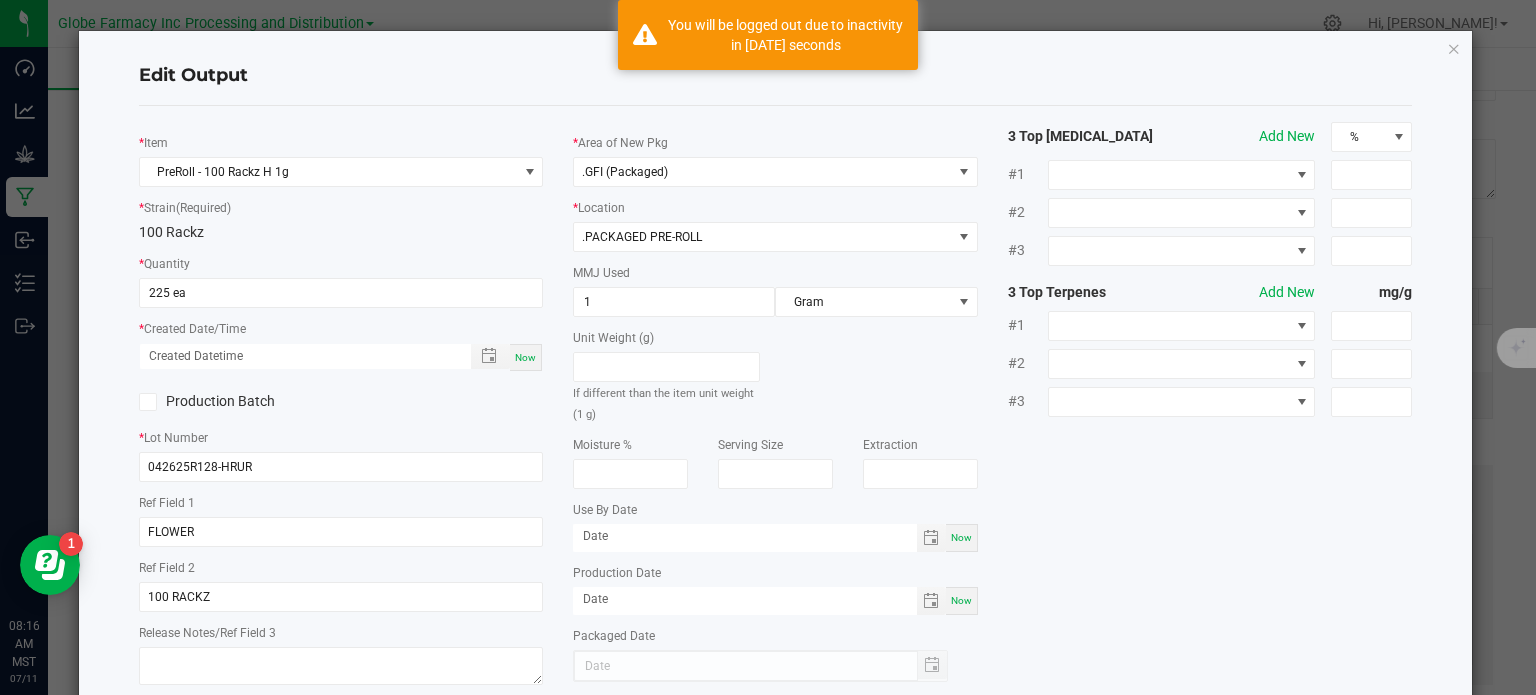type on "[DATE] 8:16 AM" 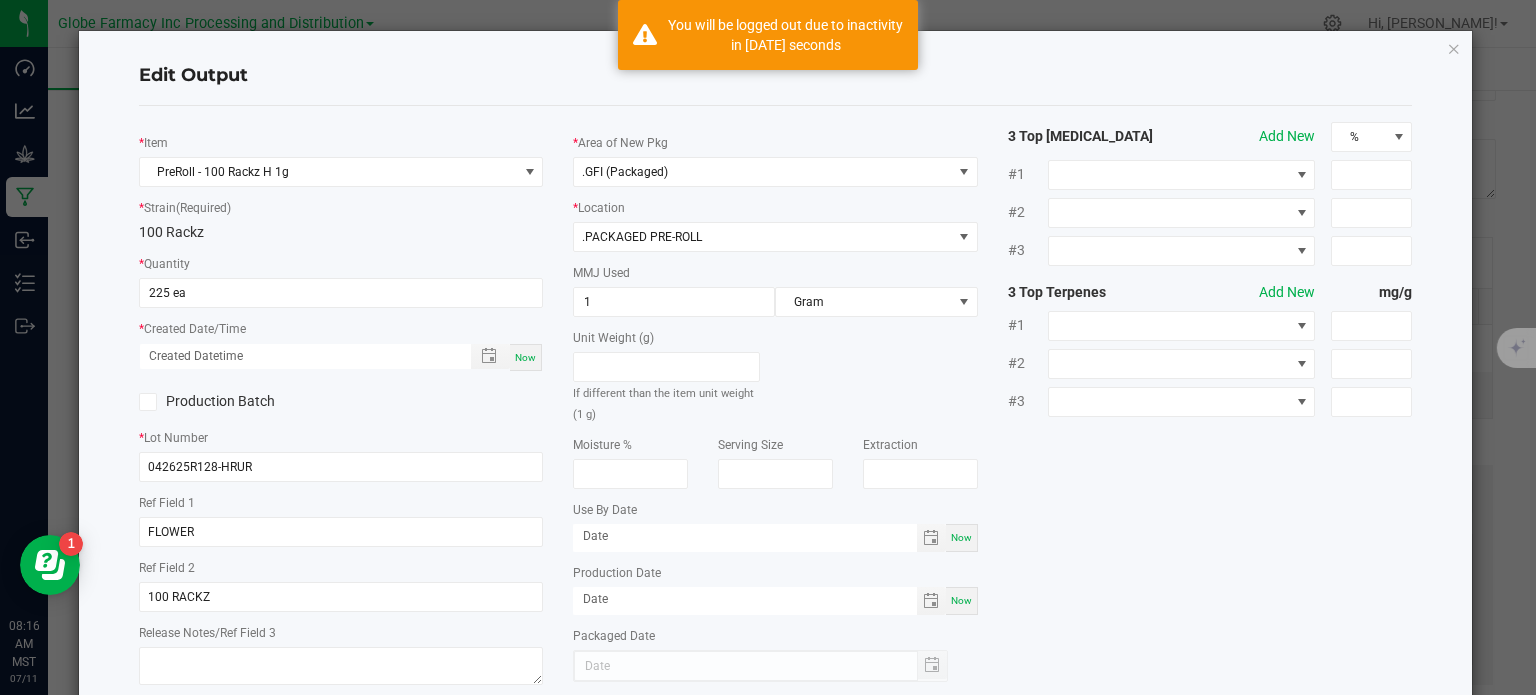 type on "[DATE]" 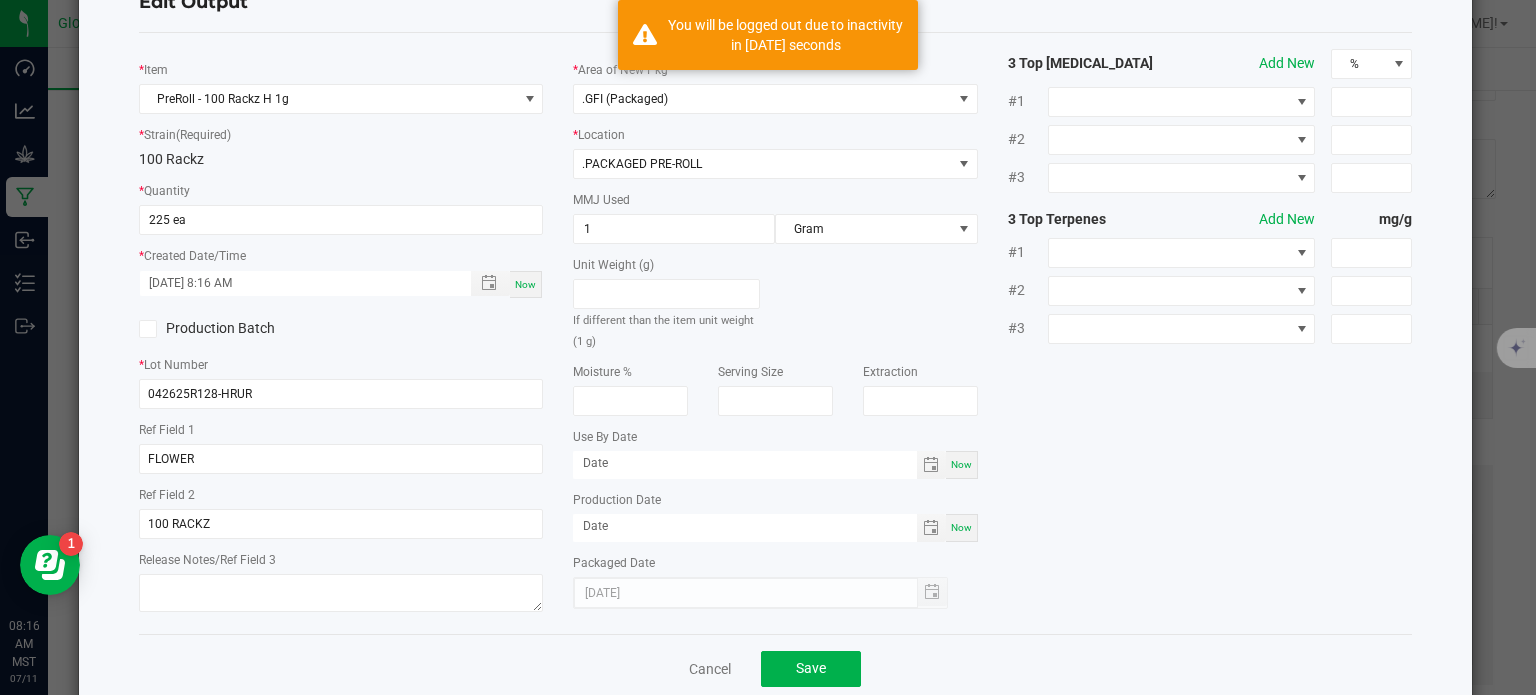 scroll, scrollTop: 112, scrollLeft: 0, axis: vertical 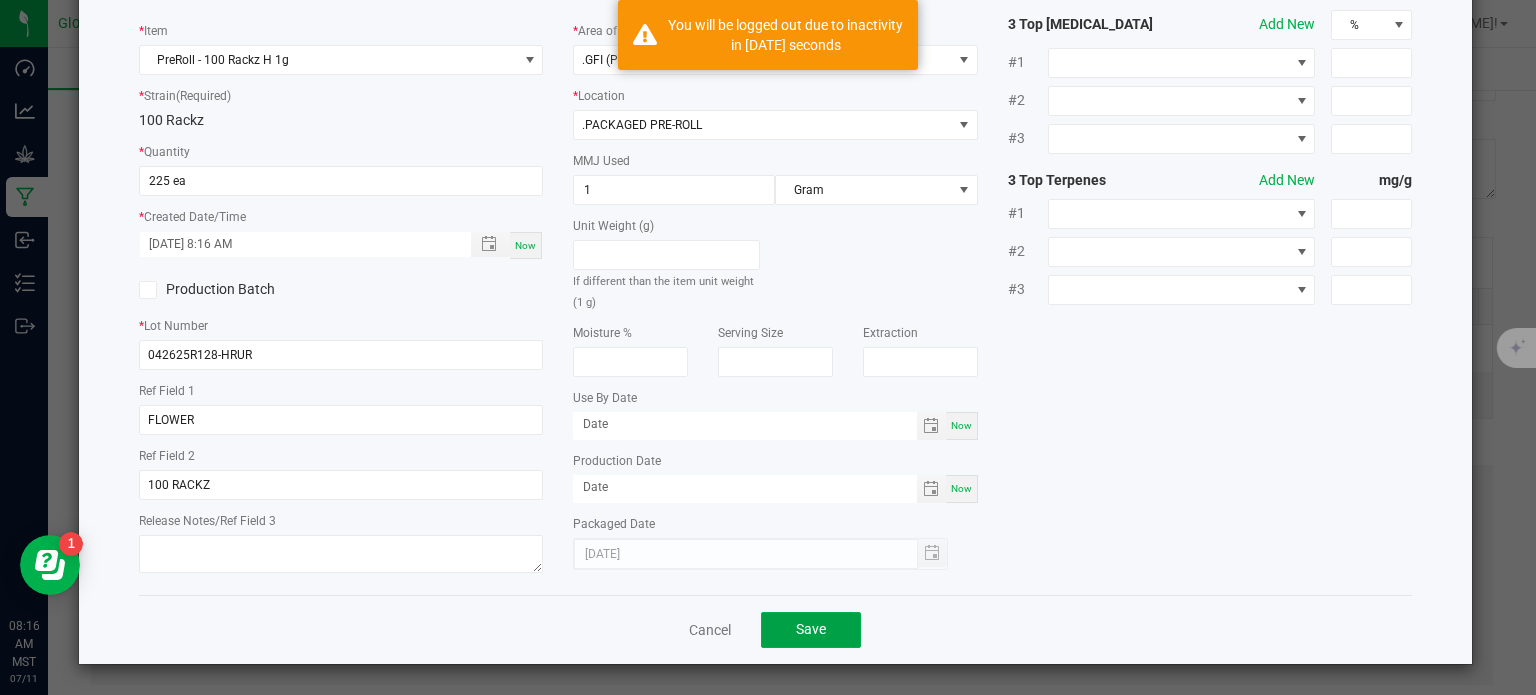 click on "Save" 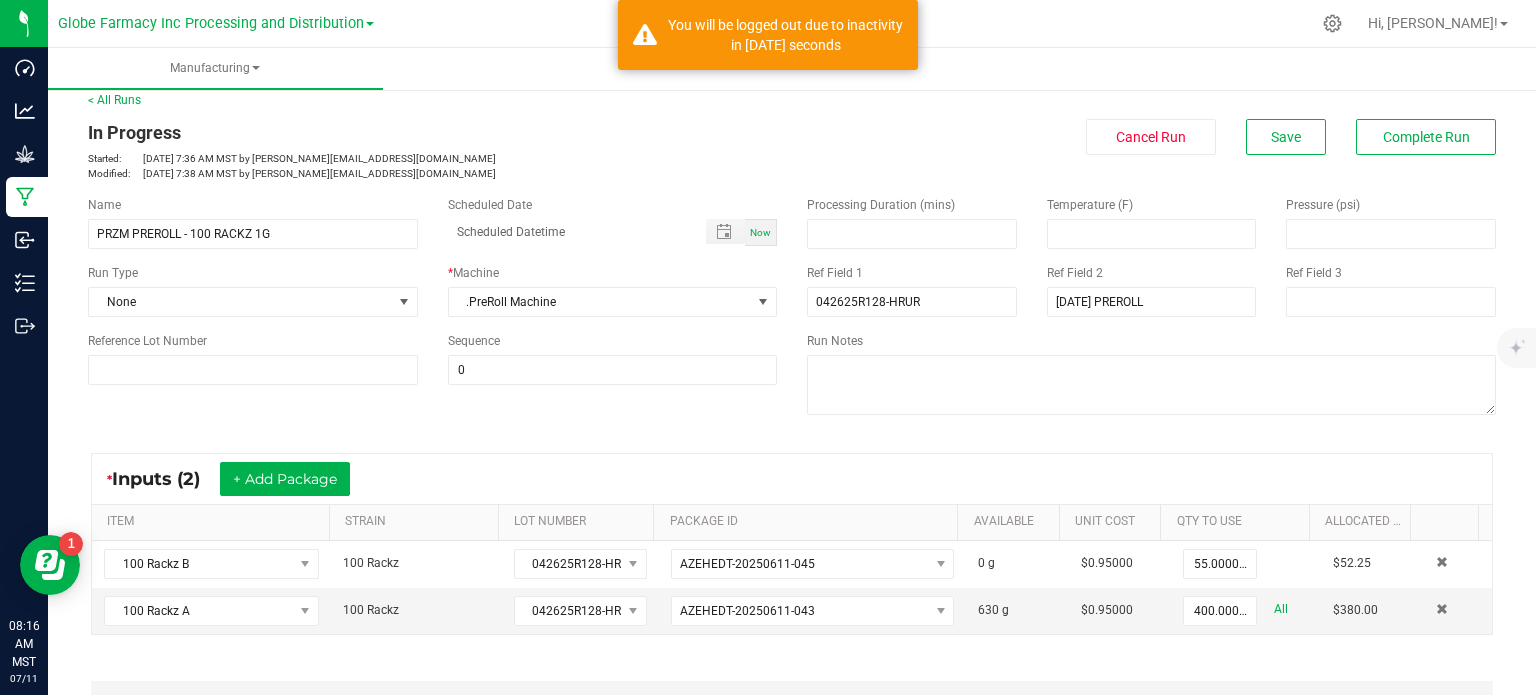 scroll, scrollTop: 0, scrollLeft: 0, axis: both 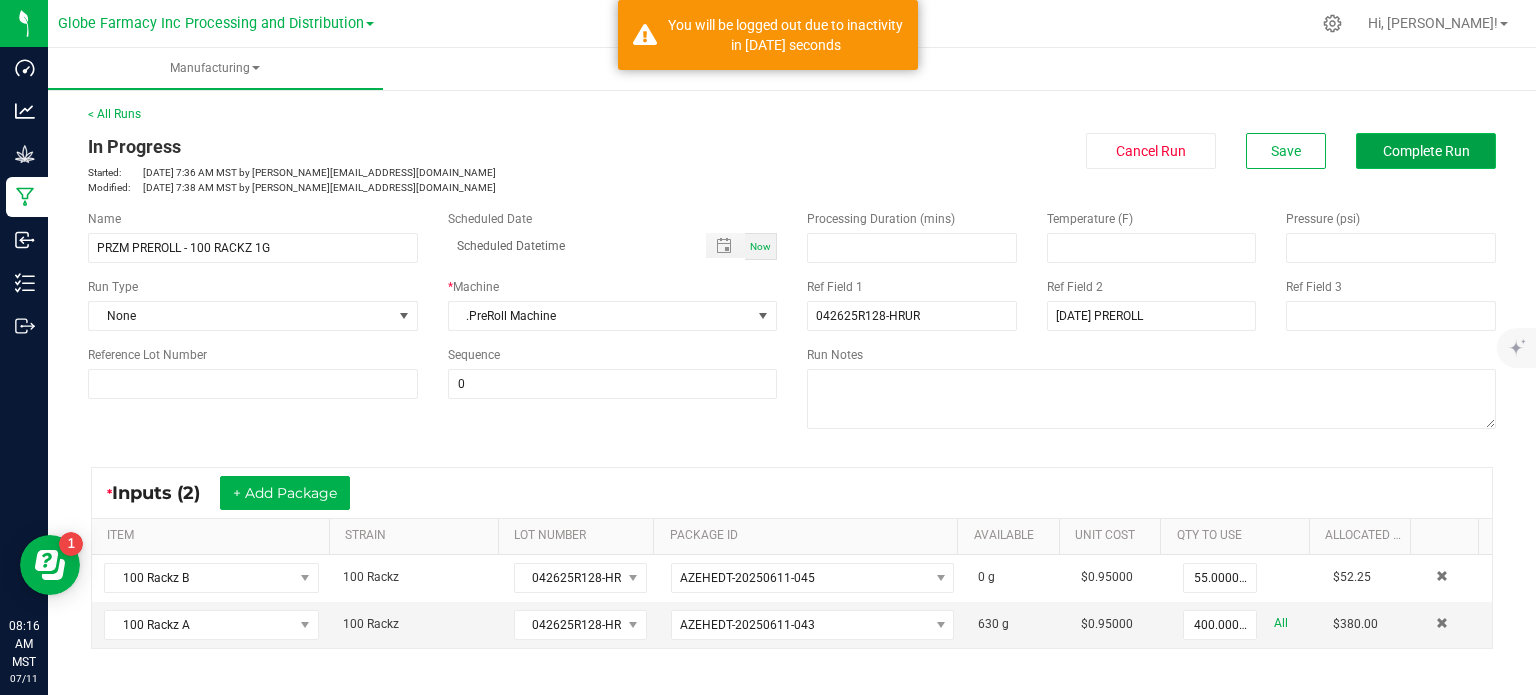 click on "Complete Run" at bounding box center (1426, 151) 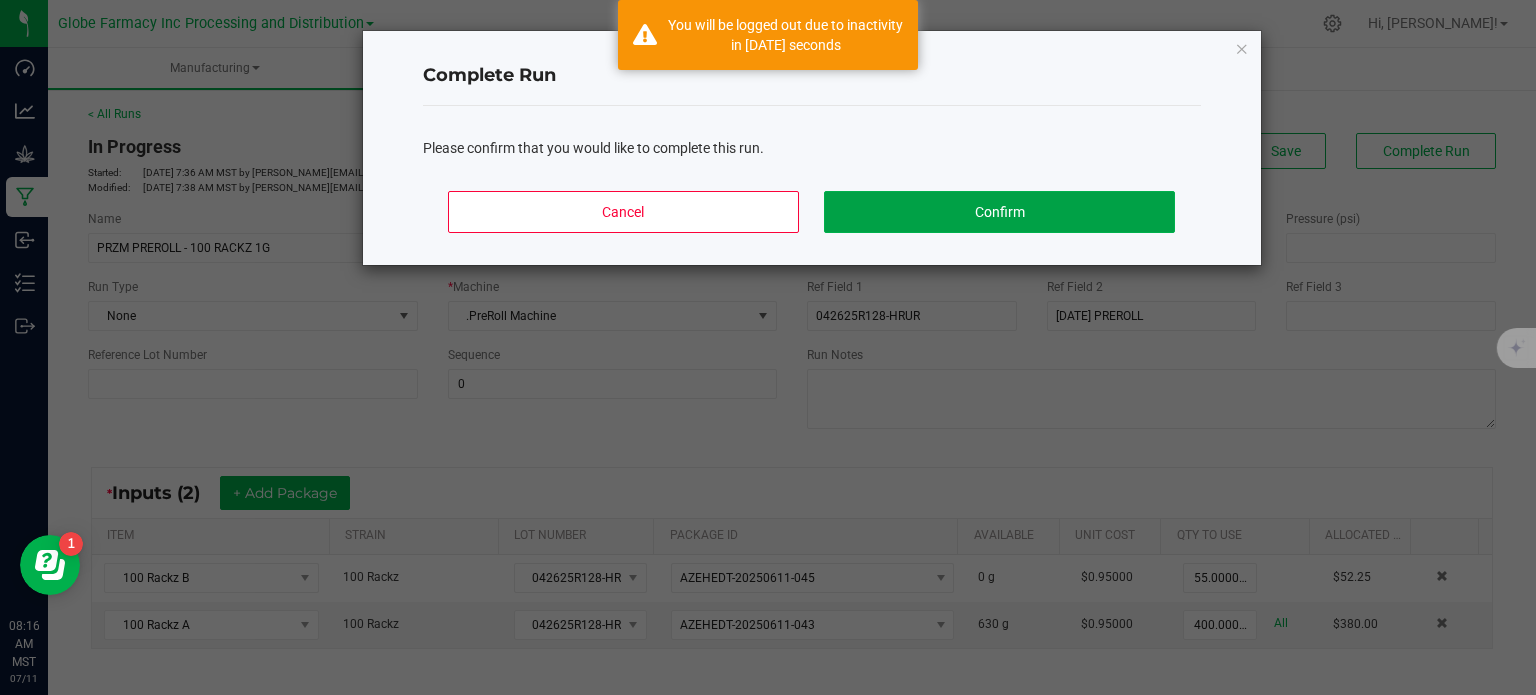 drag, startPoint x: 1070, startPoint y: 222, endPoint x: 1051, endPoint y: 241, distance: 26.870058 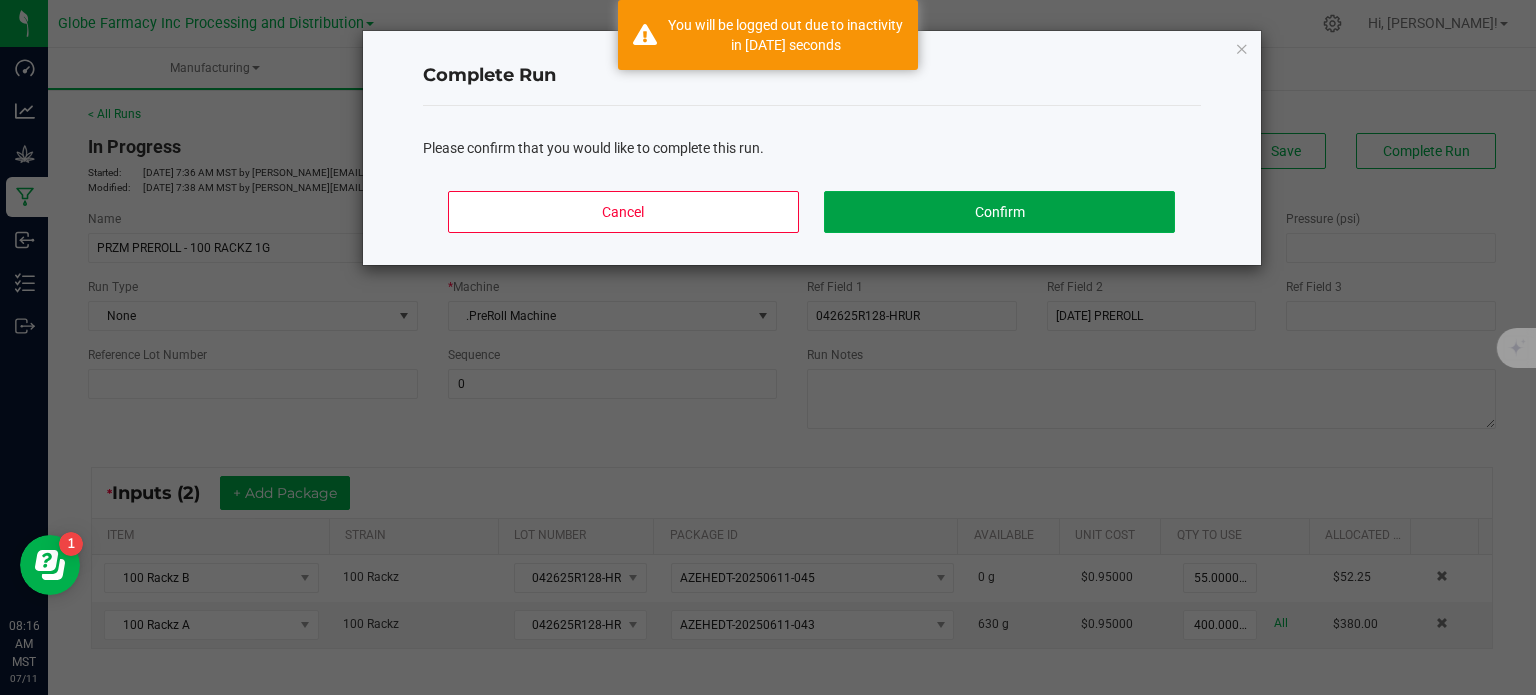 click on "Confirm" 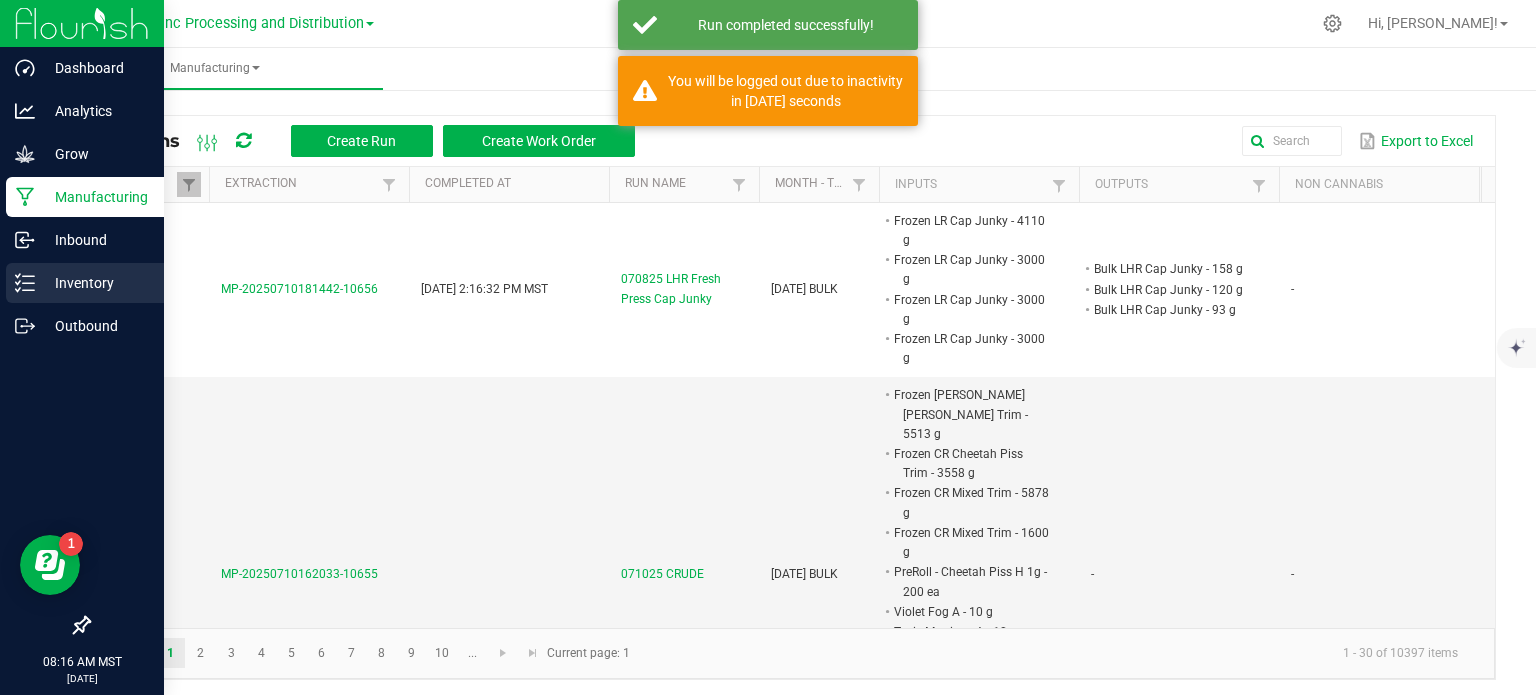 click 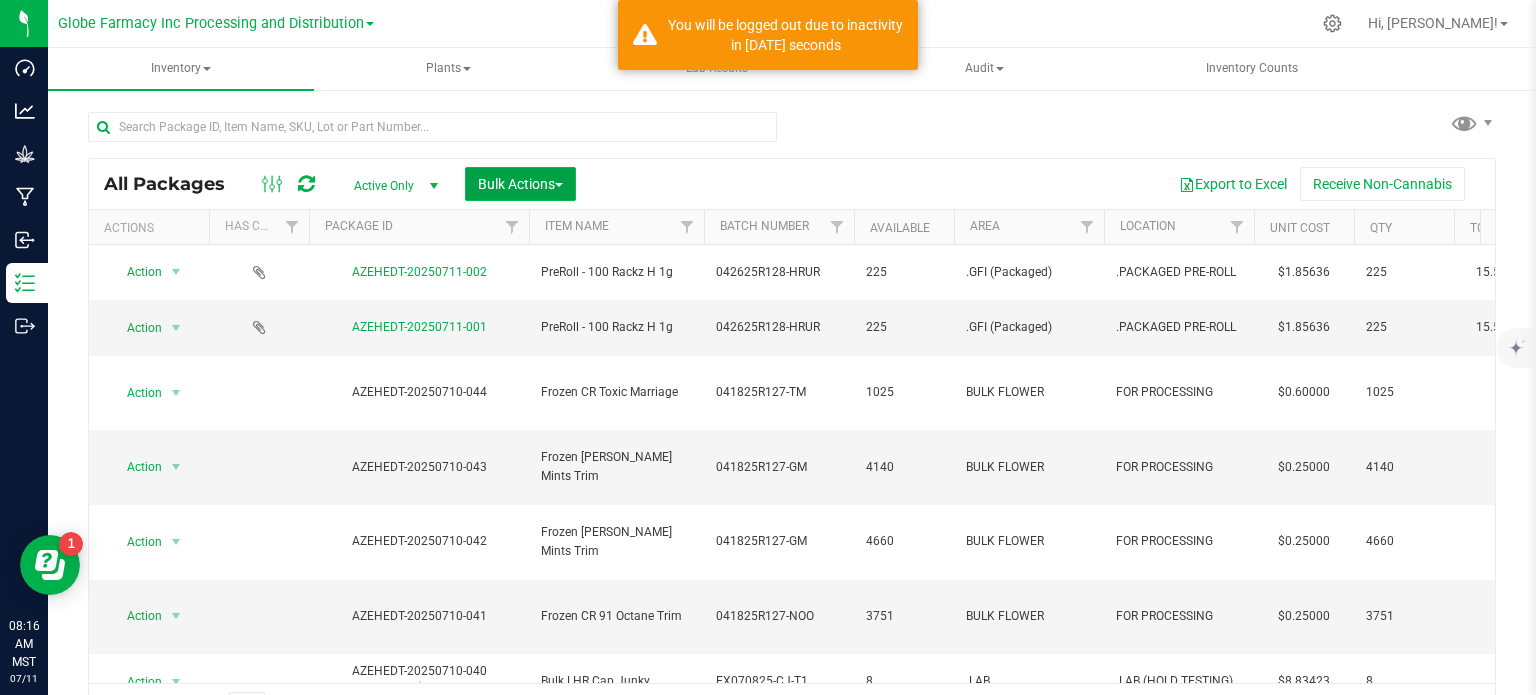 click on "Bulk Actions" at bounding box center (520, 184) 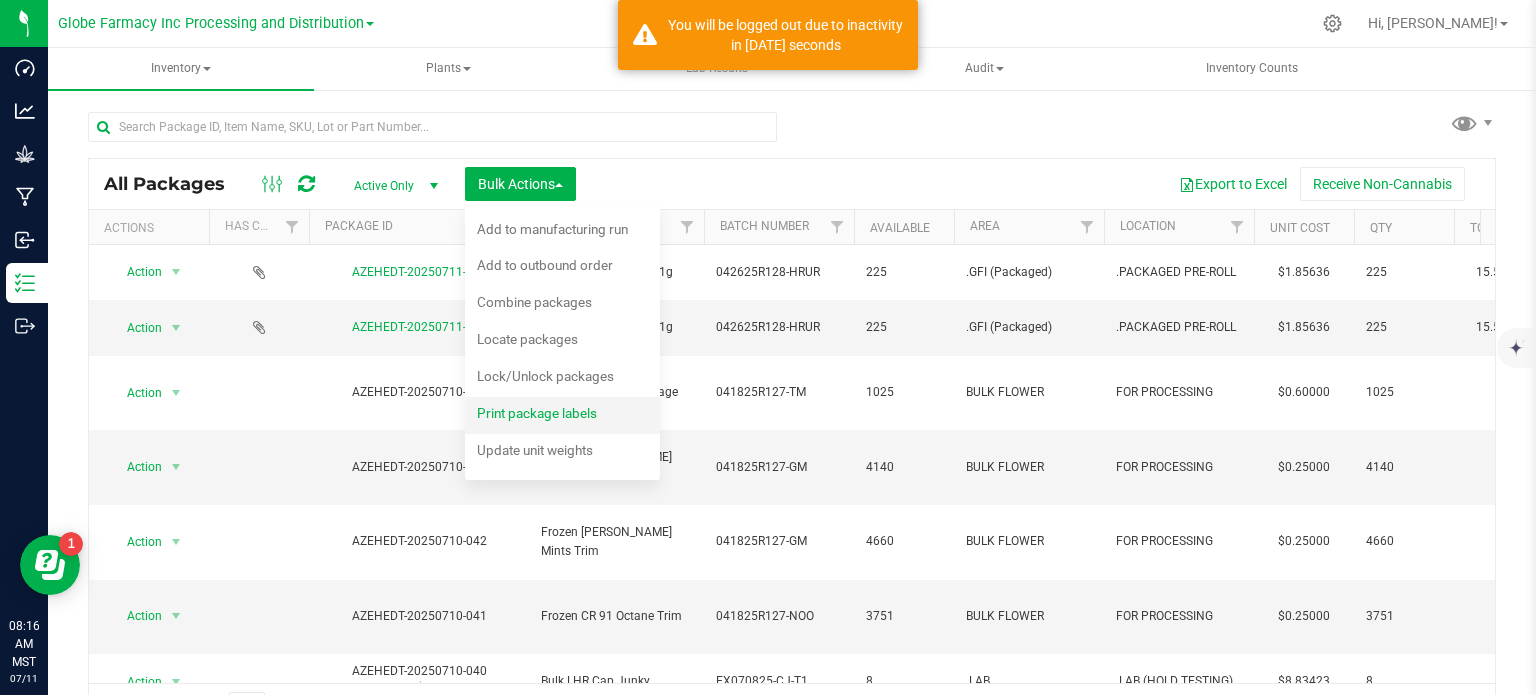 click on "Print package labels" at bounding box center (537, 413) 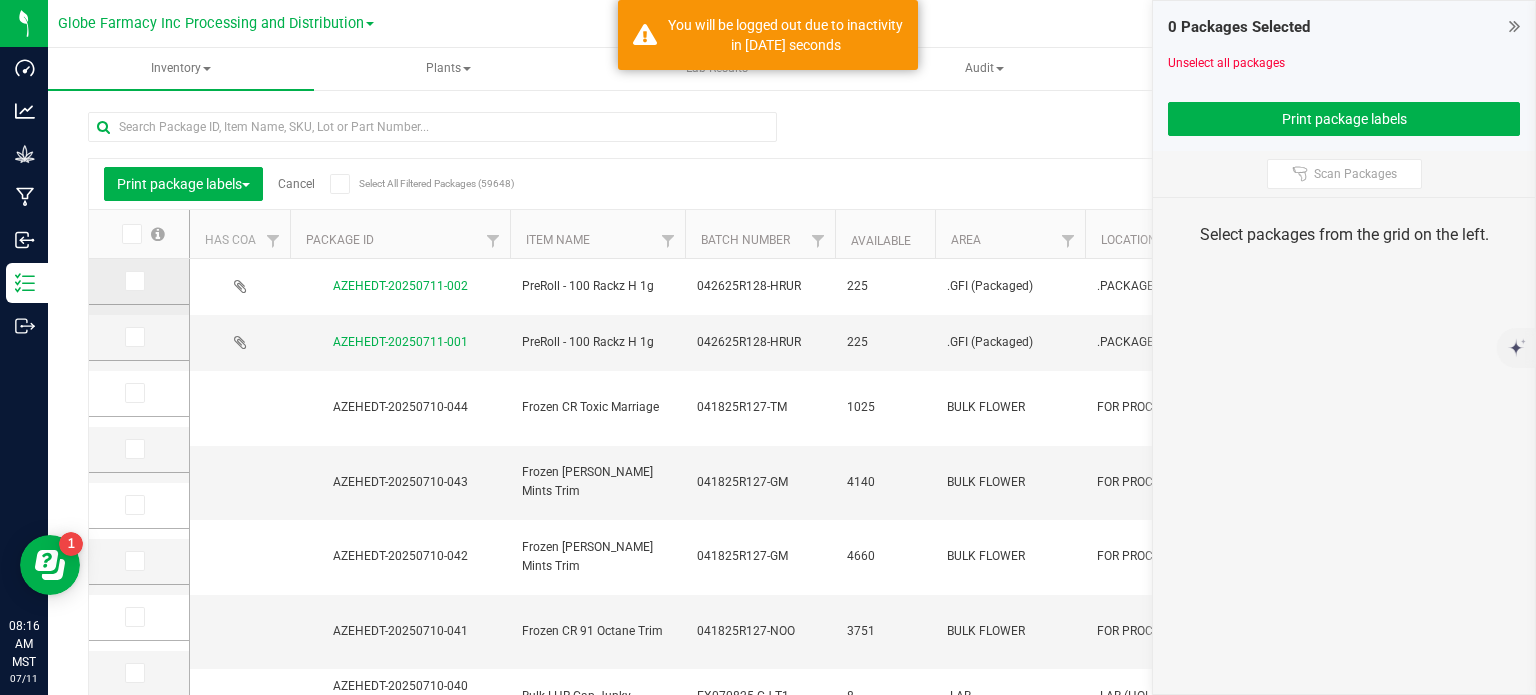 click at bounding box center [133, 281] 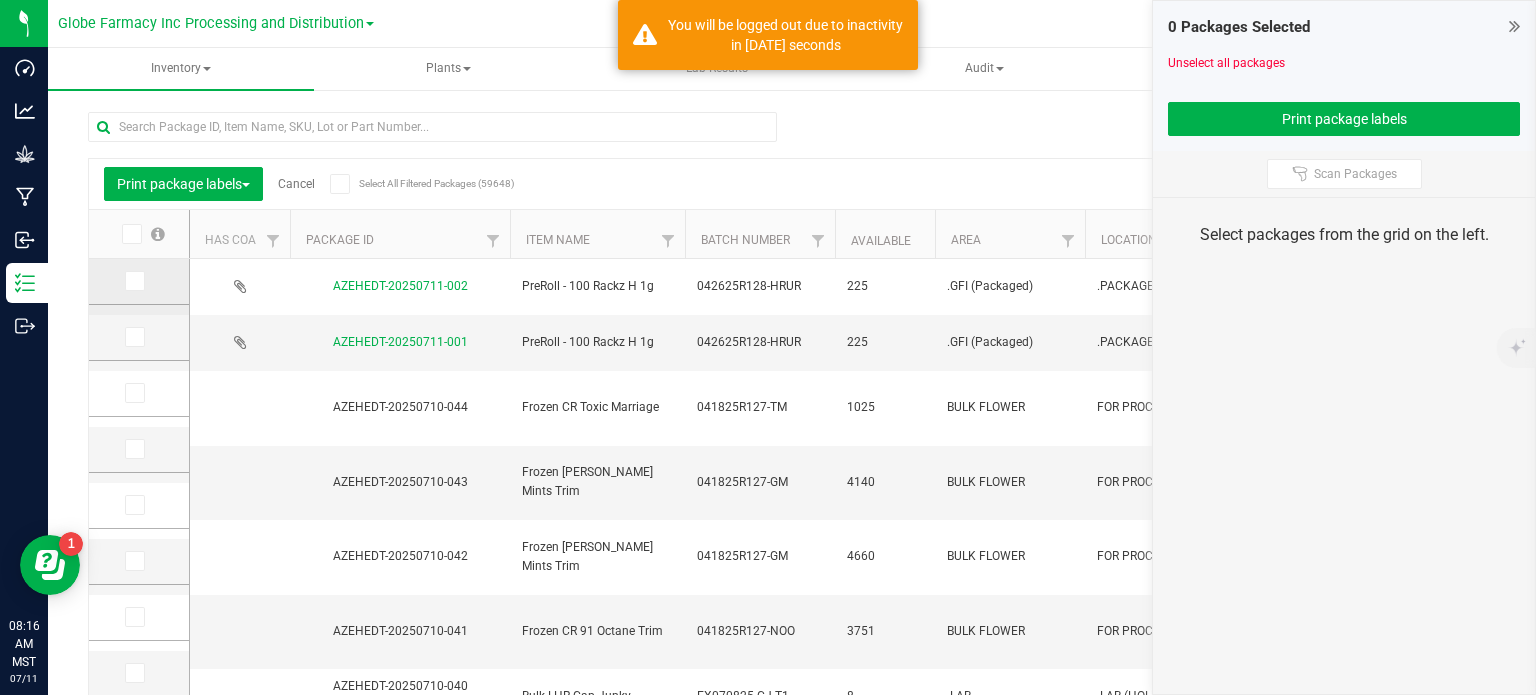 click at bounding box center [0, 0] 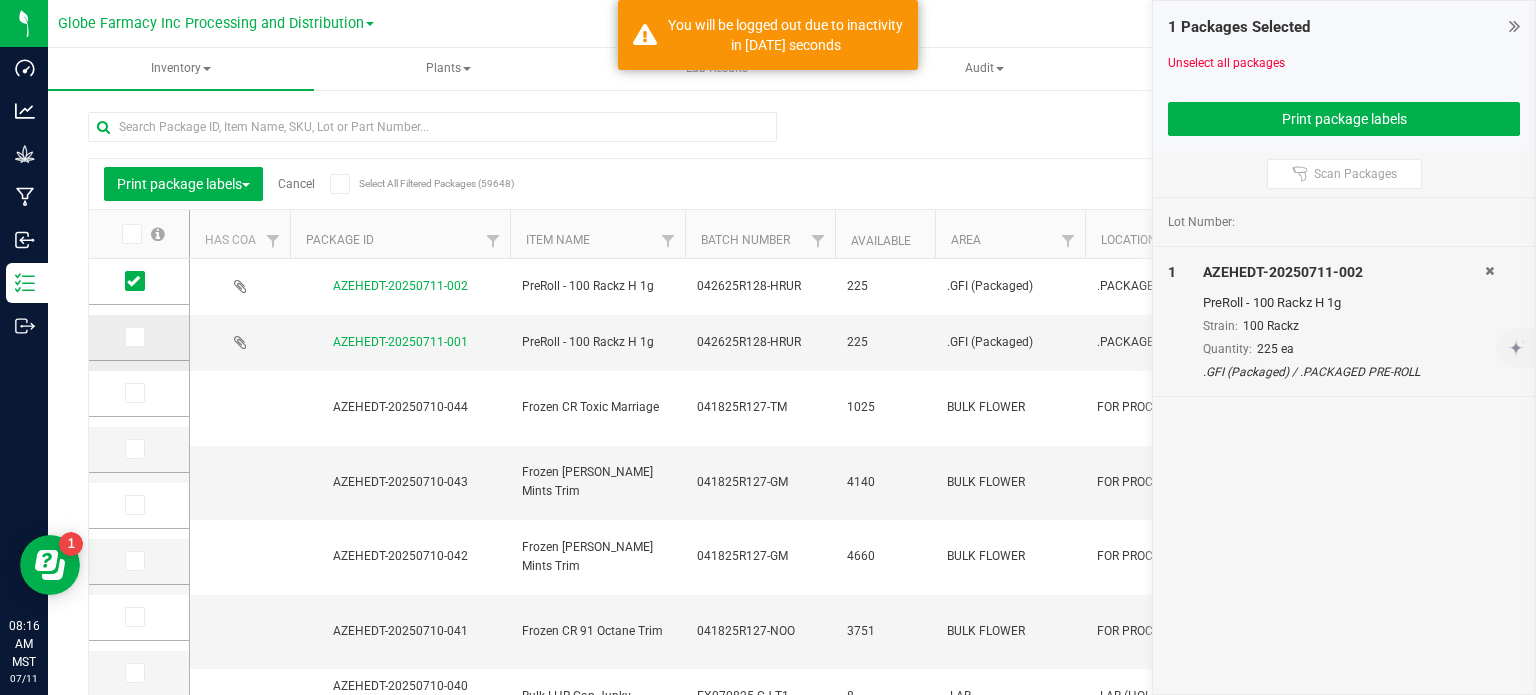click at bounding box center [133, 337] 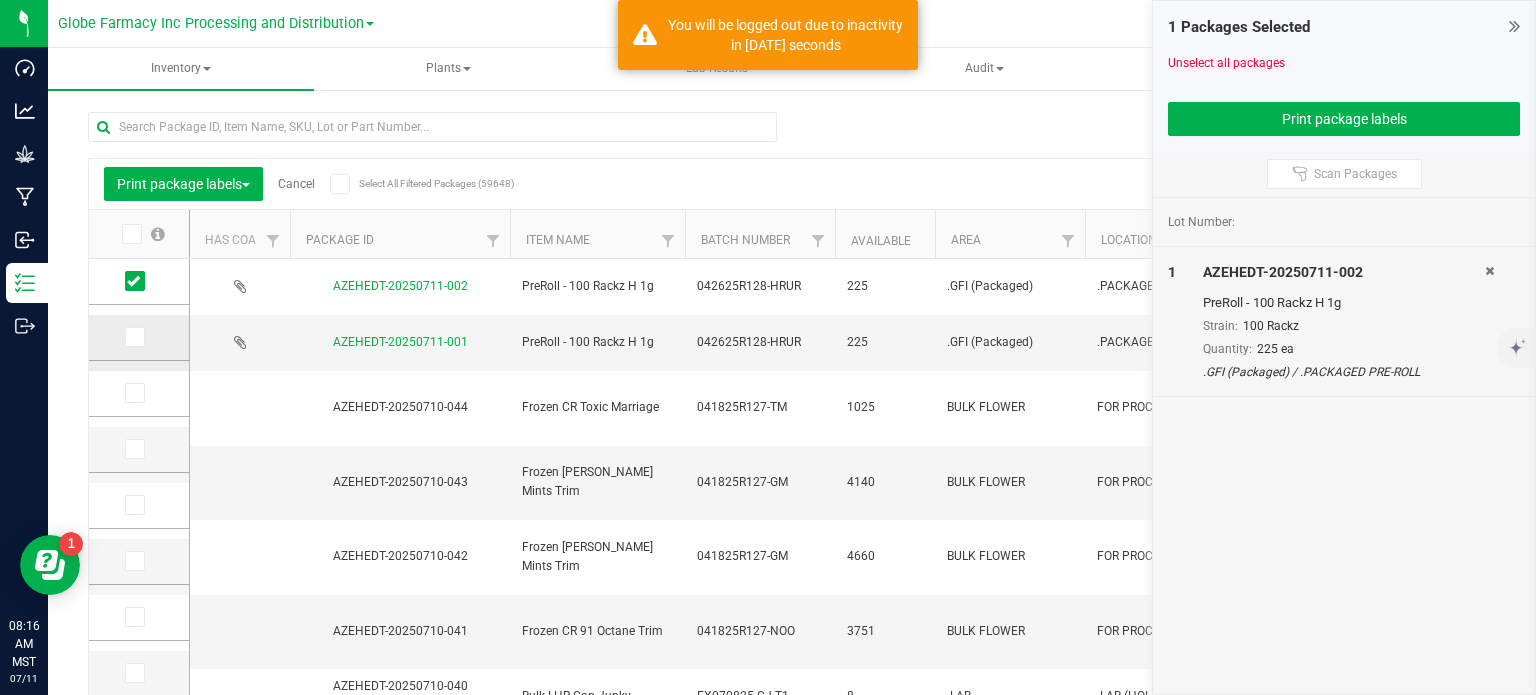 click at bounding box center [0, 0] 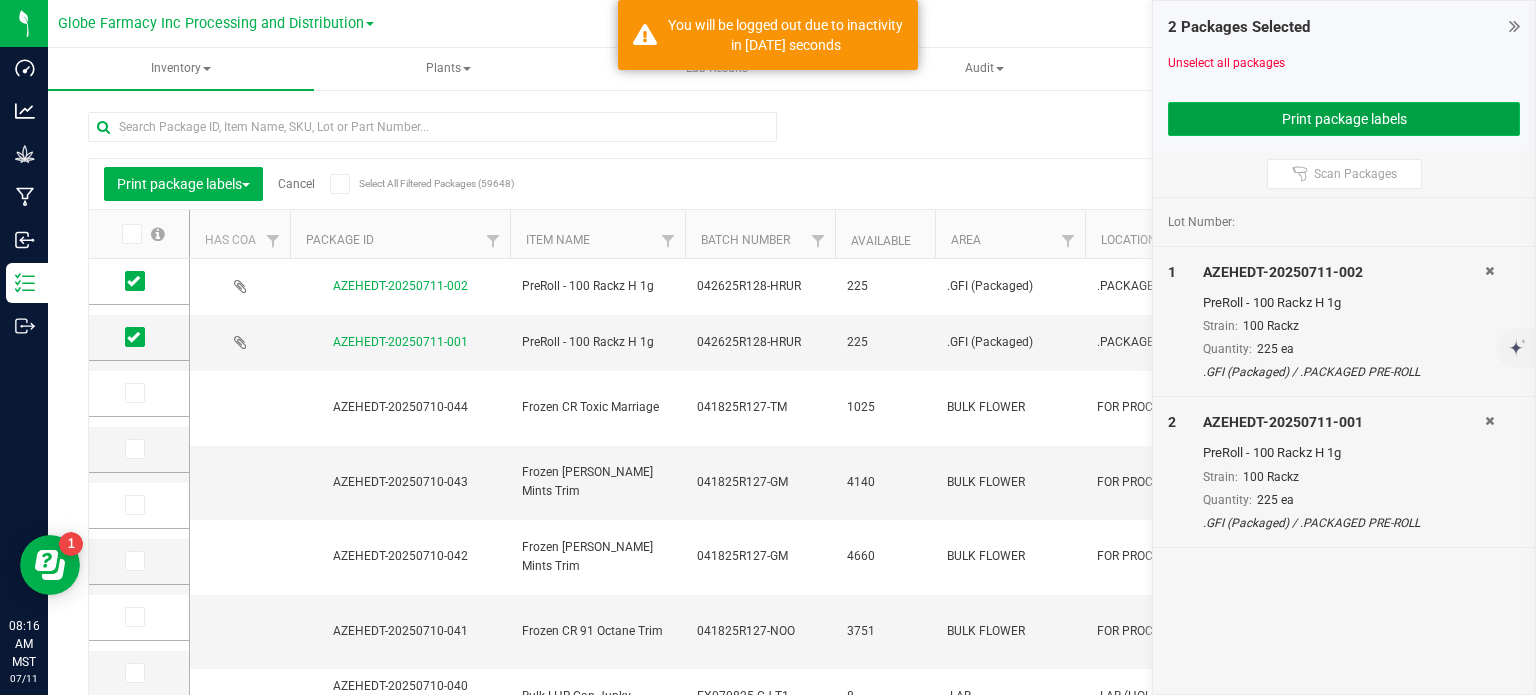 click on "Print package labels" at bounding box center (1344, 119) 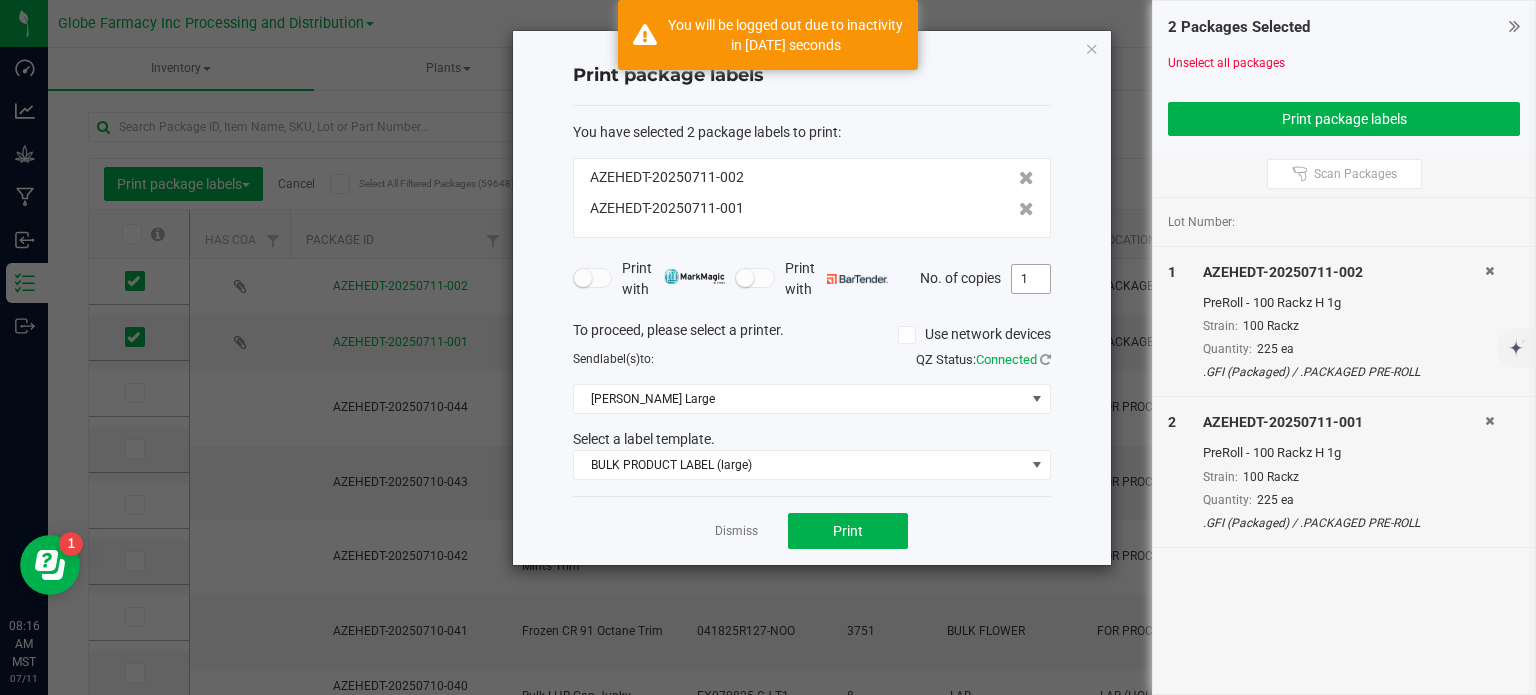 click on "1" at bounding box center (1031, 279) 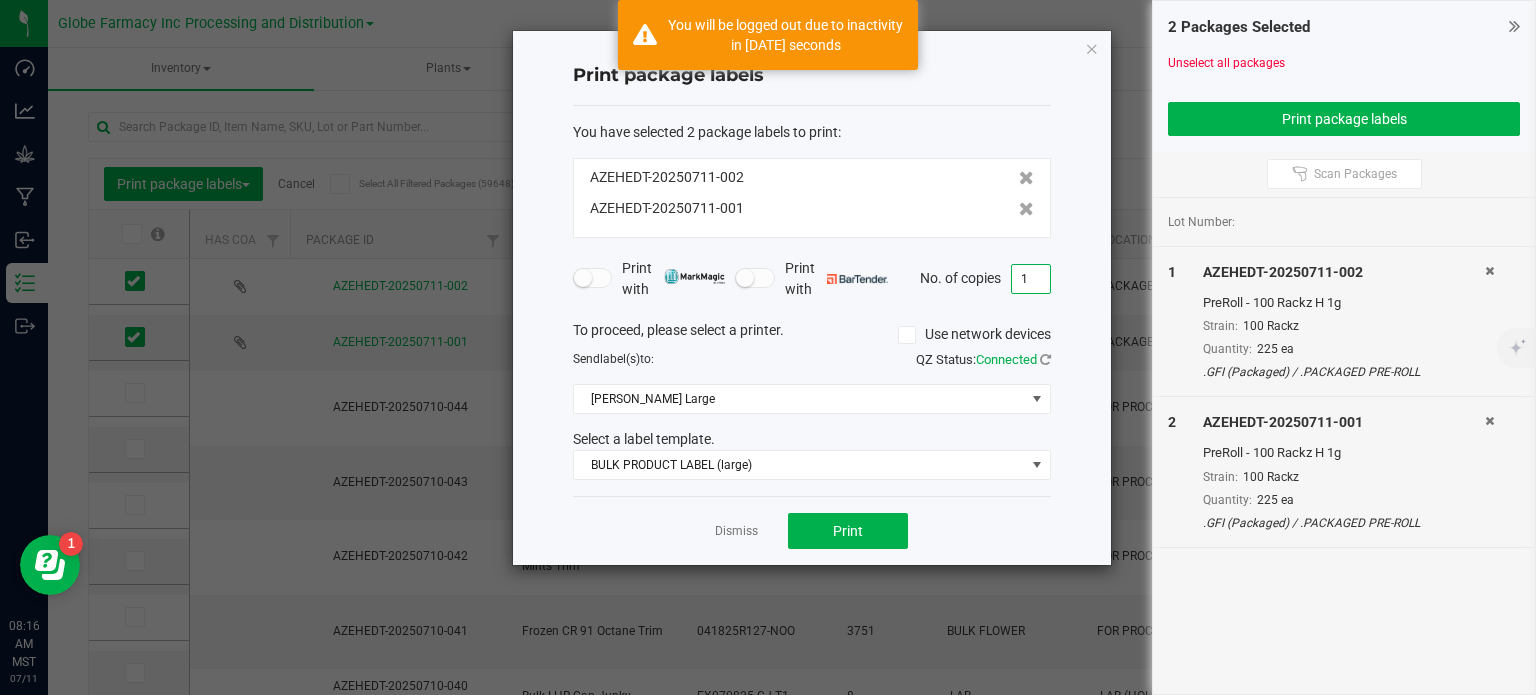 click on "1" at bounding box center [1031, 279] 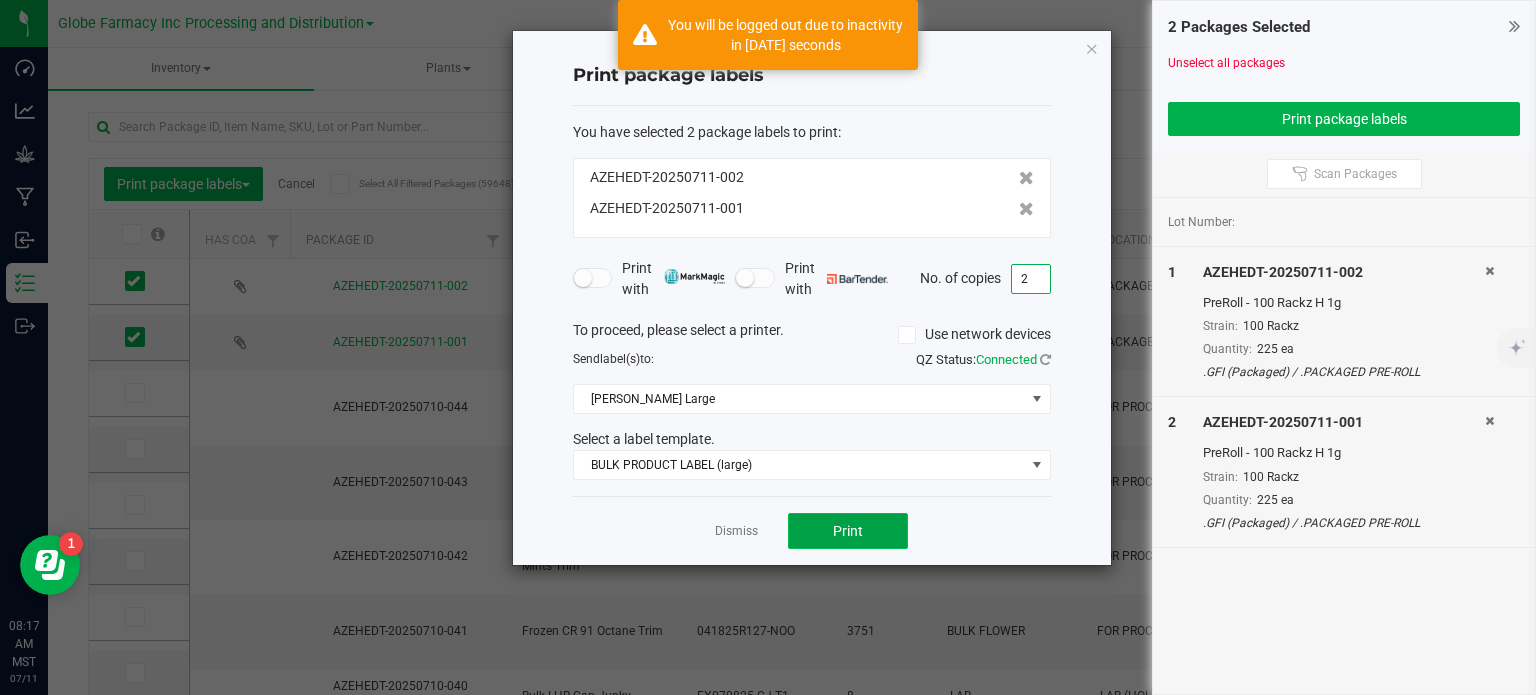click on "Print" 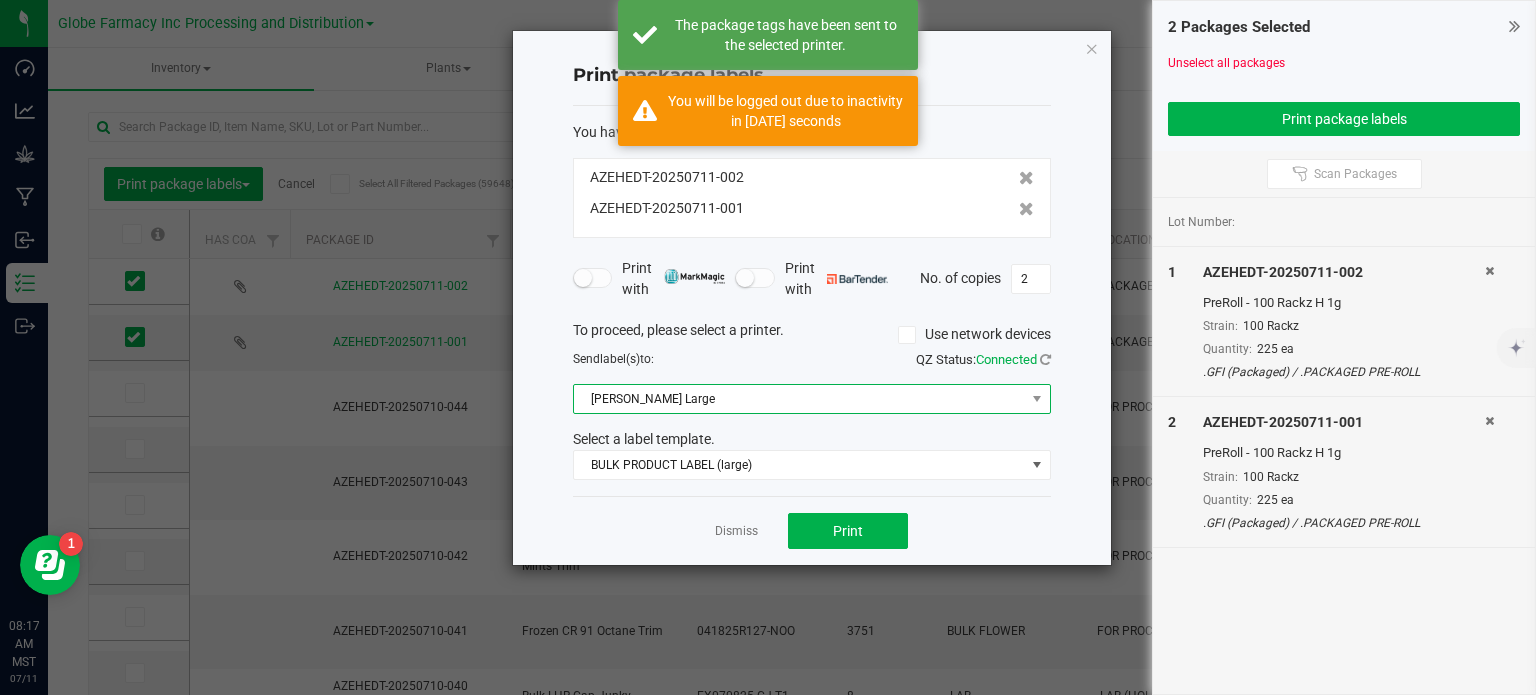 click on "[PERSON_NAME] Large" at bounding box center [799, 399] 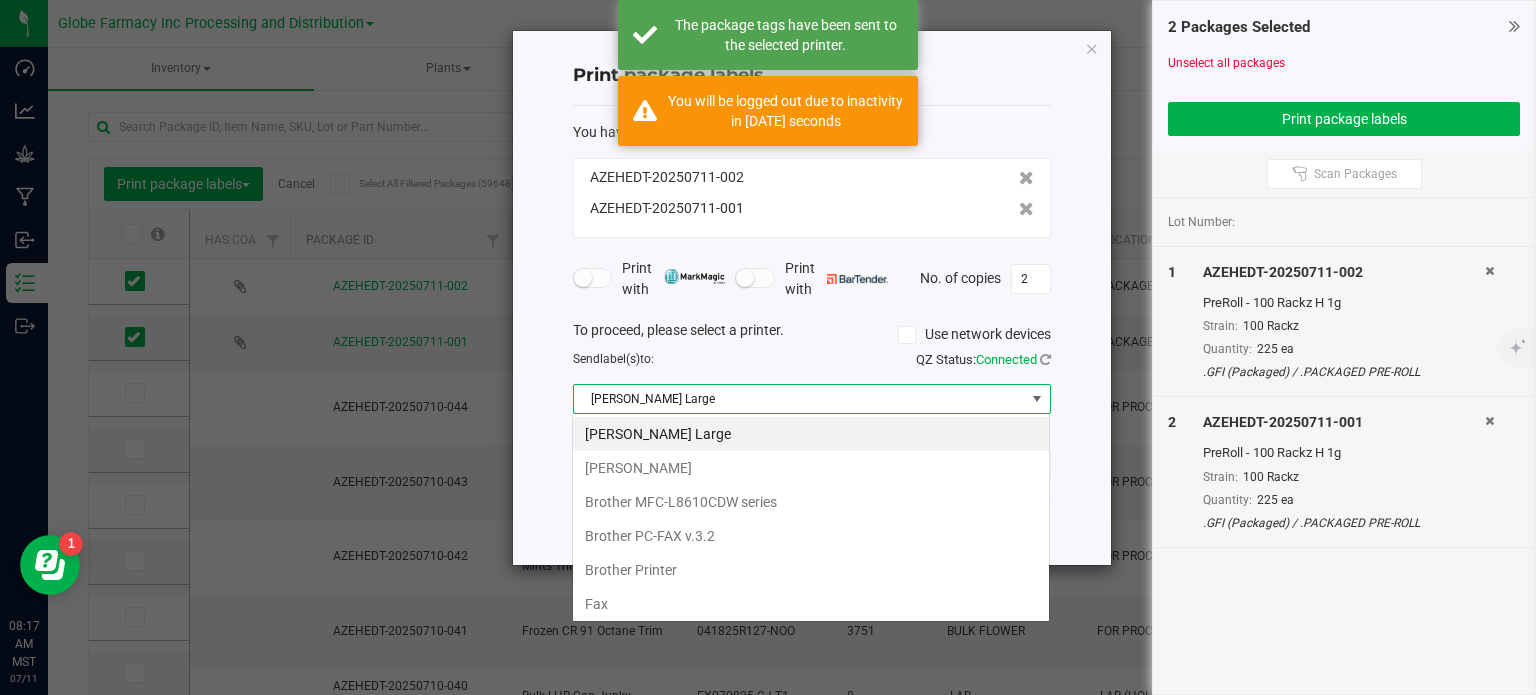 scroll, scrollTop: 99970, scrollLeft: 99521, axis: both 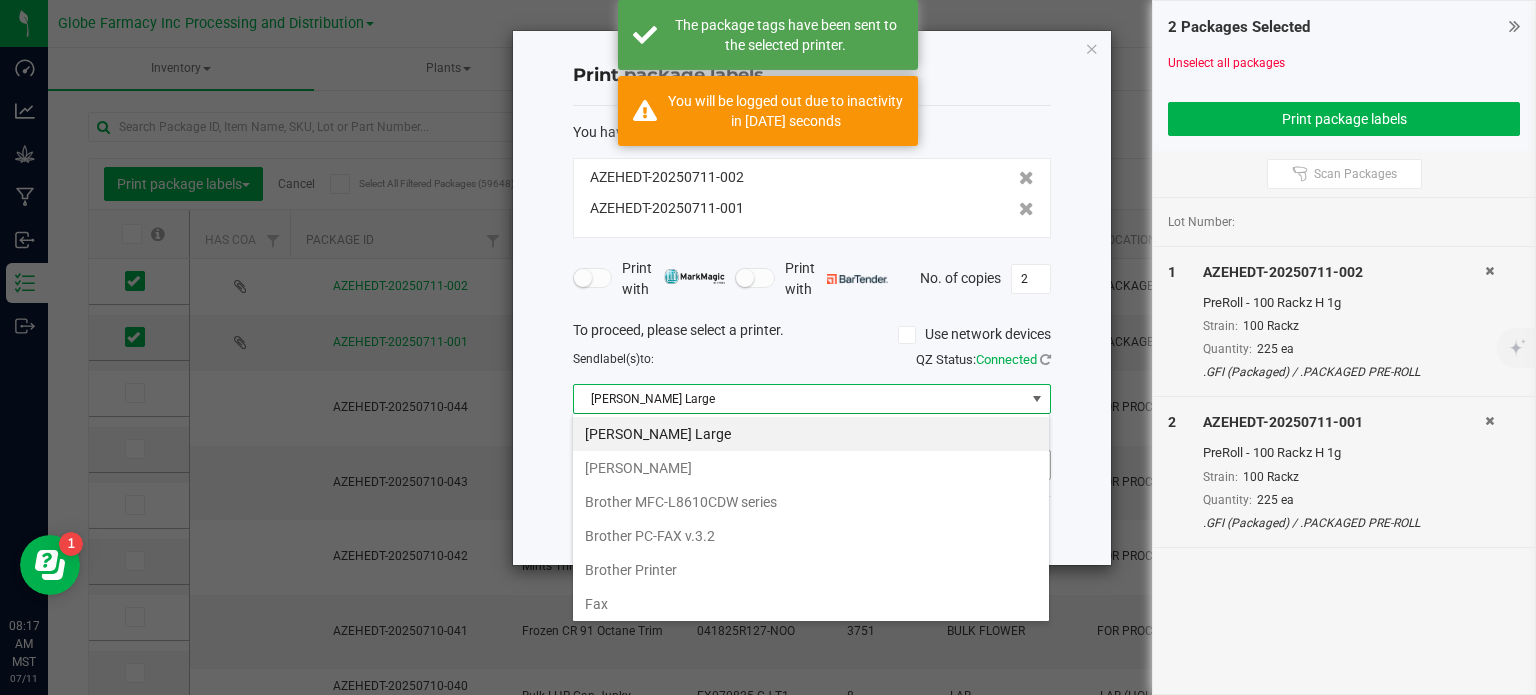 click on "[PERSON_NAME]" at bounding box center (811, 468) 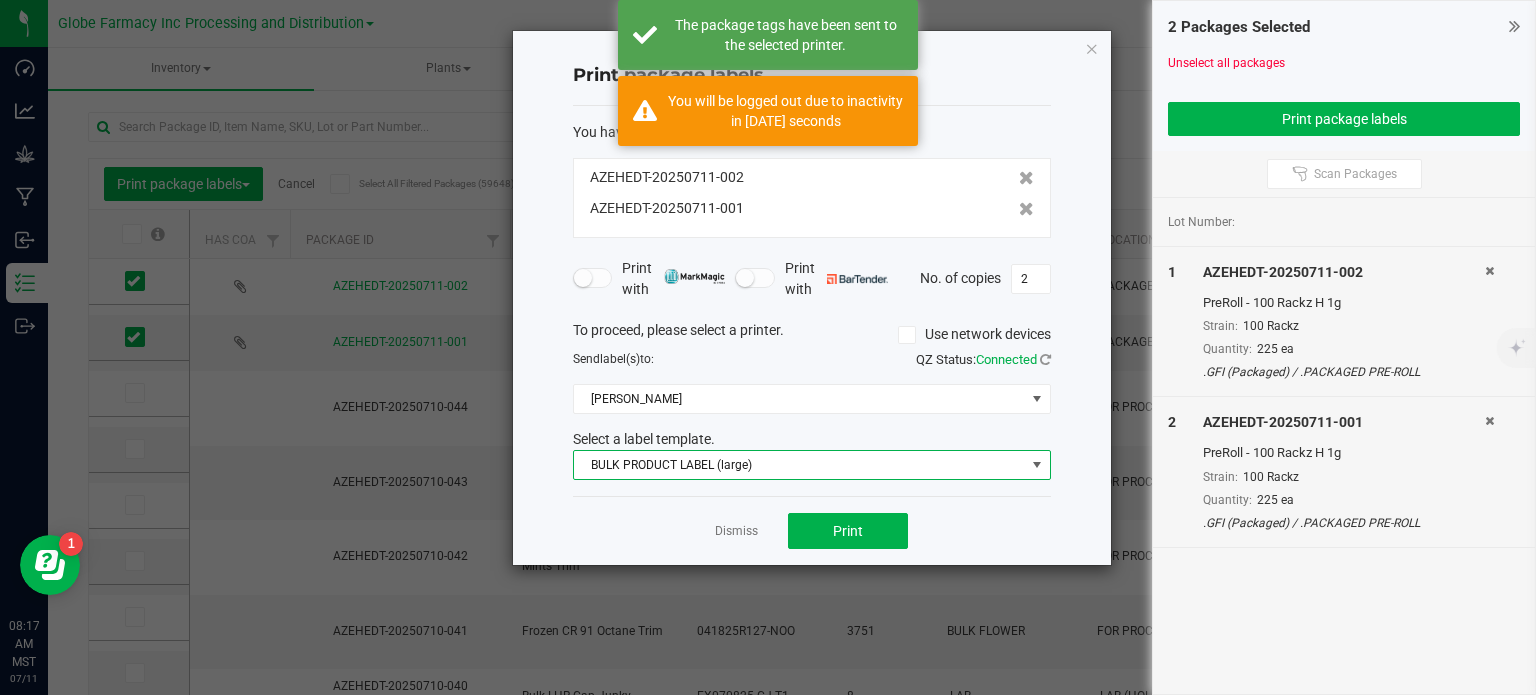 click on "BULK PRODUCT LABEL (large)" at bounding box center (799, 465) 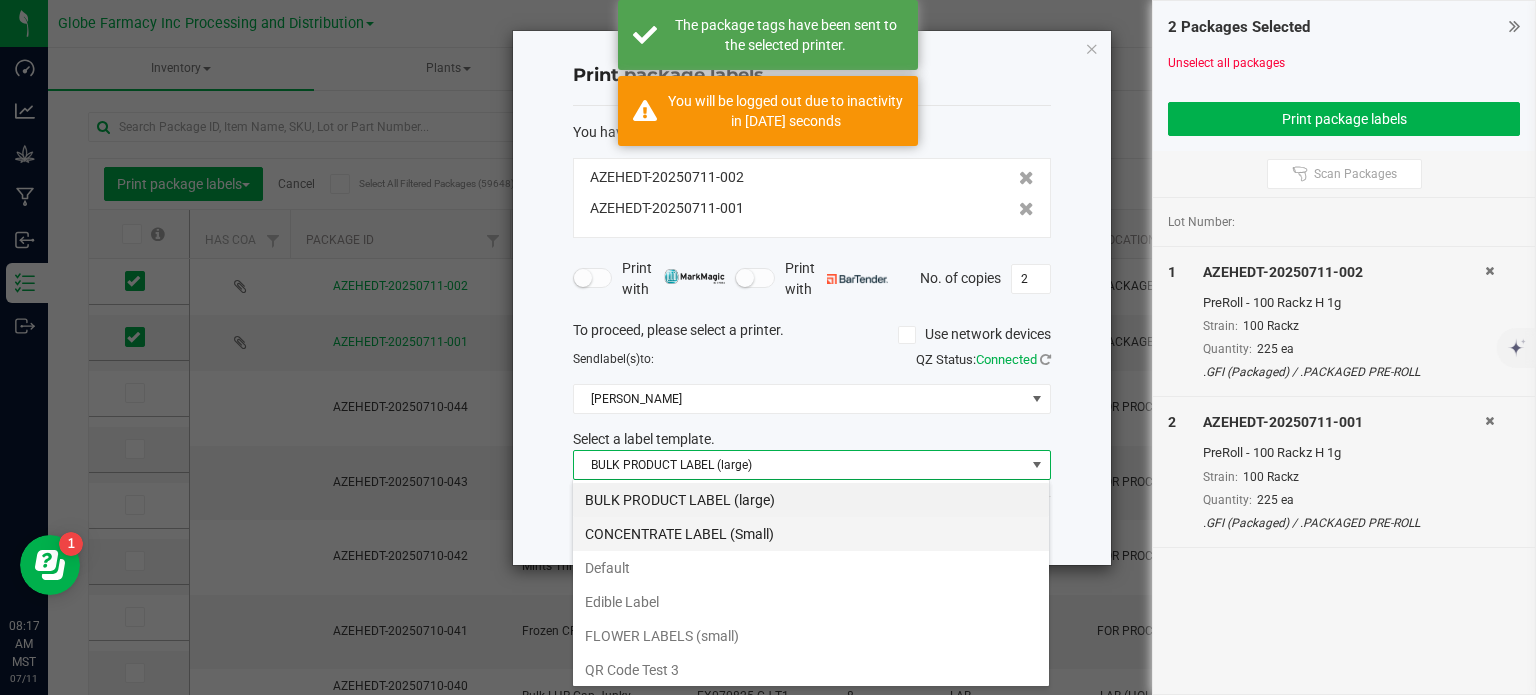 scroll, scrollTop: 99970, scrollLeft: 99521, axis: both 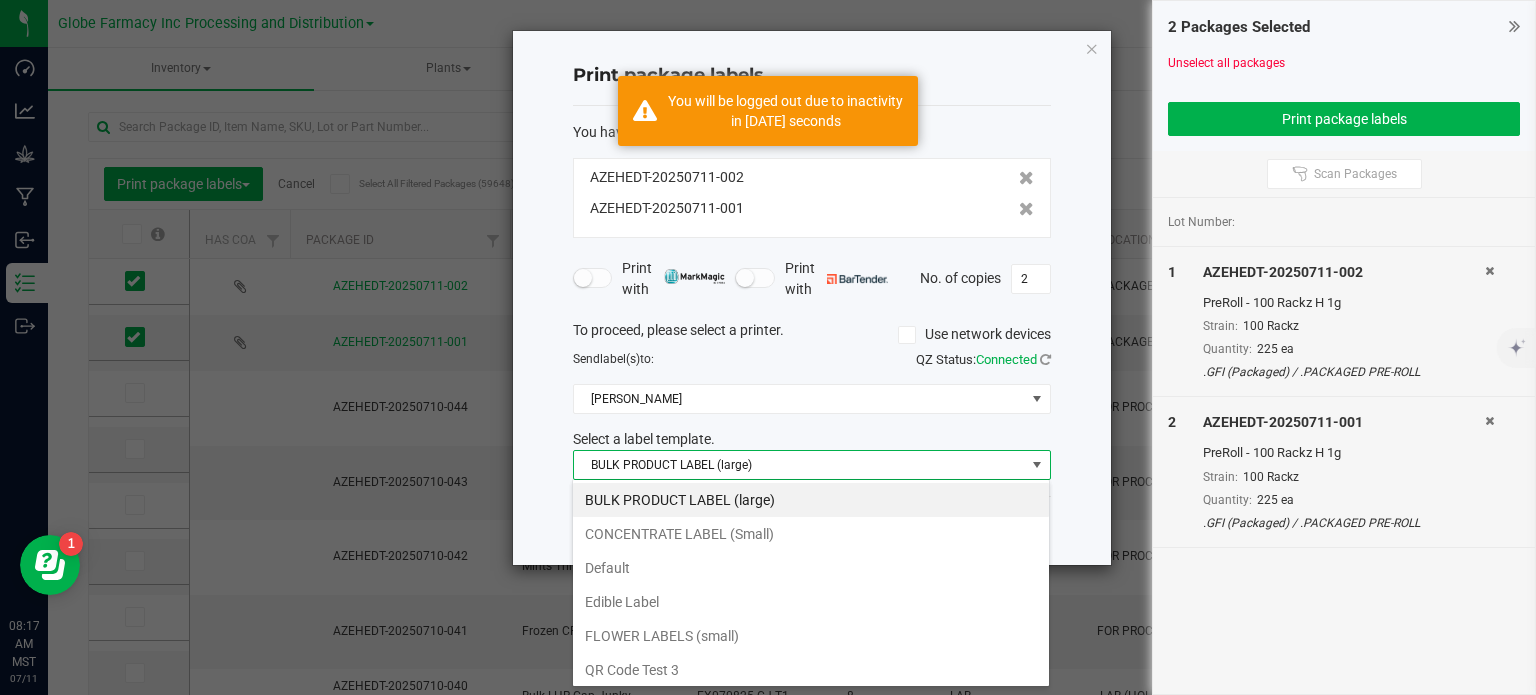 click on "FLOWER LABELS  (small)" at bounding box center [811, 636] 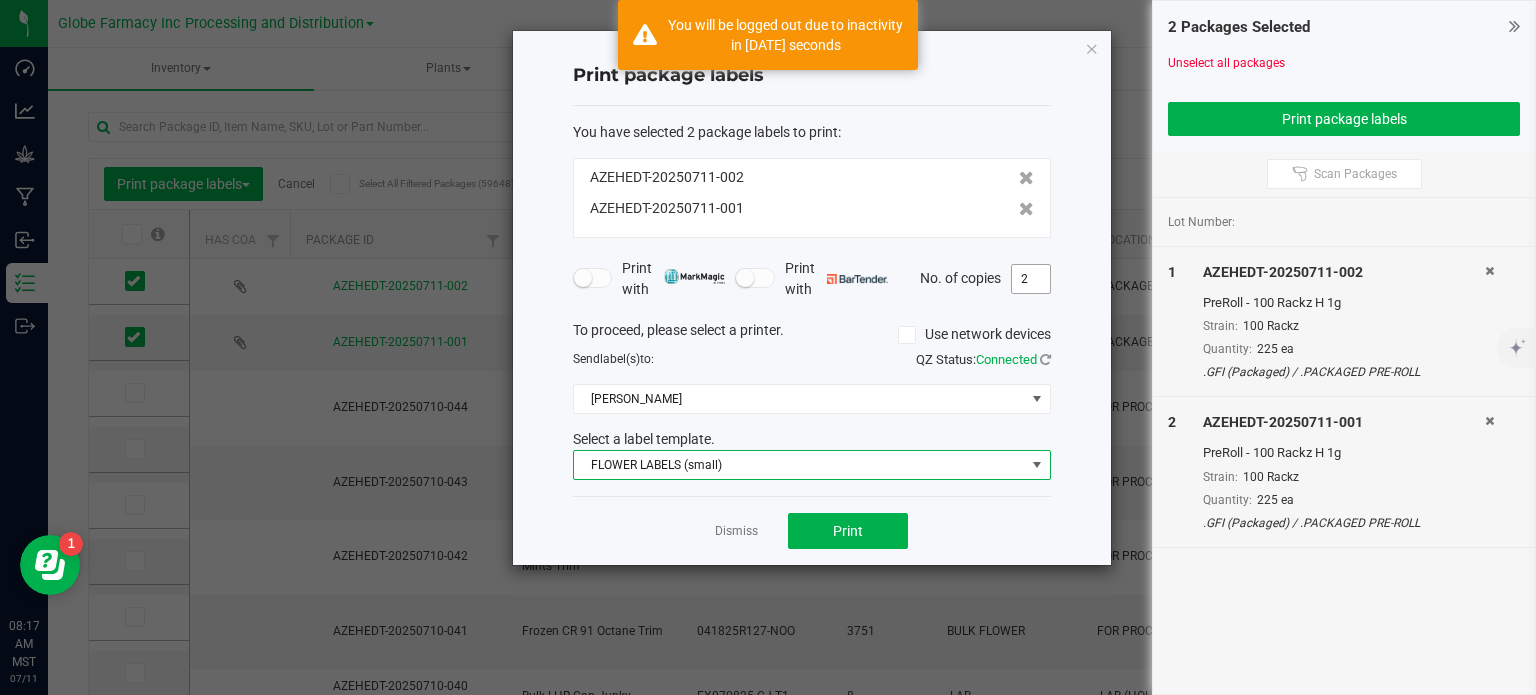 click on "2" at bounding box center (1031, 279) 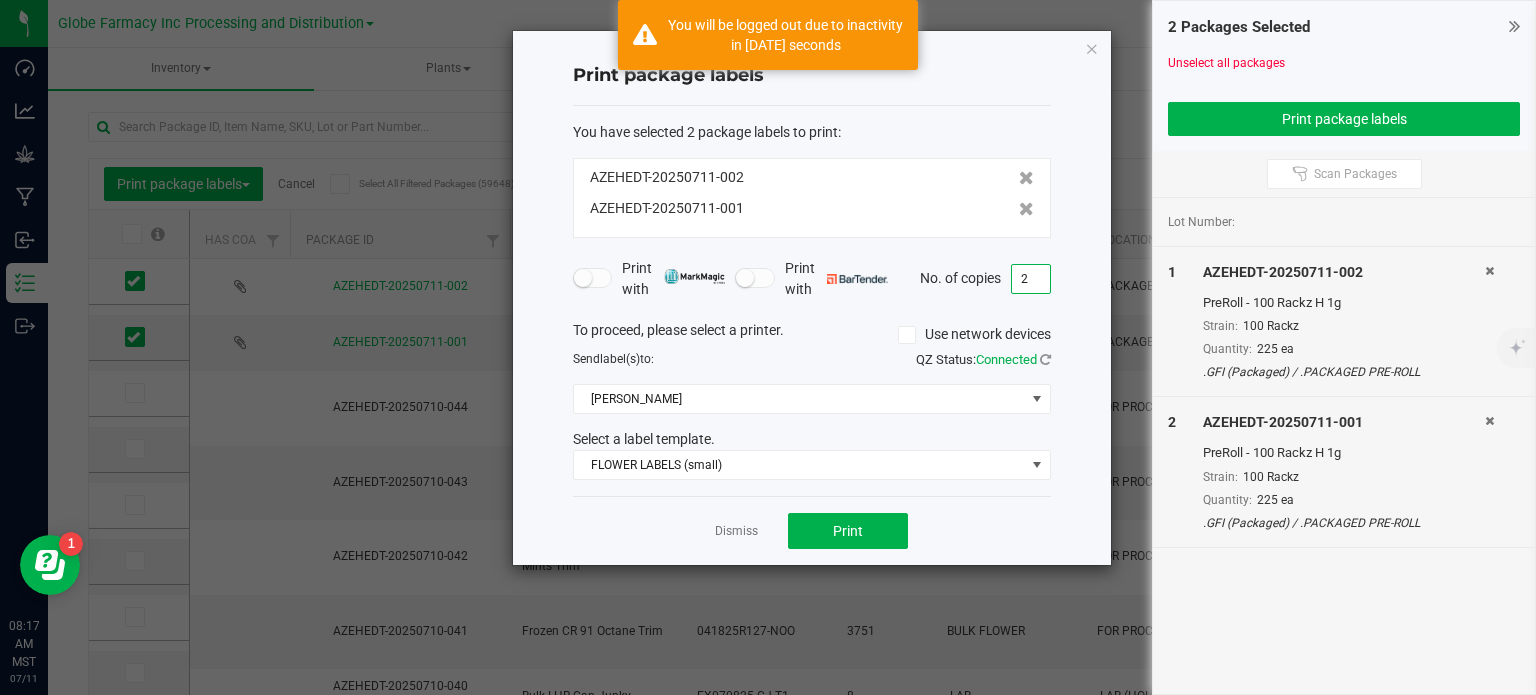 click on "2" at bounding box center (1031, 279) 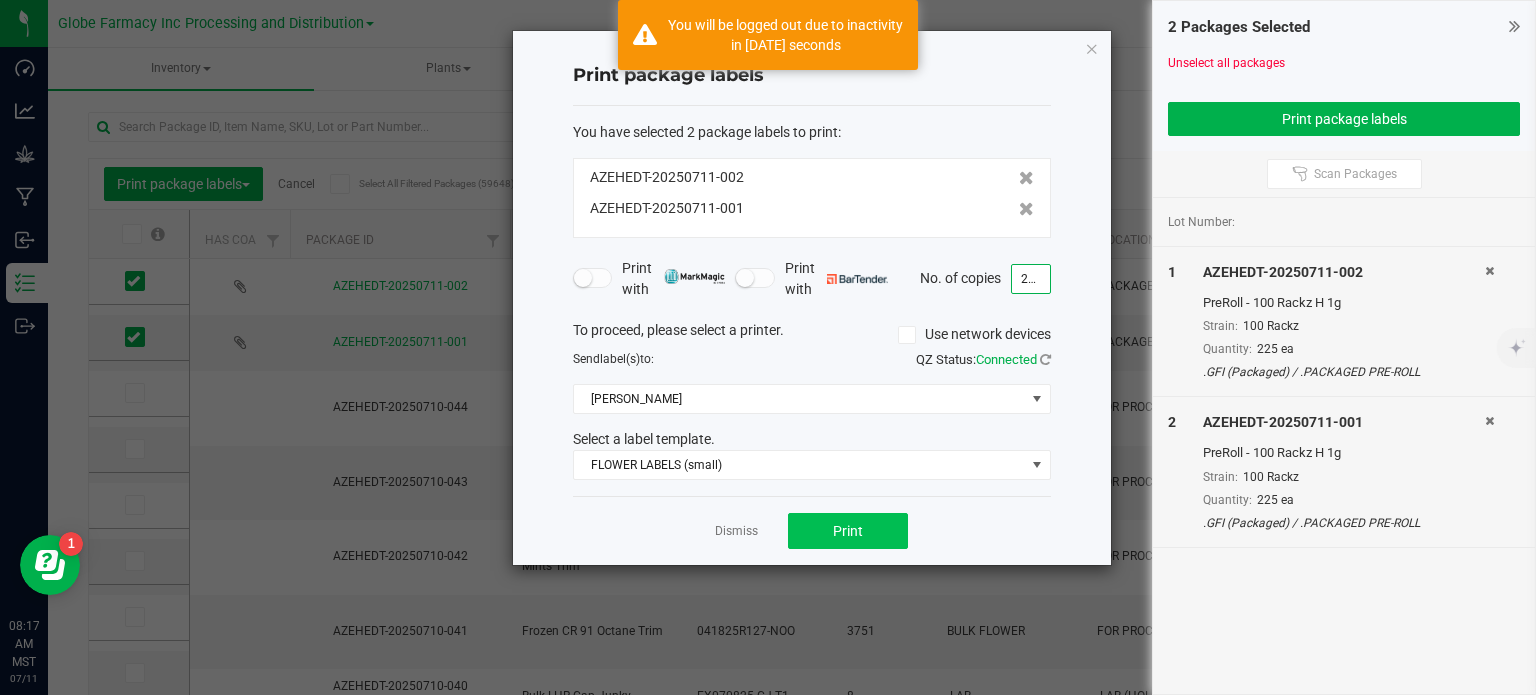 type on "225" 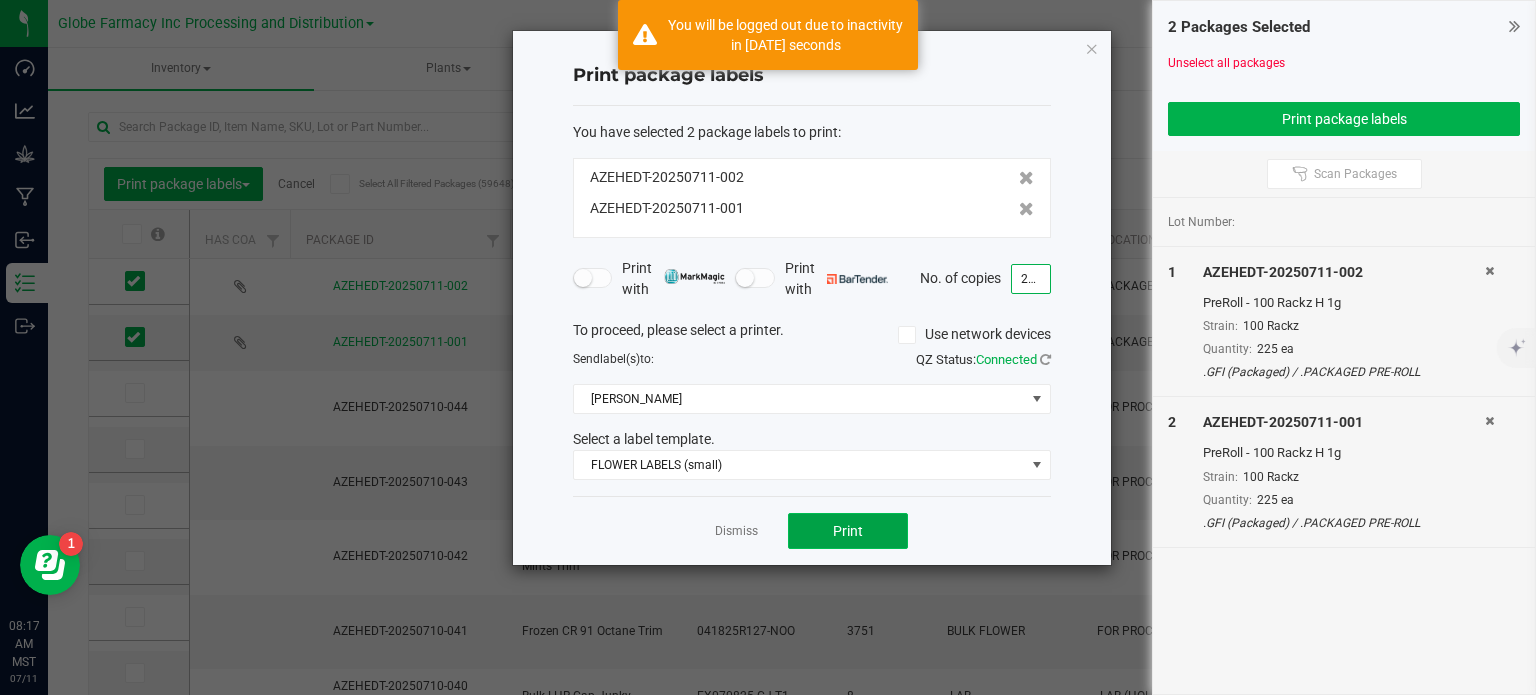 click on "Print" 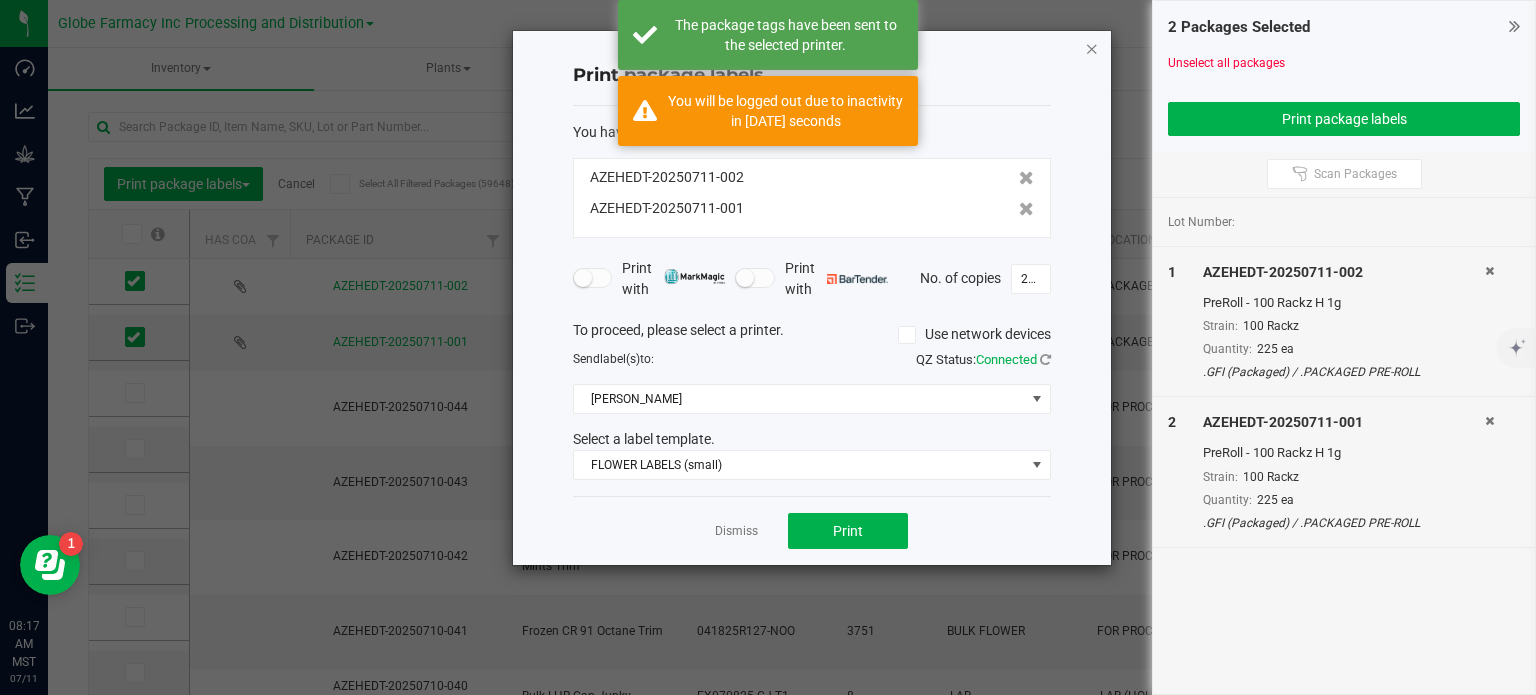 click 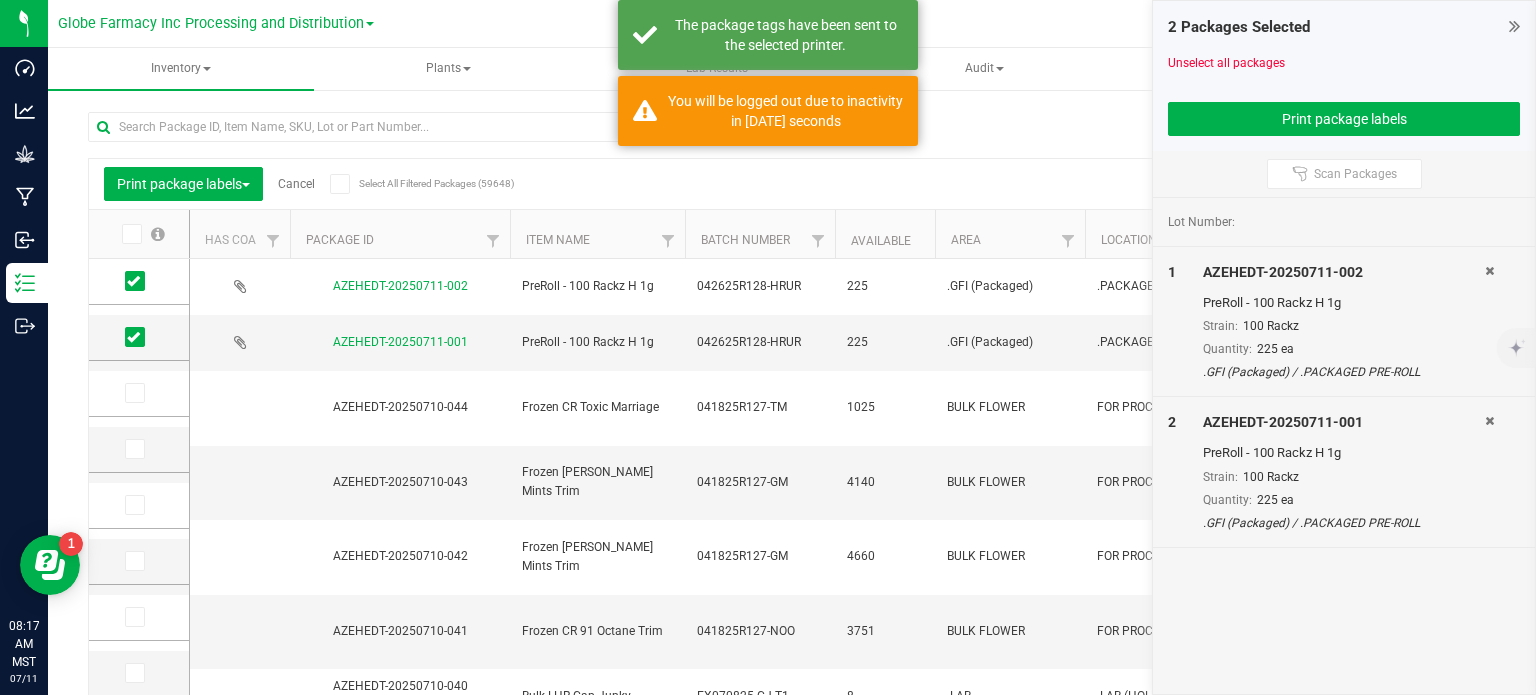 click at bounding box center [1514, 26] 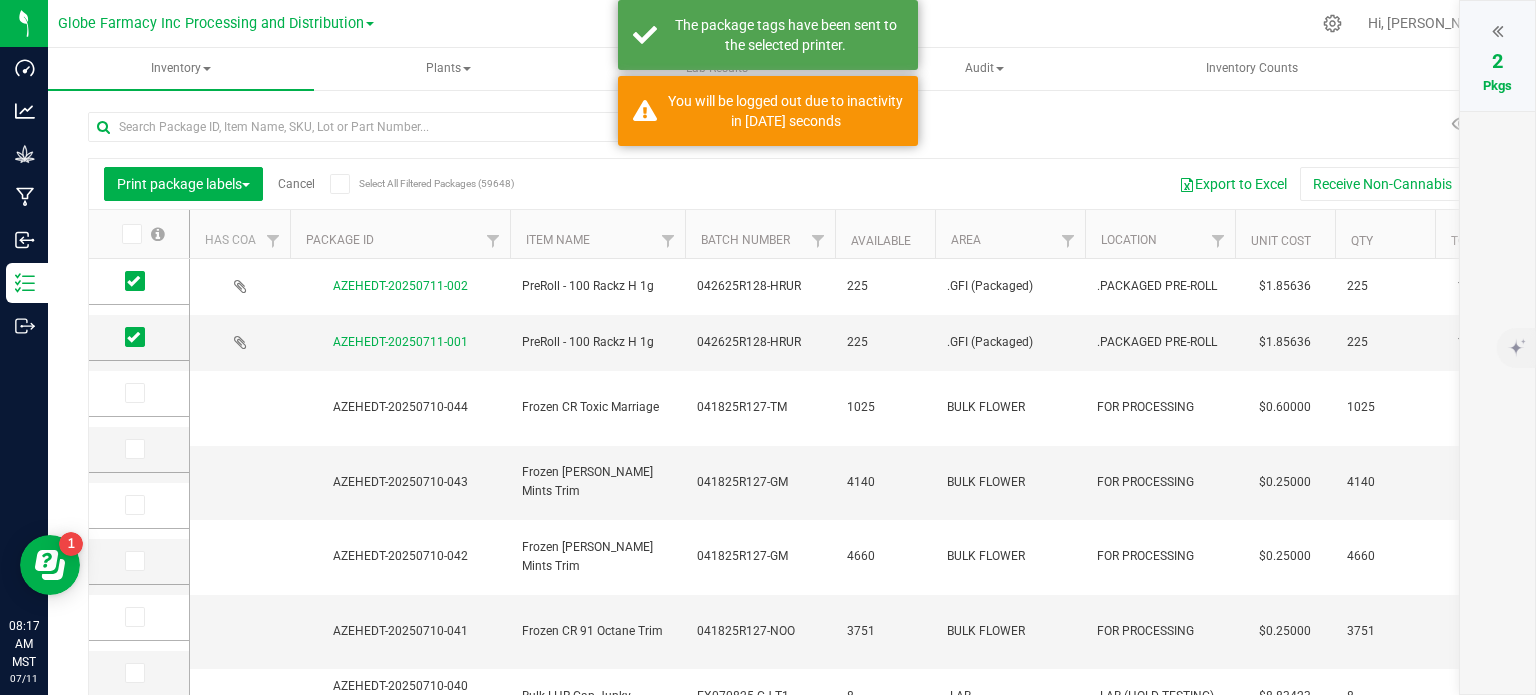 click on "Cancel" at bounding box center [296, 184] 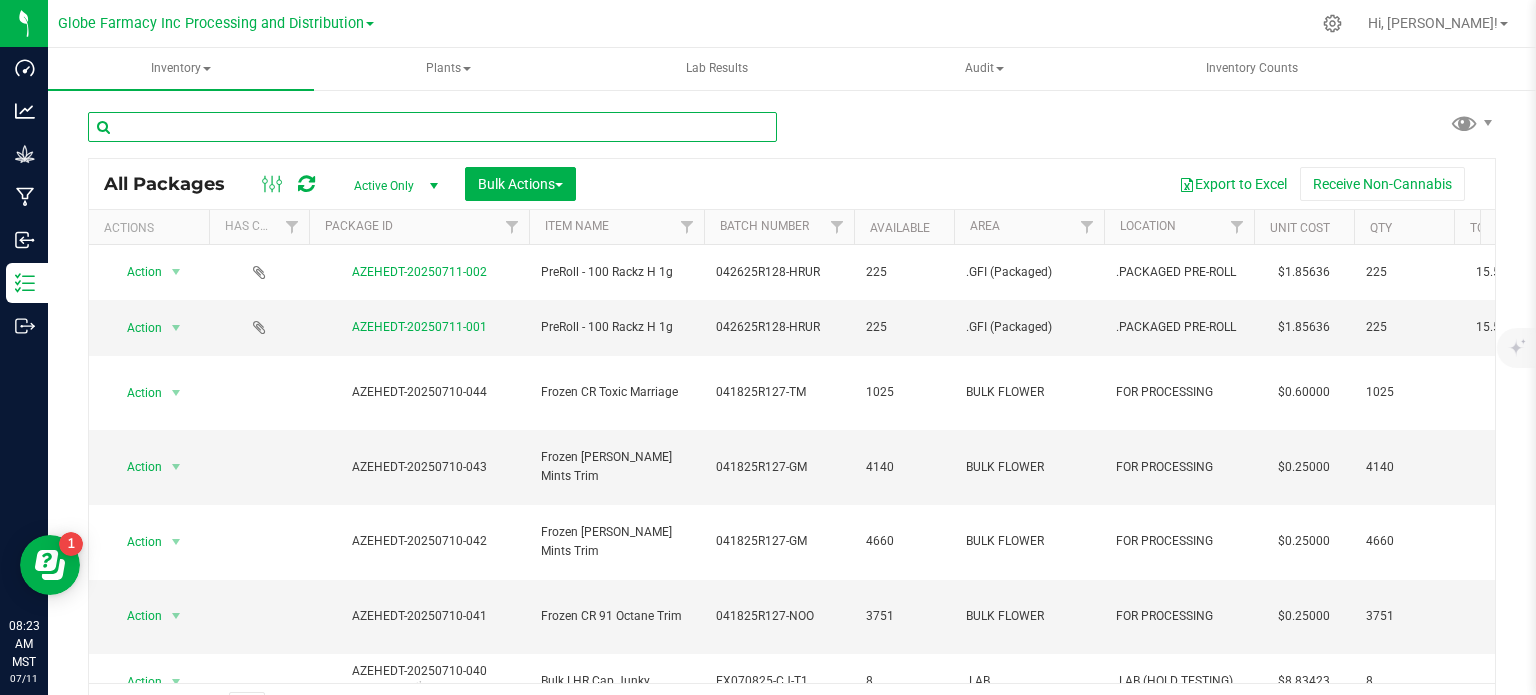 click at bounding box center [432, 127] 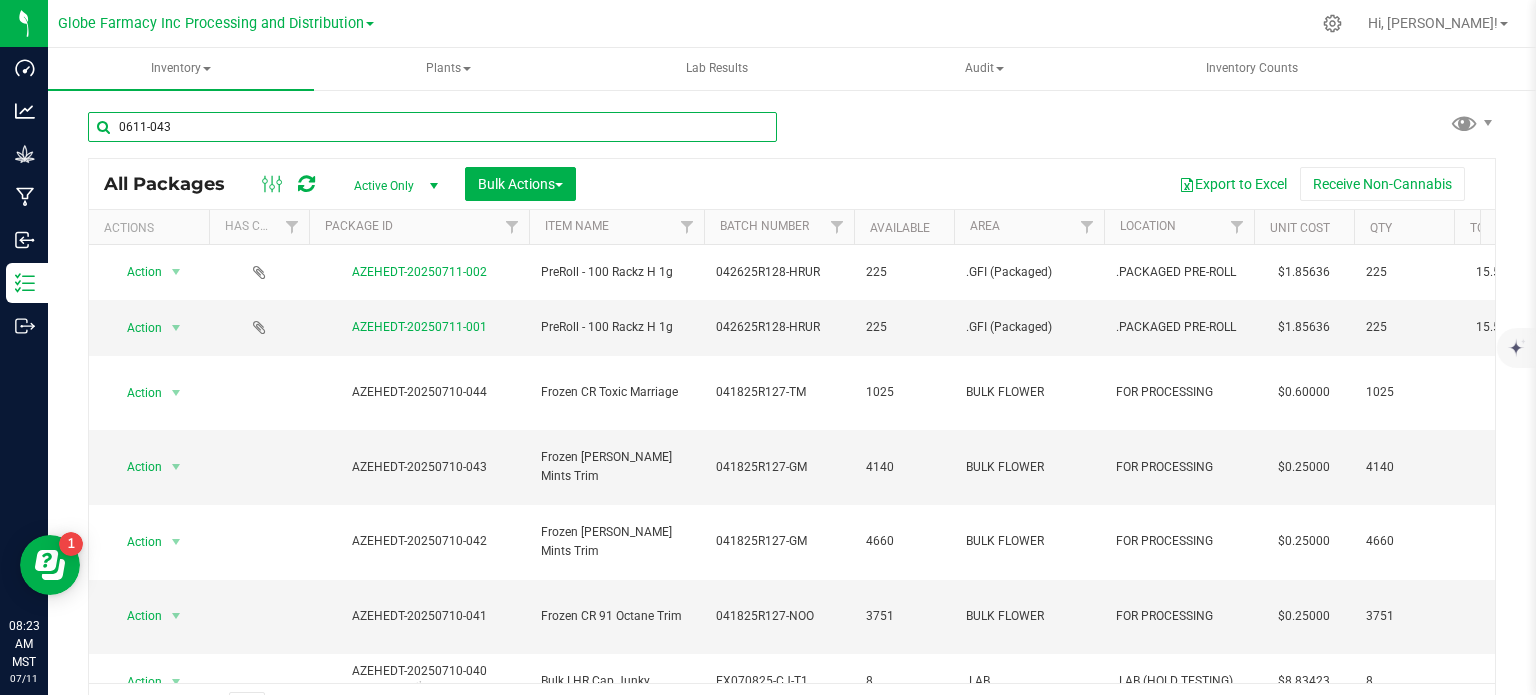 type on "0611-043" 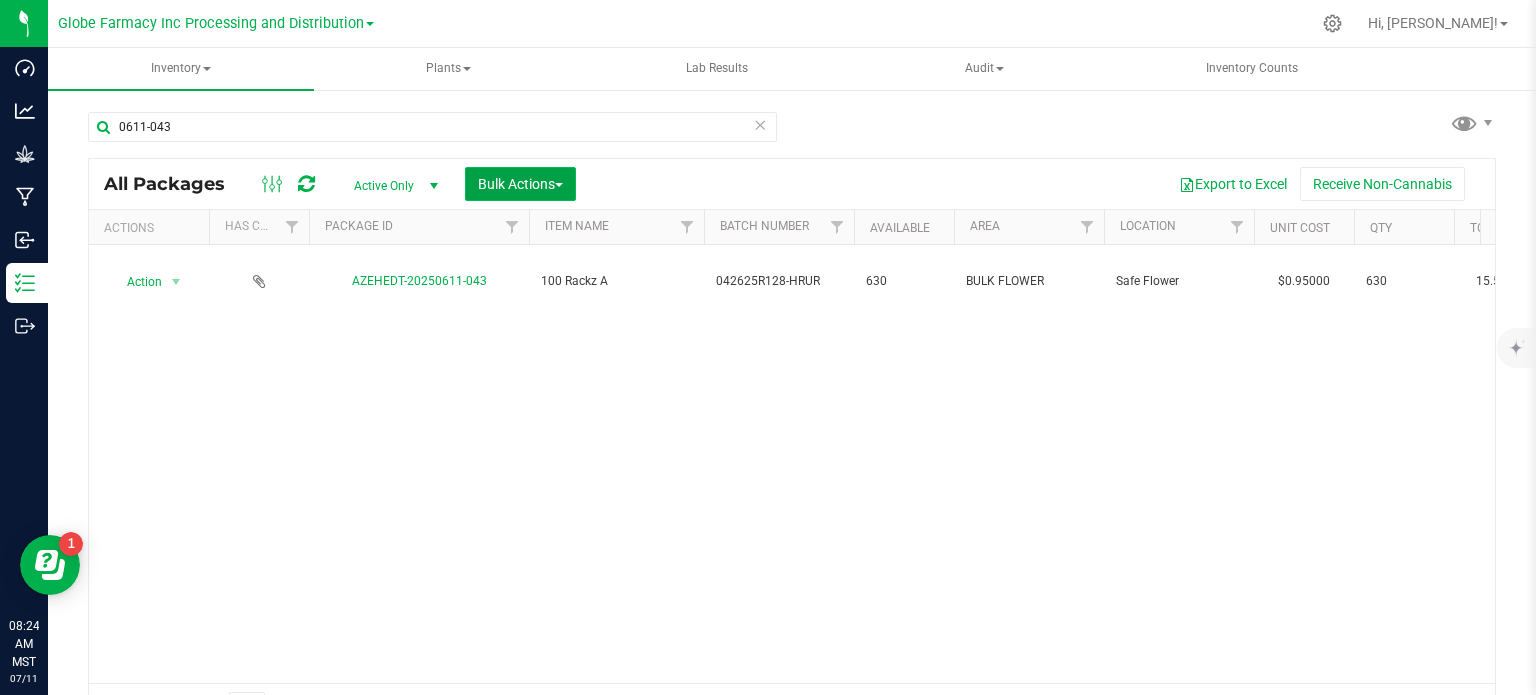 click on "Bulk Actions" at bounding box center (520, 184) 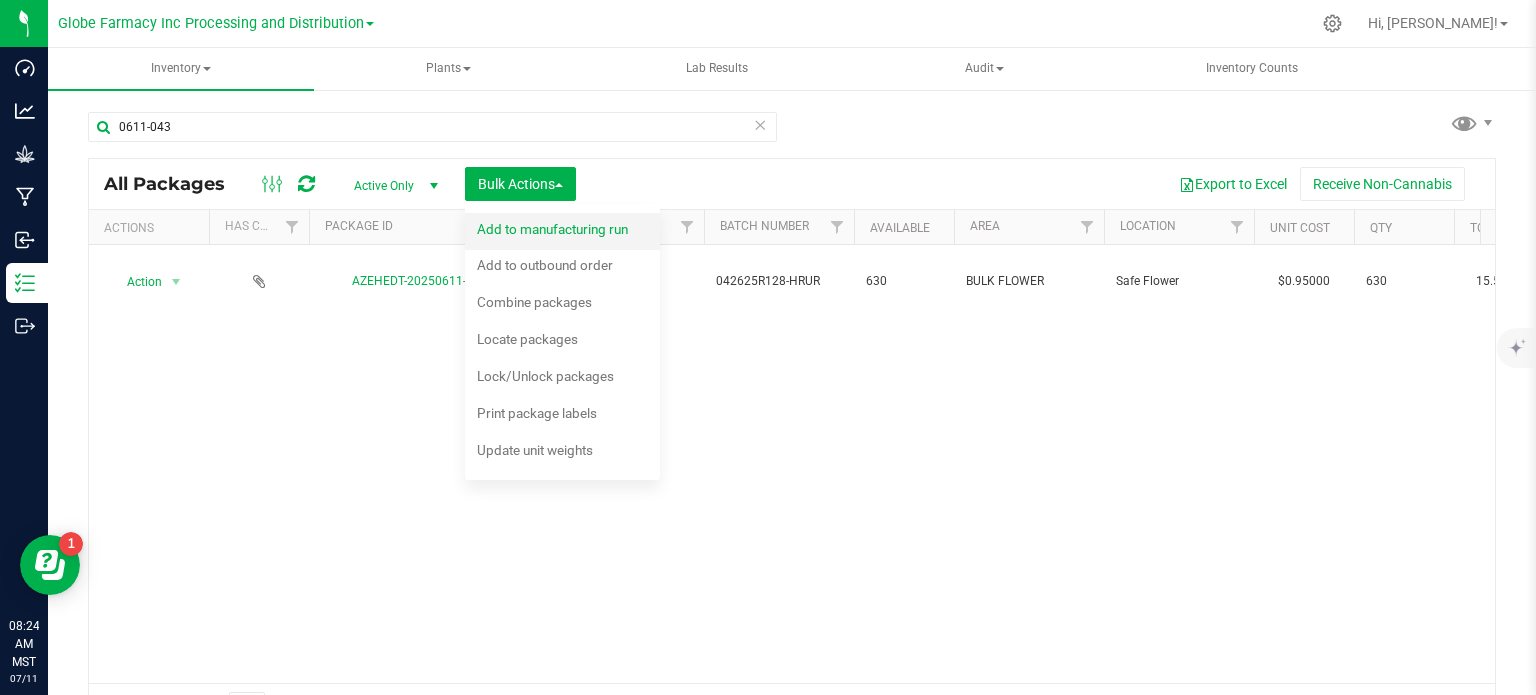 click on "Add to manufacturing run" at bounding box center [552, 229] 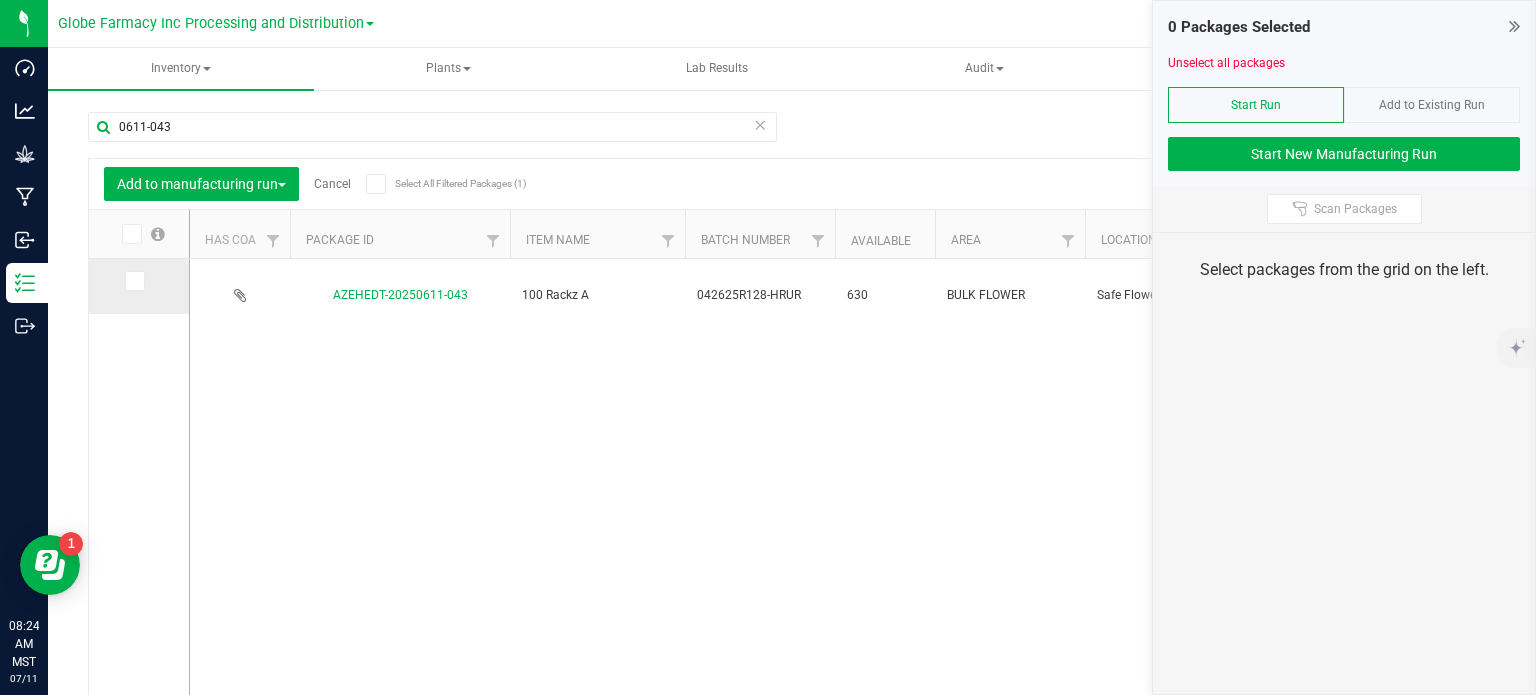 click at bounding box center [133, 281] 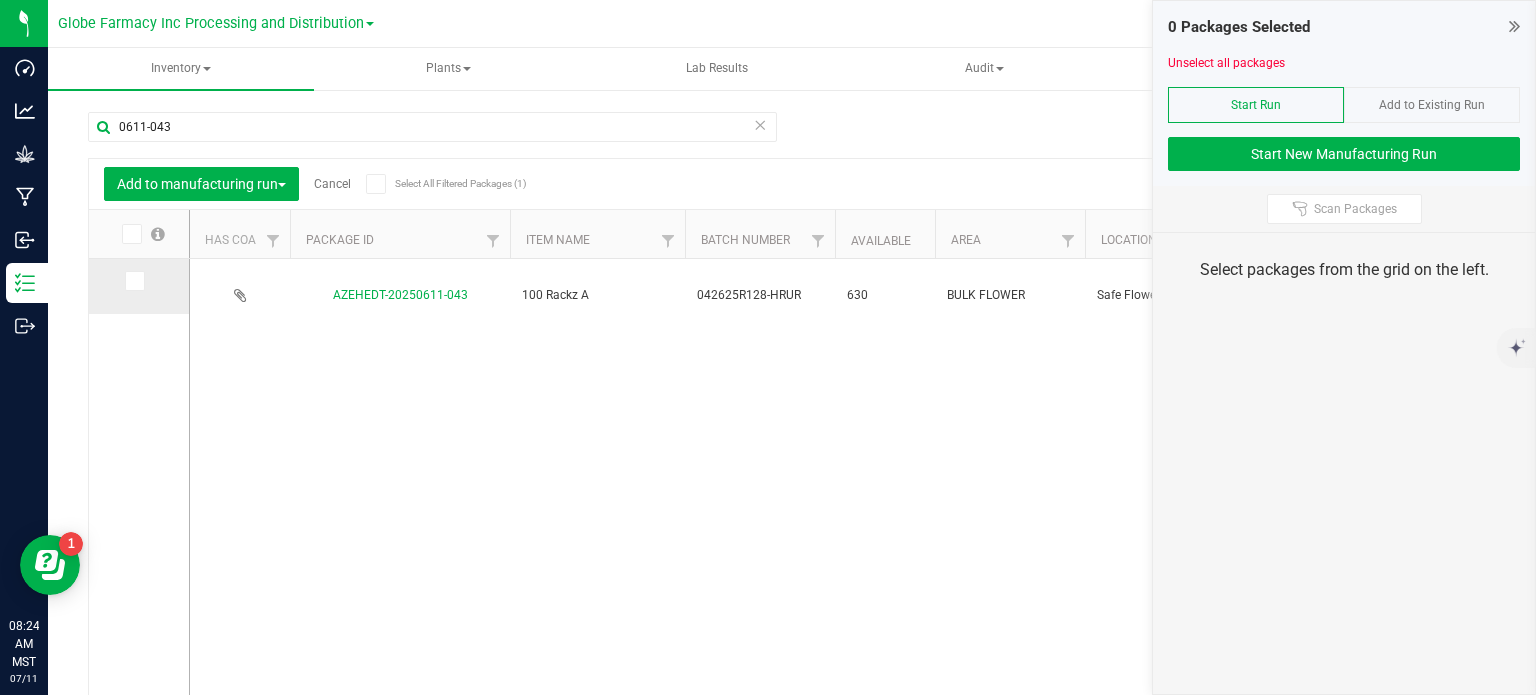 click at bounding box center [0, 0] 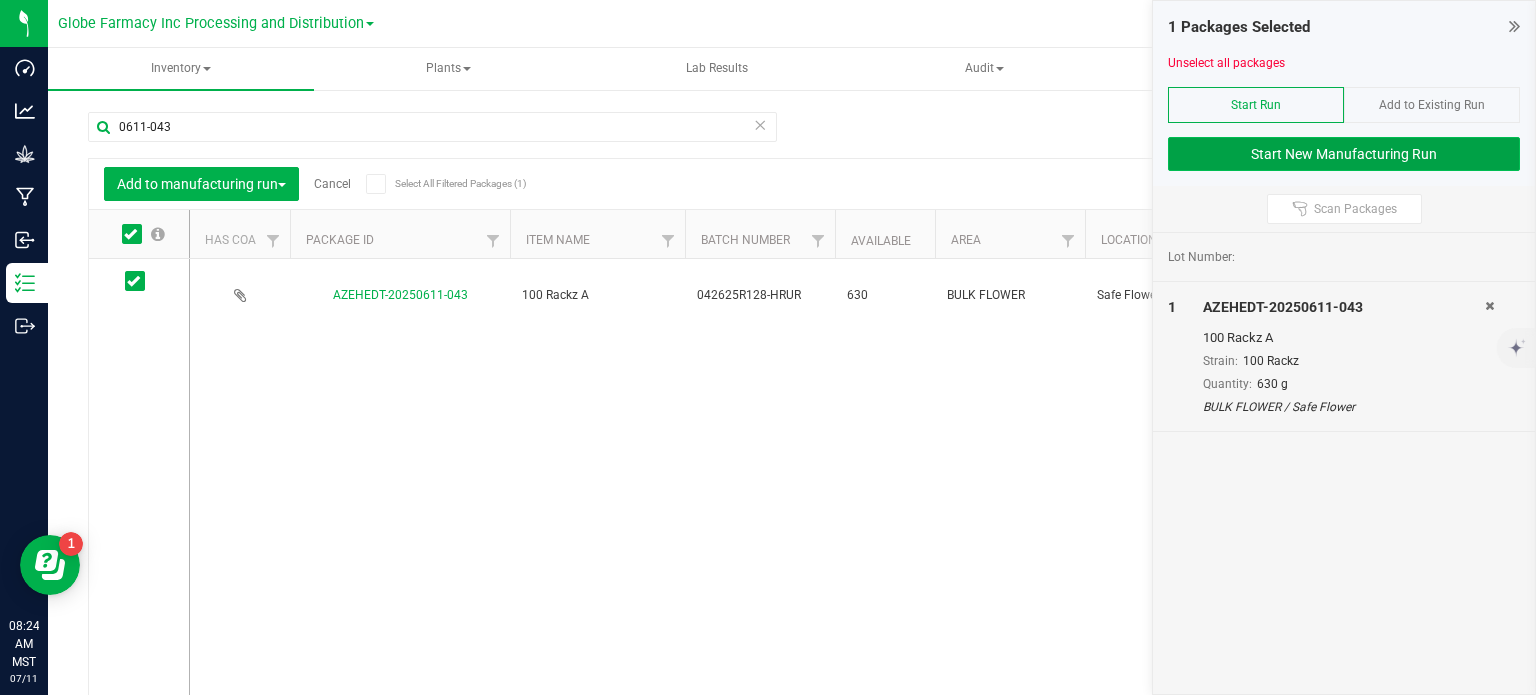 click on "Start New Manufacturing Run" at bounding box center (1344, 154) 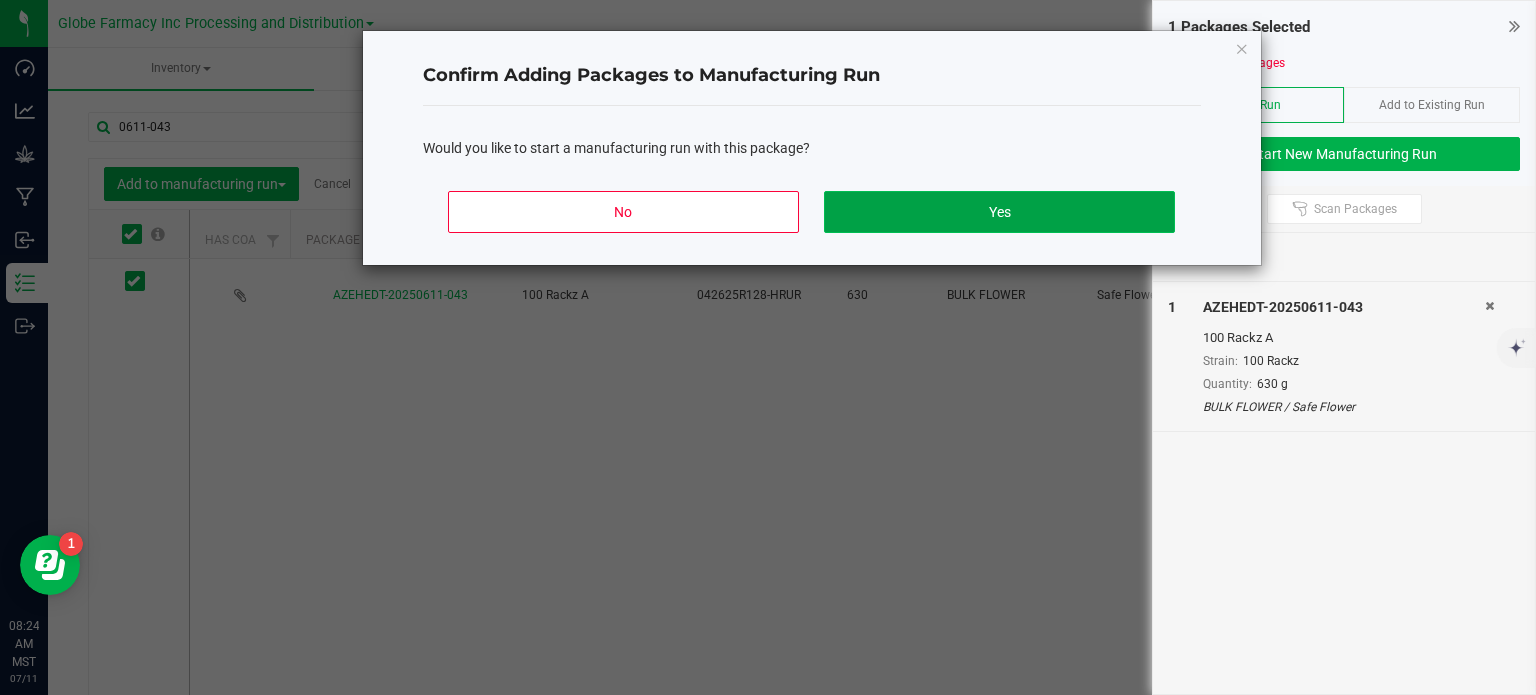click on "Yes" 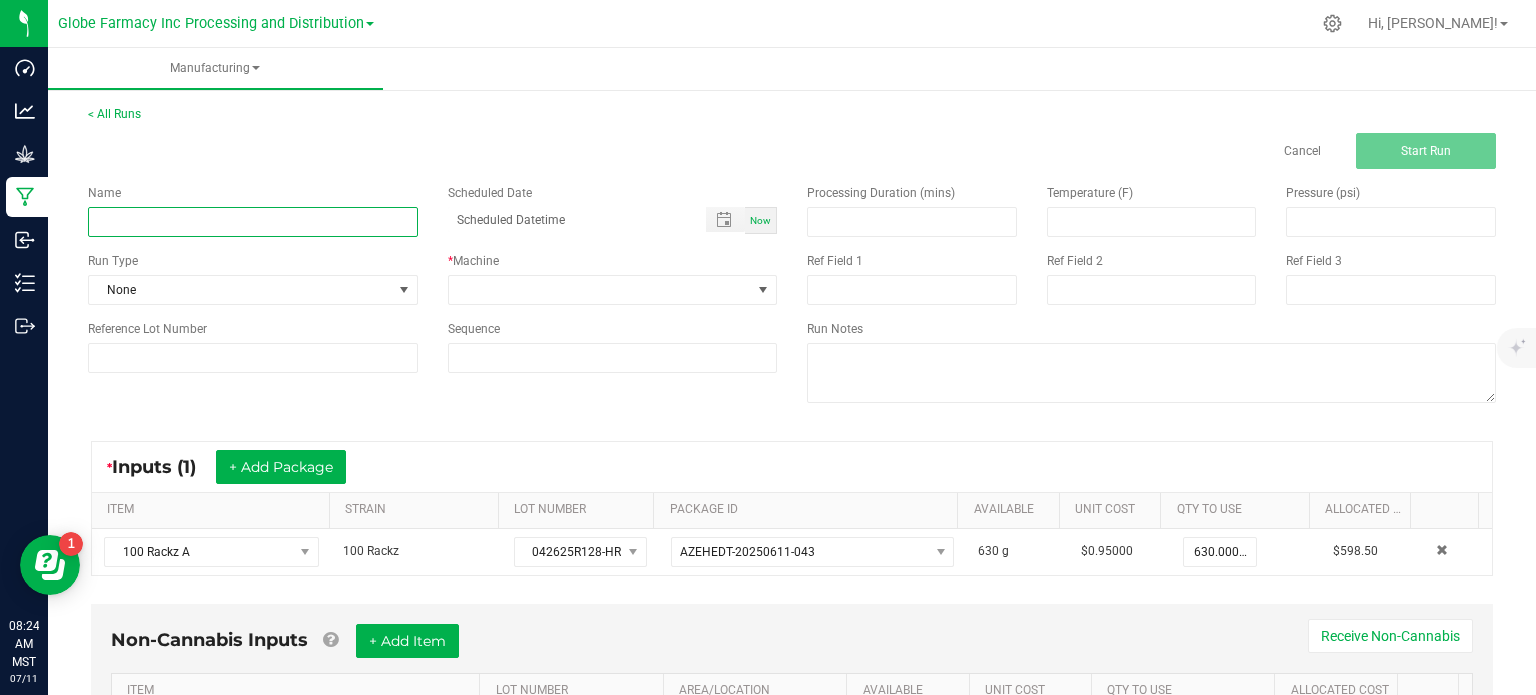 click at bounding box center [253, 222] 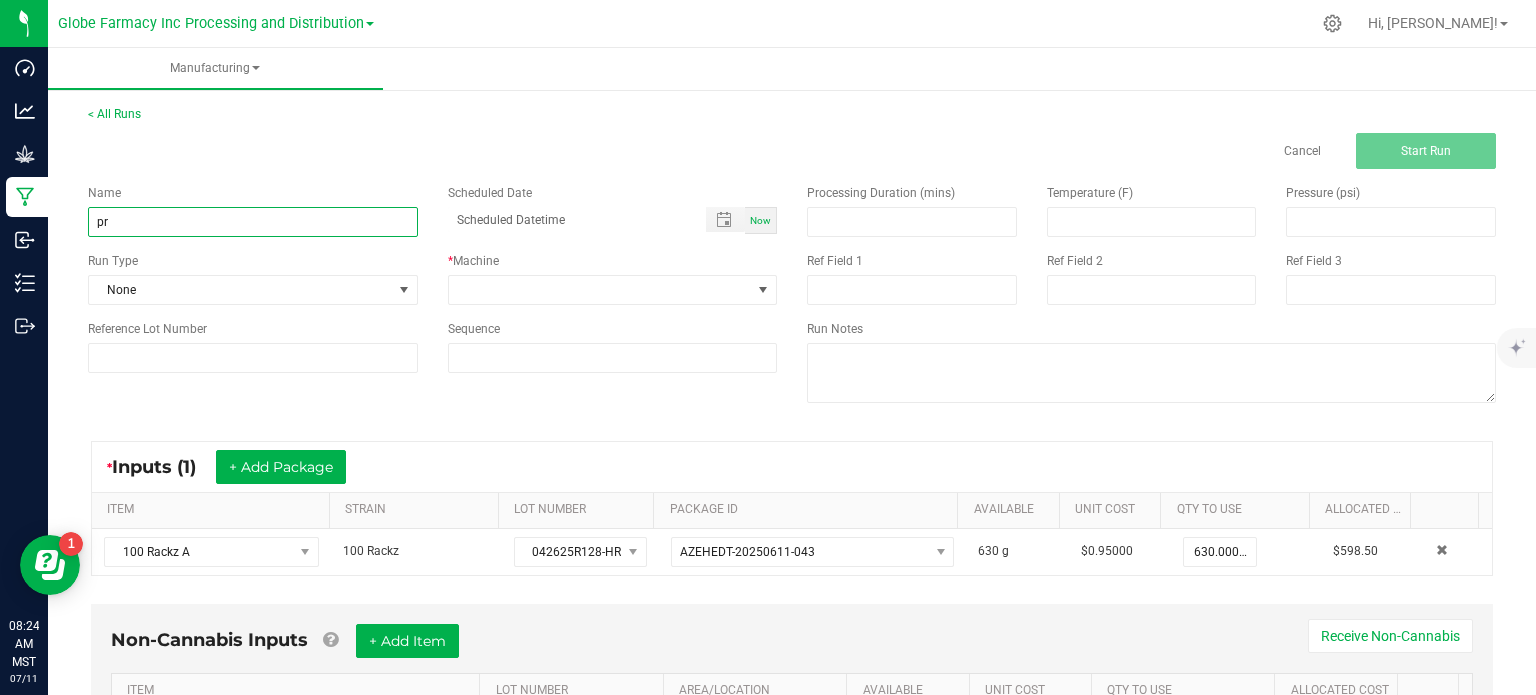 type on "p" 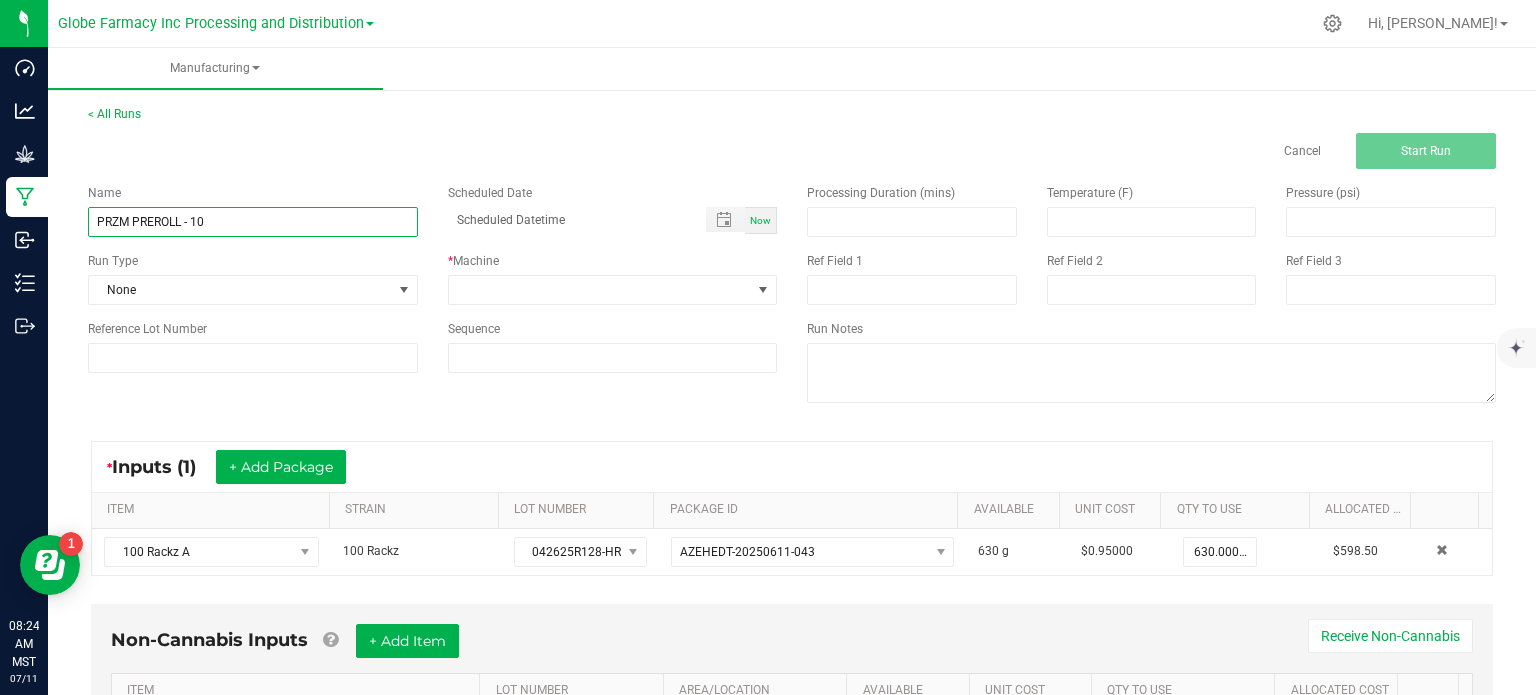 type on "PRZM PREROLL - 100 RACKZ 1G" 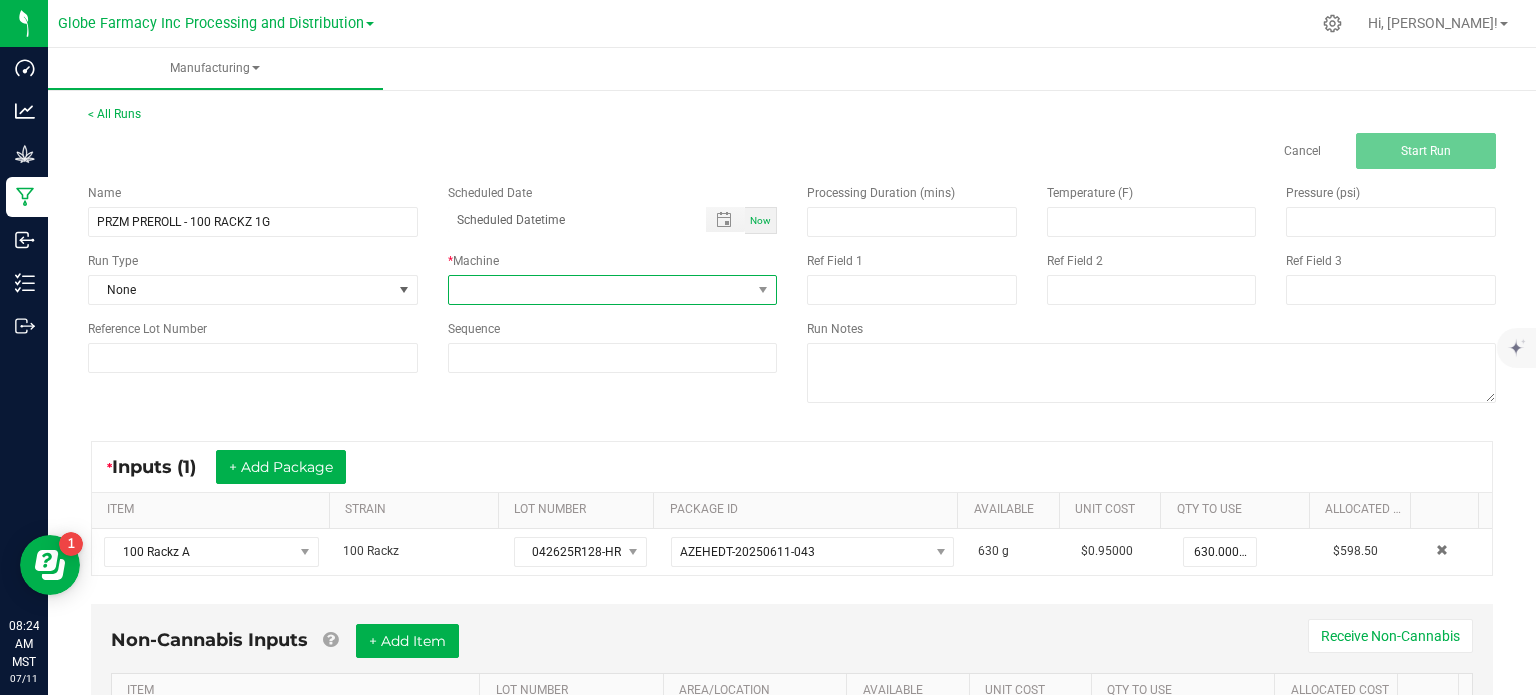 click at bounding box center (600, 290) 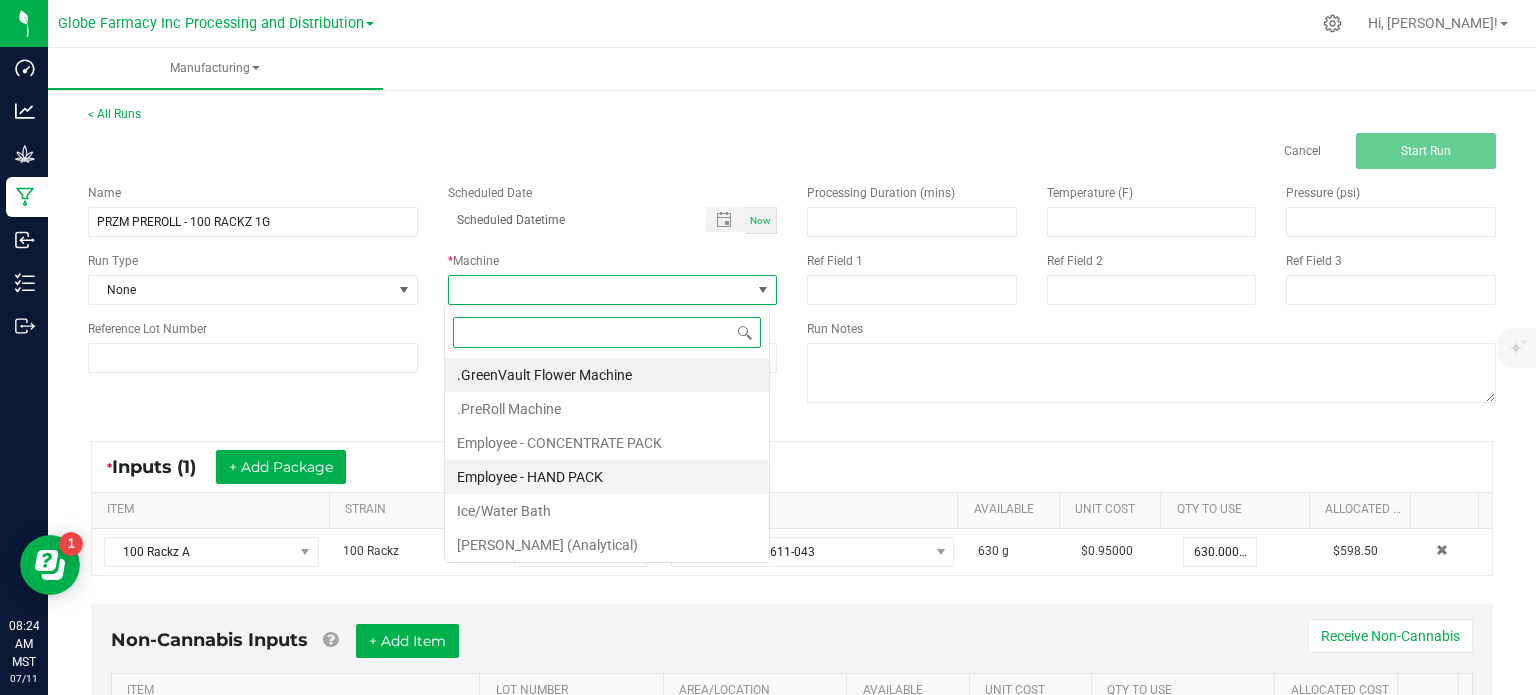 scroll, scrollTop: 99970, scrollLeft: 99674, axis: both 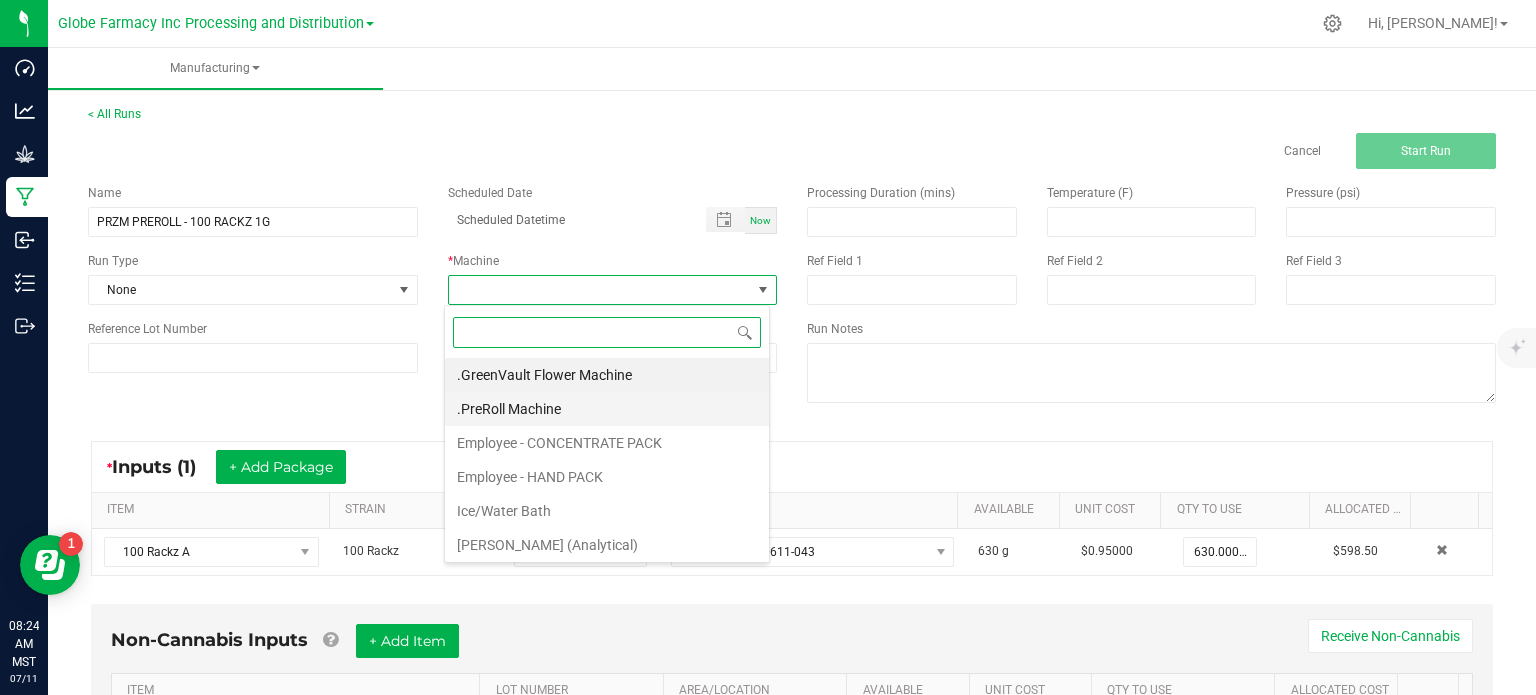 click on ".PreRoll Machine" at bounding box center (607, 409) 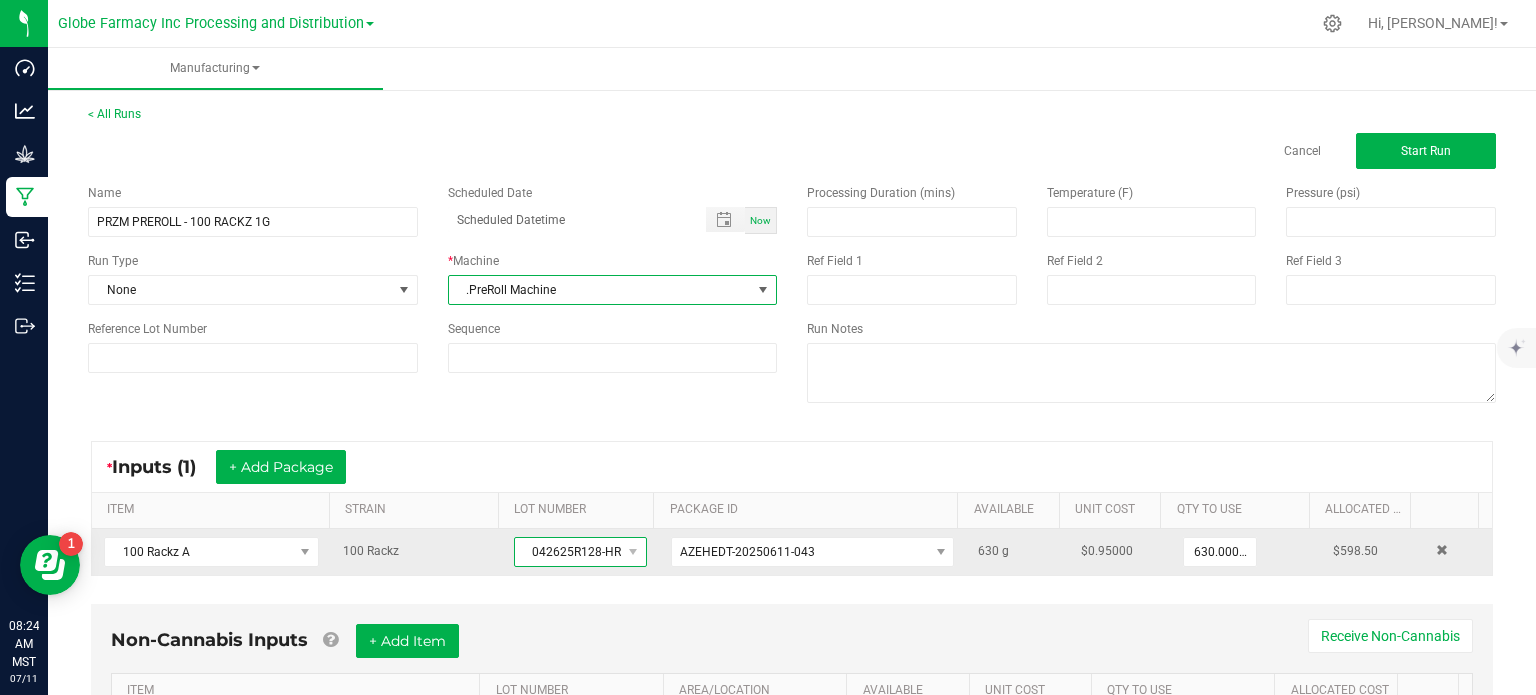 click on "042625R128-HRUR" at bounding box center (568, 552) 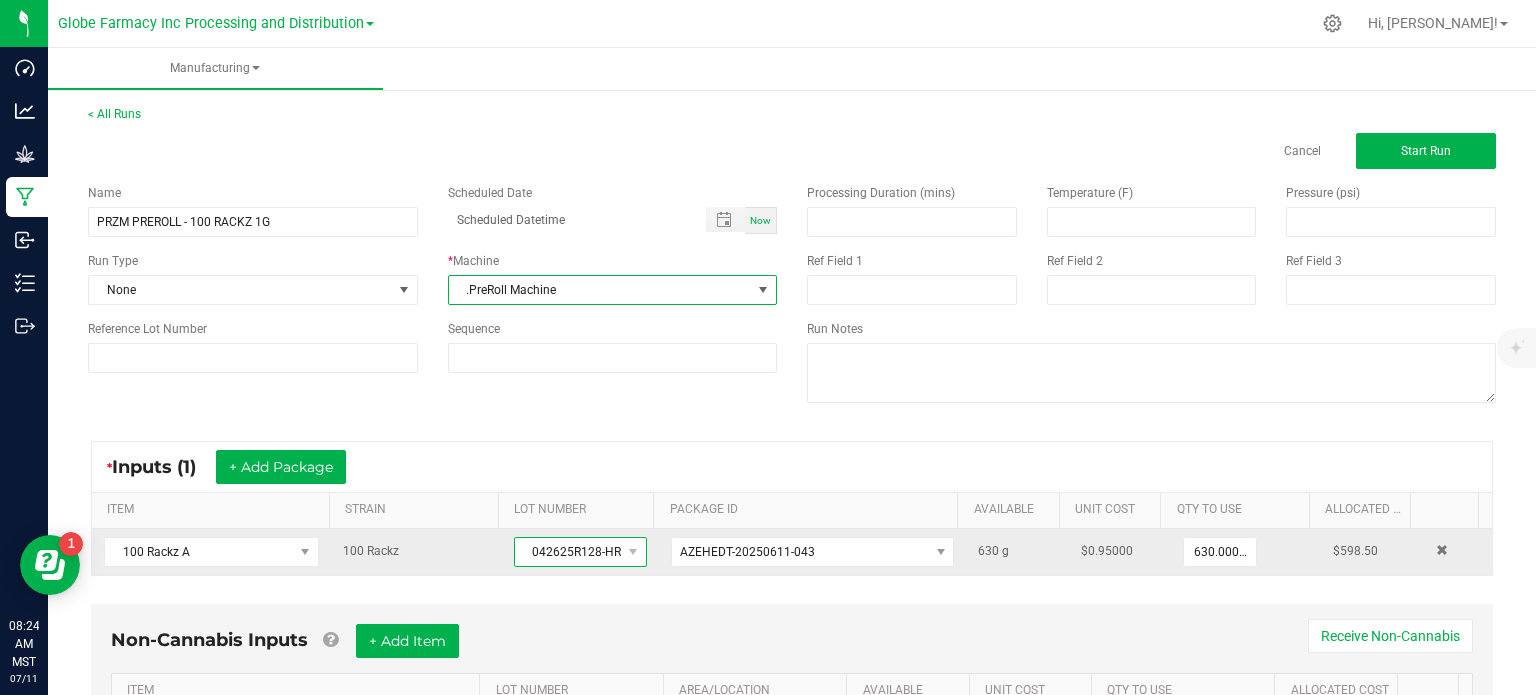 click on "042625R128-HRUR" at bounding box center [568, 552] 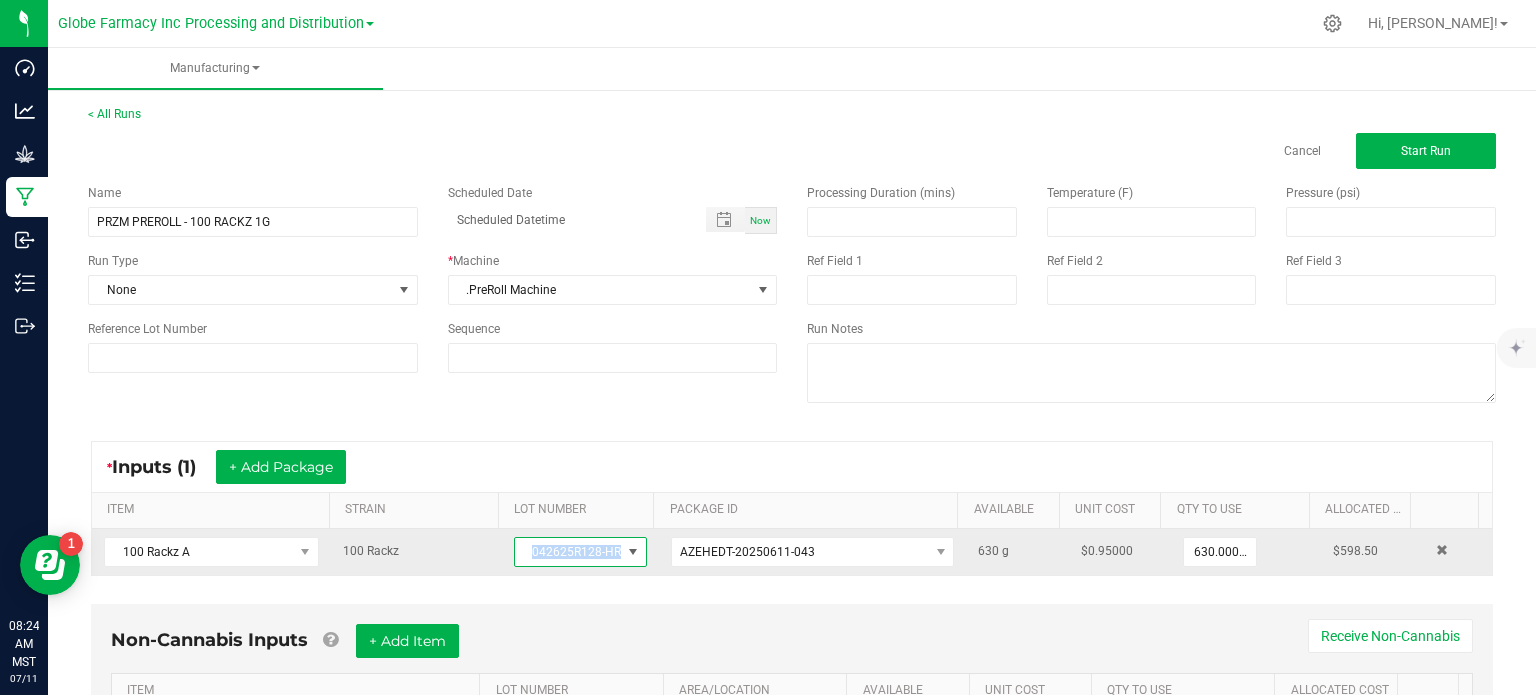 click on "042625R128-HRUR" at bounding box center [568, 552] 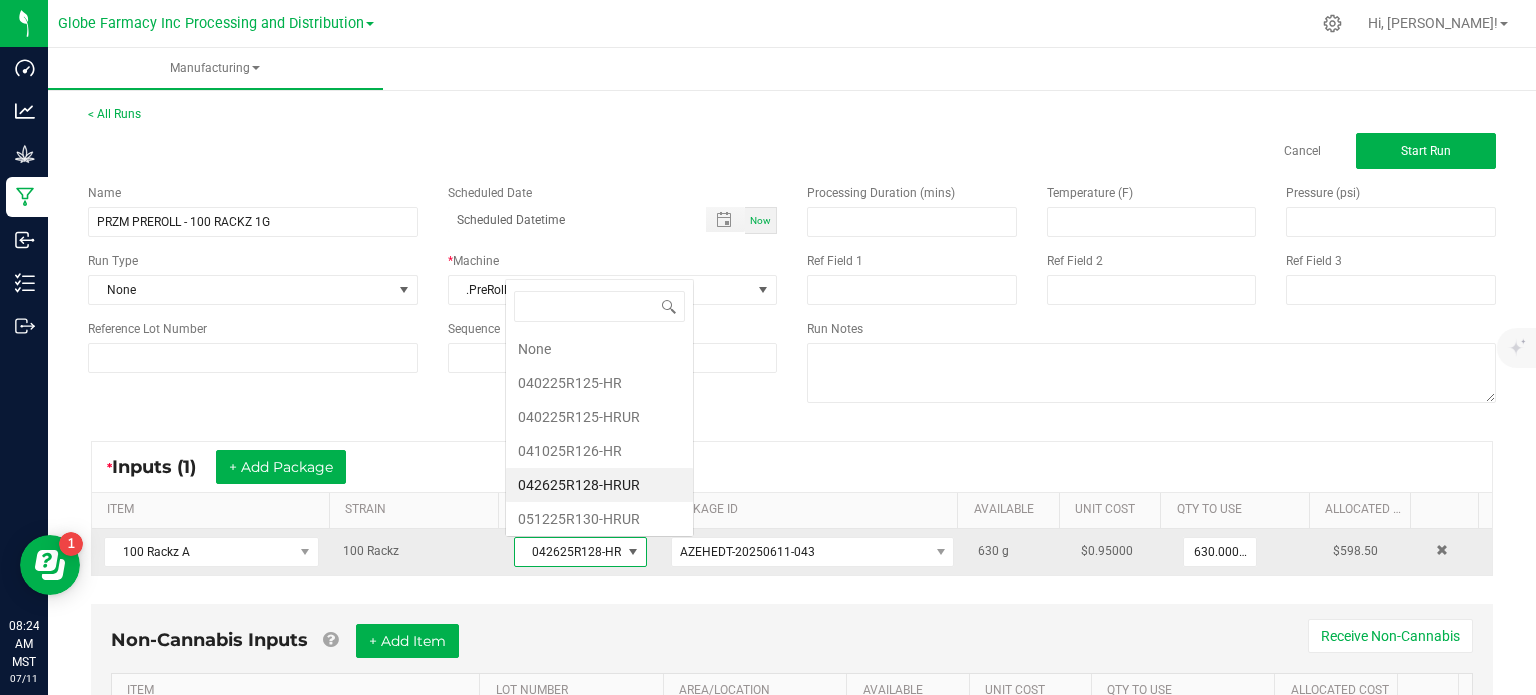 scroll, scrollTop: 0, scrollLeft: 0, axis: both 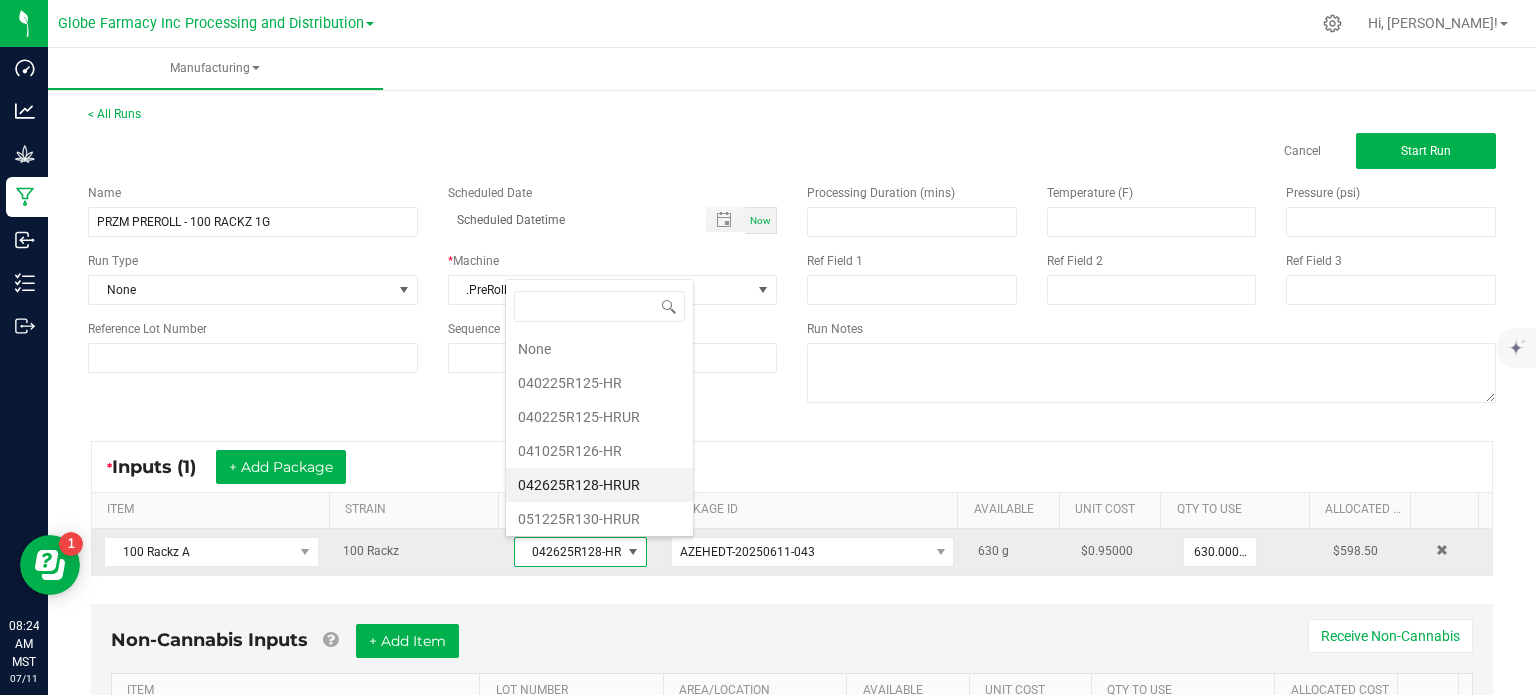 click on "042625R128-HRUR" at bounding box center (568, 552) 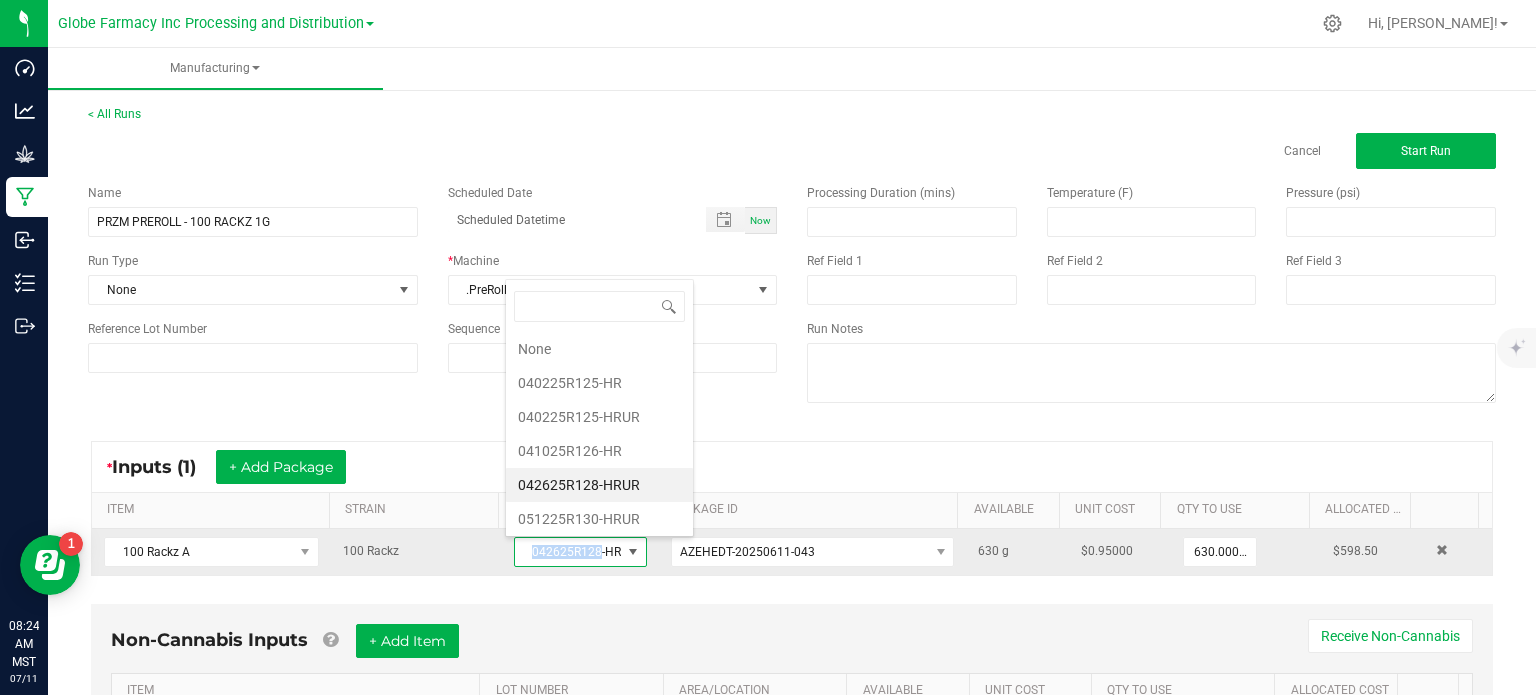 click on "042625R128-HRUR" at bounding box center (568, 552) 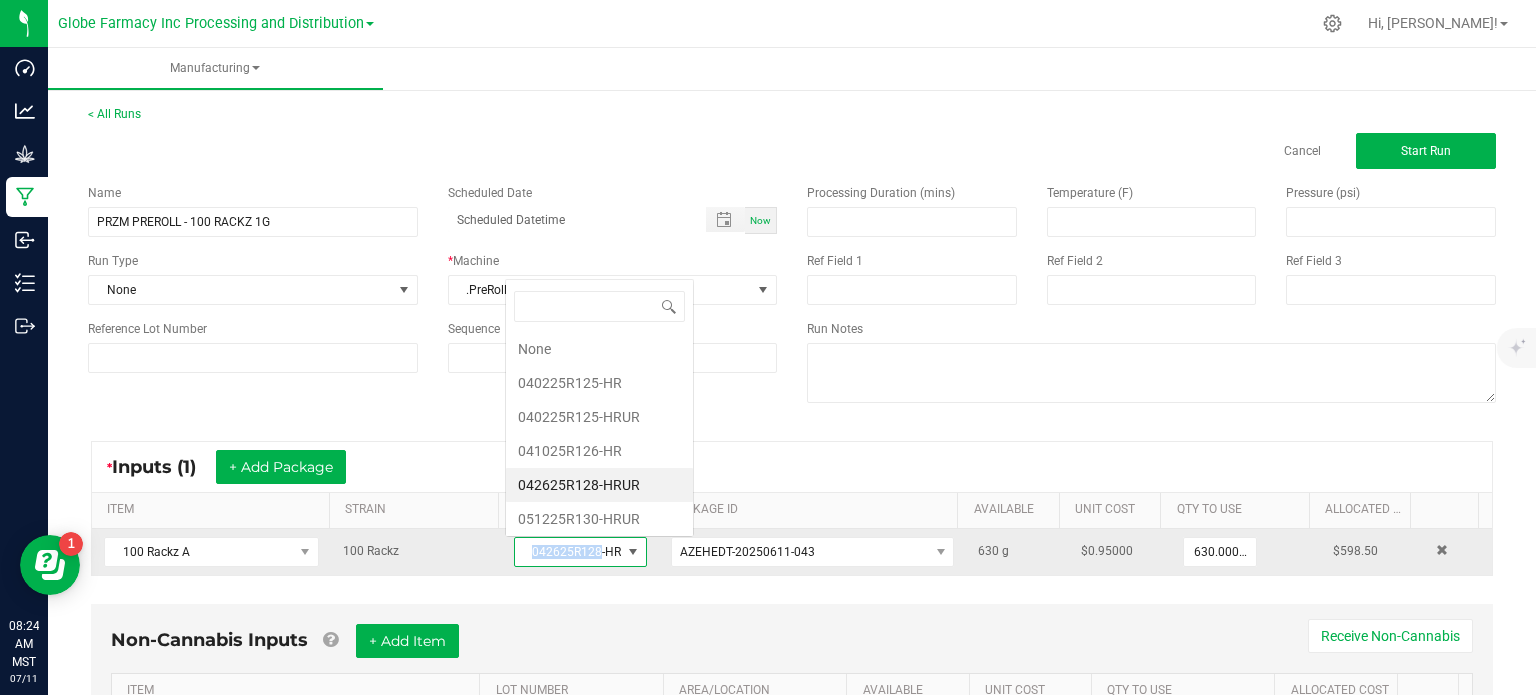 click on "042625R128-HRUR" at bounding box center [568, 552] 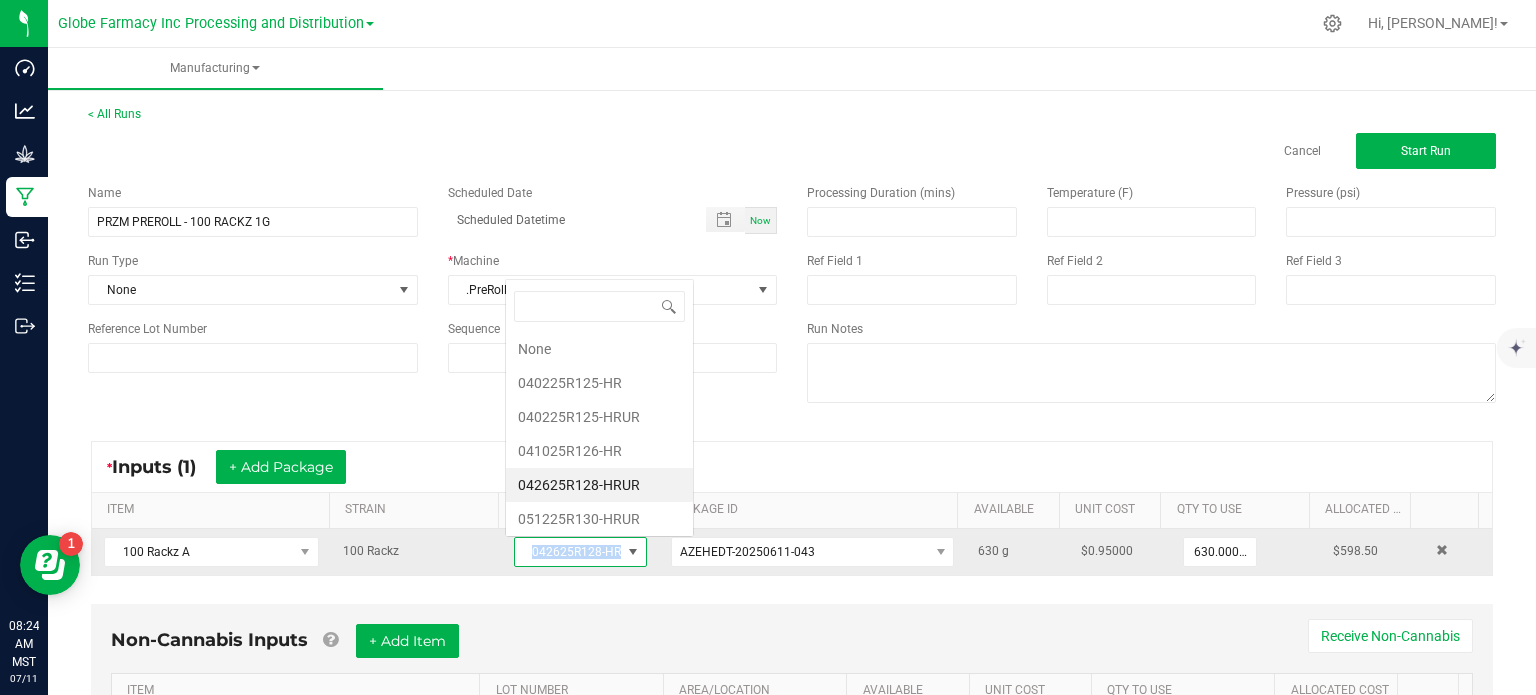 scroll, scrollTop: 0, scrollLeft: 0, axis: both 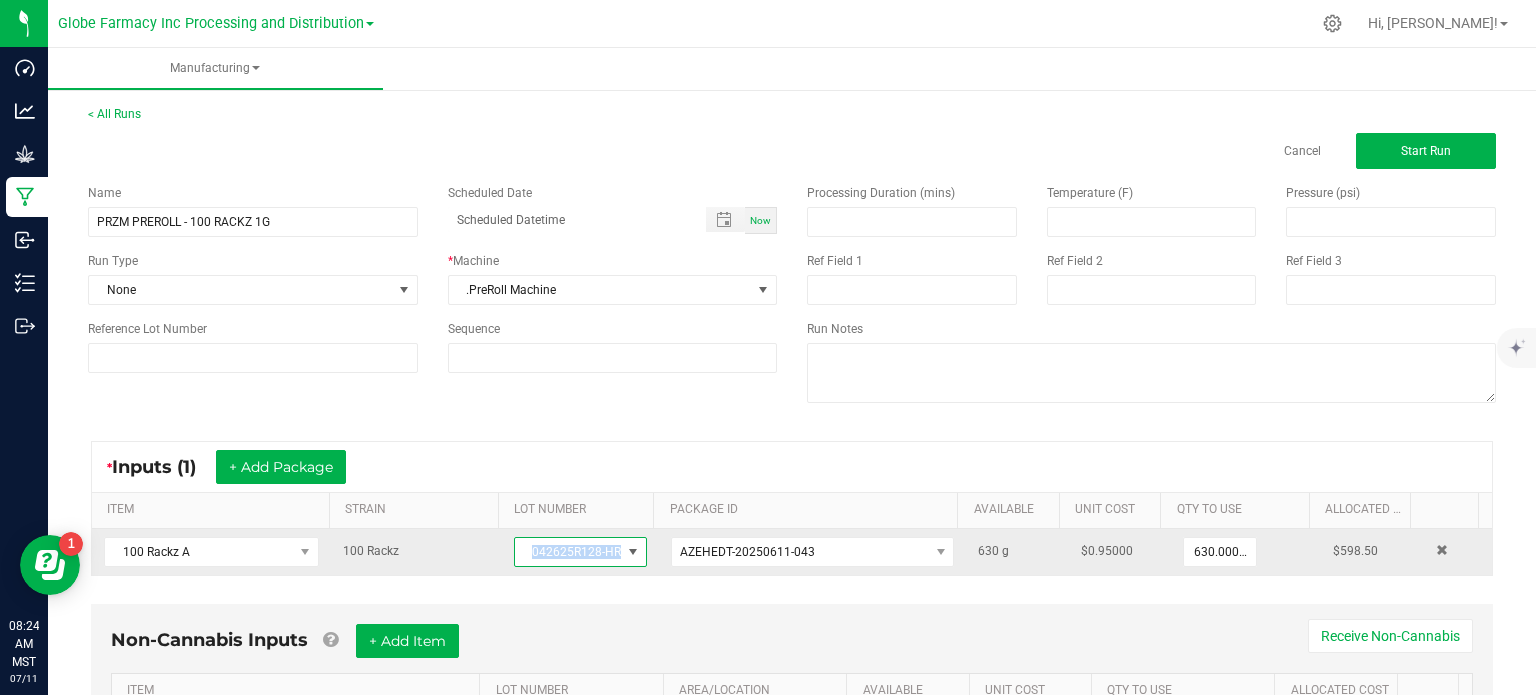 click on "042625R128-HRUR" at bounding box center [568, 552] 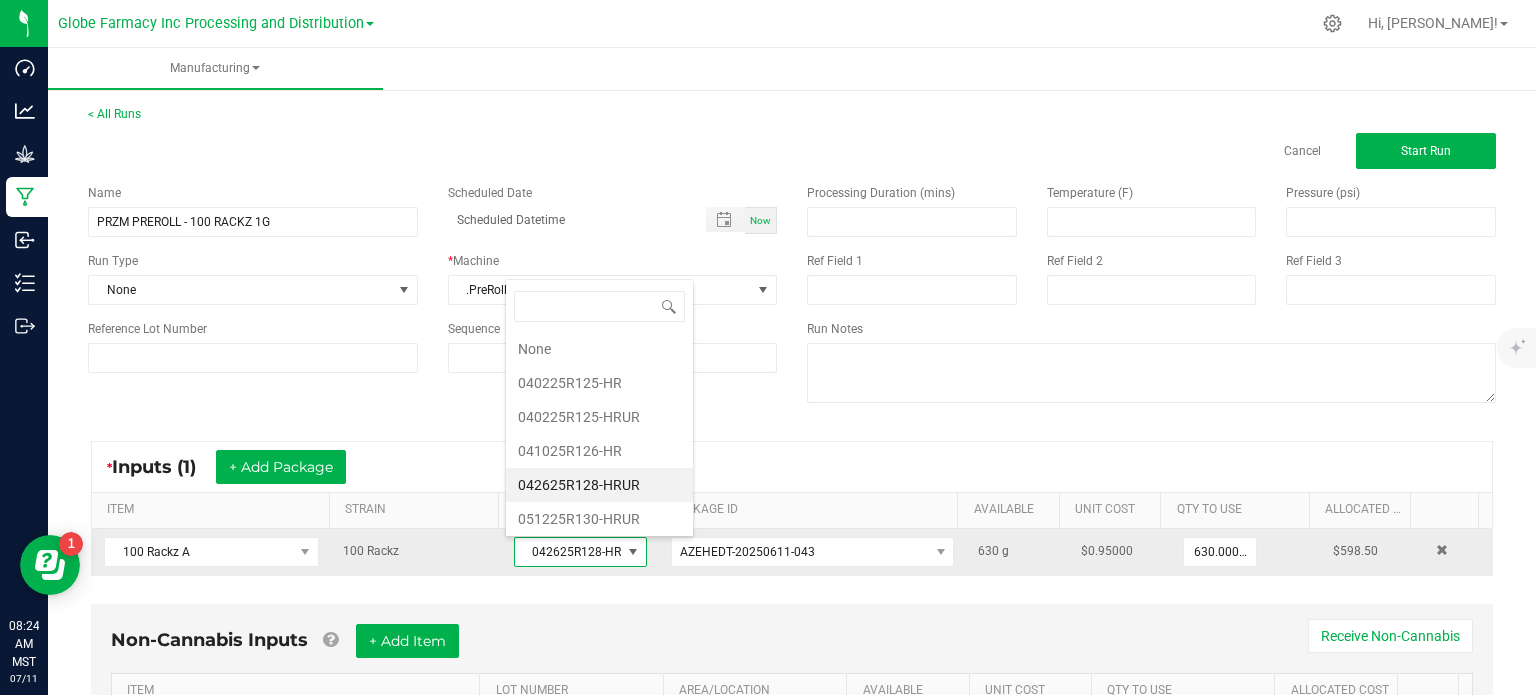 scroll, scrollTop: 99970, scrollLeft: 99870, axis: both 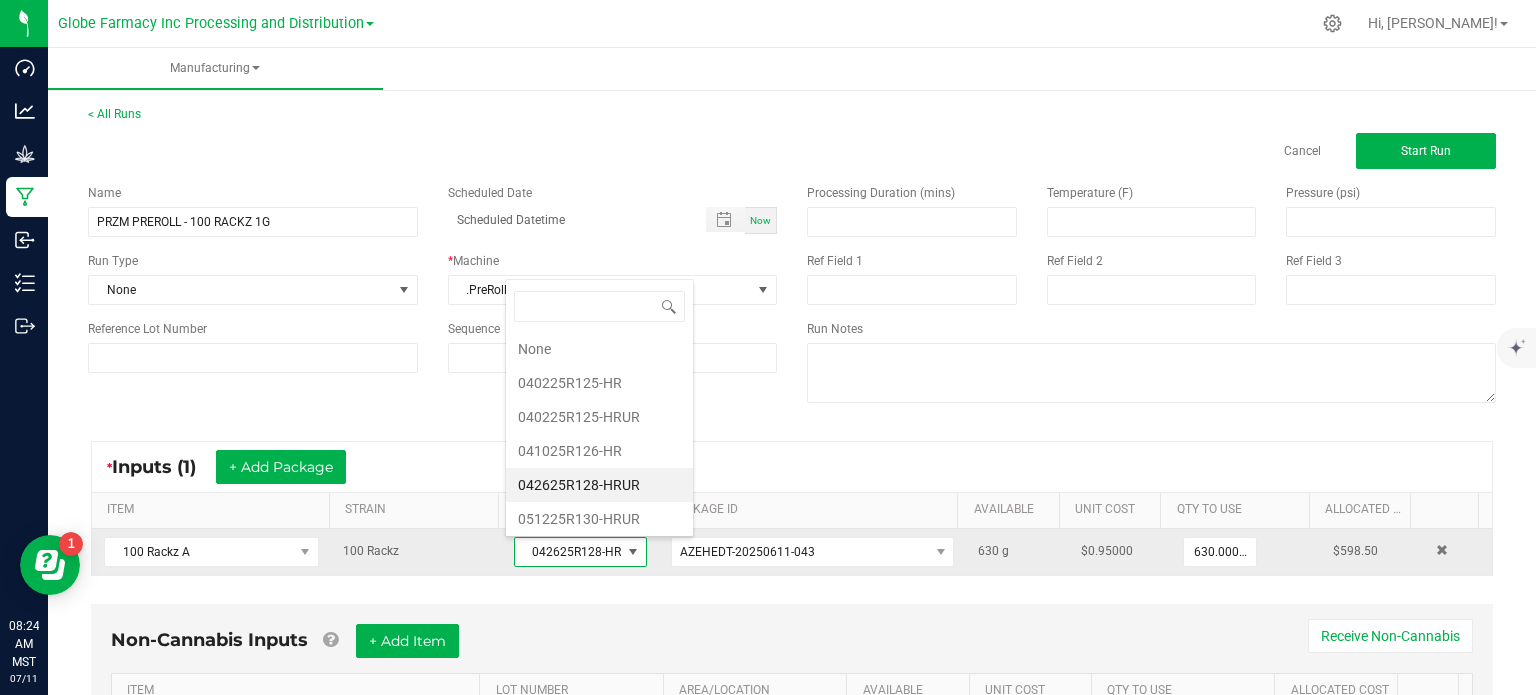click on "042625R128-HRUR" at bounding box center (568, 552) 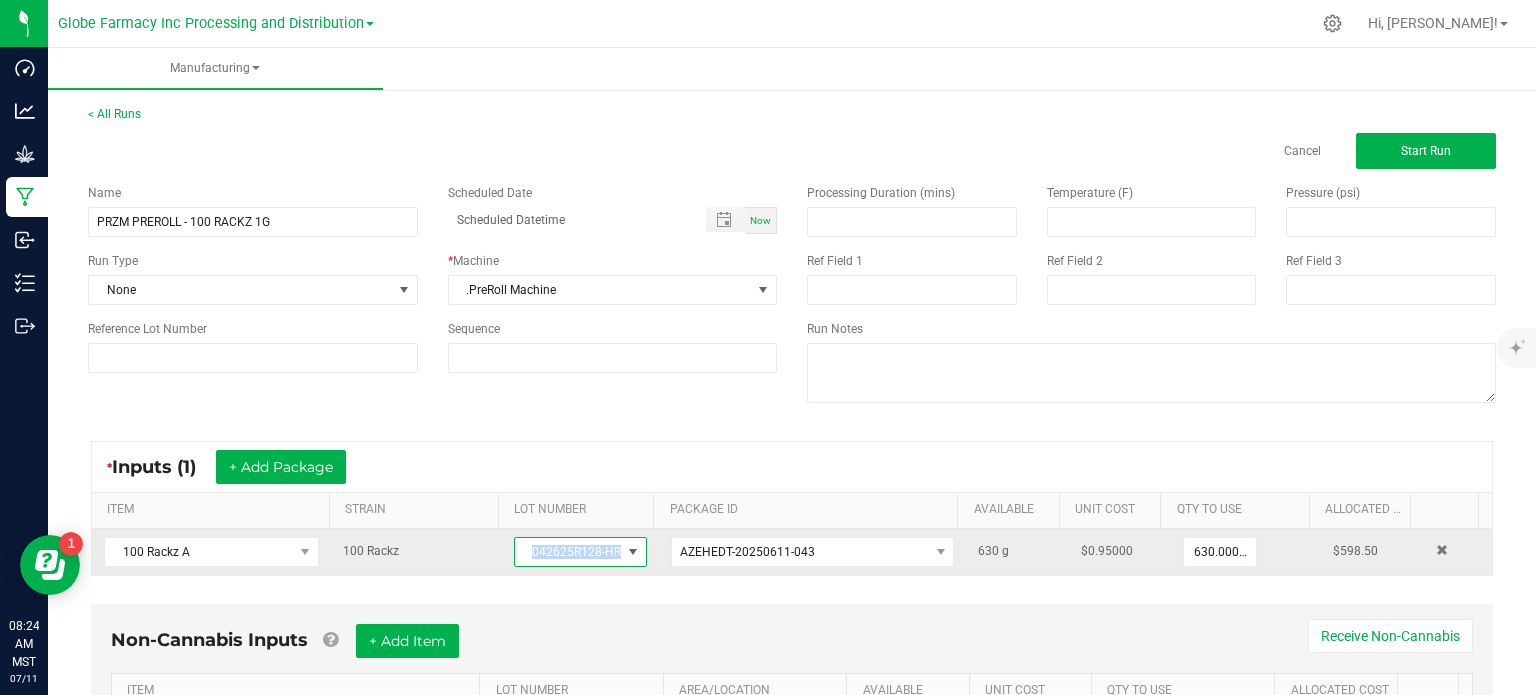 click on "042625R128-HRUR" at bounding box center (568, 552) 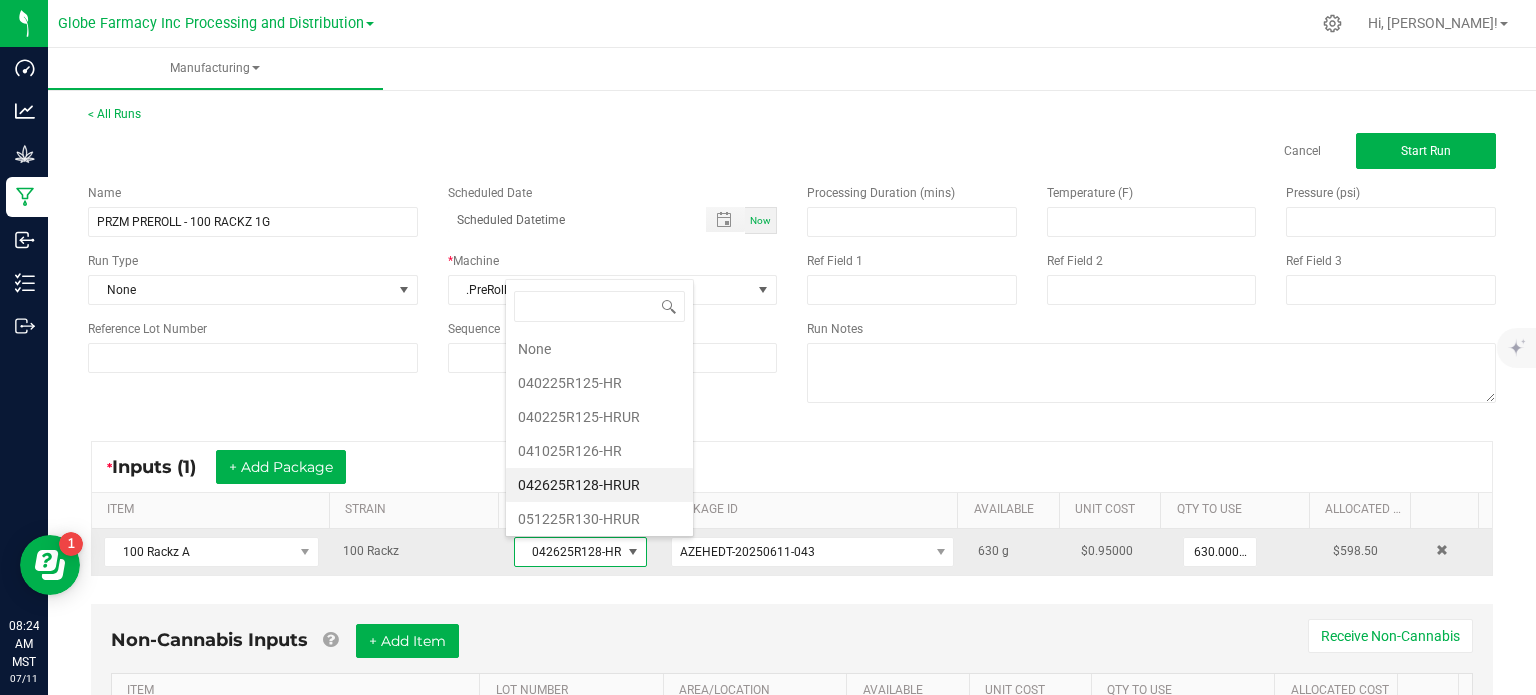 scroll, scrollTop: 99970, scrollLeft: 99870, axis: both 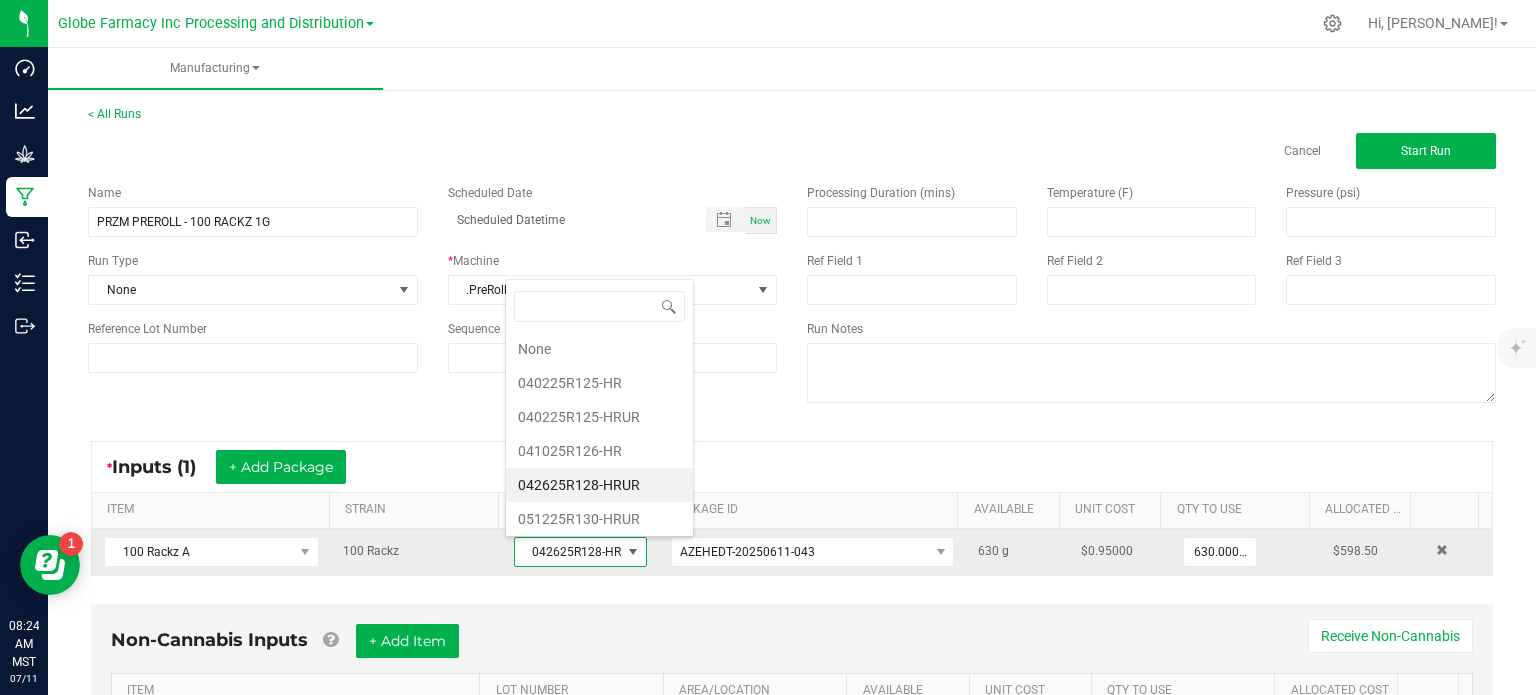 click on "042625R128-HRUR" at bounding box center [568, 552] 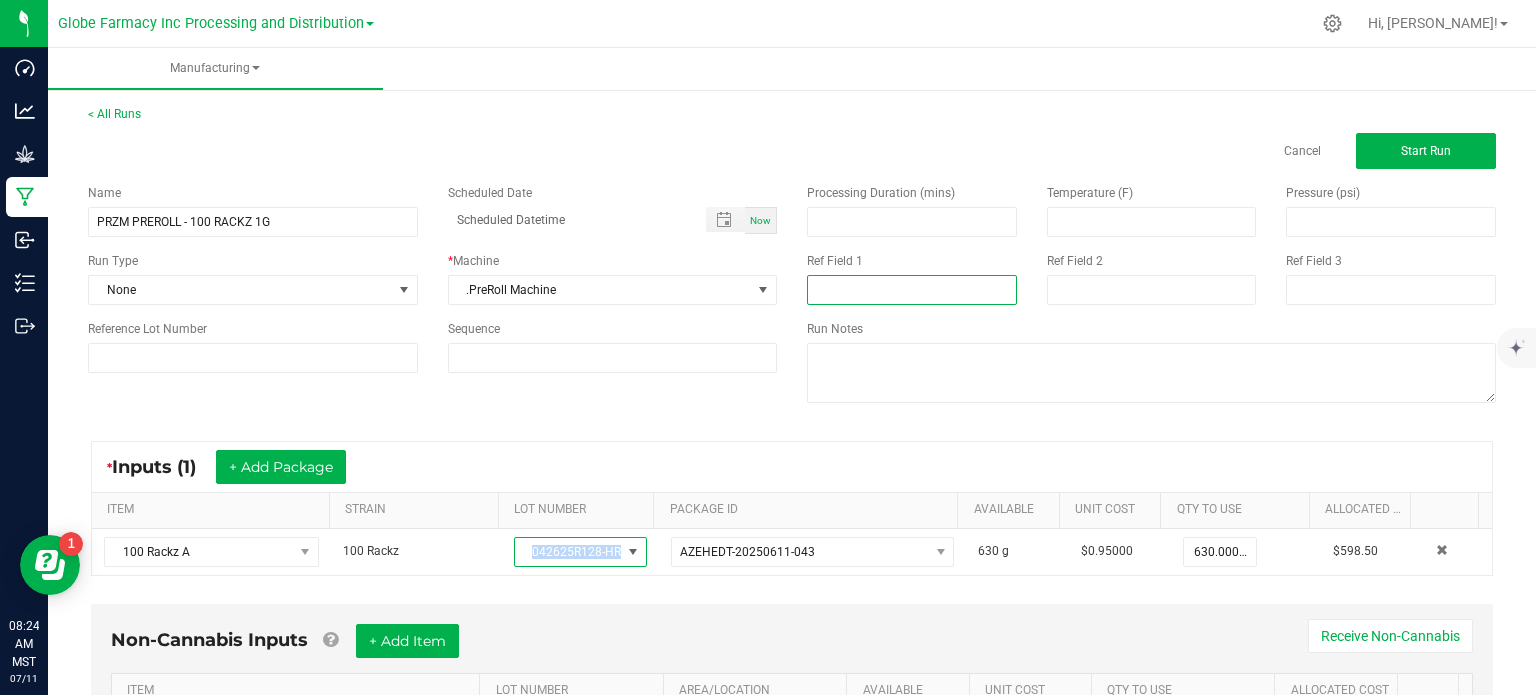 click at bounding box center (912, 290) 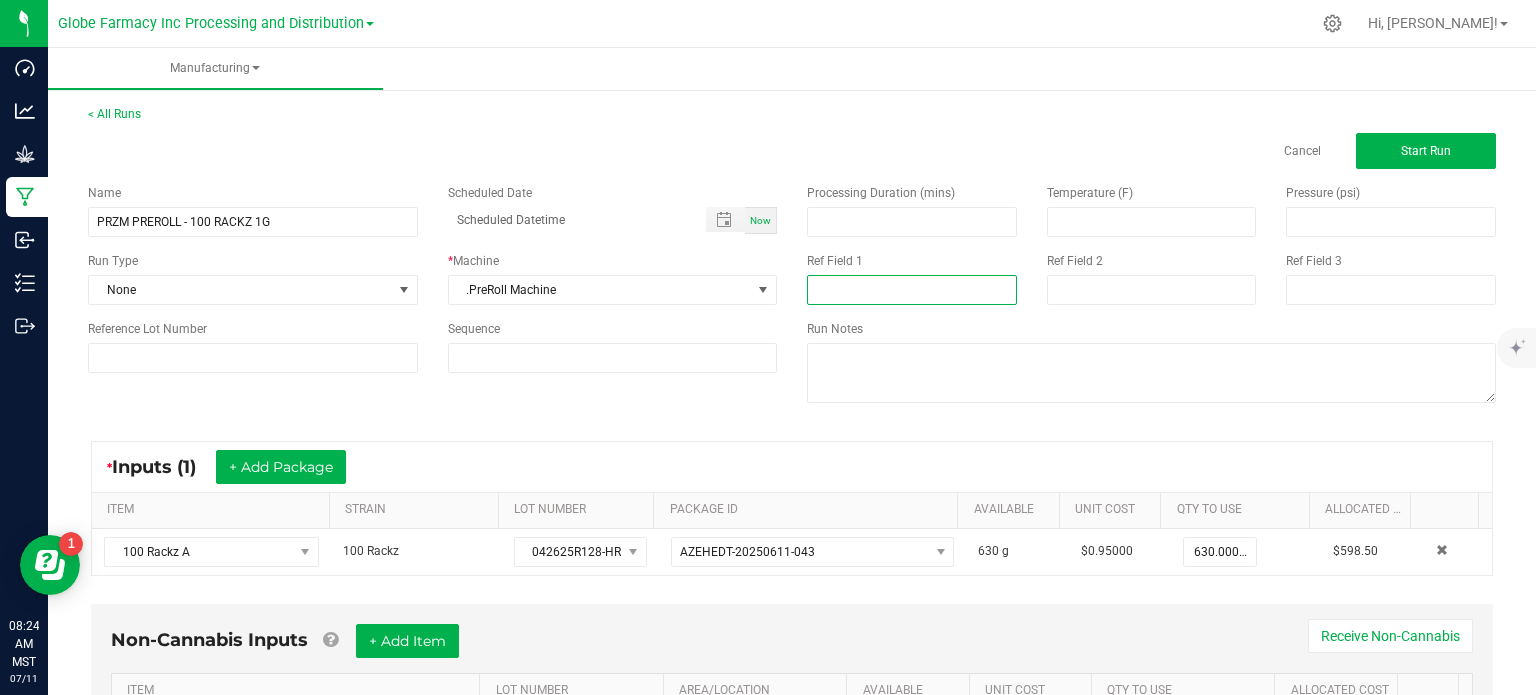 paste on "042625R128-HRUR" 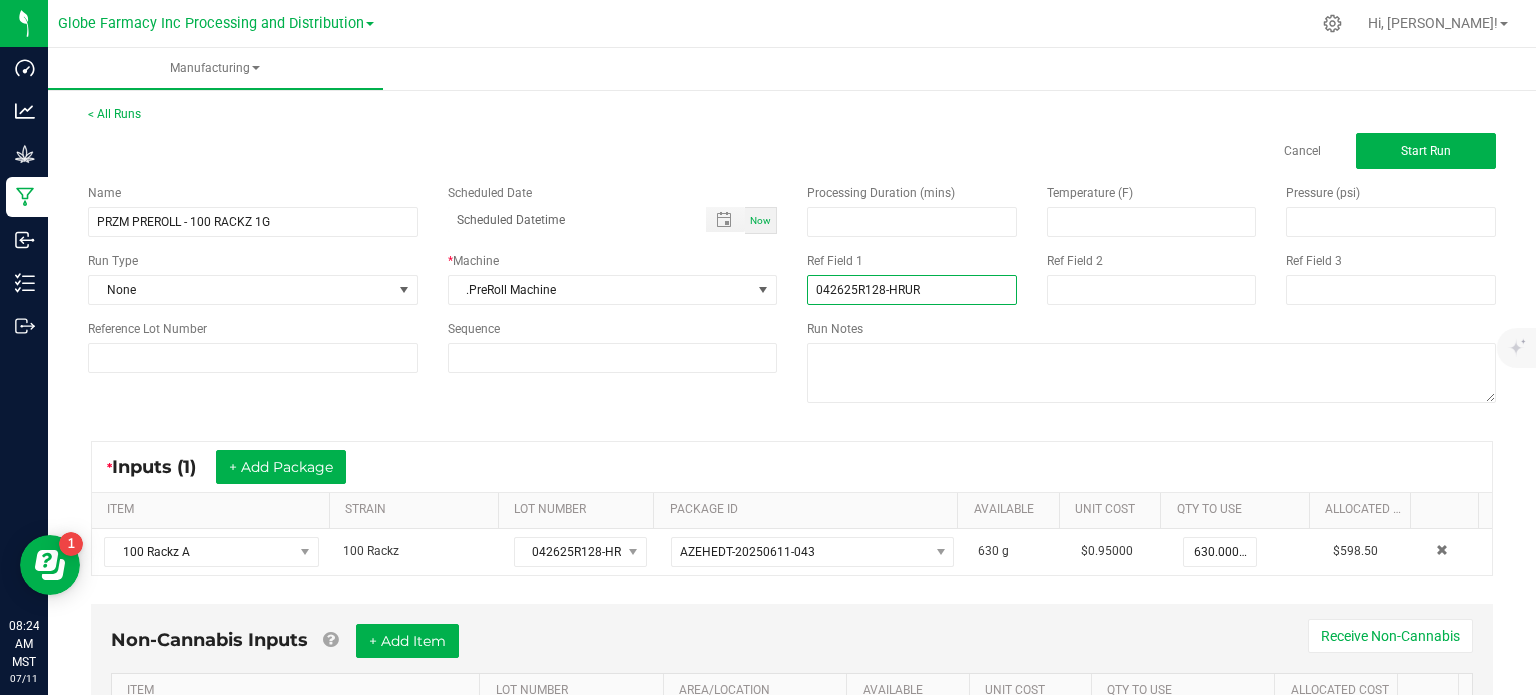 type on "042625R128-HRUR" 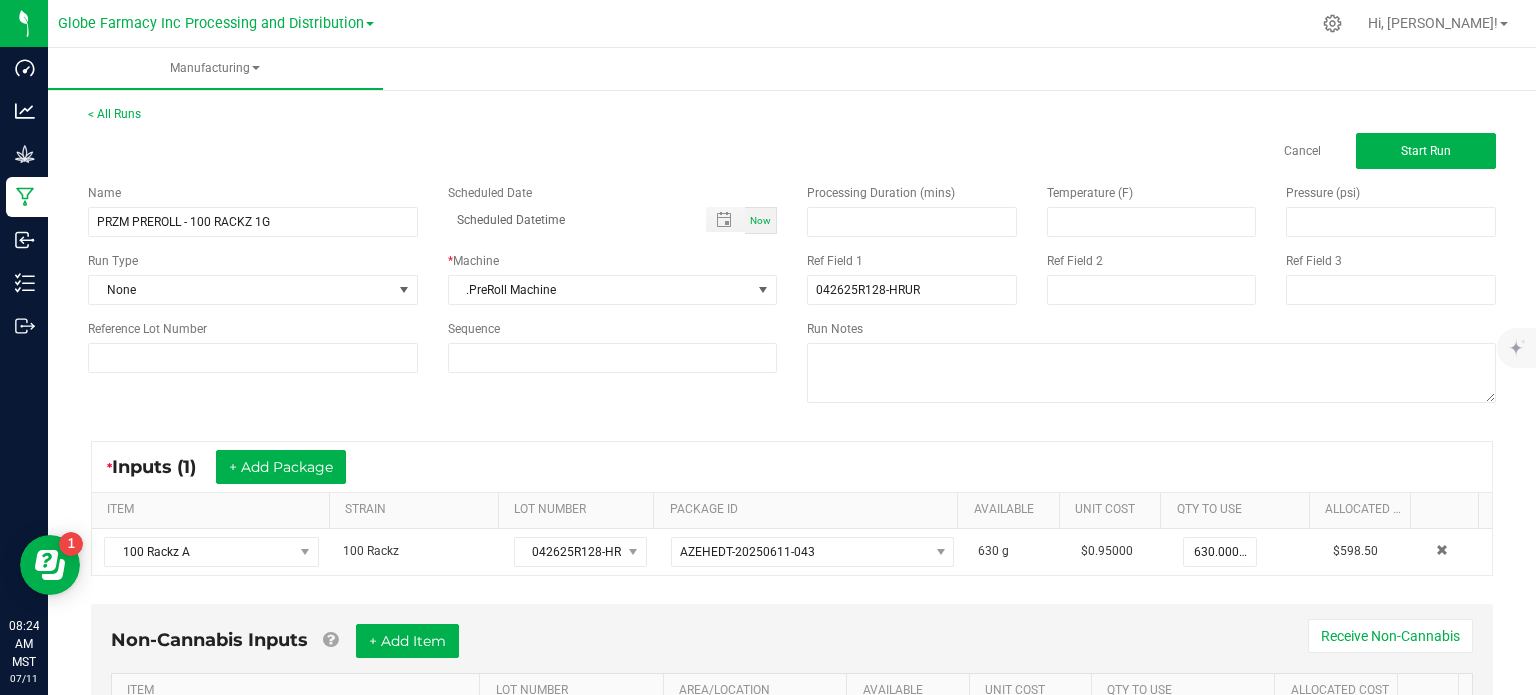 click on "Processing Duration (mins)   Temperature (F)   Pressure (psi)   Ref Field 1  042625R128-HRUR  Ref Field 2   Ref Field 3   Run Notes" at bounding box center (1151, 296) 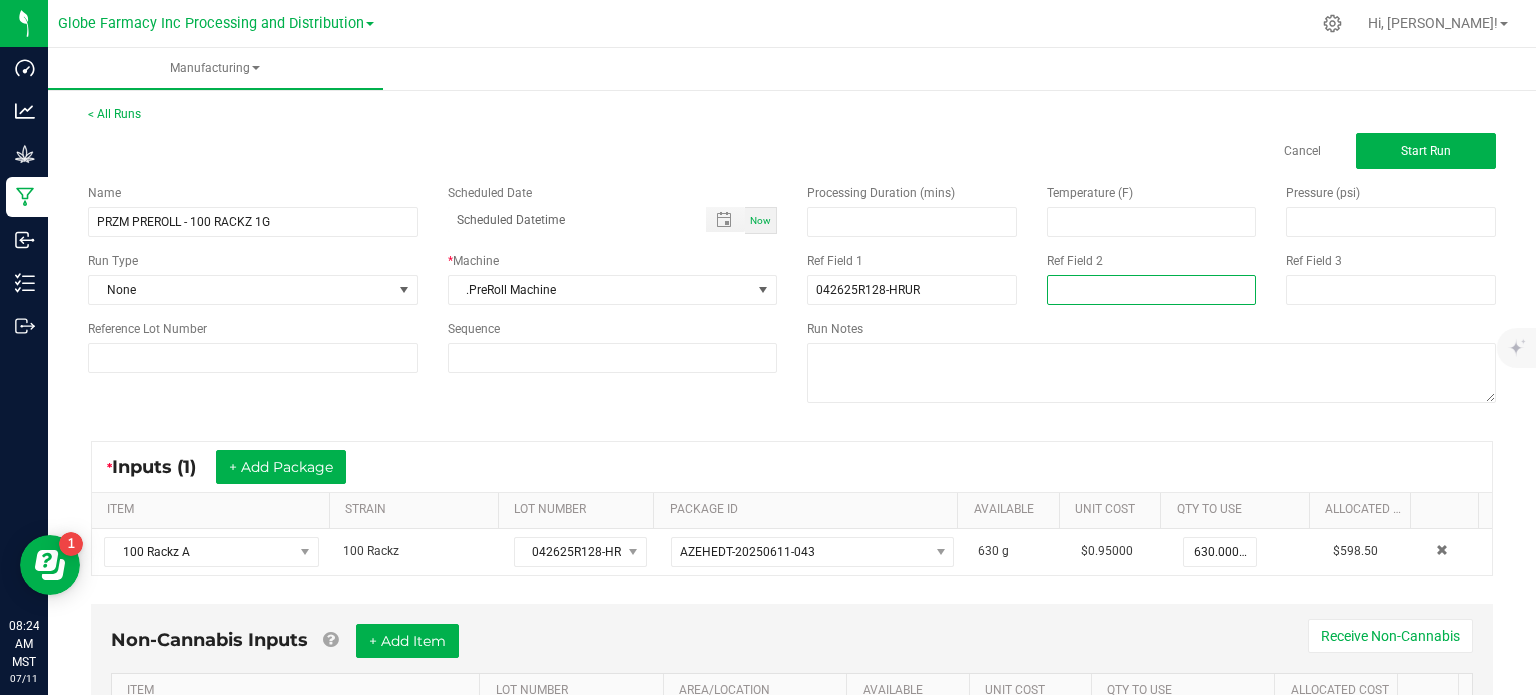 click at bounding box center [1152, 290] 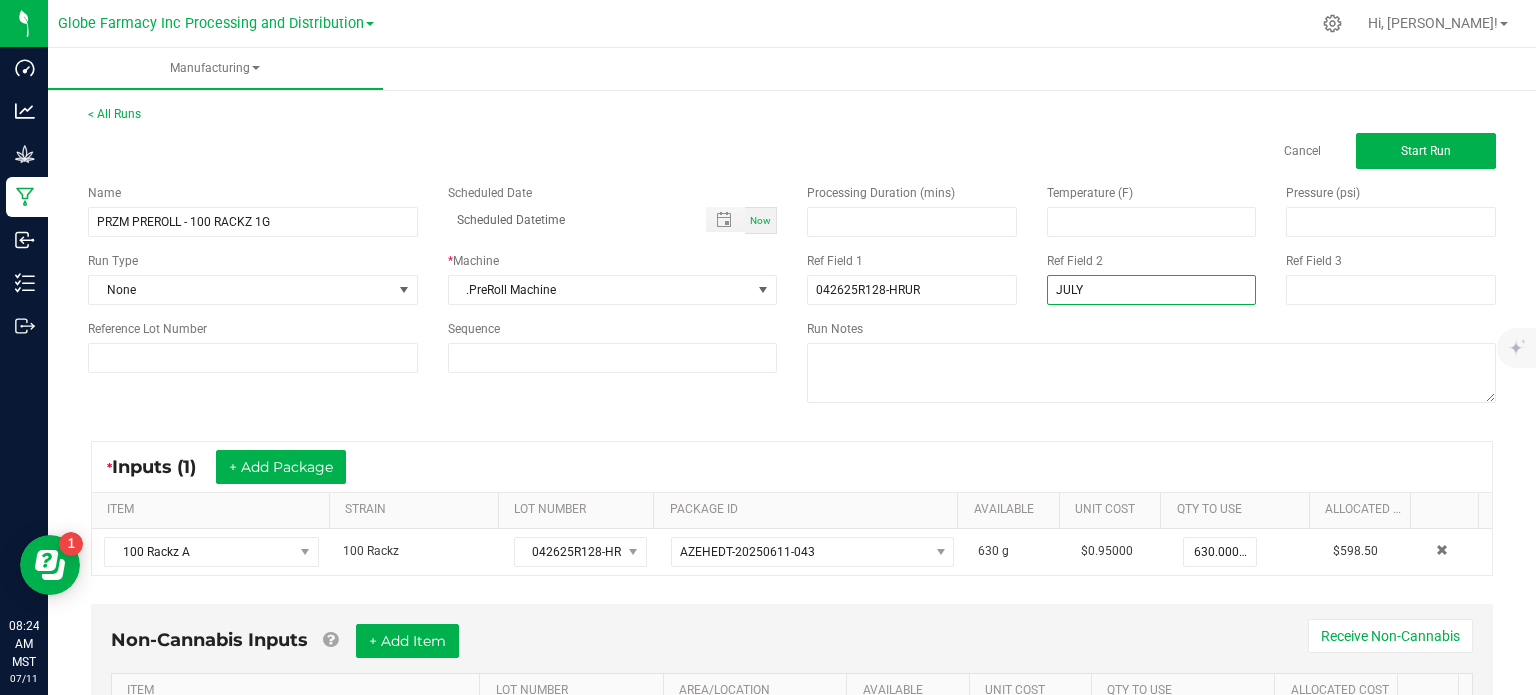 type on "[DATE] PREROLL" 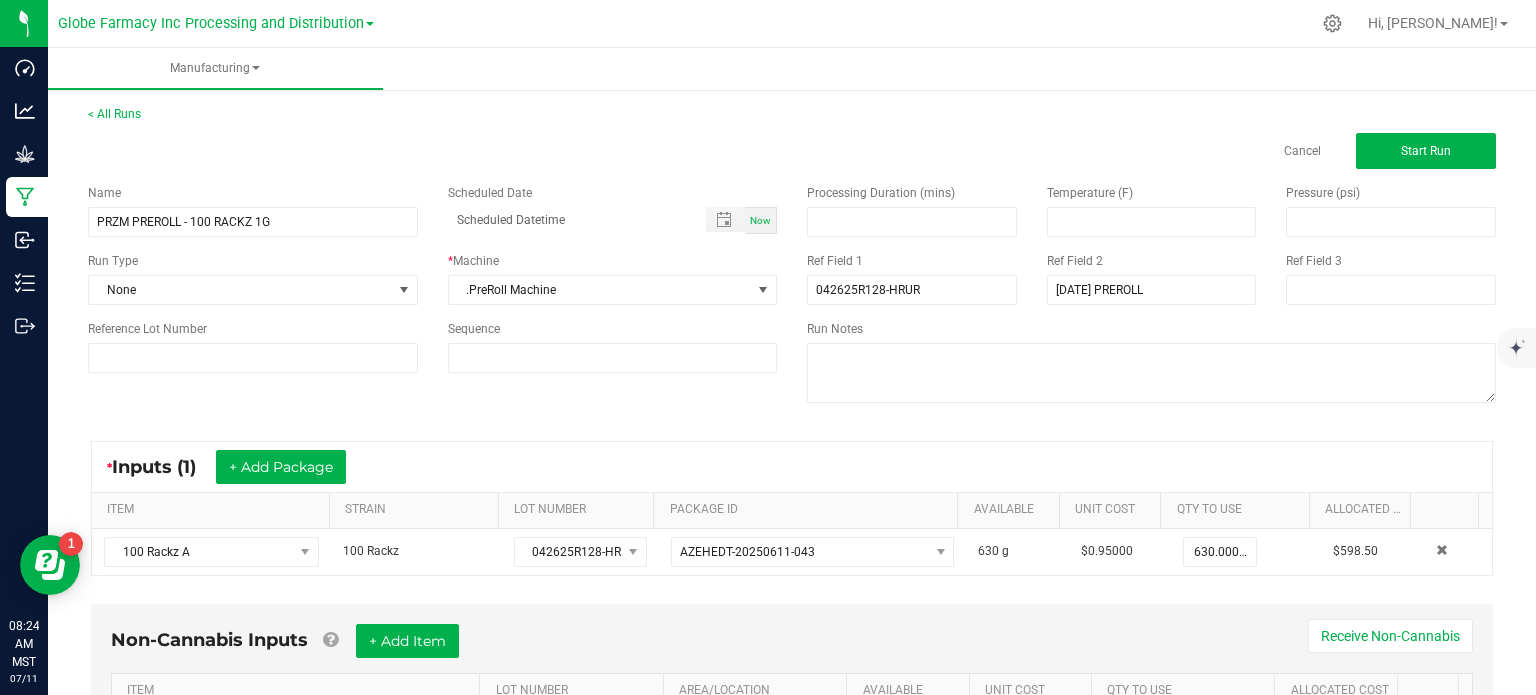 click on "Name  PRZM PREROLL - 100 RACKZ 1G  Scheduled Date  Now  Run Type  None  *   Machine  .PreRoll Machine  Reference Lot Number   Sequence   Processing Duration (mins)   Temperature (F)   Pressure (psi)   Ref Field 1  042625R128-HRUR  Ref Field [DATE] PREROLL  Ref Field 3   Run Notes" at bounding box center [792, 296] 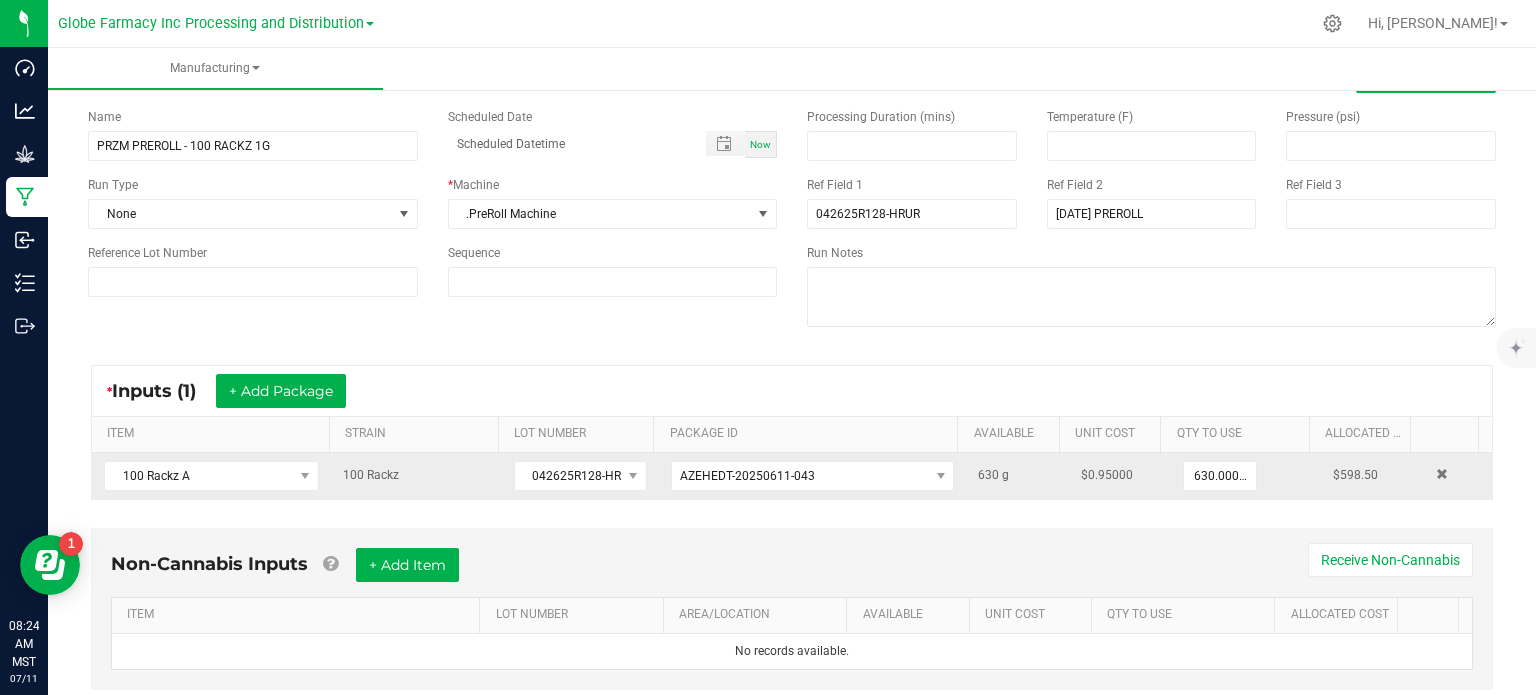 scroll, scrollTop: 125, scrollLeft: 0, axis: vertical 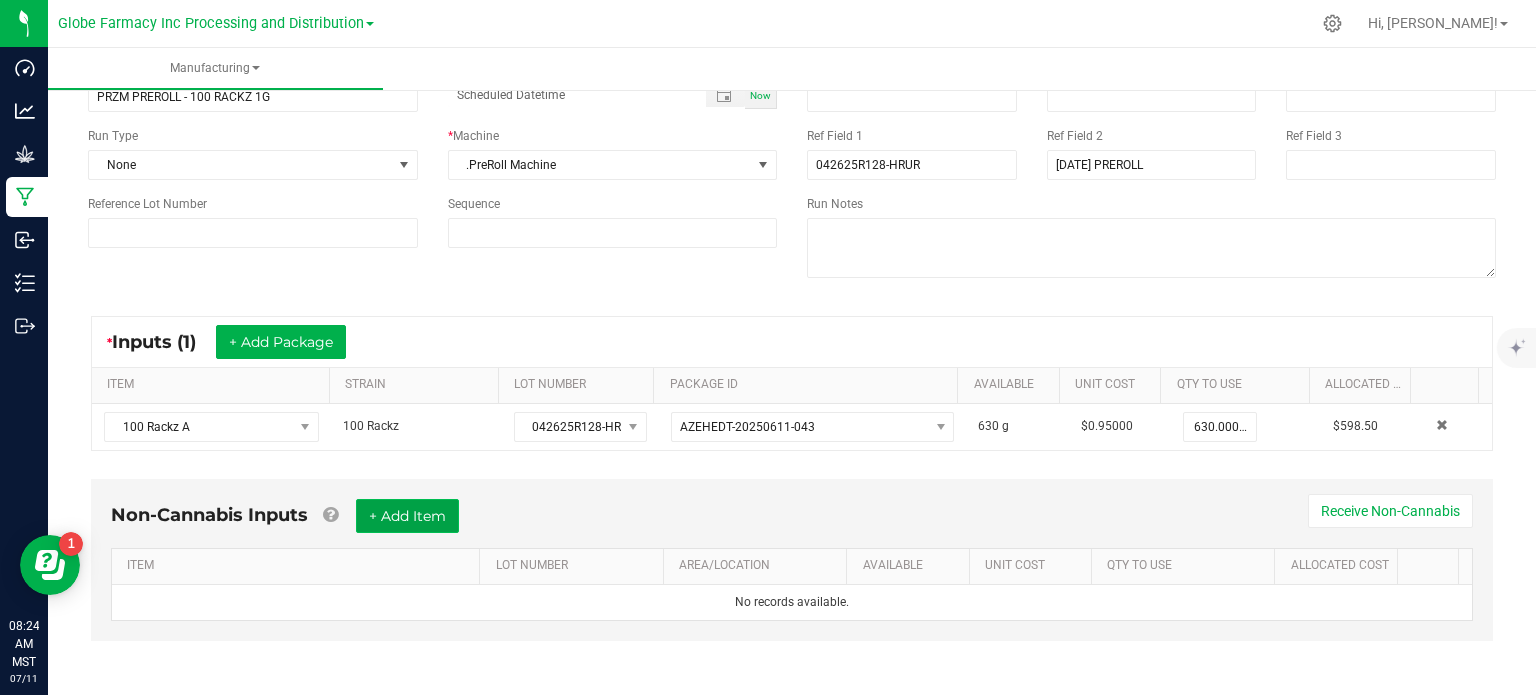 click on "+ Add Item" at bounding box center [407, 516] 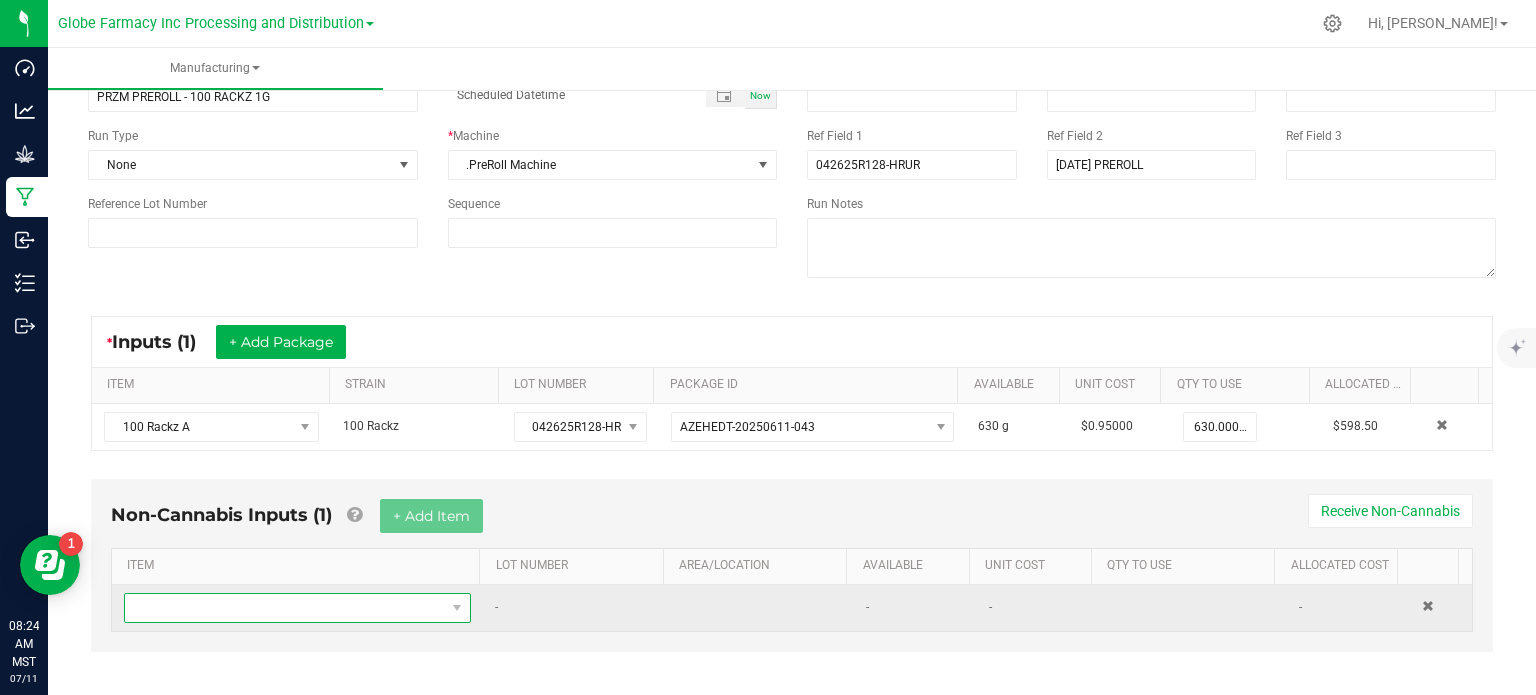 click at bounding box center [285, 608] 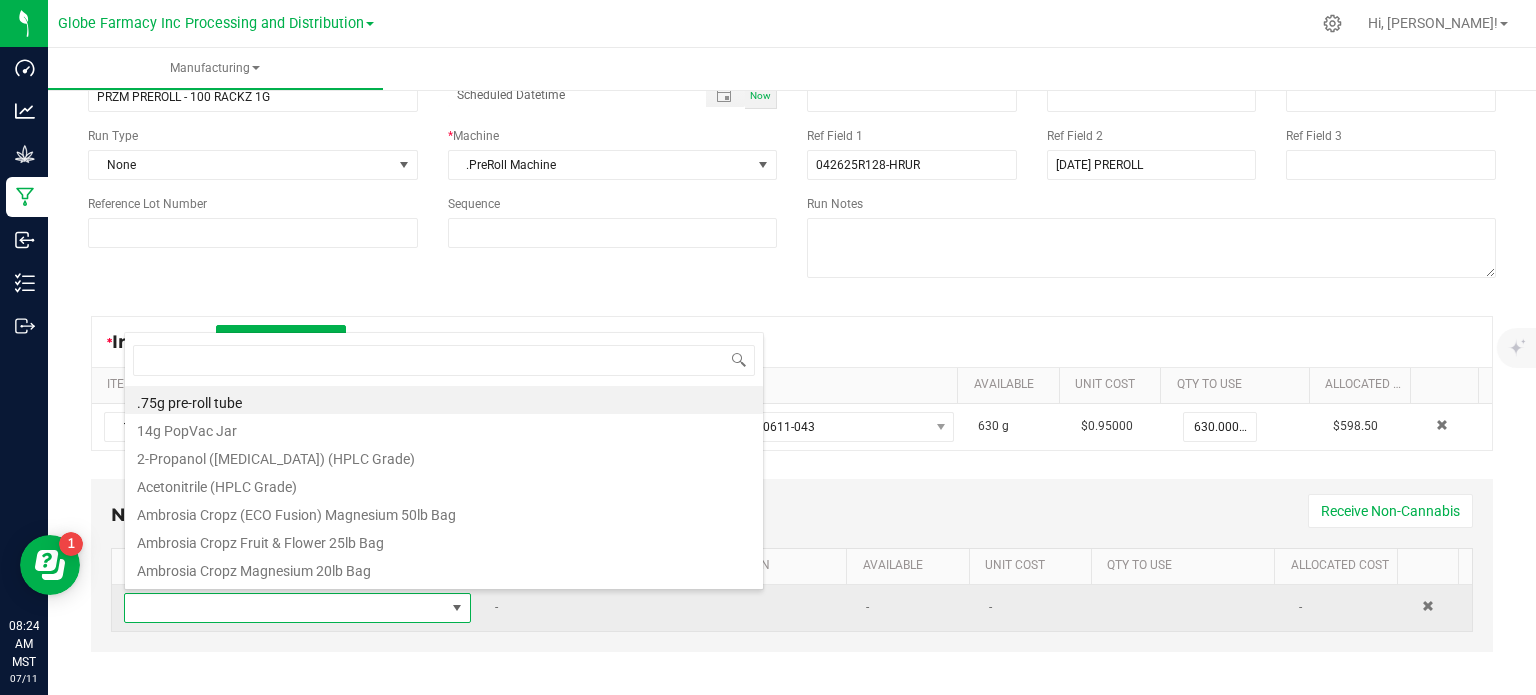 scroll, scrollTop: 0, scrollLeft: 0, axis: both 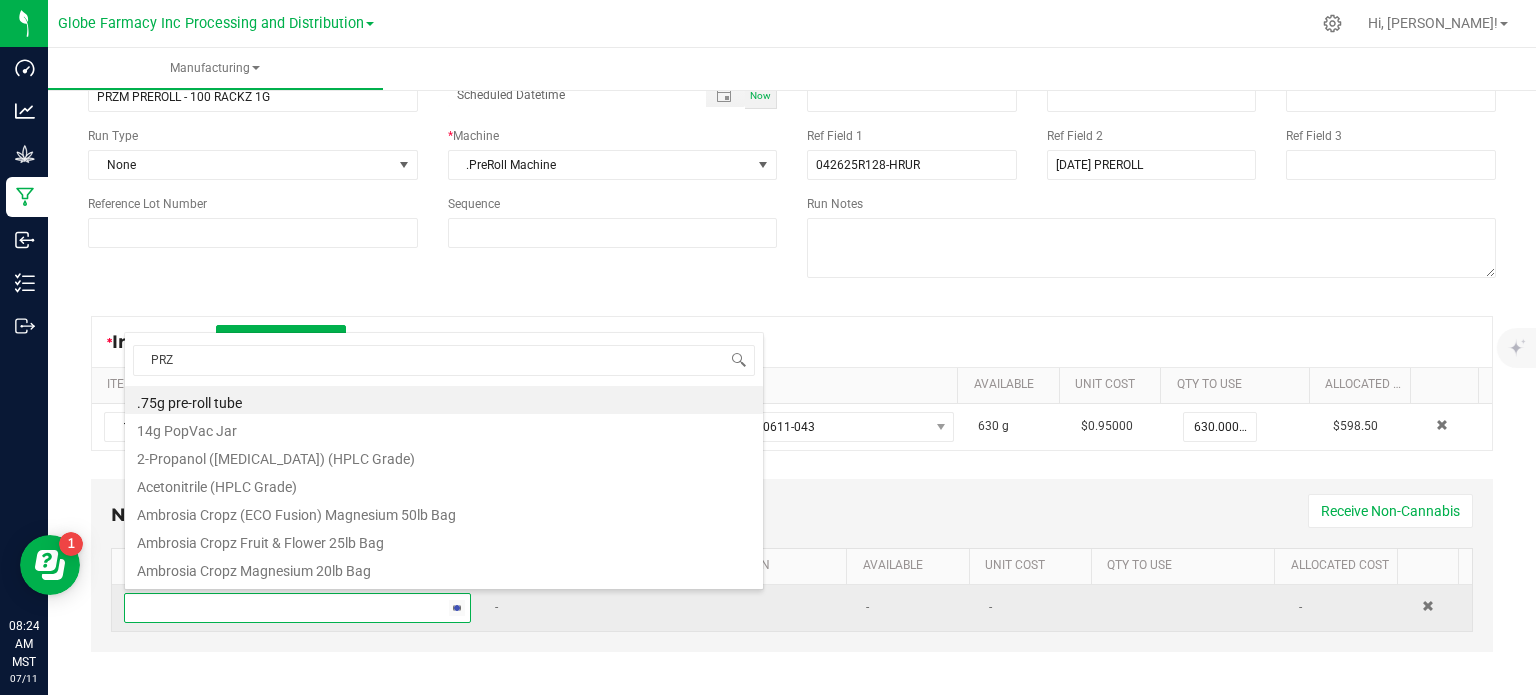 type on "PRZM" 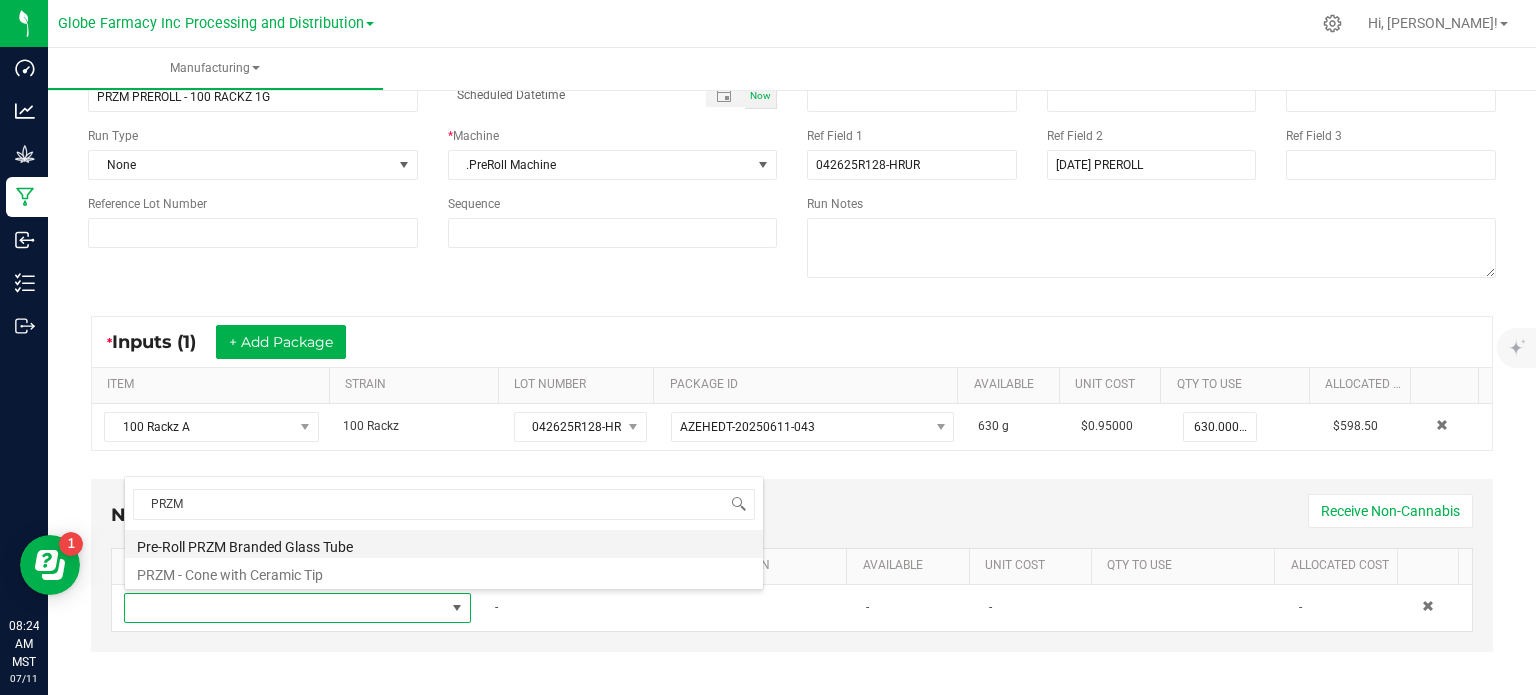 click on "Pre-Roll PRZM Branded Glass Tube" at bounding box center (444, 544) 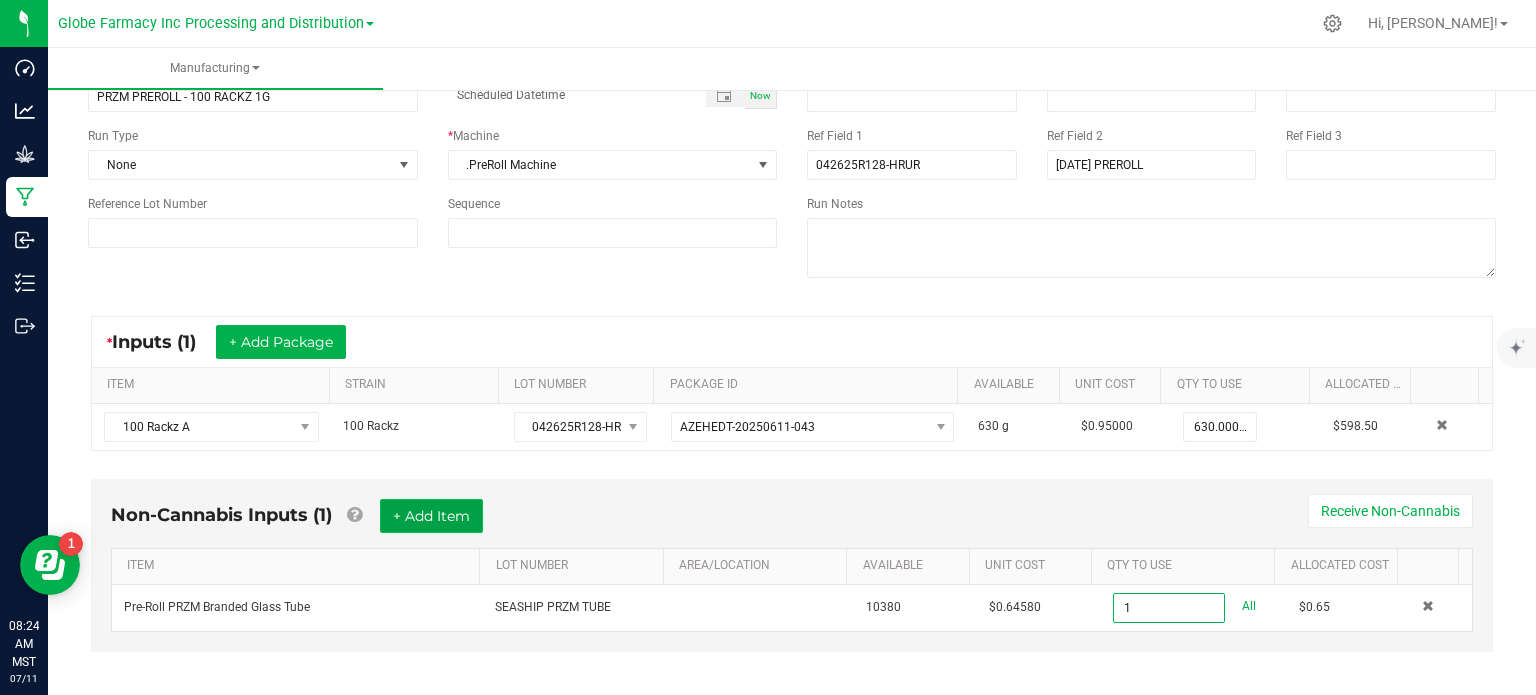type on "1 ea" 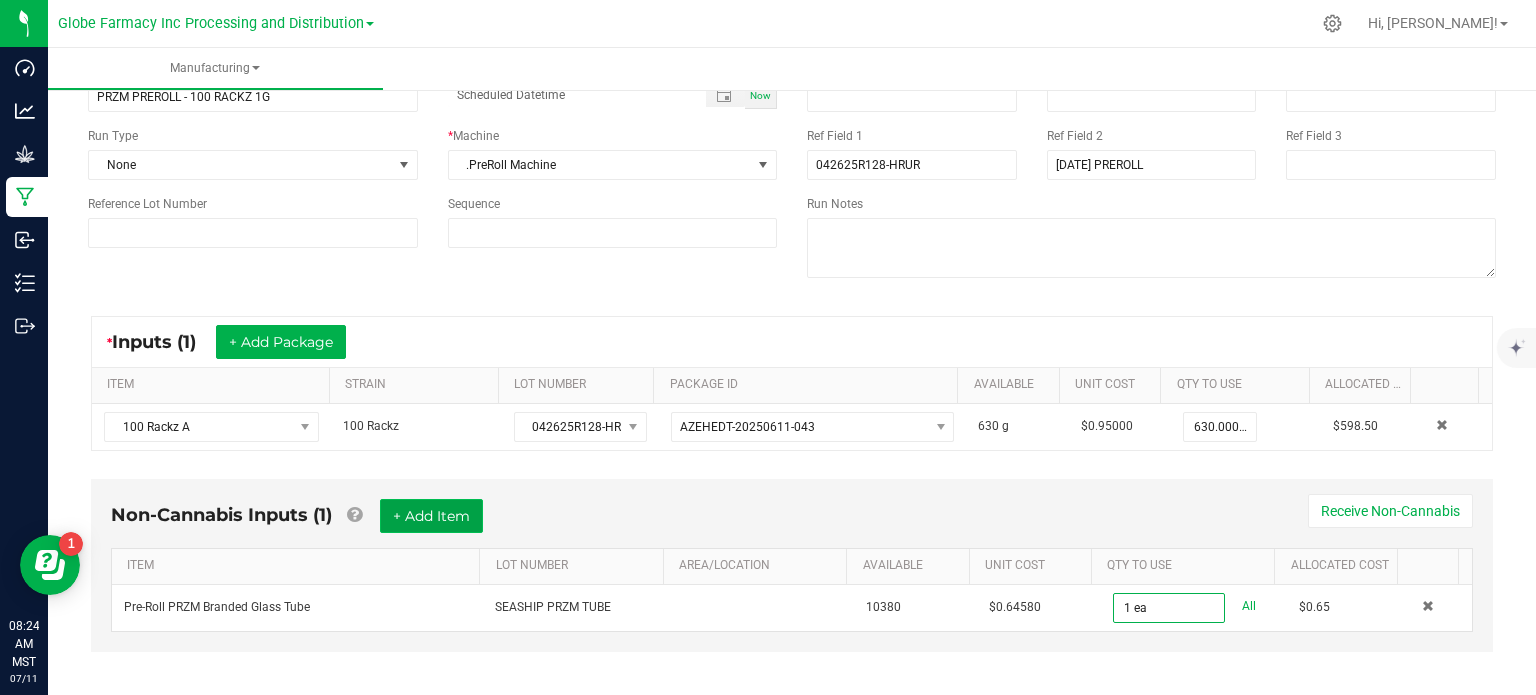 click on "+ Add Item" at bounding box center (431, 516) 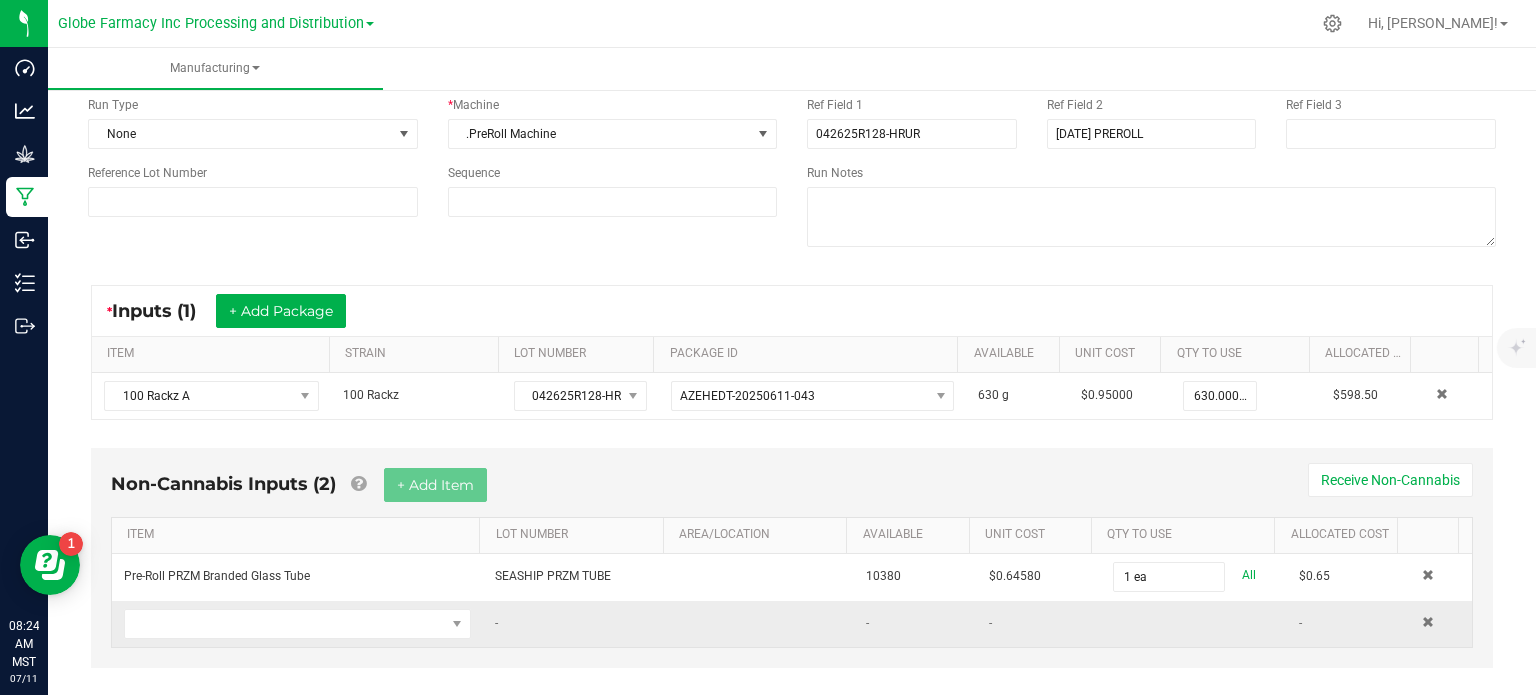 scroll, scrollTop: 182, scrollLeft: 0, axis: vertical 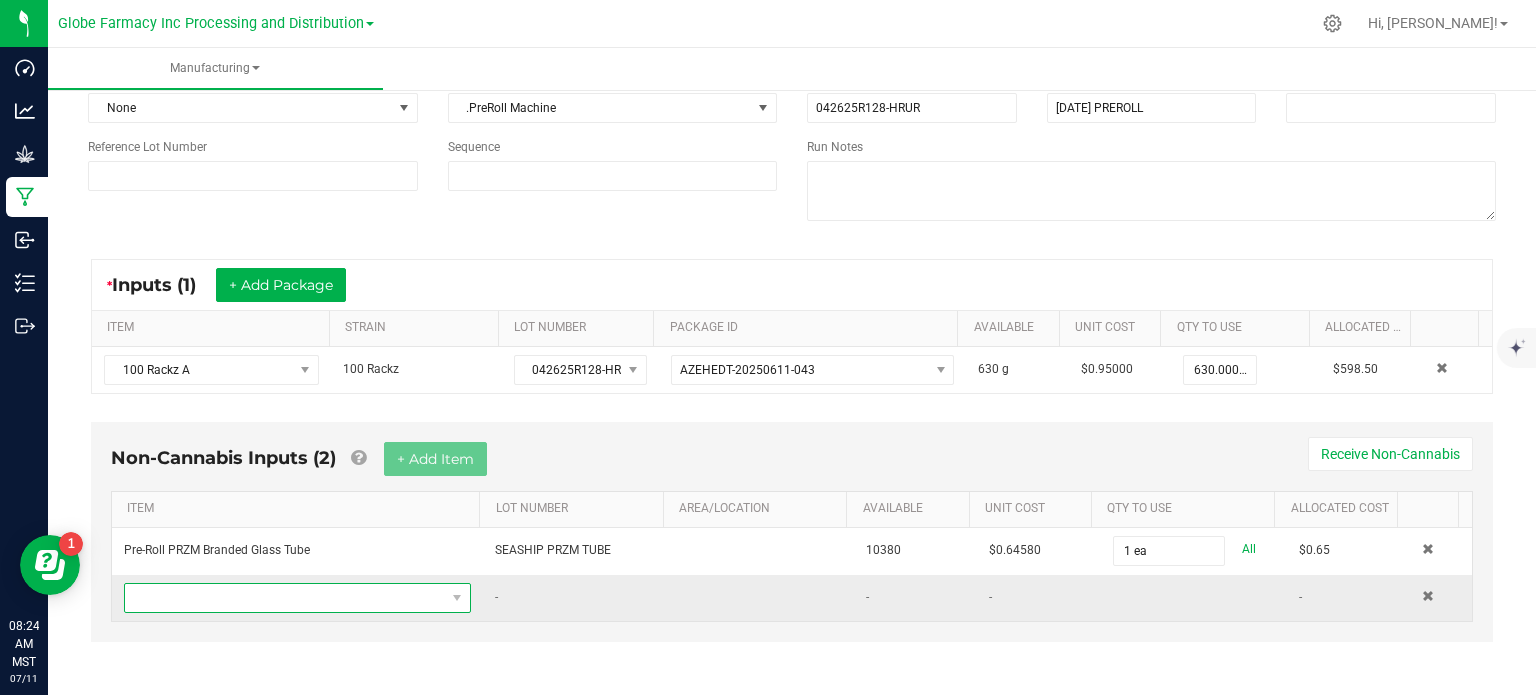 click at bounding box center (285, 598) 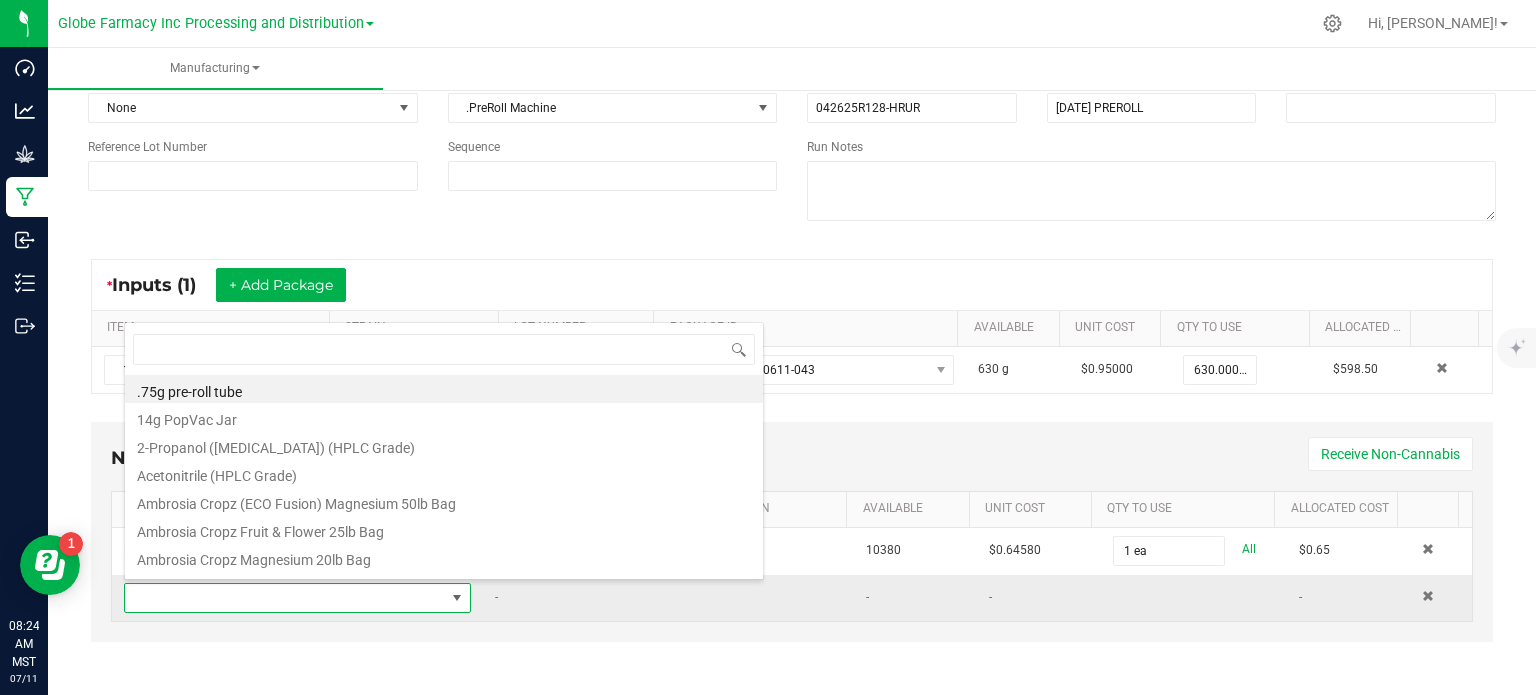 scroll, scrollTop: 0, scrollLeft: 0, axis: both 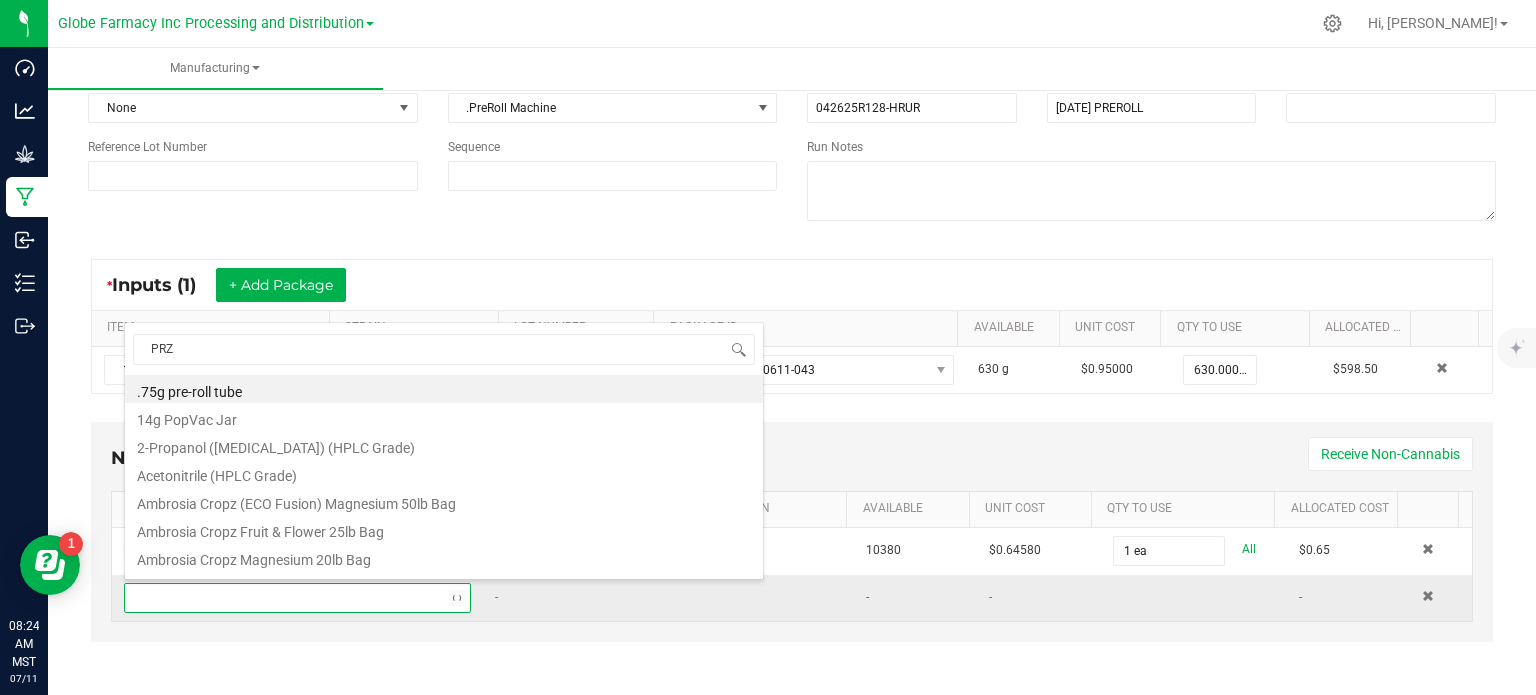 type on "PRZM" 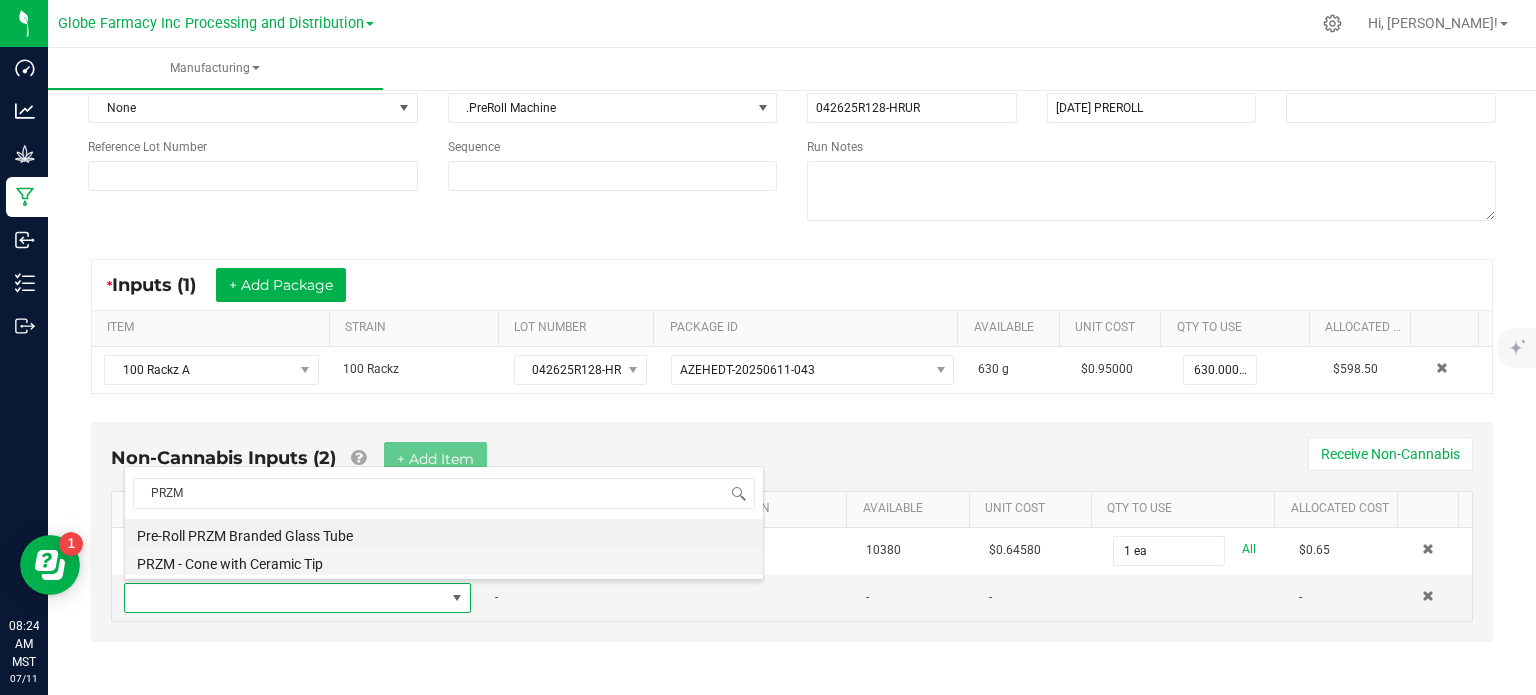 click on "PRZM - Cone with Ceramic Tip" at bounding box center (444, 561) 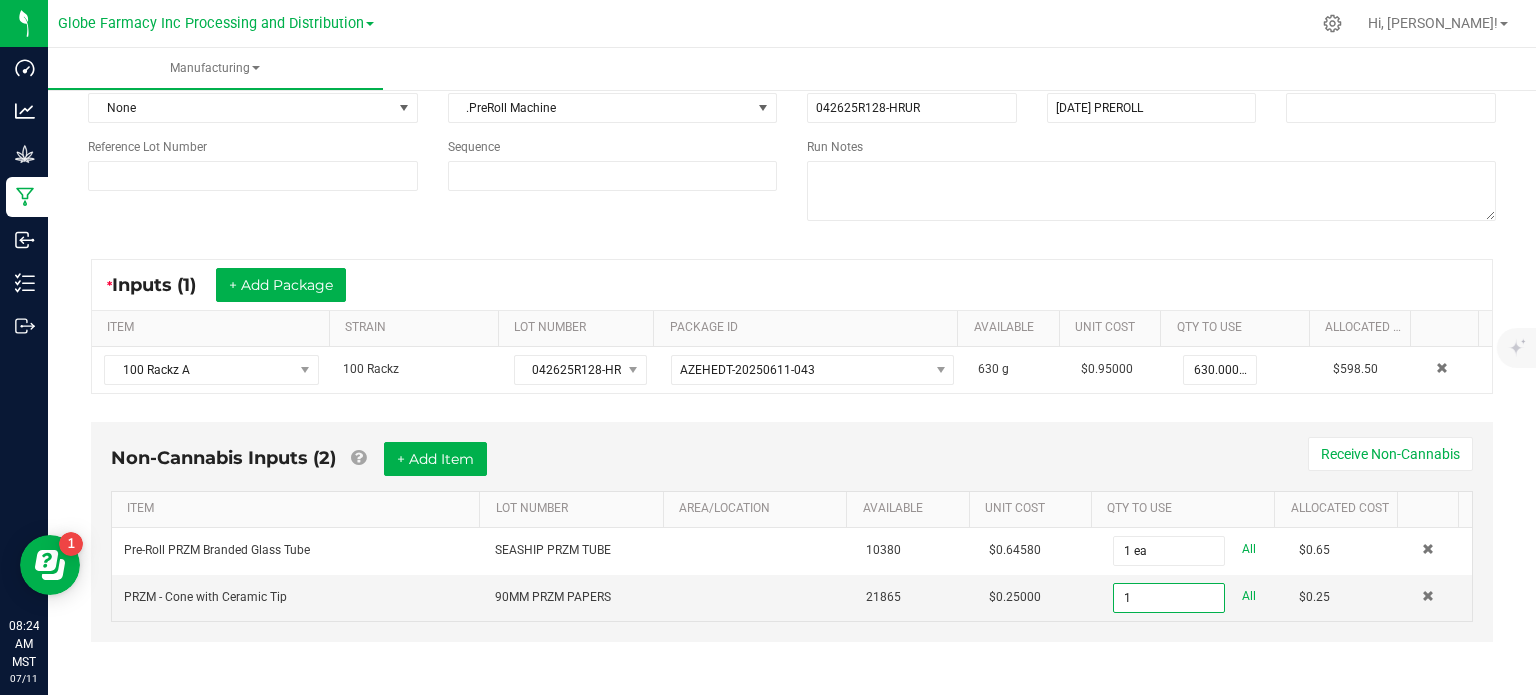 type on "1 ea" 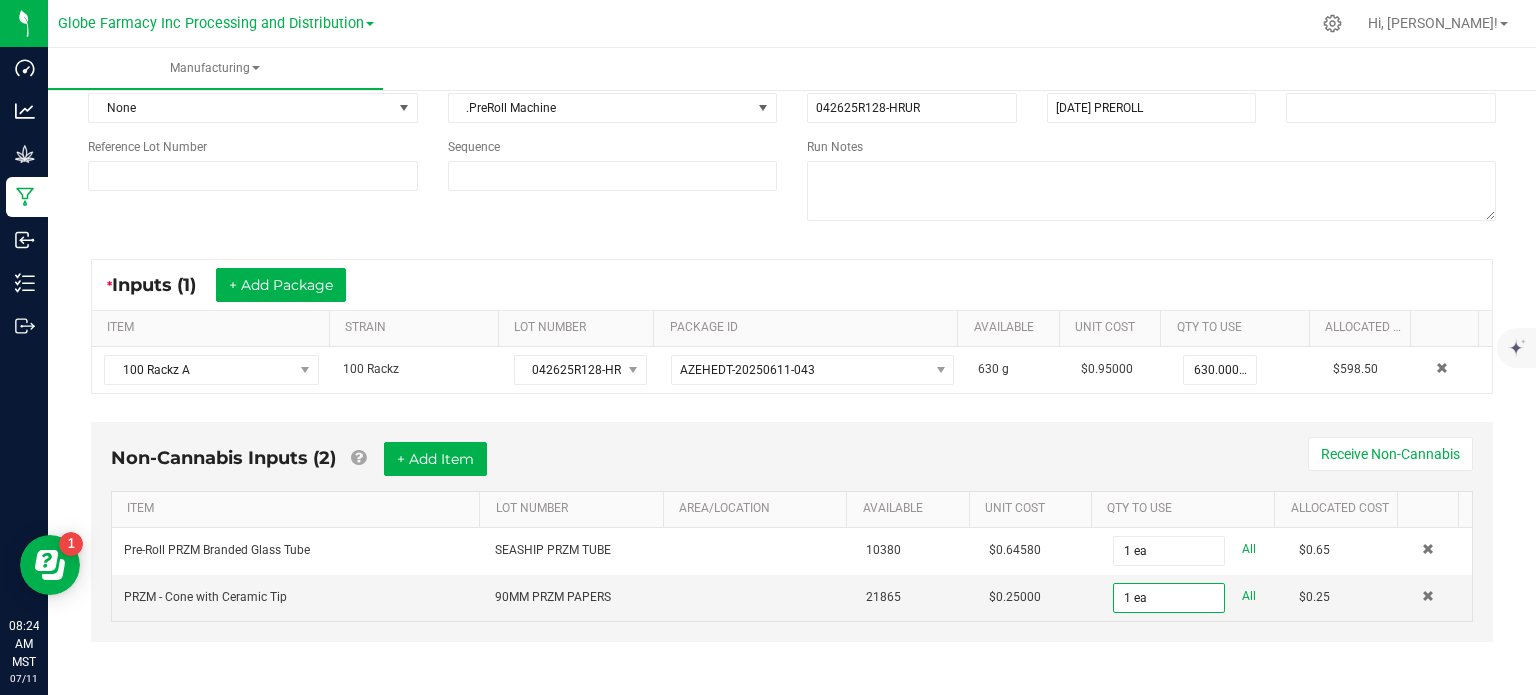 click on "Non-Cannabis Inputs (2)  + Add Item   Receive Non-Cannabis  ITEM LOT NUMBER AREA/LOCATION AVAILABLE Unit Cost QTY TO USE Allocated Cost  Pre-Roll PRZM Branded Glass Tube   SEASHIP PRZM TUBE      10380    $0.64580  1 ea All  $0.65   PRZM - Cone with Ceramic Tip   90MM PRZM PAPERS      21865    $0.25000  1 ea All  $0.25" at bounding box center (792, 546) 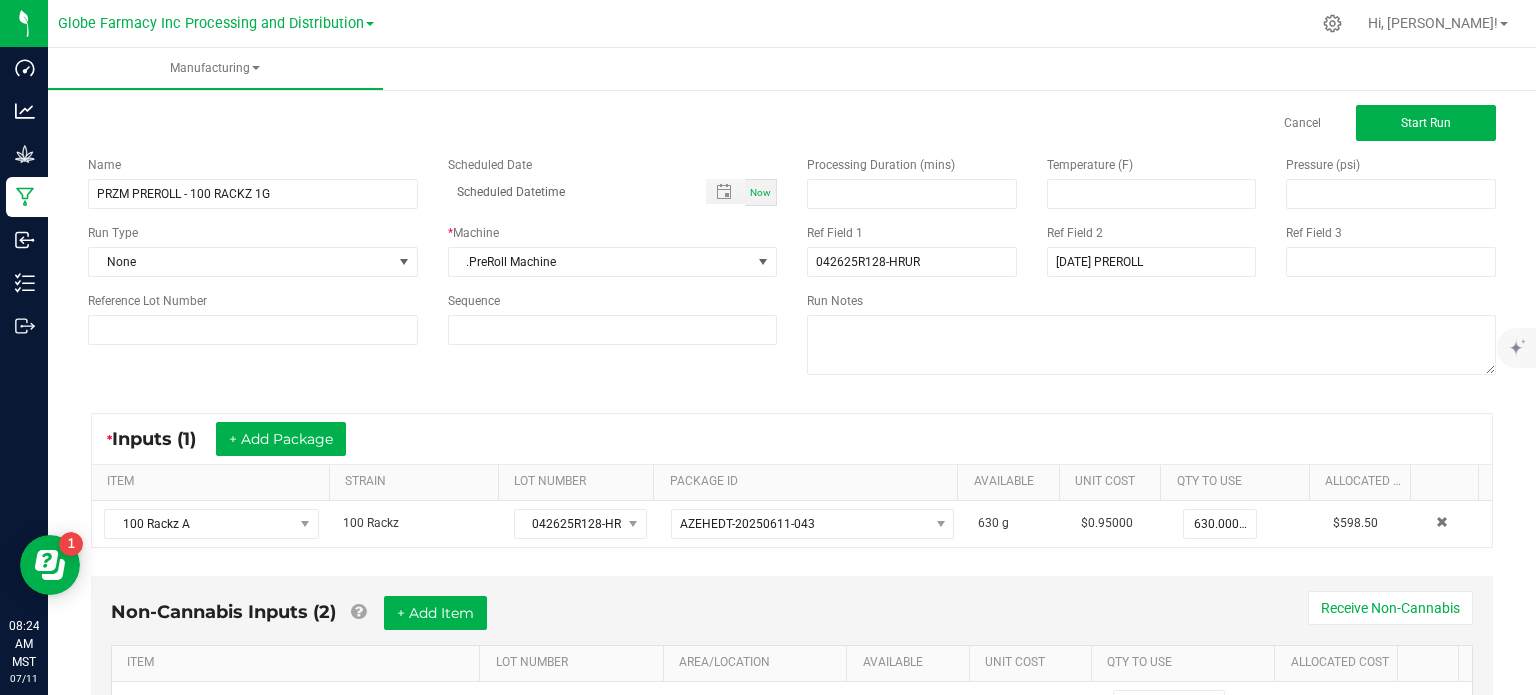 scroll, scrollTop: 0, scrollLeft: 0, axis: both 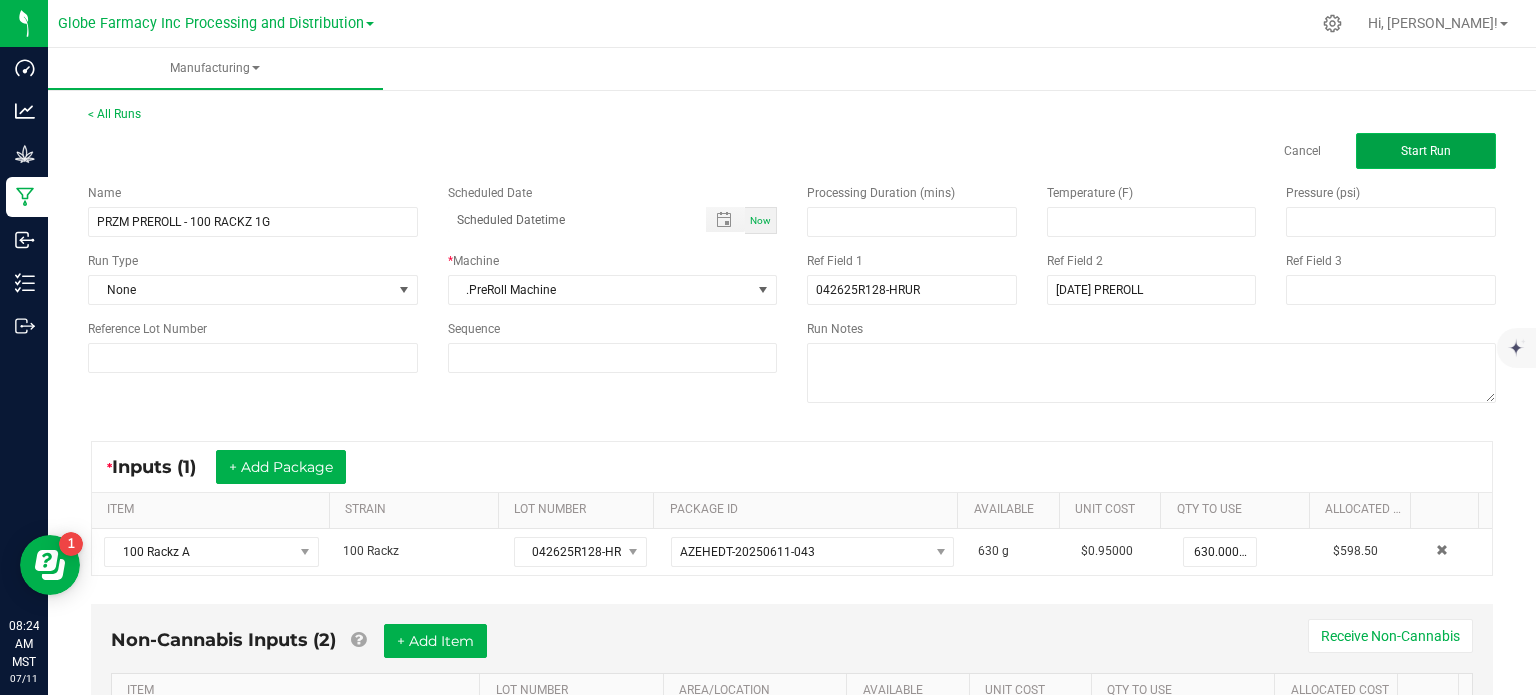 click on "Start Run" 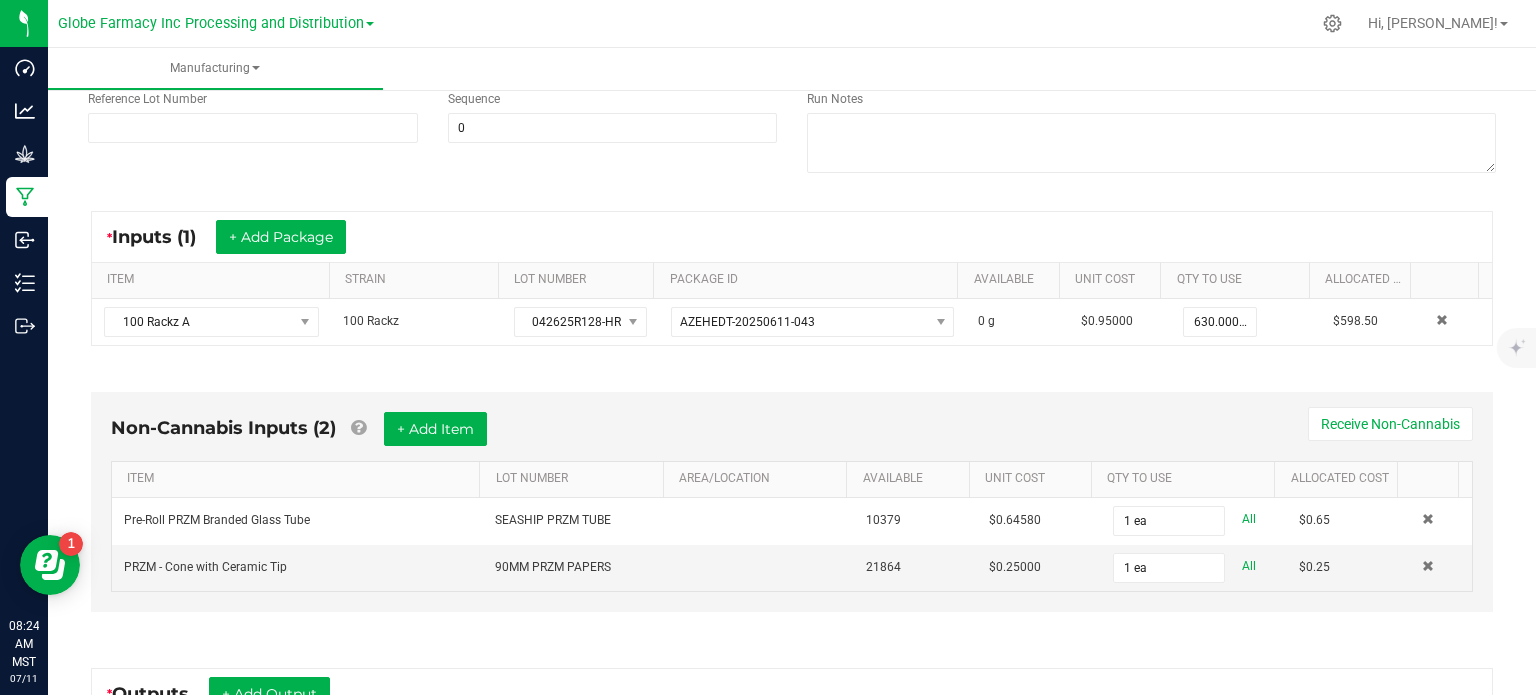 scroll, scrollTop: 400, scrollLeft: 0, axis: vertical 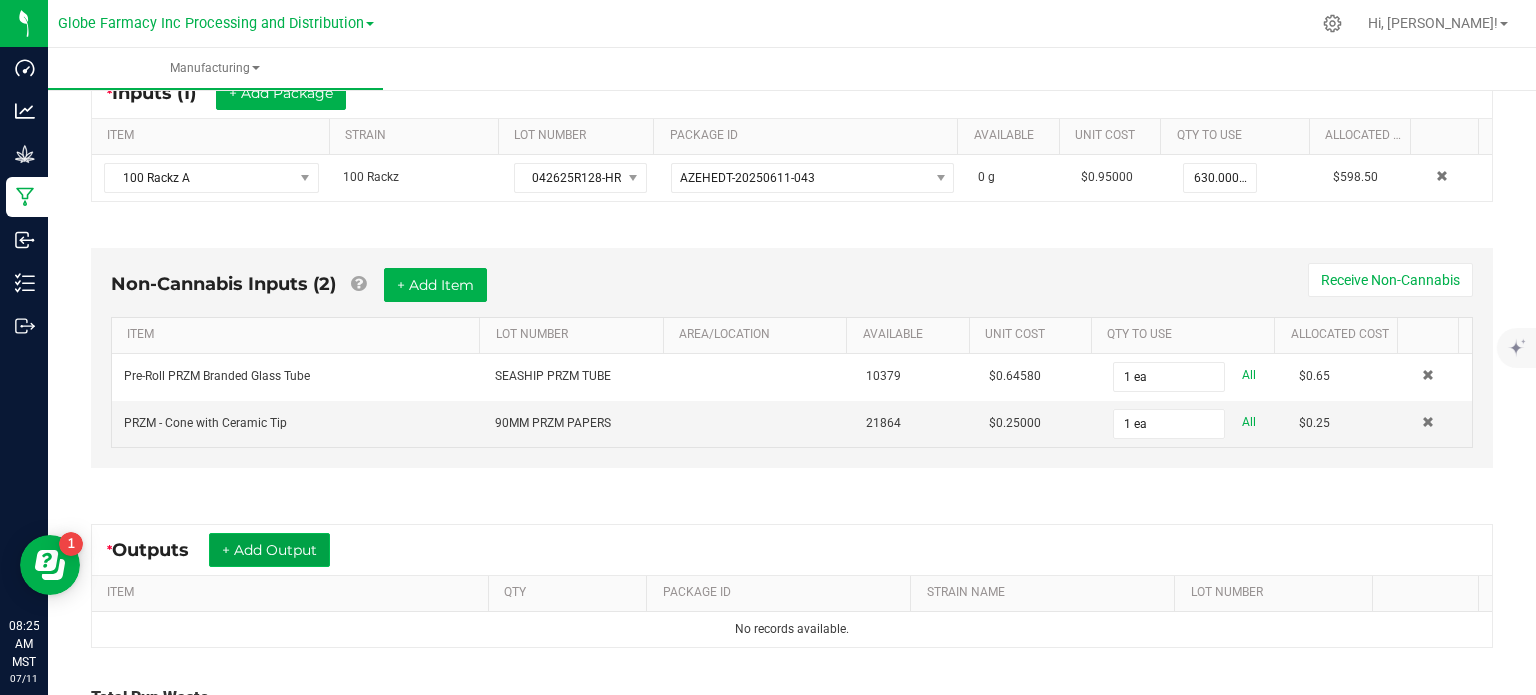 click on "+ Add Output" at bounding box center (269, 550) 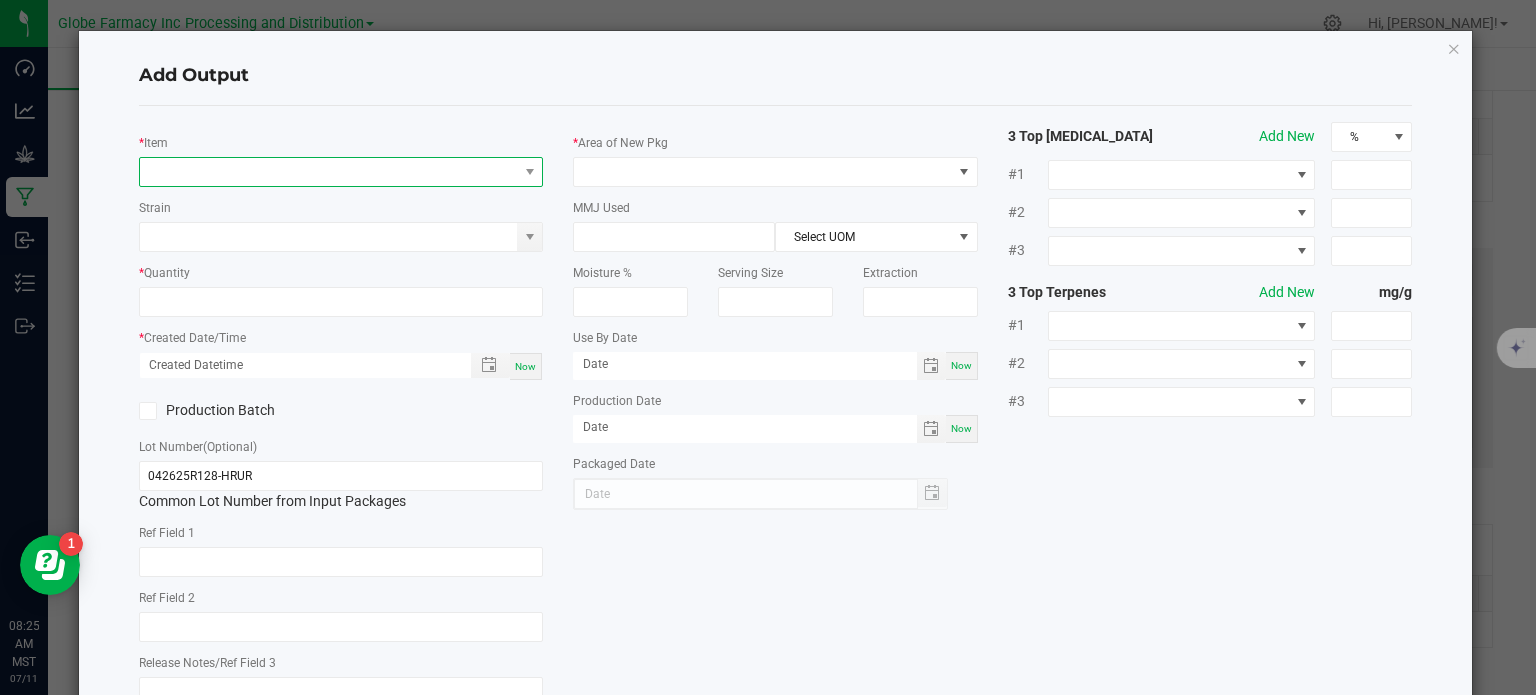 click at bounding box center (329, 172) 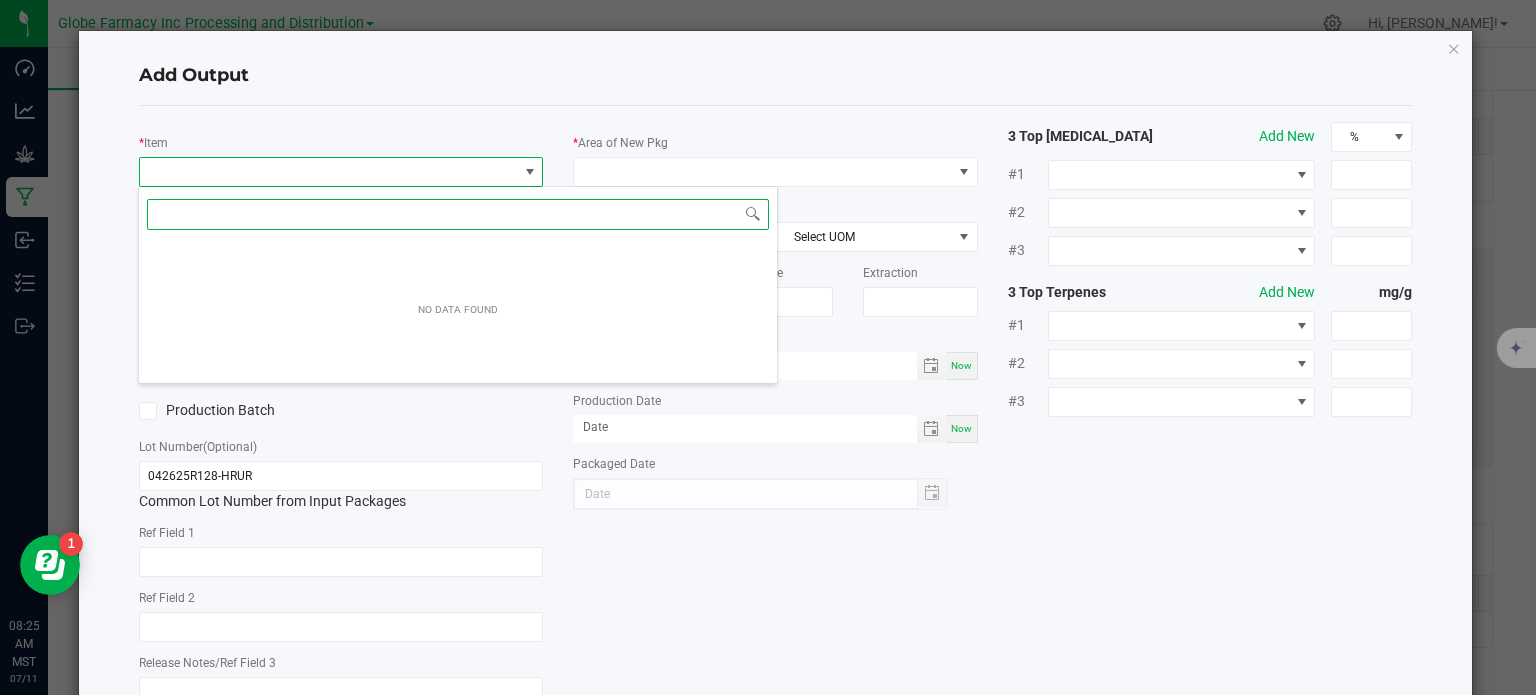 scroll, scrollTop: 99970, scrollLeft: 99600, axis: both 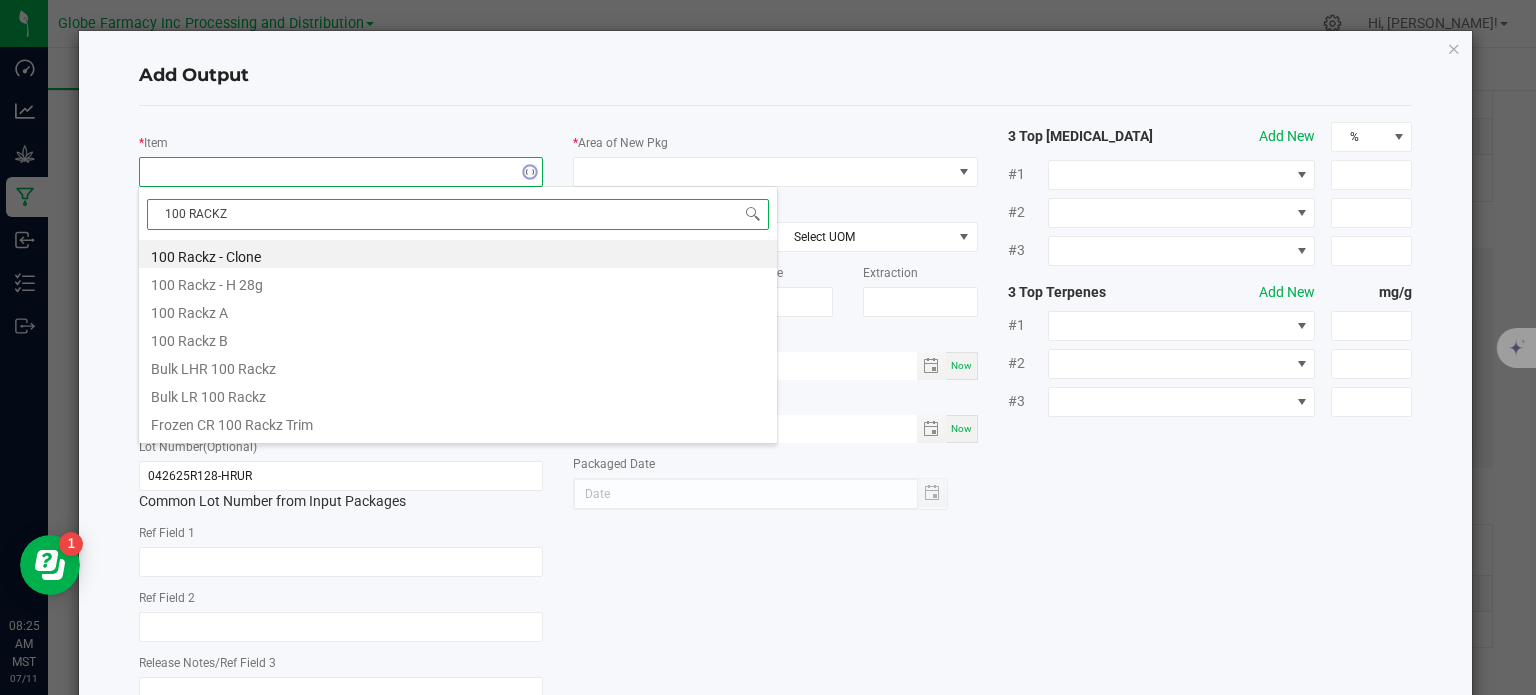 type on "100 RACKZ B" 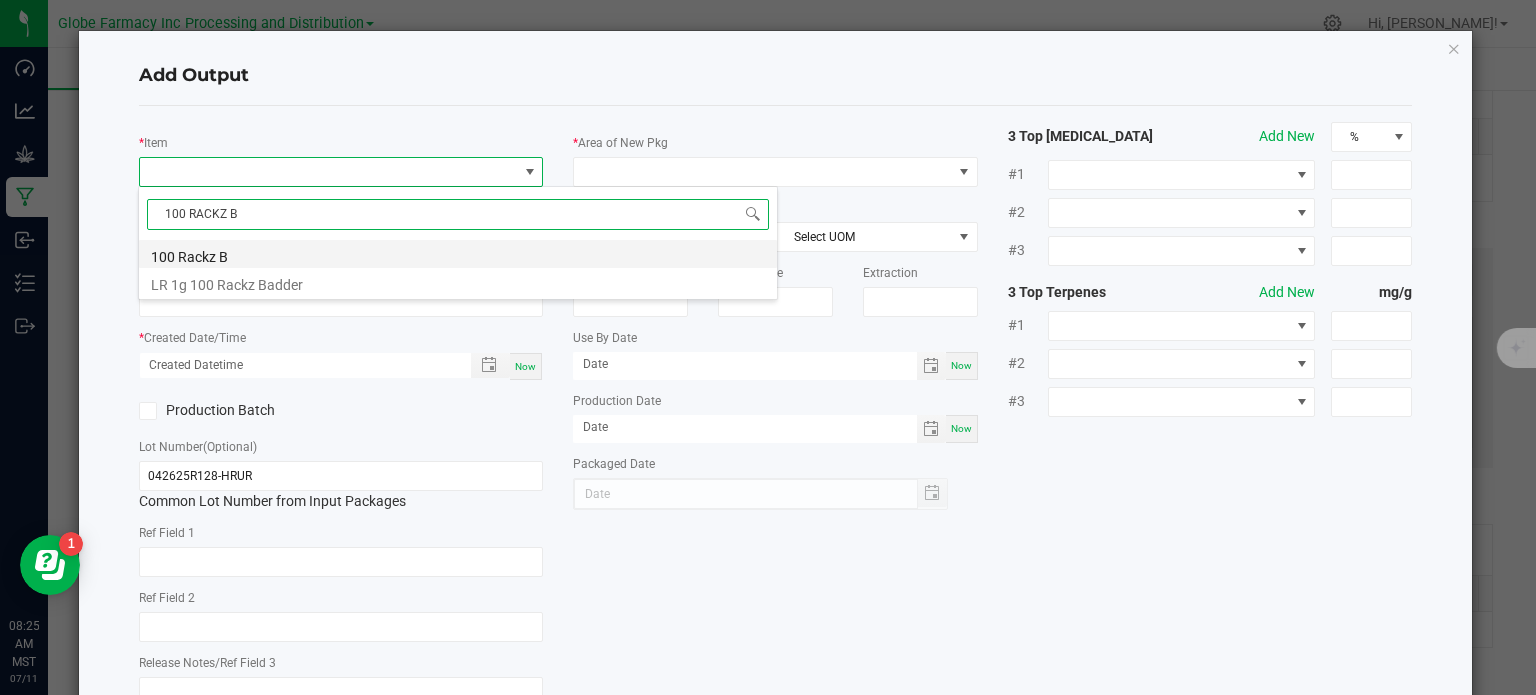click on "100 Rackz B" at bounding box center [458, 254] 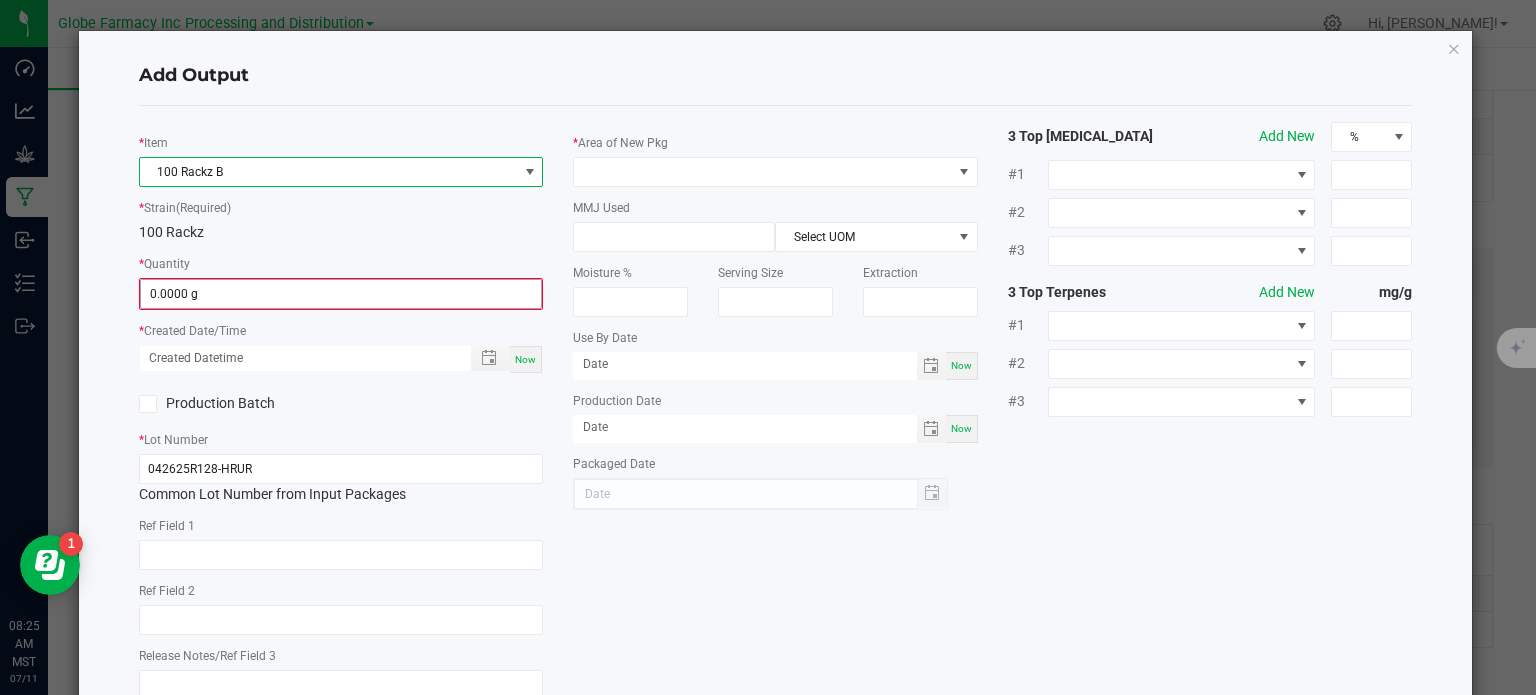 click on "0.0000 g" at bounding box center [341, 294] 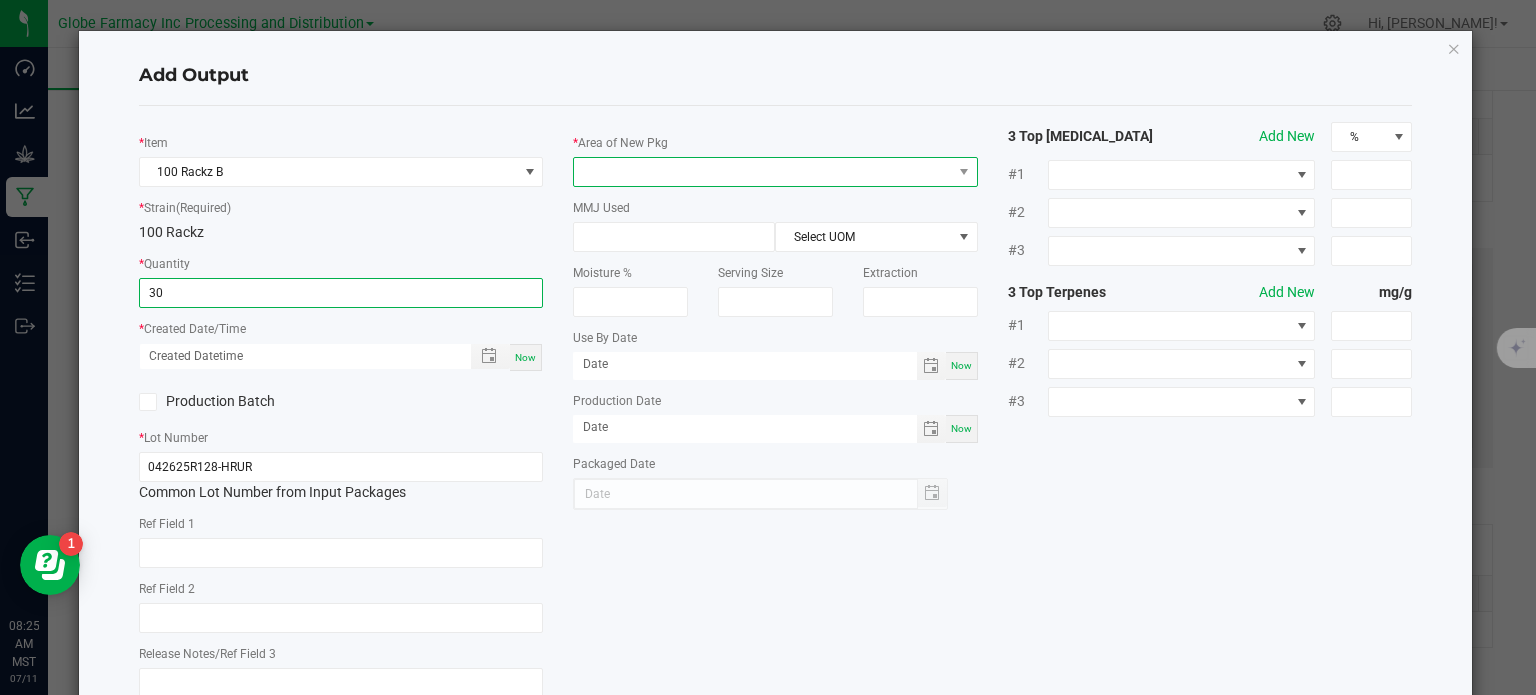 click at bounding box center [763, 172] 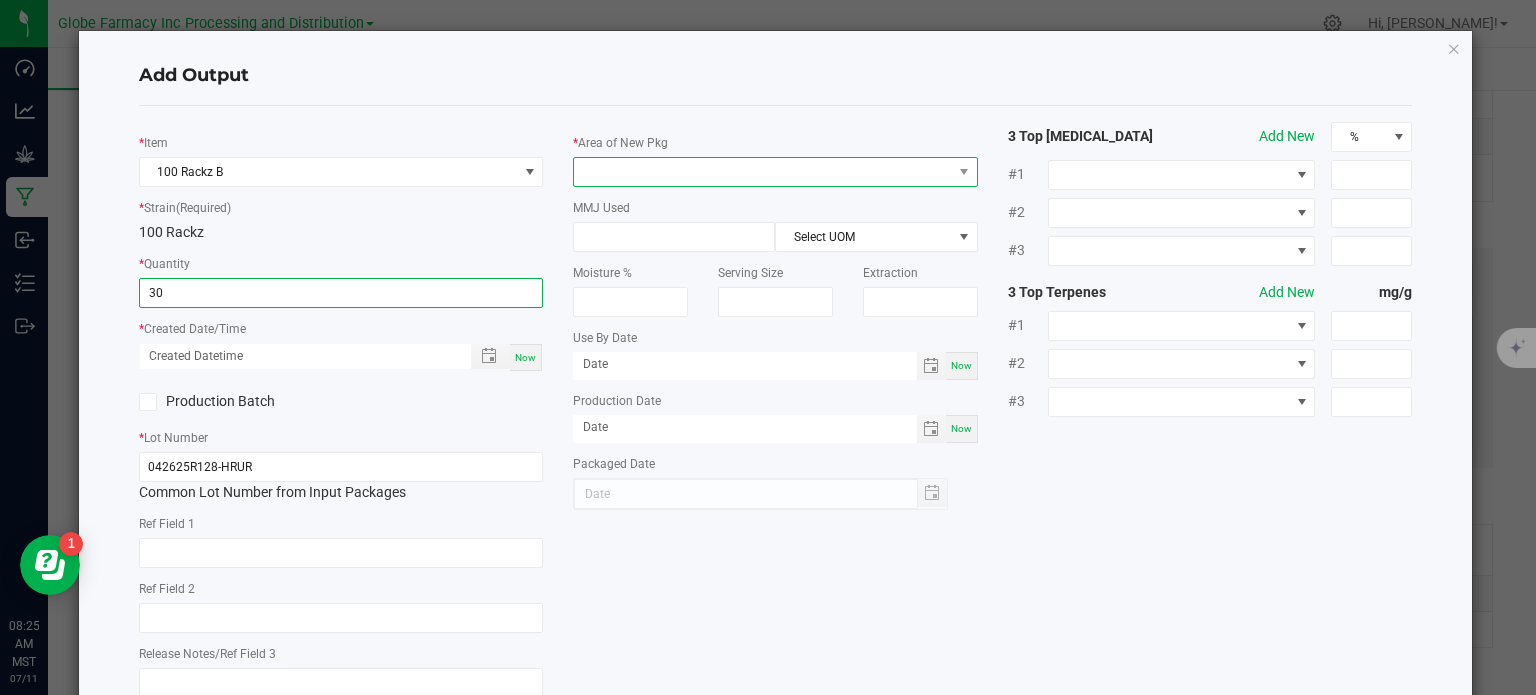 type on "30.0000 g" 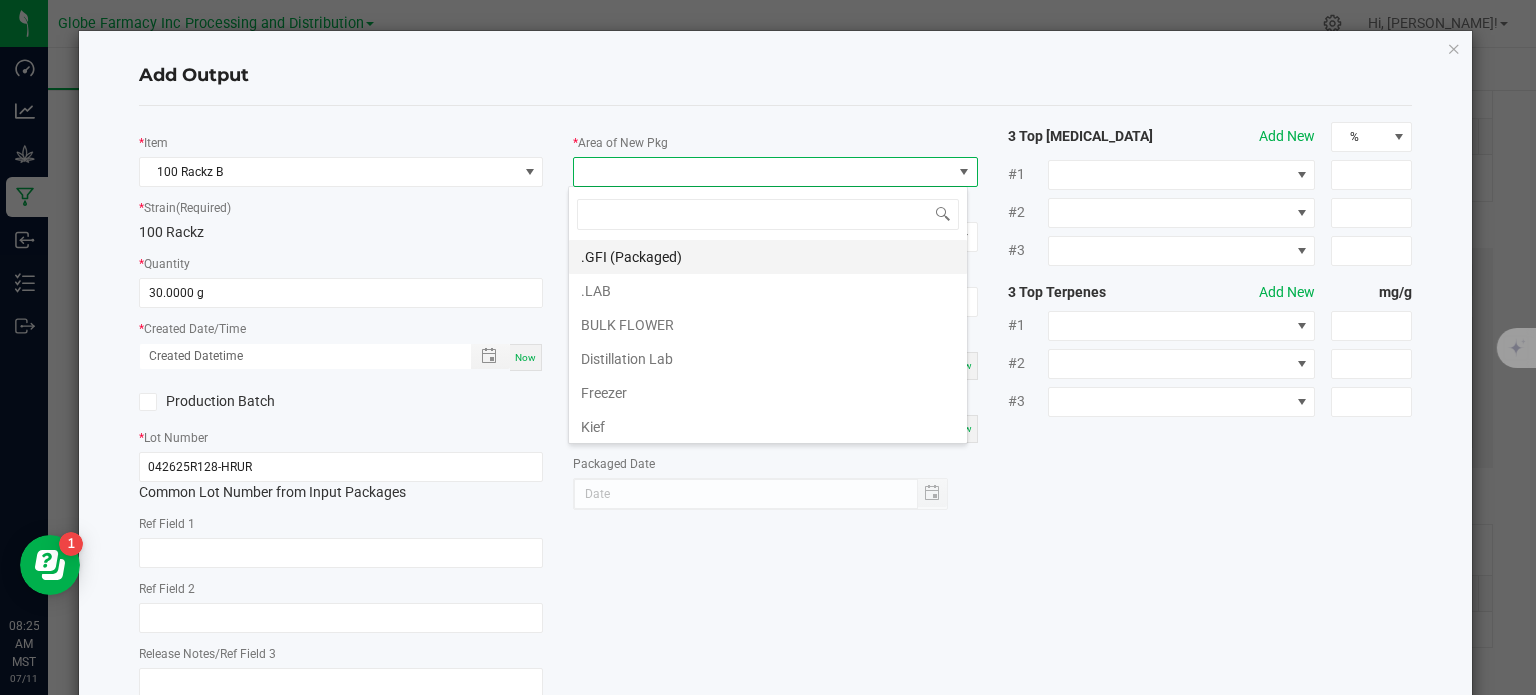 scroll, scrollTop: 99970, scrollLeft: 99600, axis: both 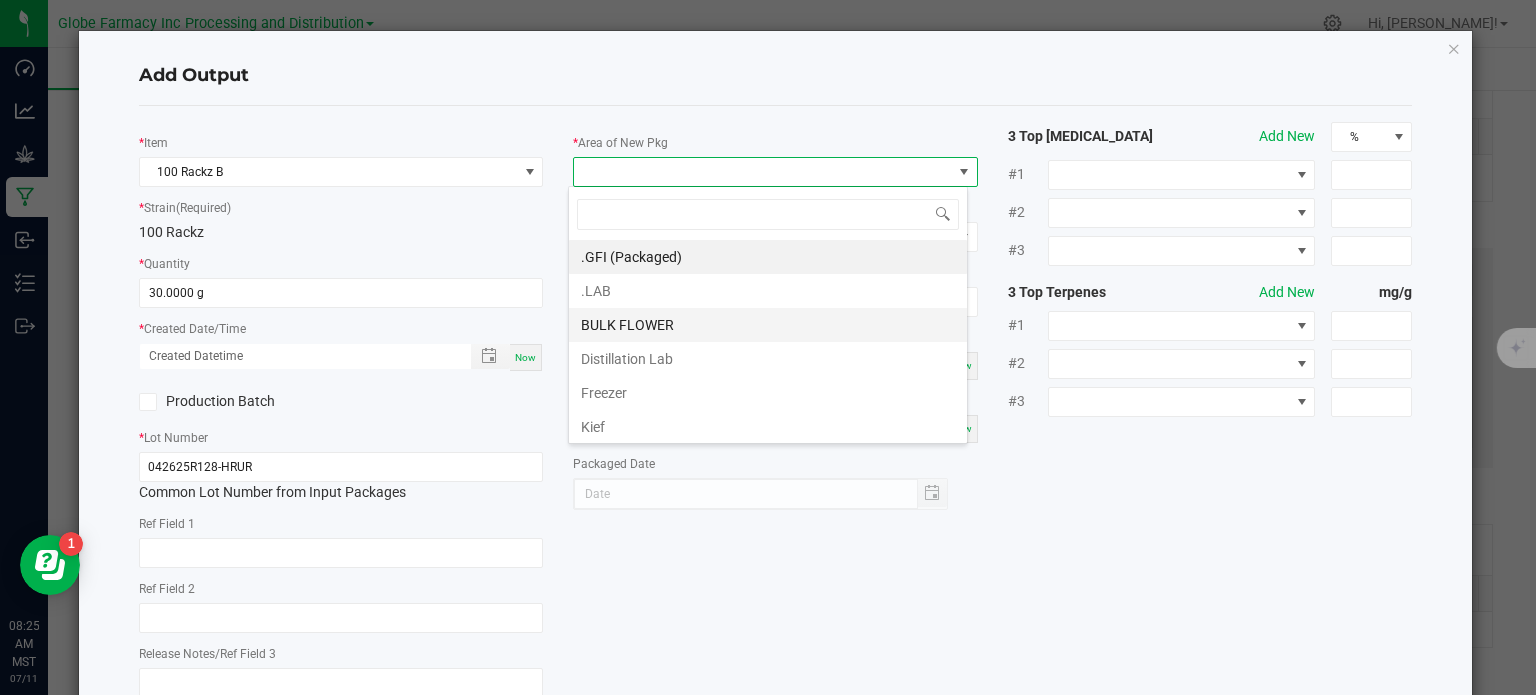 click on "BULK FLOWER" at bounding box center [768, 325] 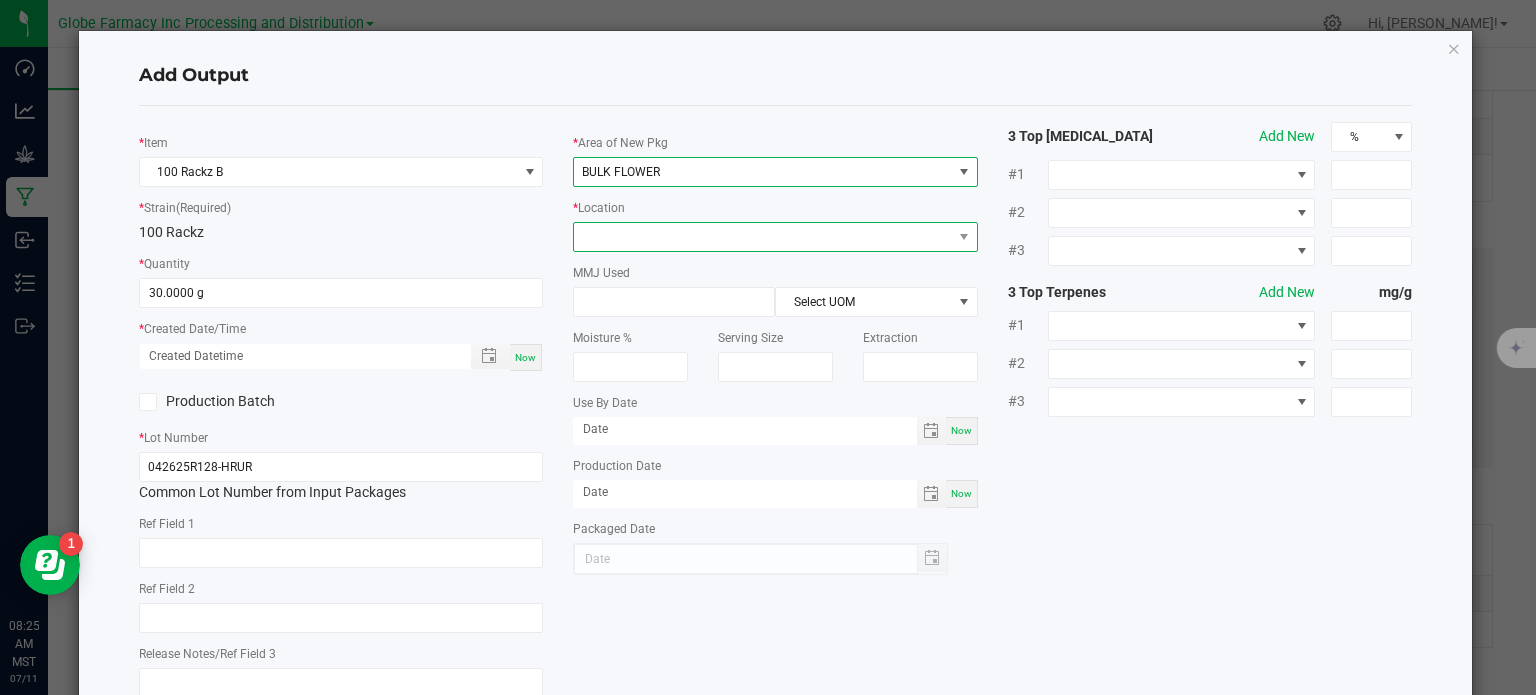 click at bounding box center (763, 237) 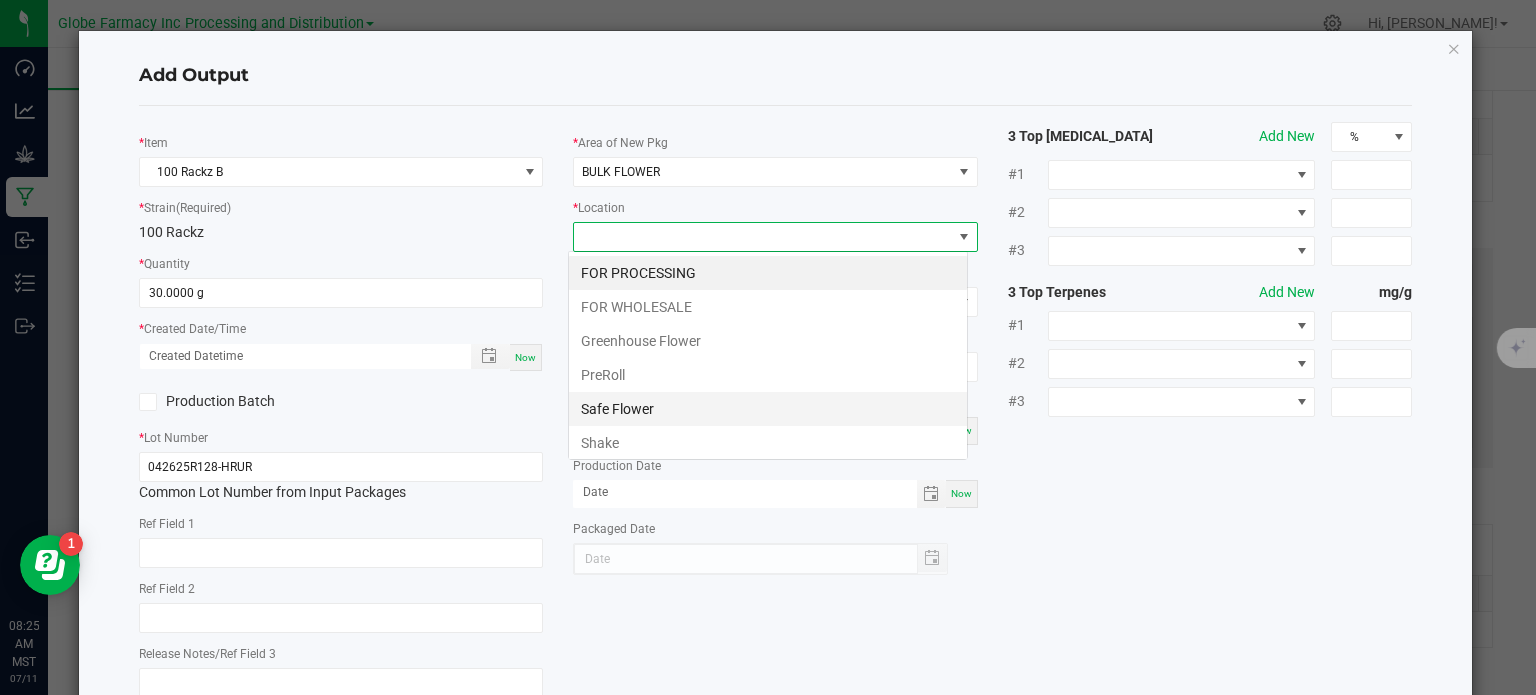 scroll, scrollTop: 99970, scrollLeft: 99600, axis: both 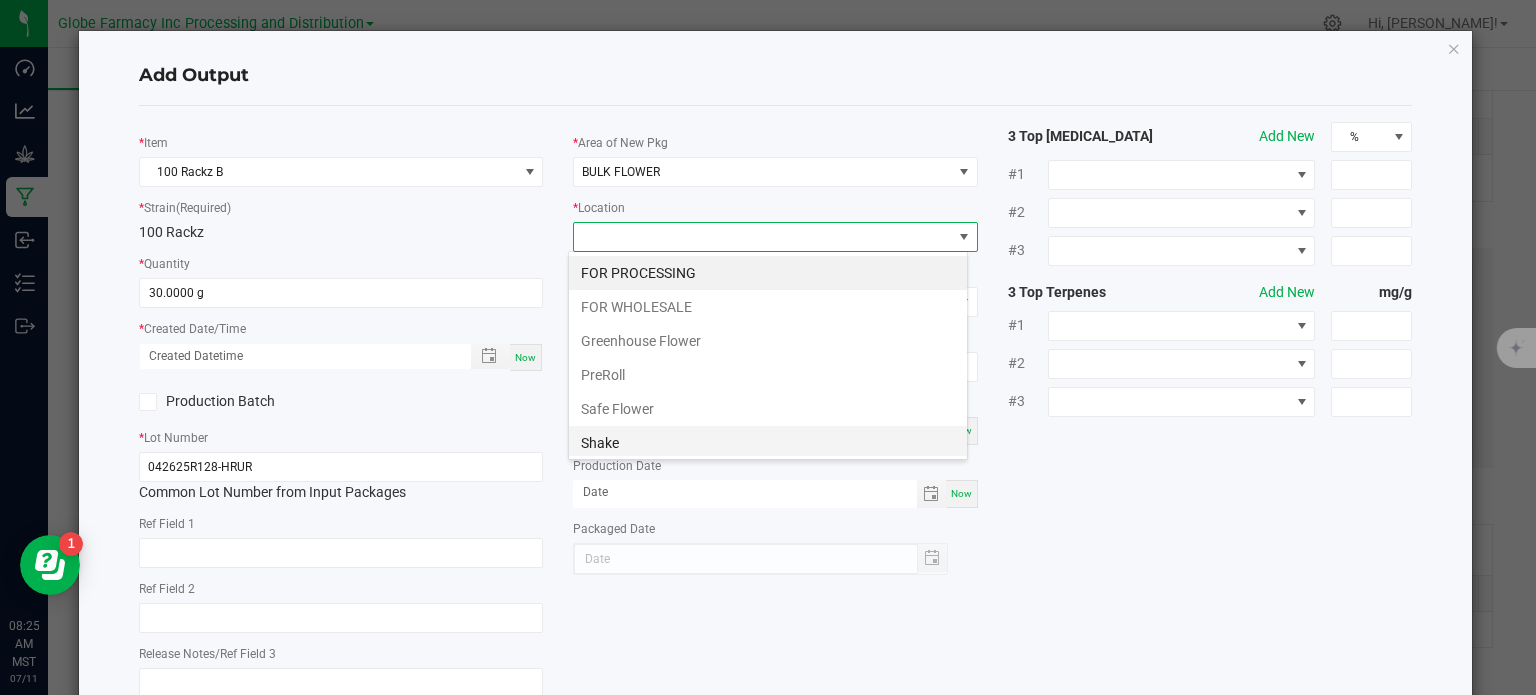 click on "Shake" at bounding box center (768, 443) 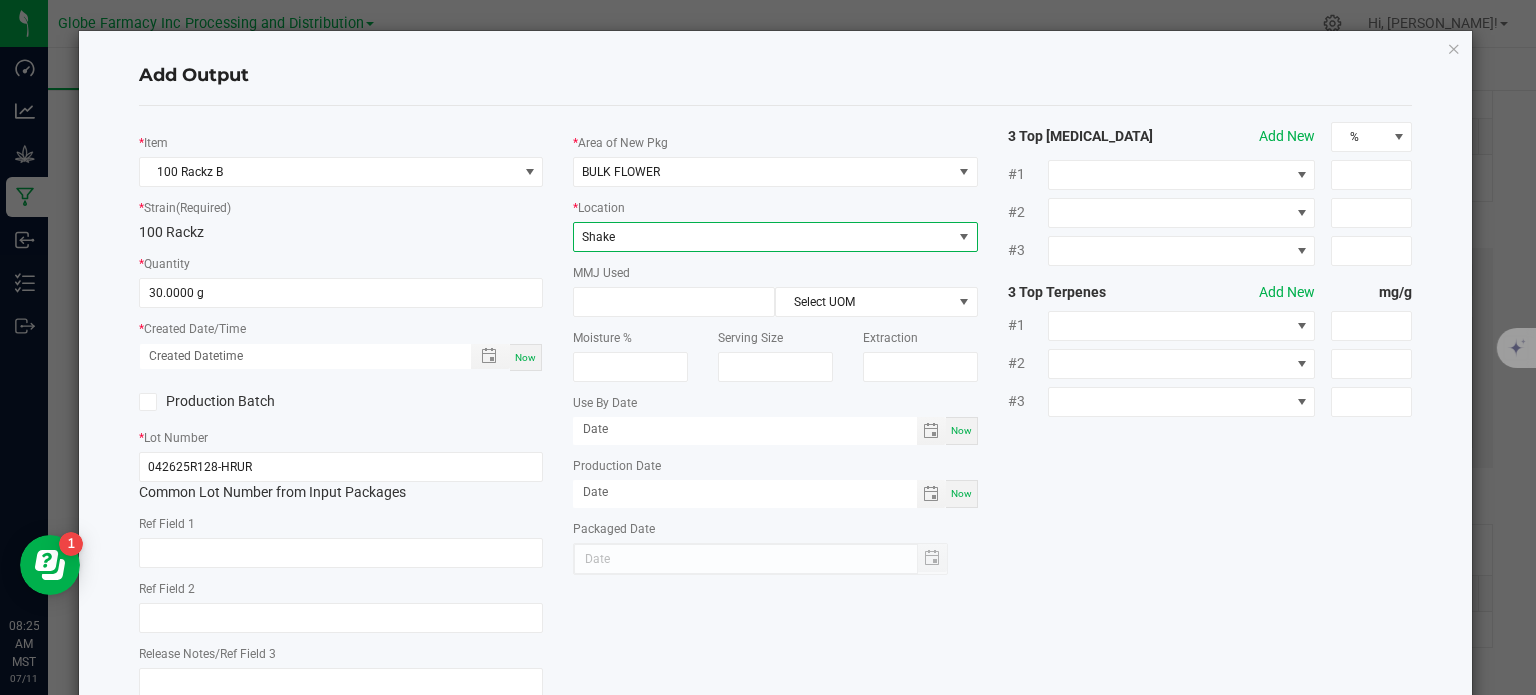 click on "*   Item  100 Rackz B  *   Strain  (Required)  100 Rackz   *   Quantity  30.0000 g  *   Created Date/Time  Now  Production Batch   *   Lot Number  042625R128-HRUR  Common Lot Number from Input Packages   Ref Field 1   Ref Field 2   Release Notes/Ref Field 3   *   Area of New Pkg  BULK FLOWER  *   Location  Shake  MMJ Used  Select UOM  Moisture %   Serving Size   Extraction   Use By Date  Now  Production Date  Now  Packaged Date  3 Top [MEDICAL_DATA]  Add New  % #1 #2 #3 3 Top Terpenes  Add New  mg/g #1 #2 #3" 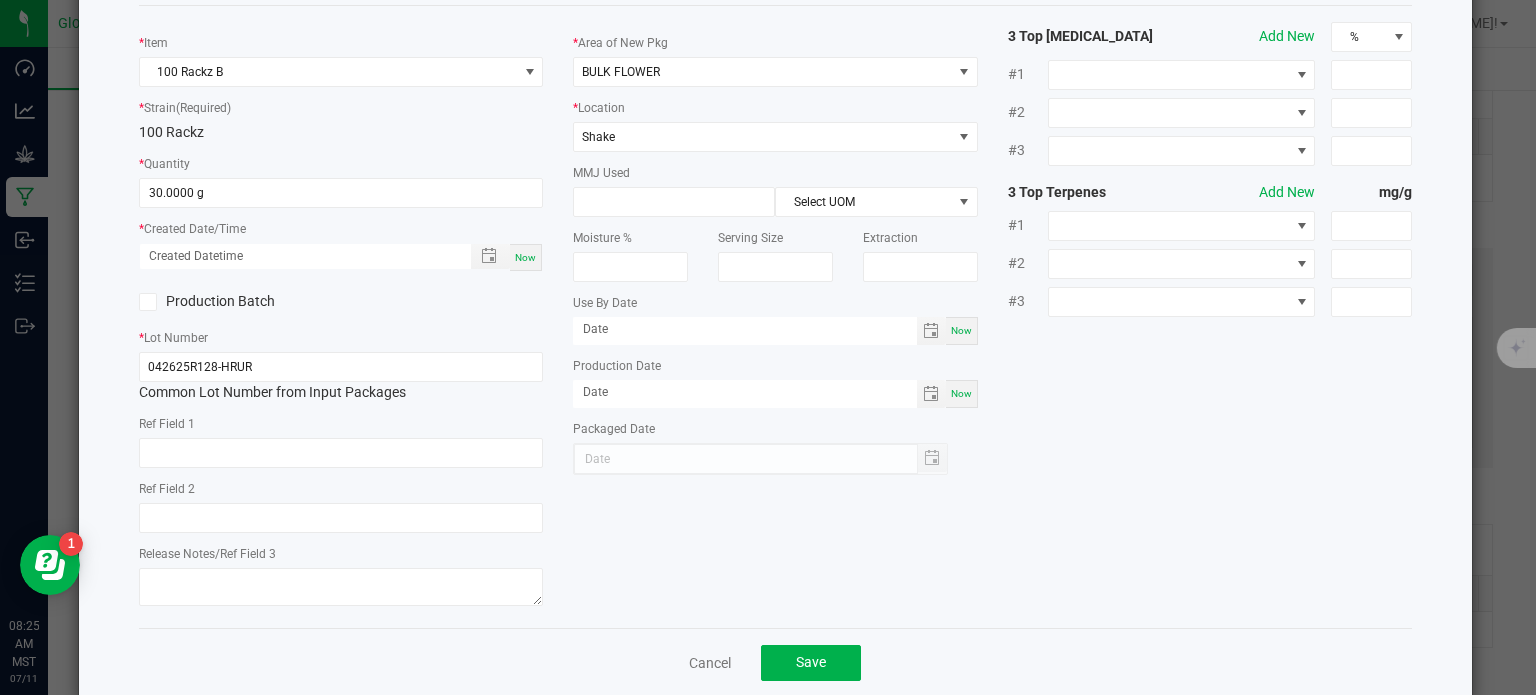 scroll, scrollTop: 133, scrollLeft: 0, axis: vertical 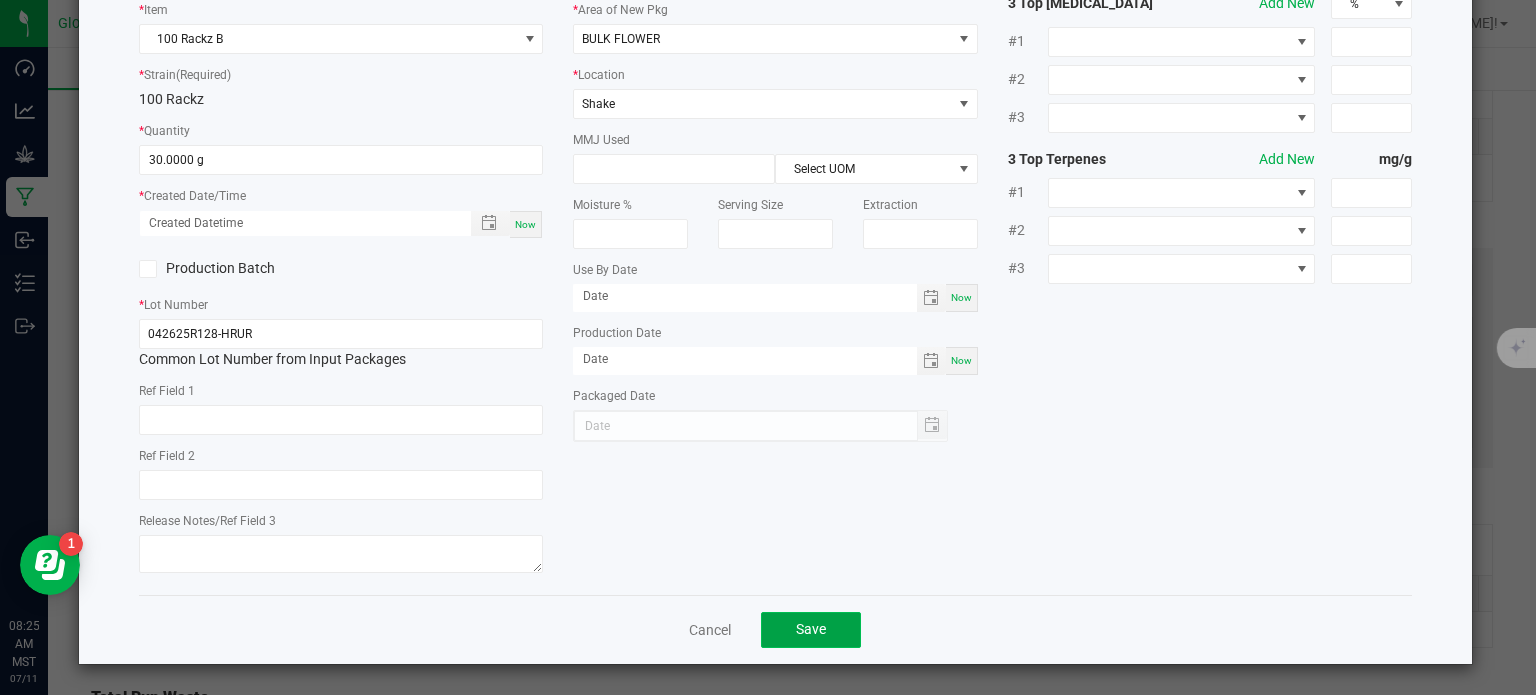 click on "Save" 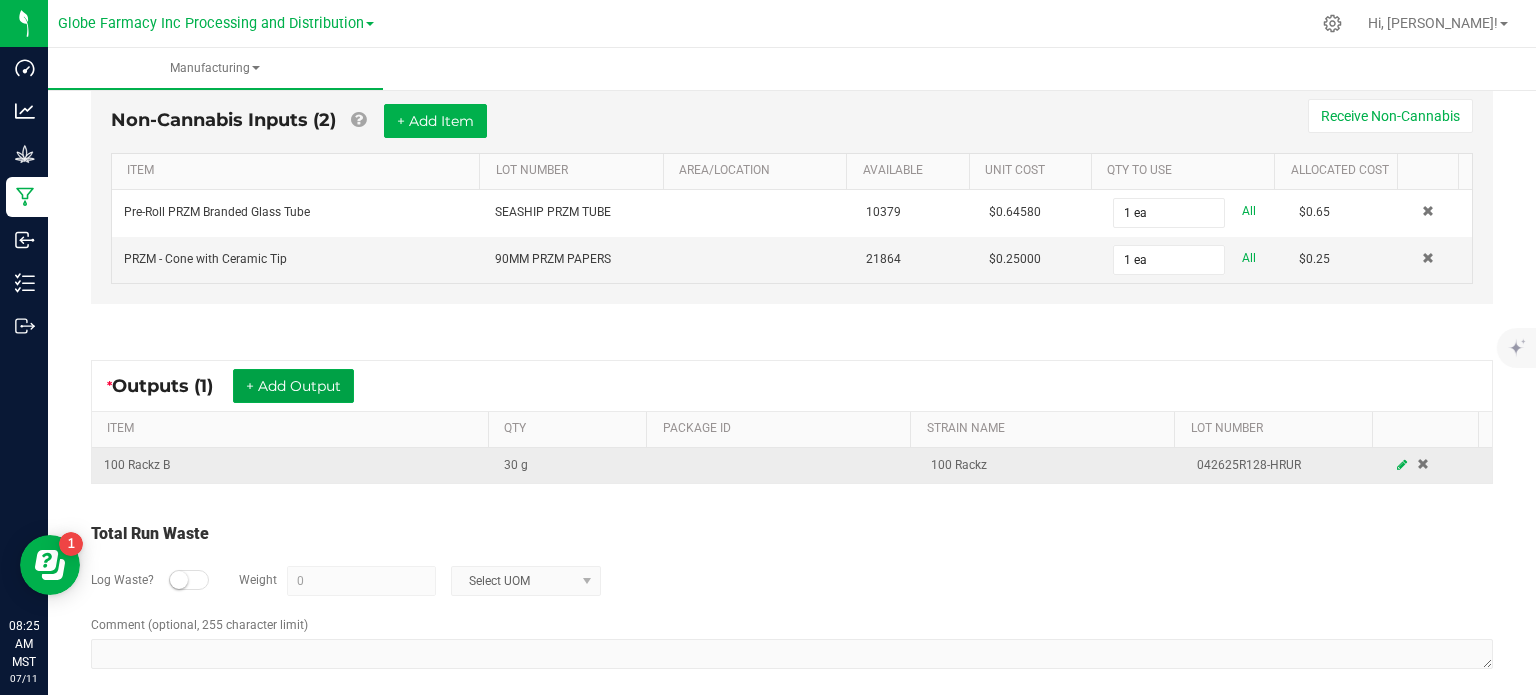 scroll, scrollTop: 575, scrollLeft: 0, axis: vertical 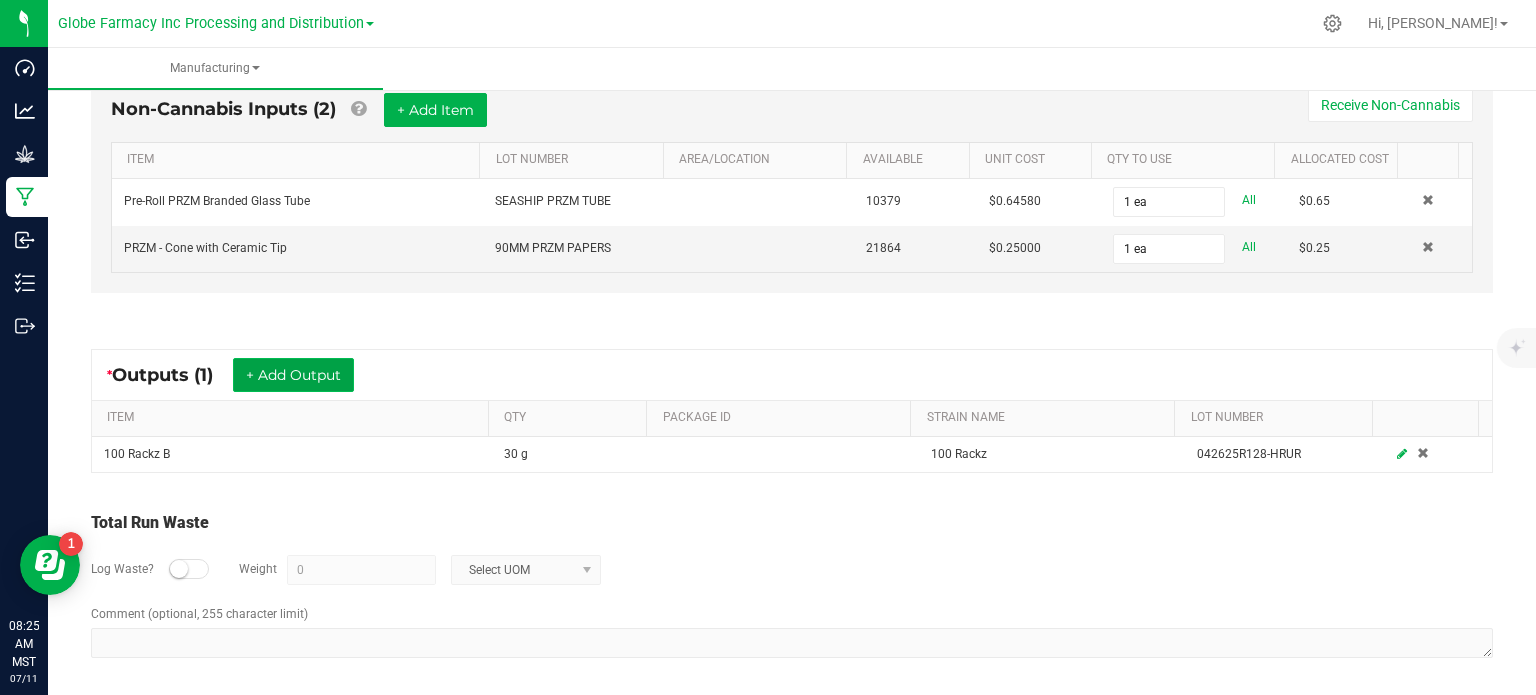 click on "+ Add Output" at bounding box center [293, 375] 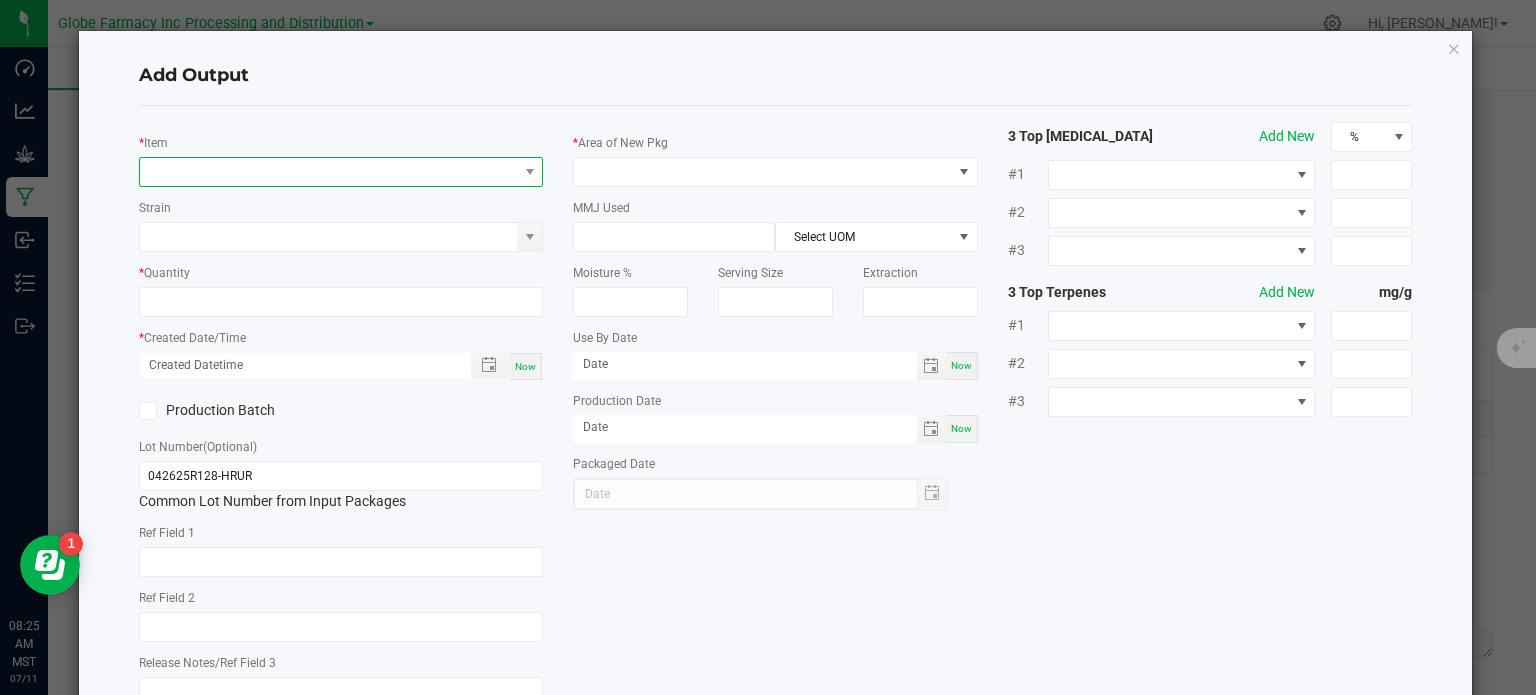 click at bounding box center (329, 172) 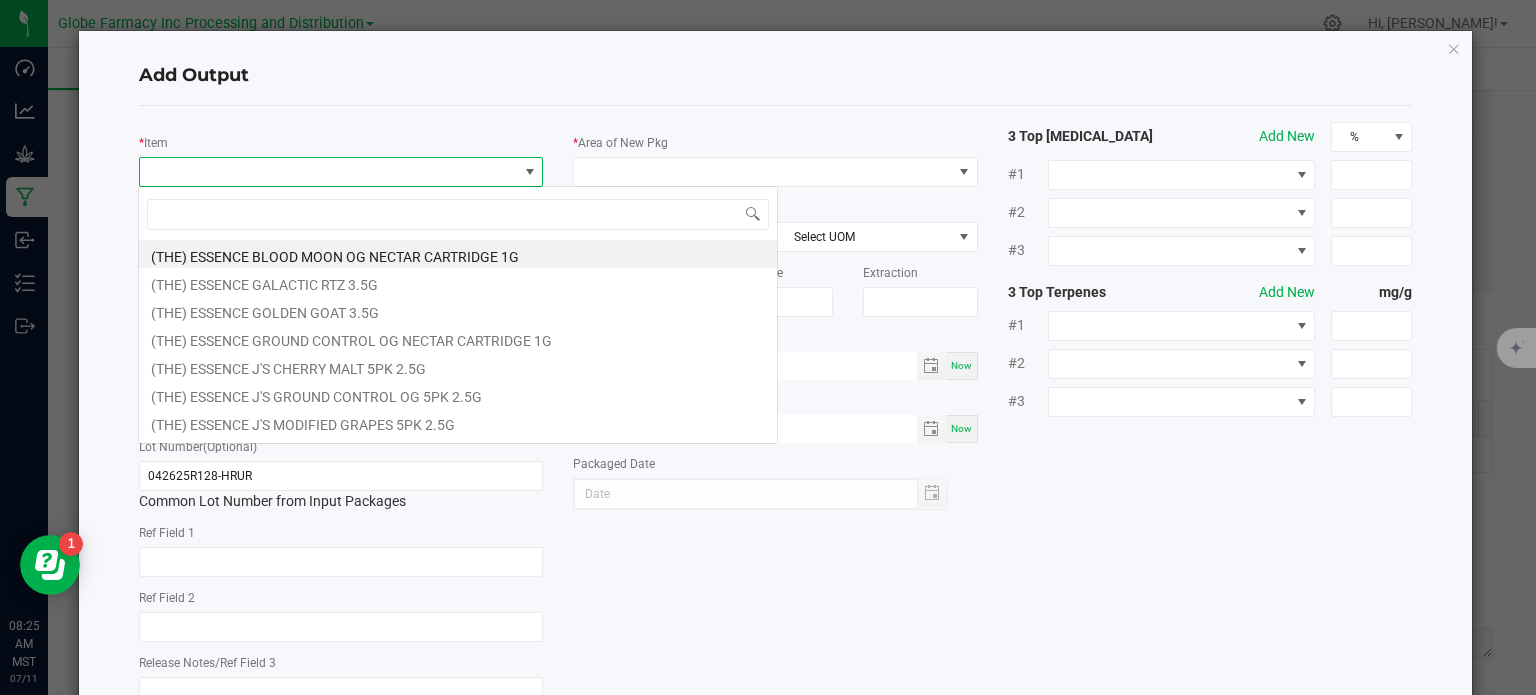 scroll, scrollTop: 99970, scrollLeft: 99600, axis: both 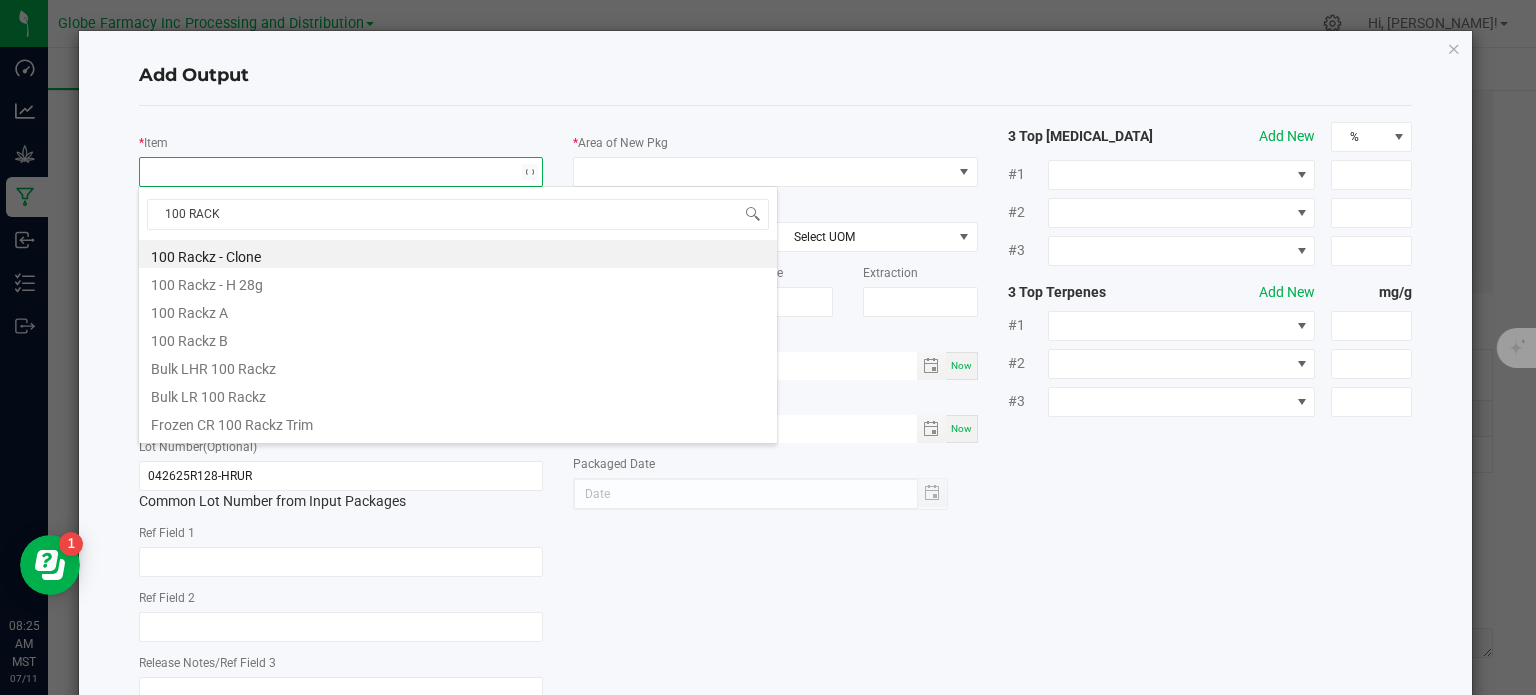 type on "100 RACKZ" 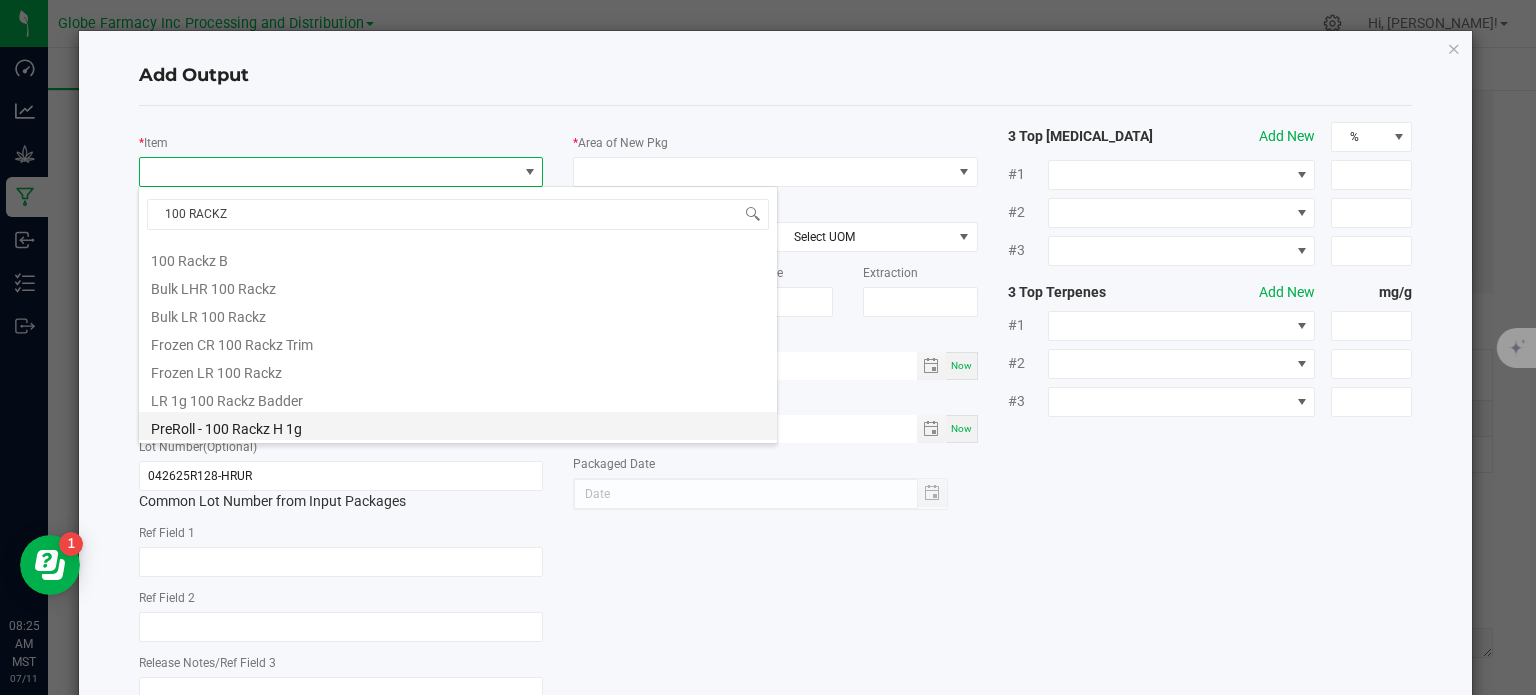 click on "PreRoll - 100 Rackz H 1g" at bounding box center (458, 426) 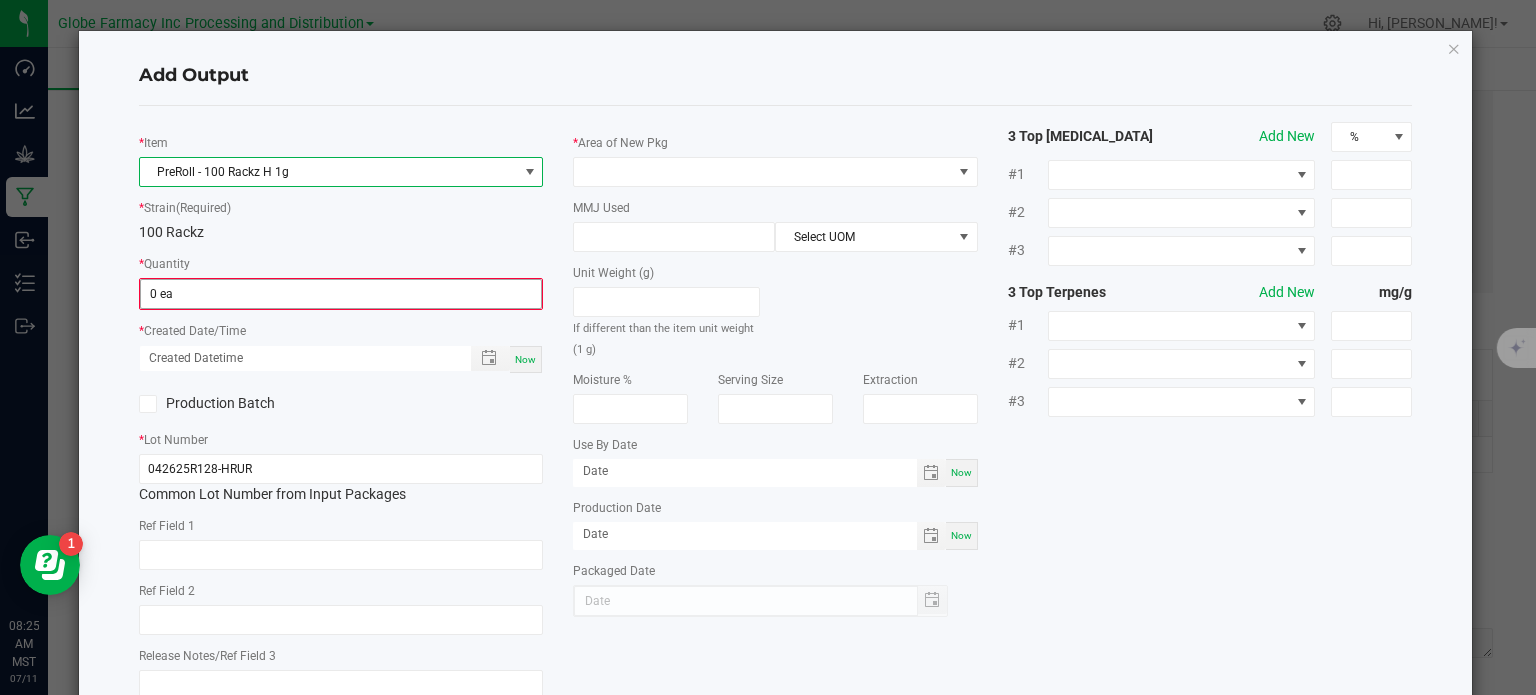click on "0 ea" at bounding box center [341, 294] 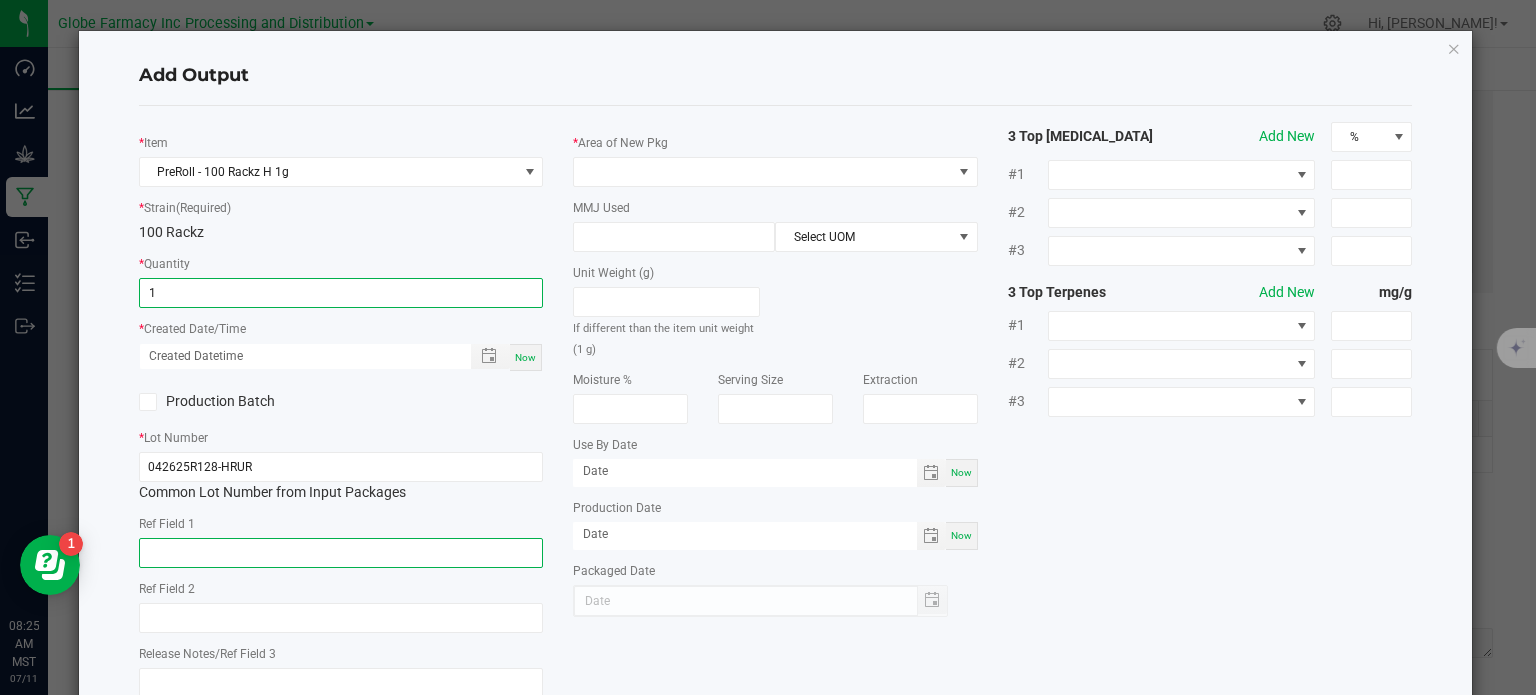 click 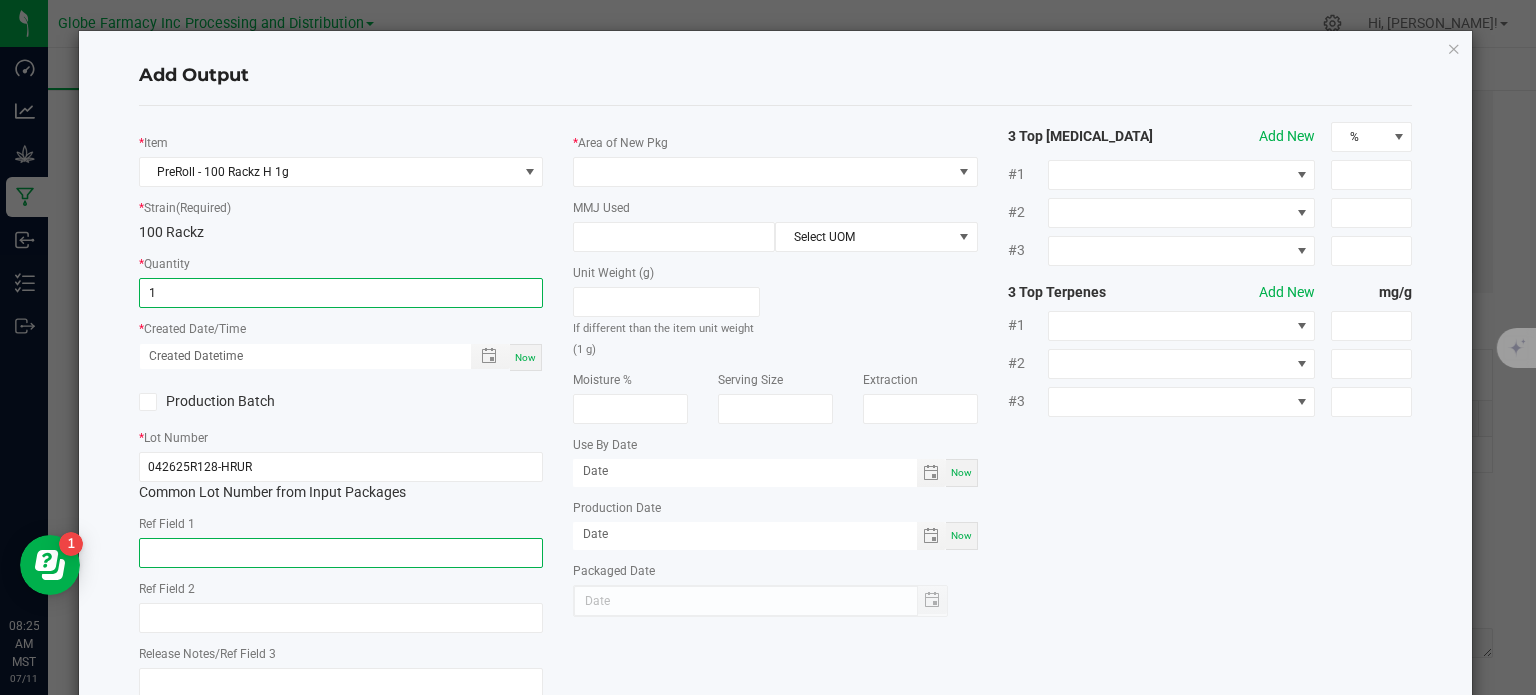 type on "1 ea" 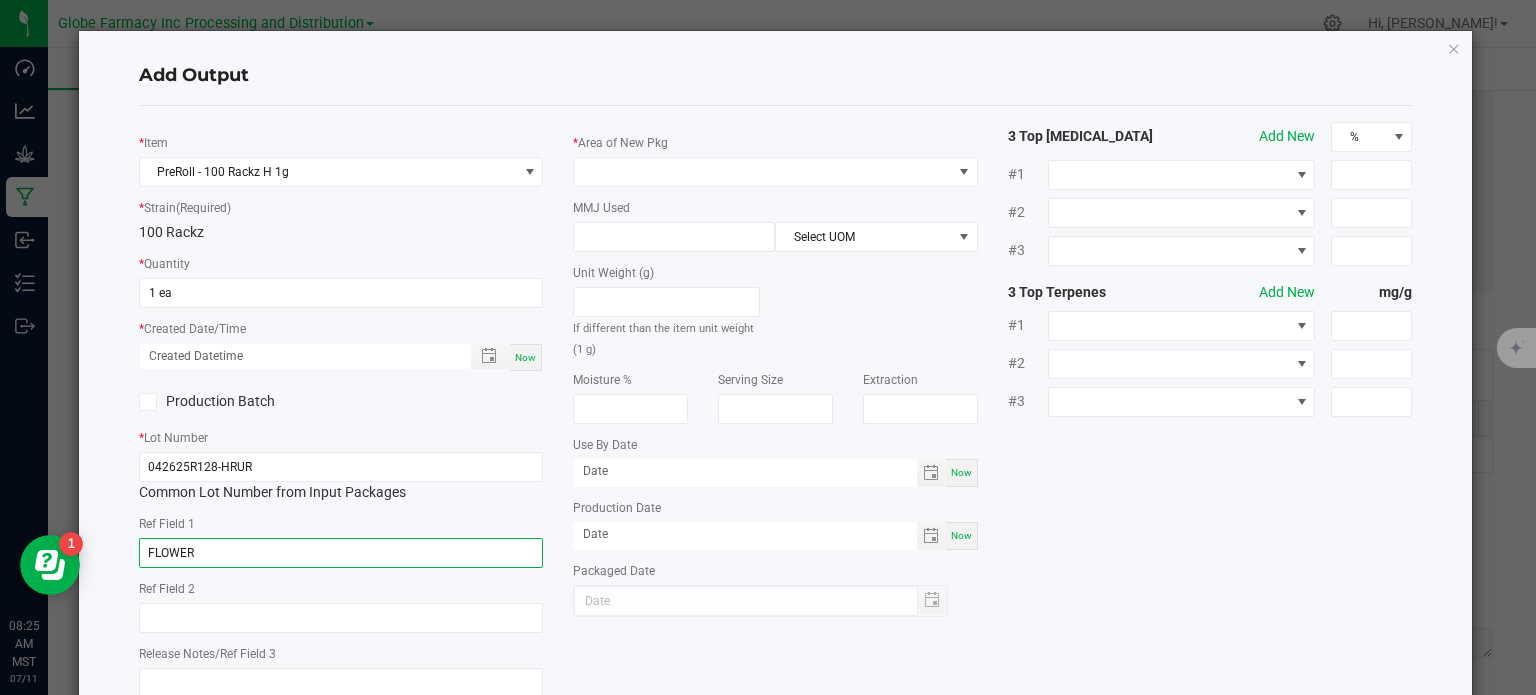 type on "FLOWER" 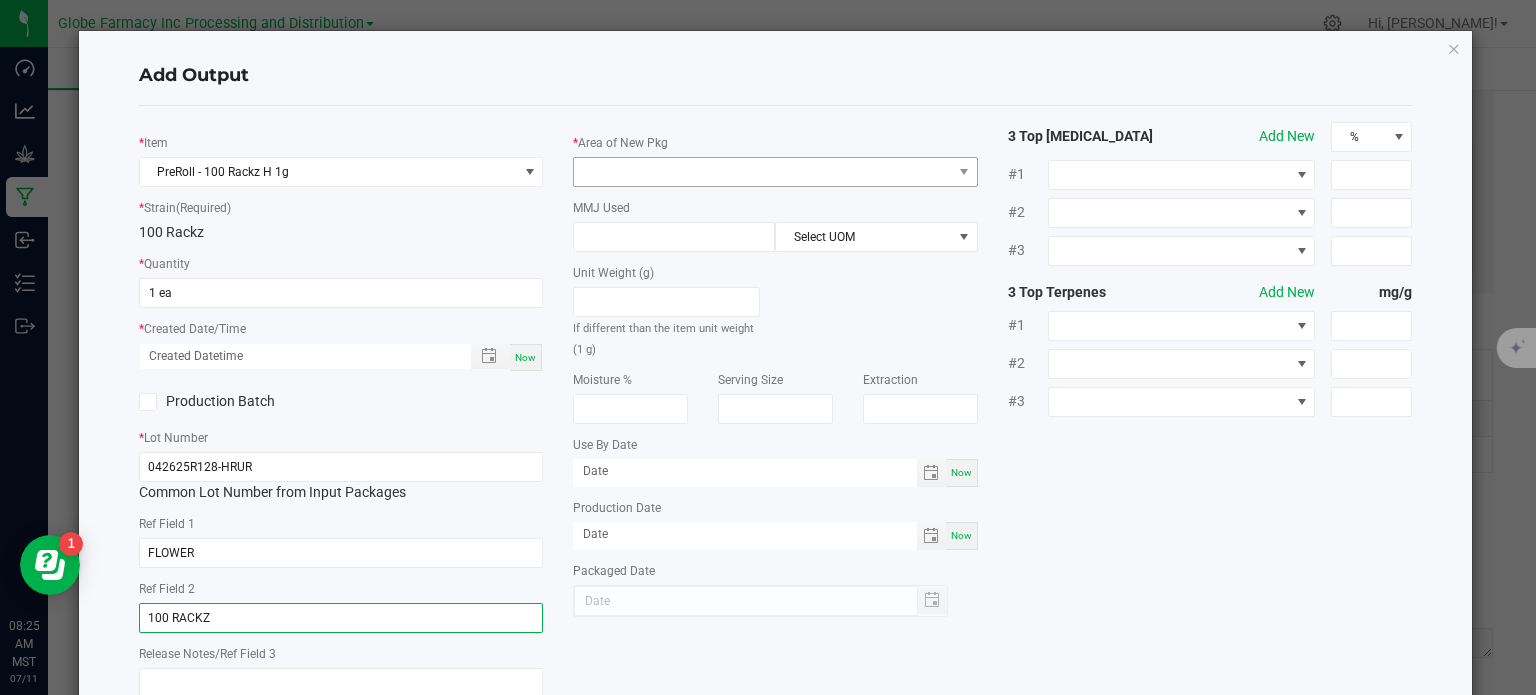type on "100 RACKZ" 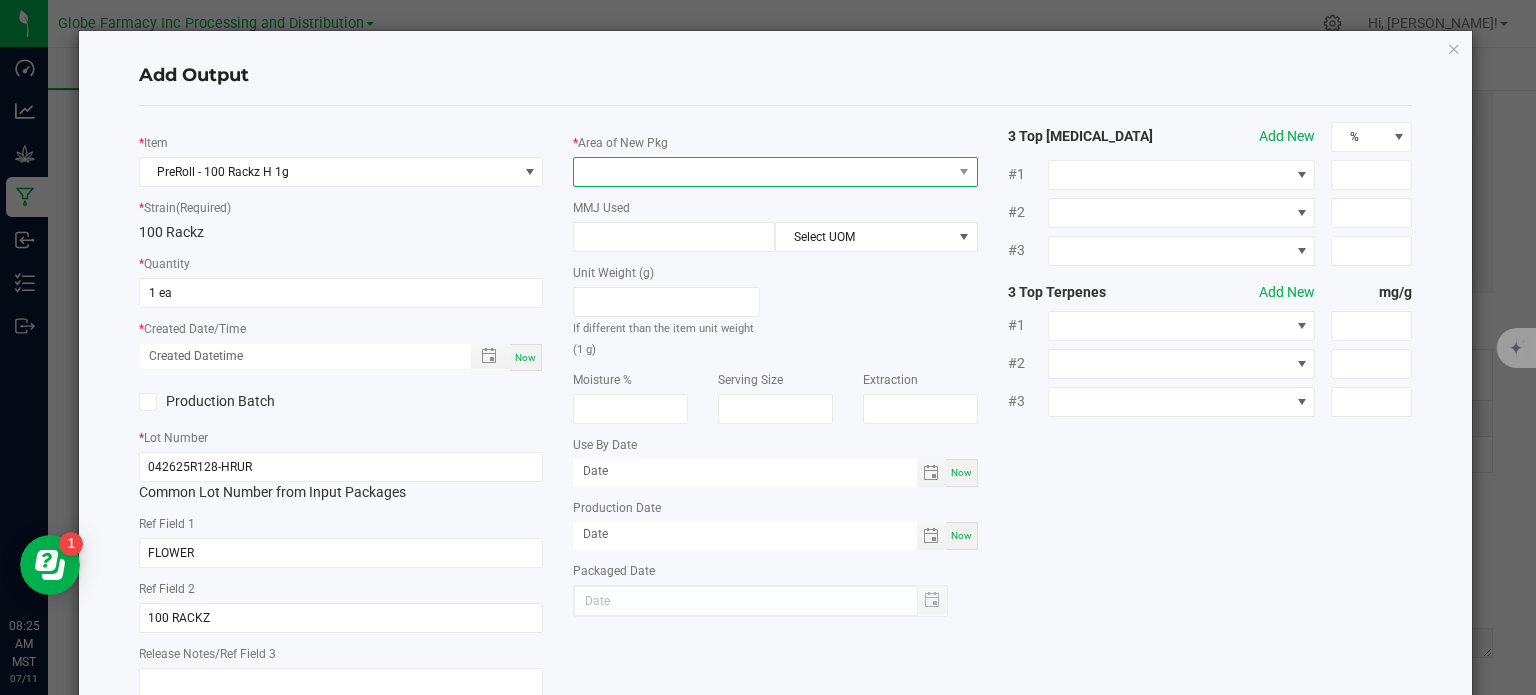 click at bounding box center (763, 172) 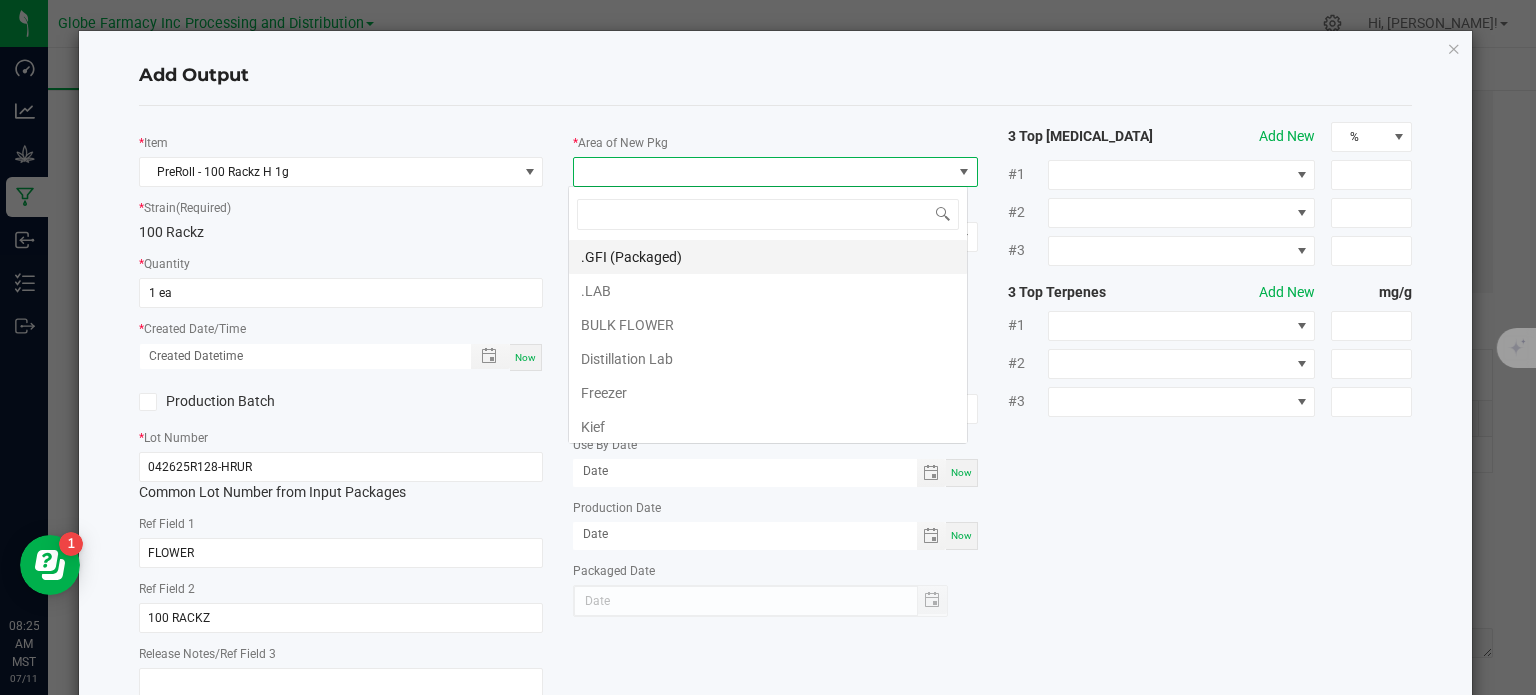 scroll, scrollTop: 99970, scrollLeft: 99600, axis: both 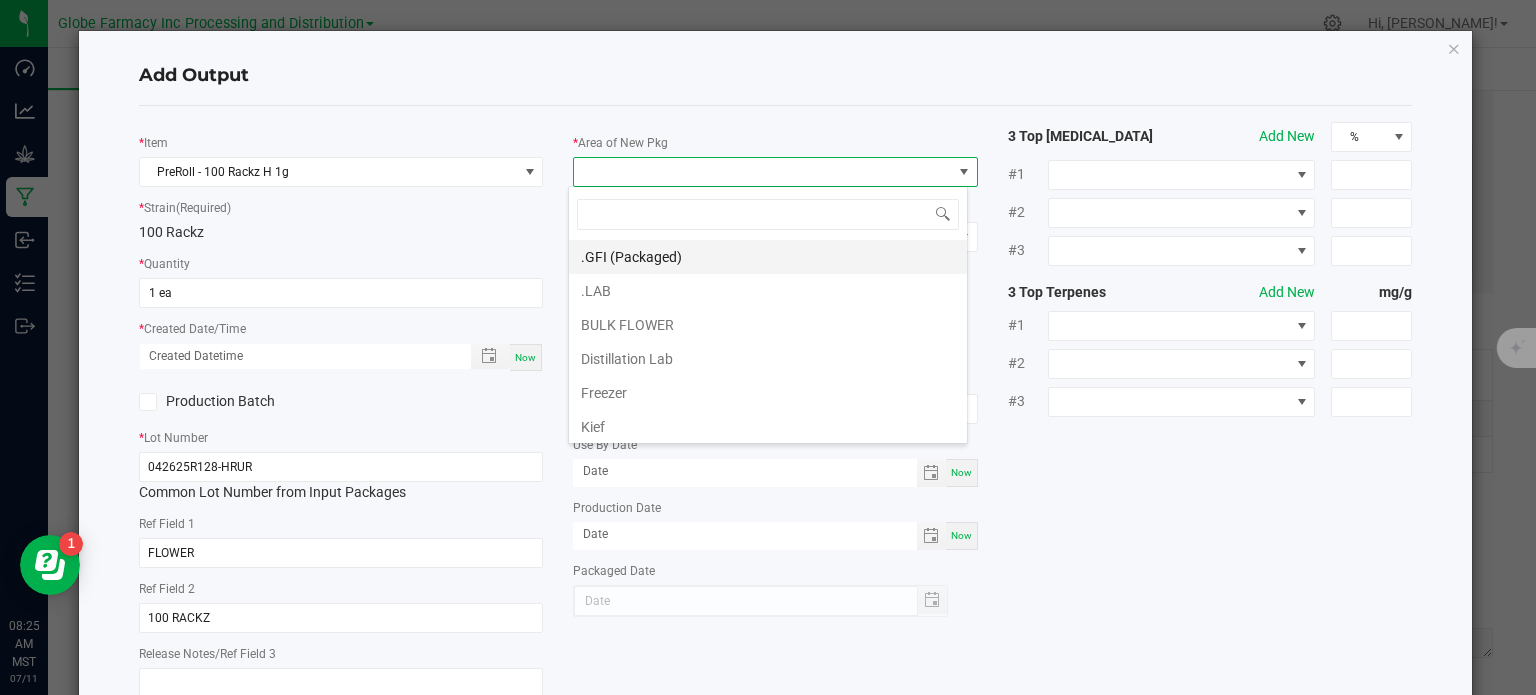 click on ".GFI (Packaged)" at bounding box center (768, 257) 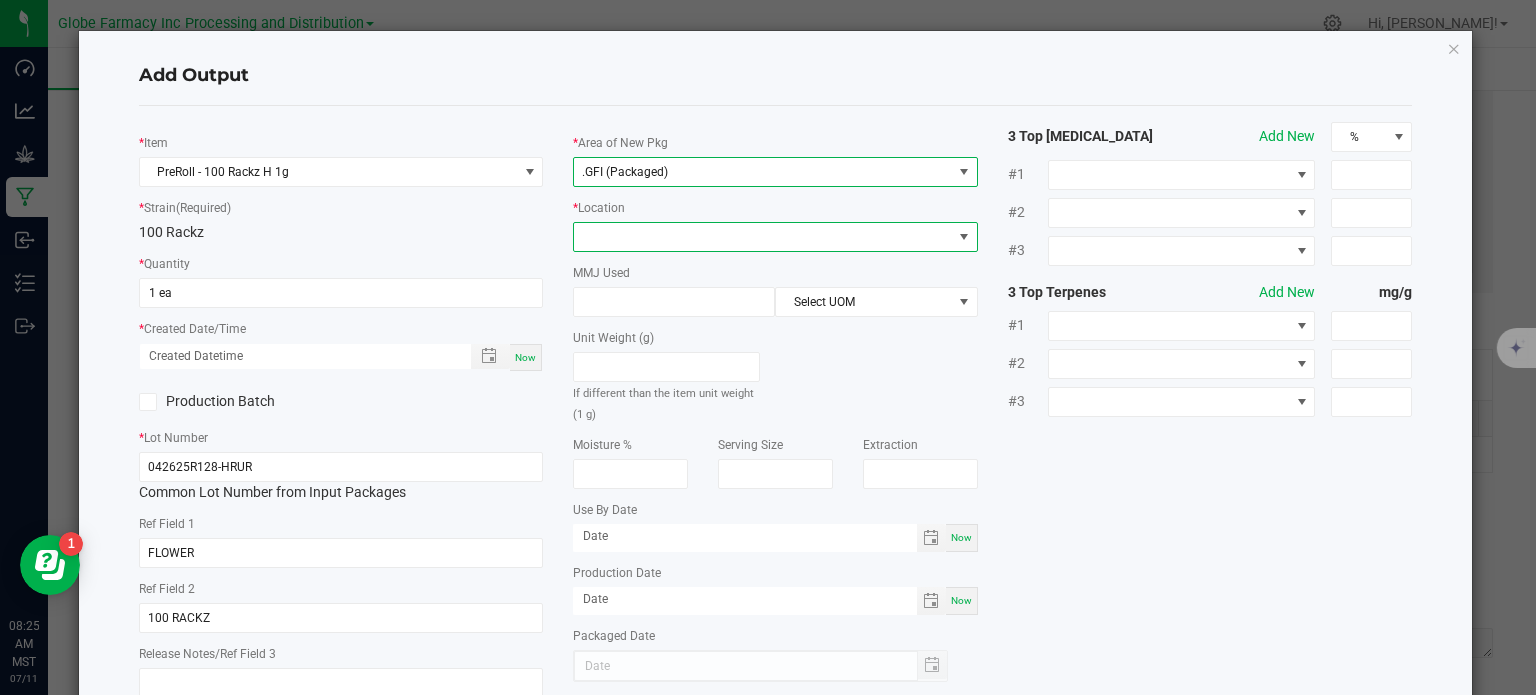 click at bounding box center [763, 237] 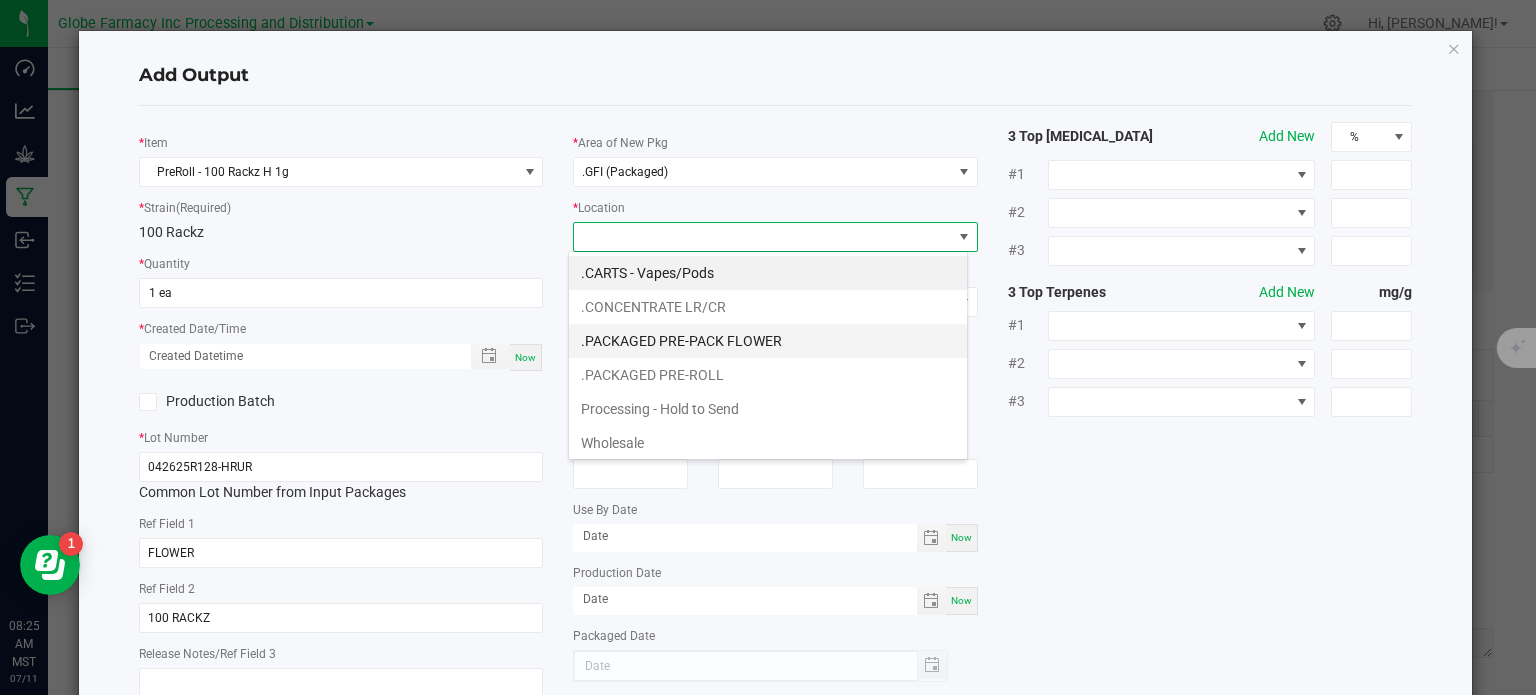 scroll, scrollTop: 99970, scrollLeft: 99600, axis: both 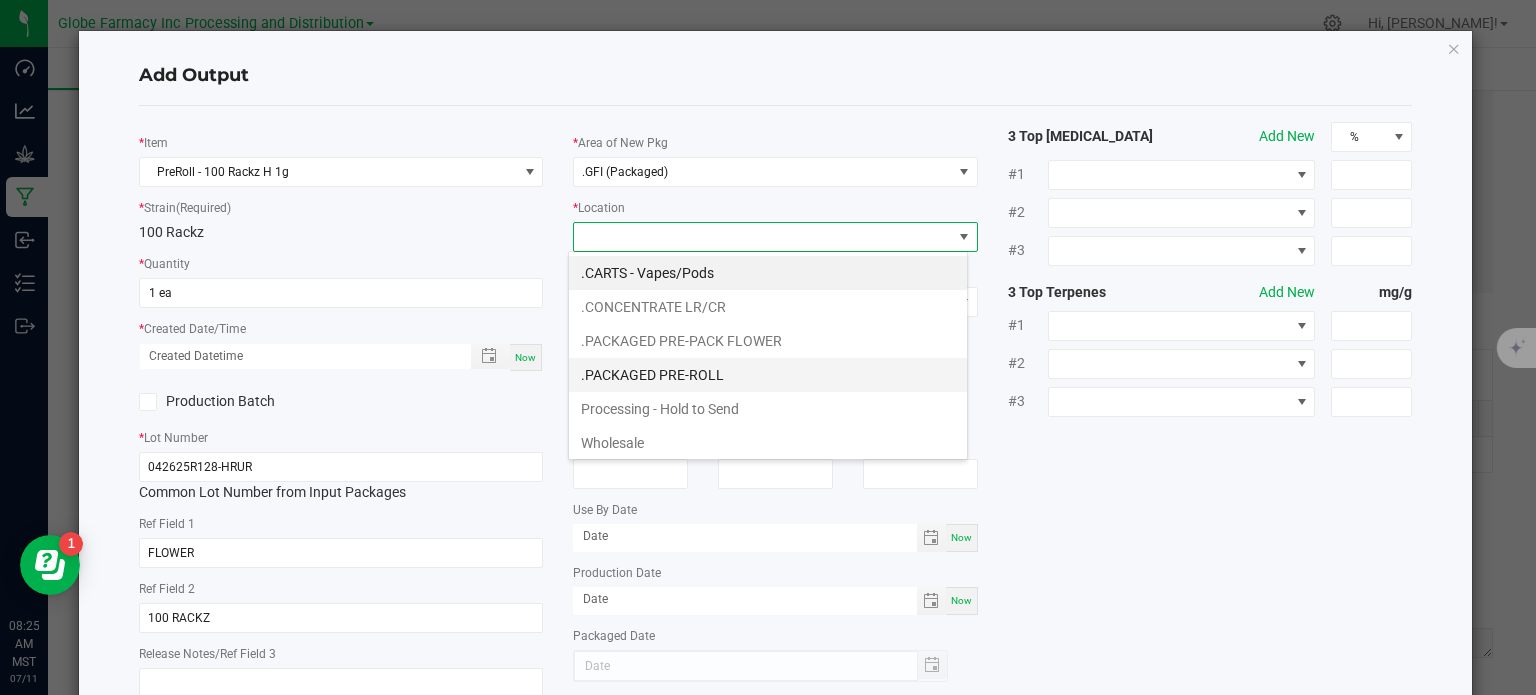 click on ".PACKAGED PRE-ROLL" at bounding box center (768, 375) 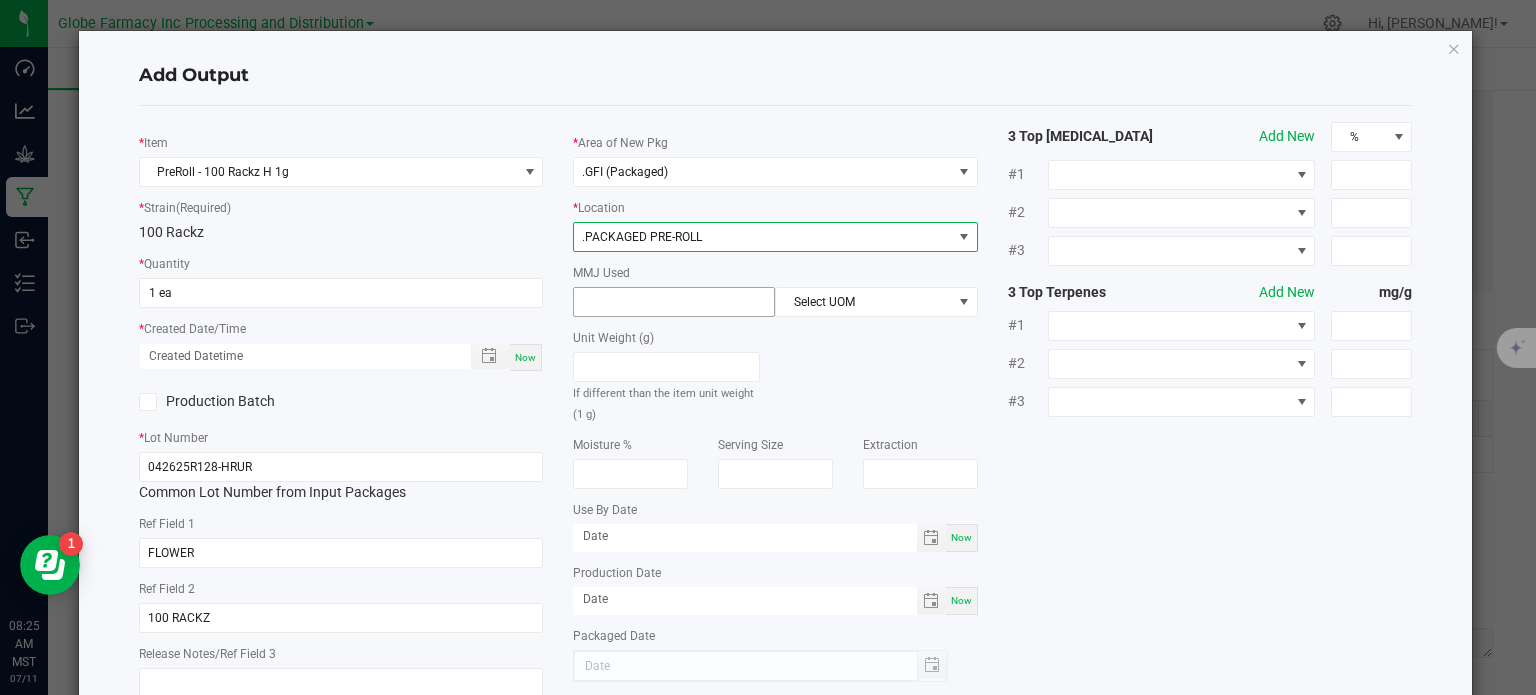 click at bounding box center [674, 302] 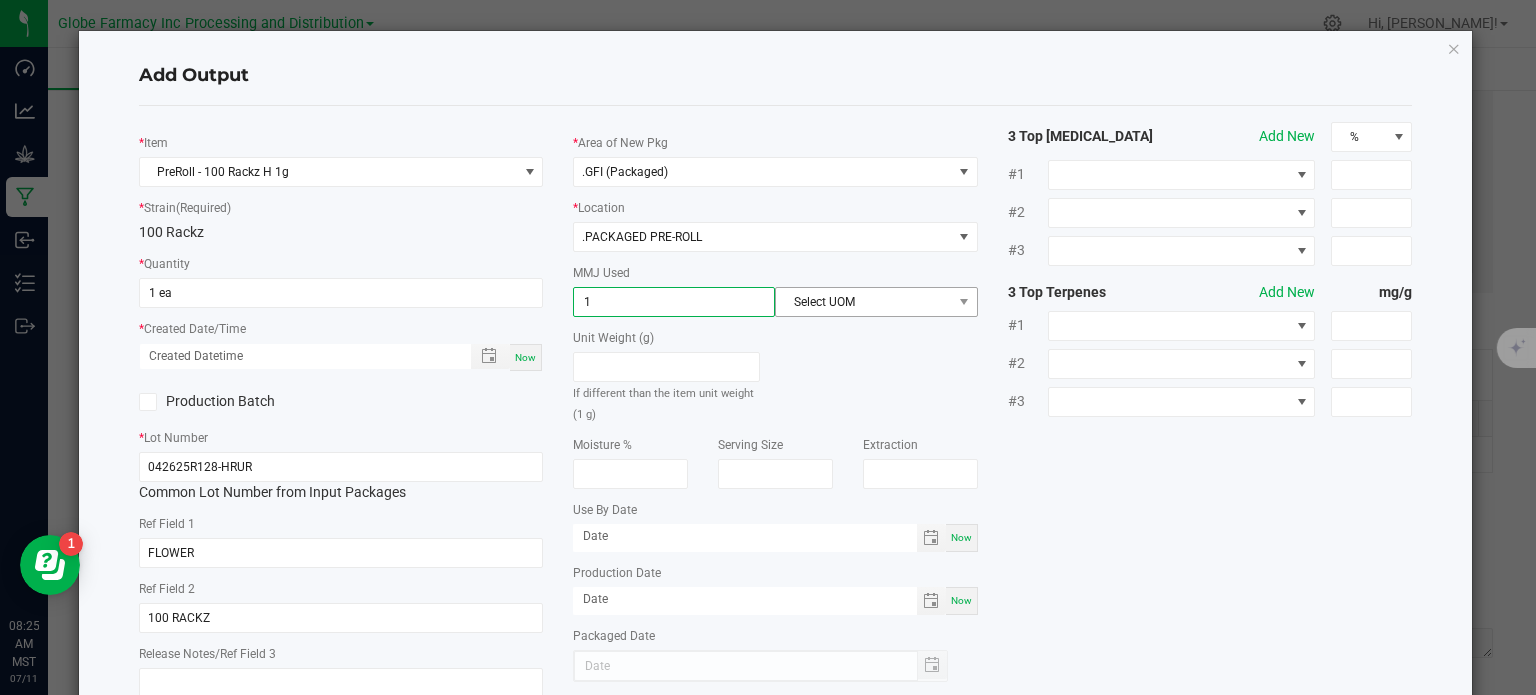 type on "1" 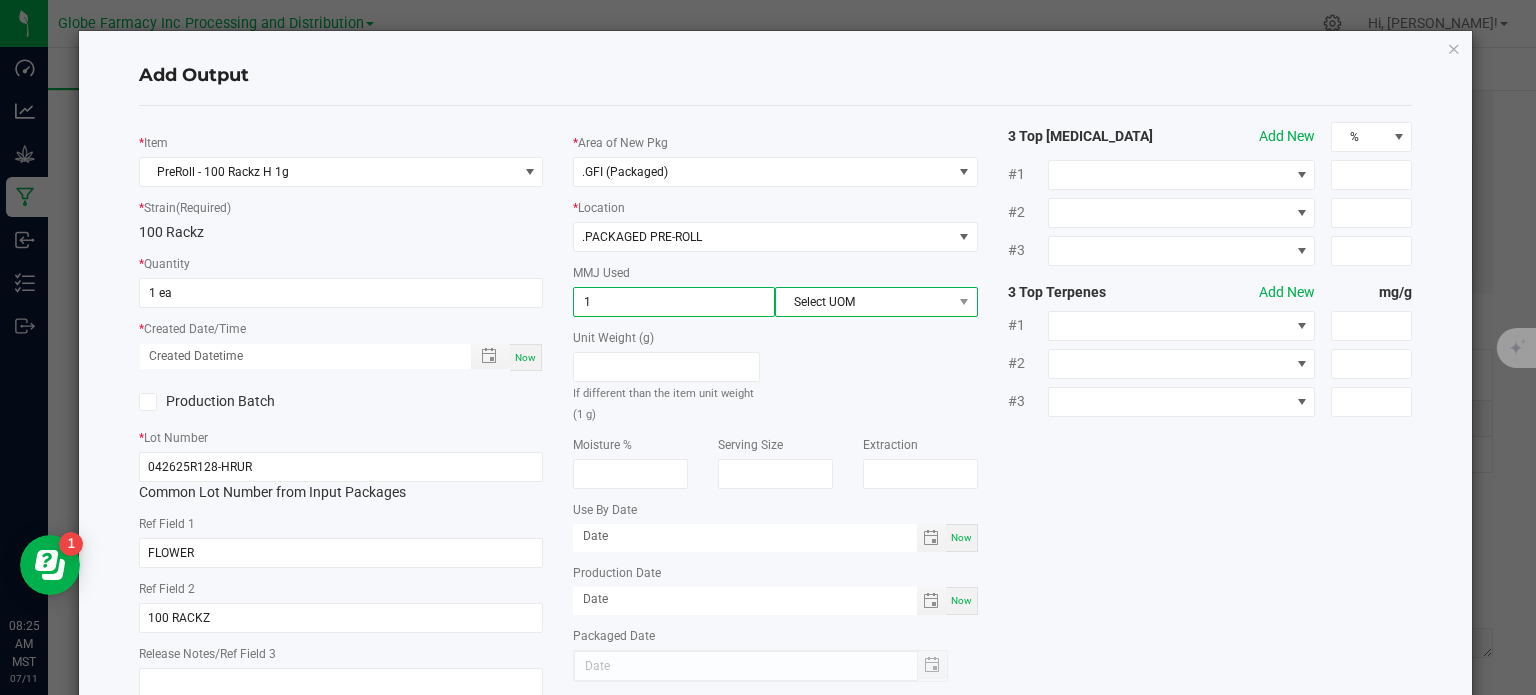 click on "Select UOM" at bounding box center [863, 302] 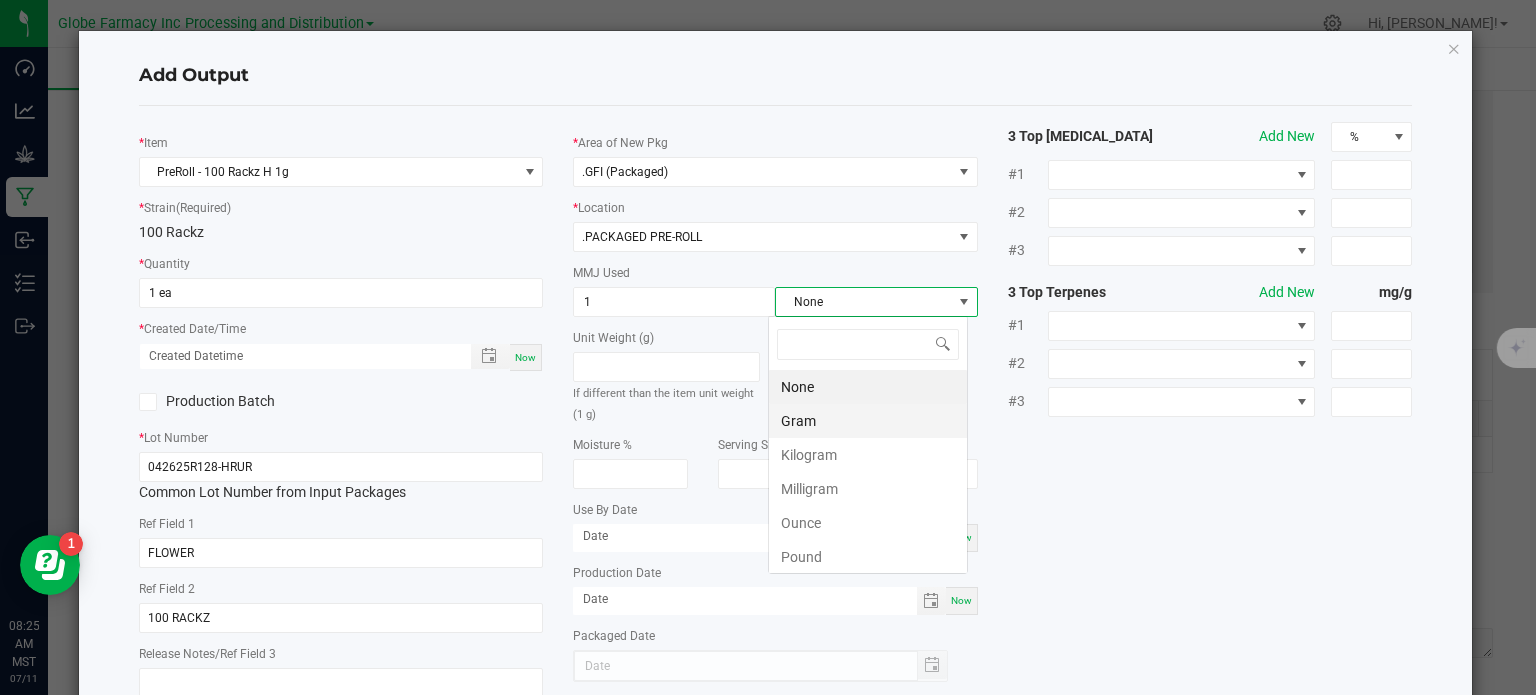 scroll, scrollTop: 99970, scrollLeft: 99800, axis: both 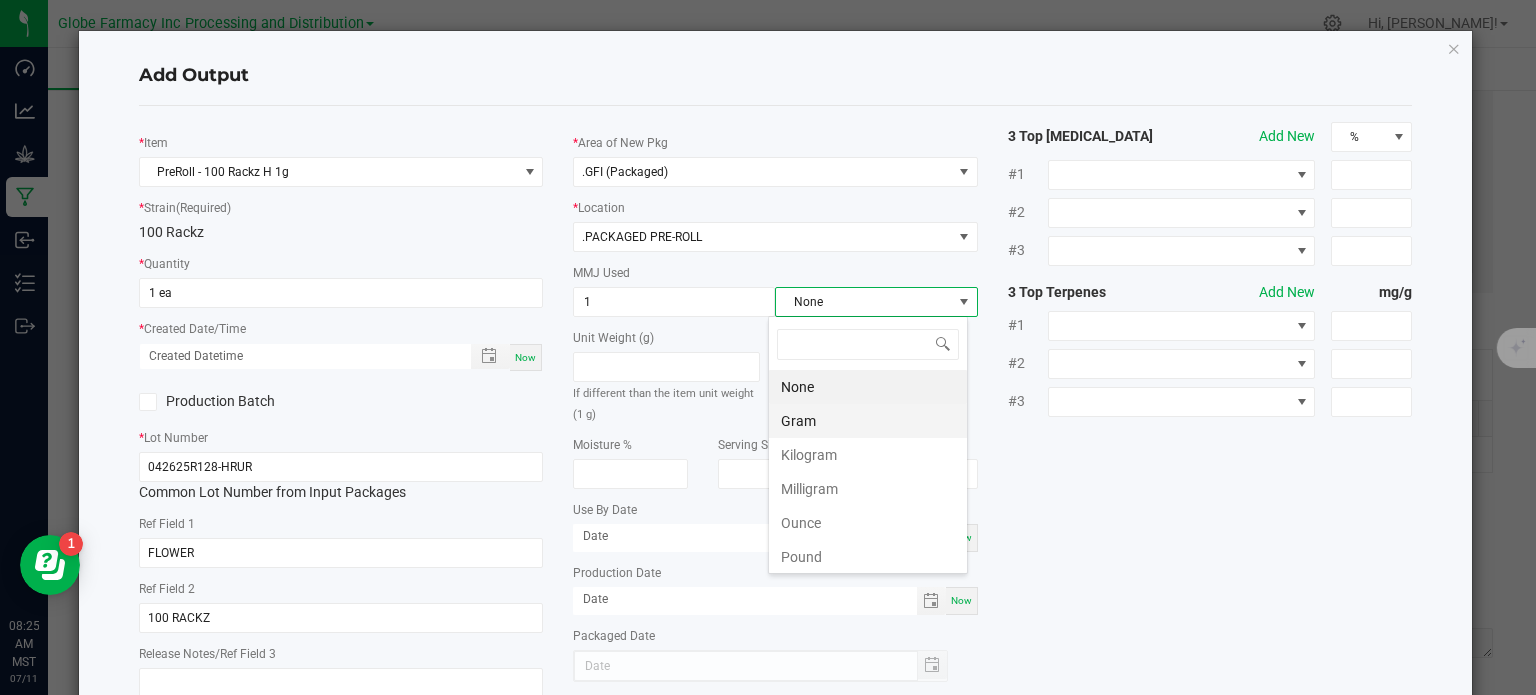click on "Gram" at bounding box center [868, 421] 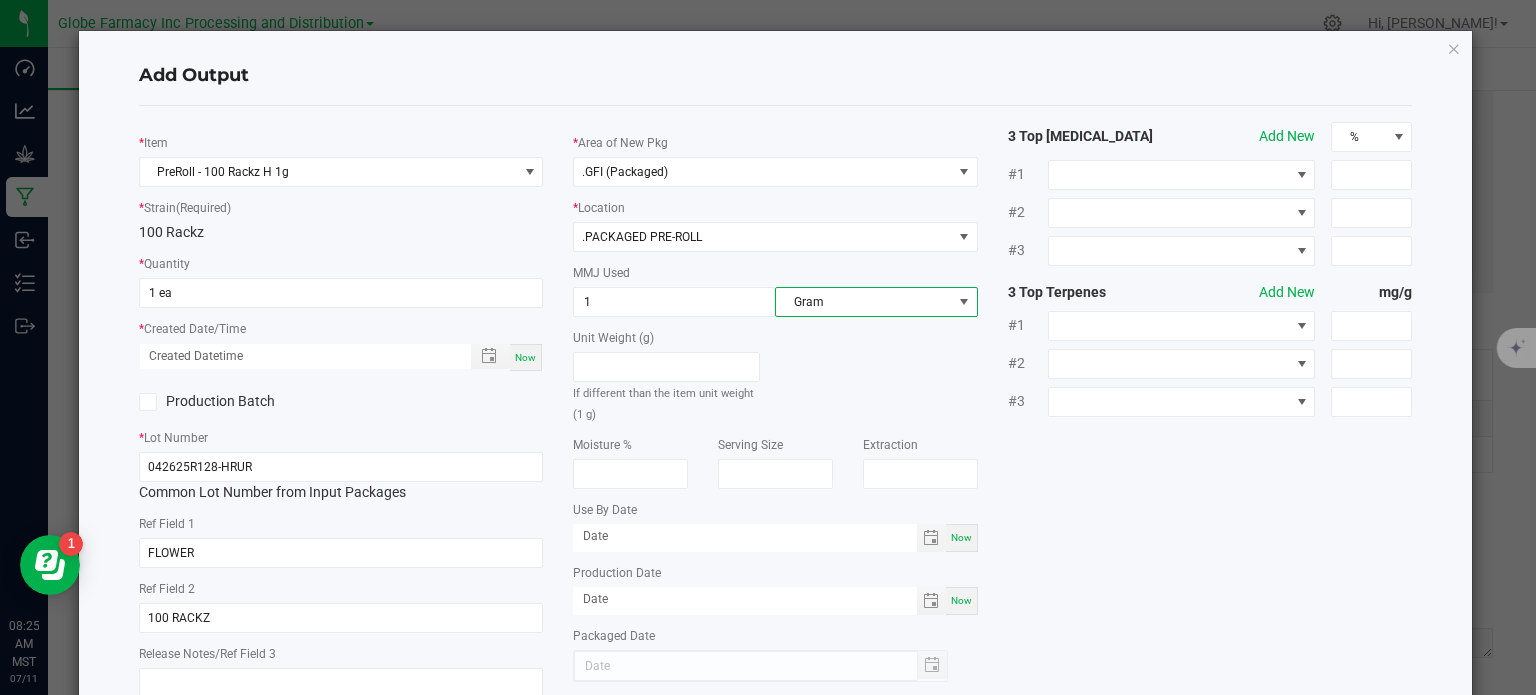 click on "*   Item  PreRoll - 100 Rackz H 1g  *   Strain  (Required)  100 Rackz   *   Quantity  1 ea  *   Created Date/Time  Now  Production Batch   *   Lot Number  042625R128-HRUR  Common Lot Number from Input Packages   Ref Field 1  FLOWER  Ref Field 2  100 RACKZ  Release Notes/Ref Field 3   *   Area of New Pkg  .GFI (Packaged)  *   Location  .PACKAGED PRE-ROLL  MMJ Used  1 Gram  Unit Weight (g)   If different than the item unit weight (1 g)   Moisture %   Serving Size   Extraction   Use By Date  Now  Production Date  Now  Packaged Date  3 Top [MEDICAL_DATA]  Add New  % #1 #2 #3 3 Top Terpenes  Add New  mg/g #1 #2 #3" 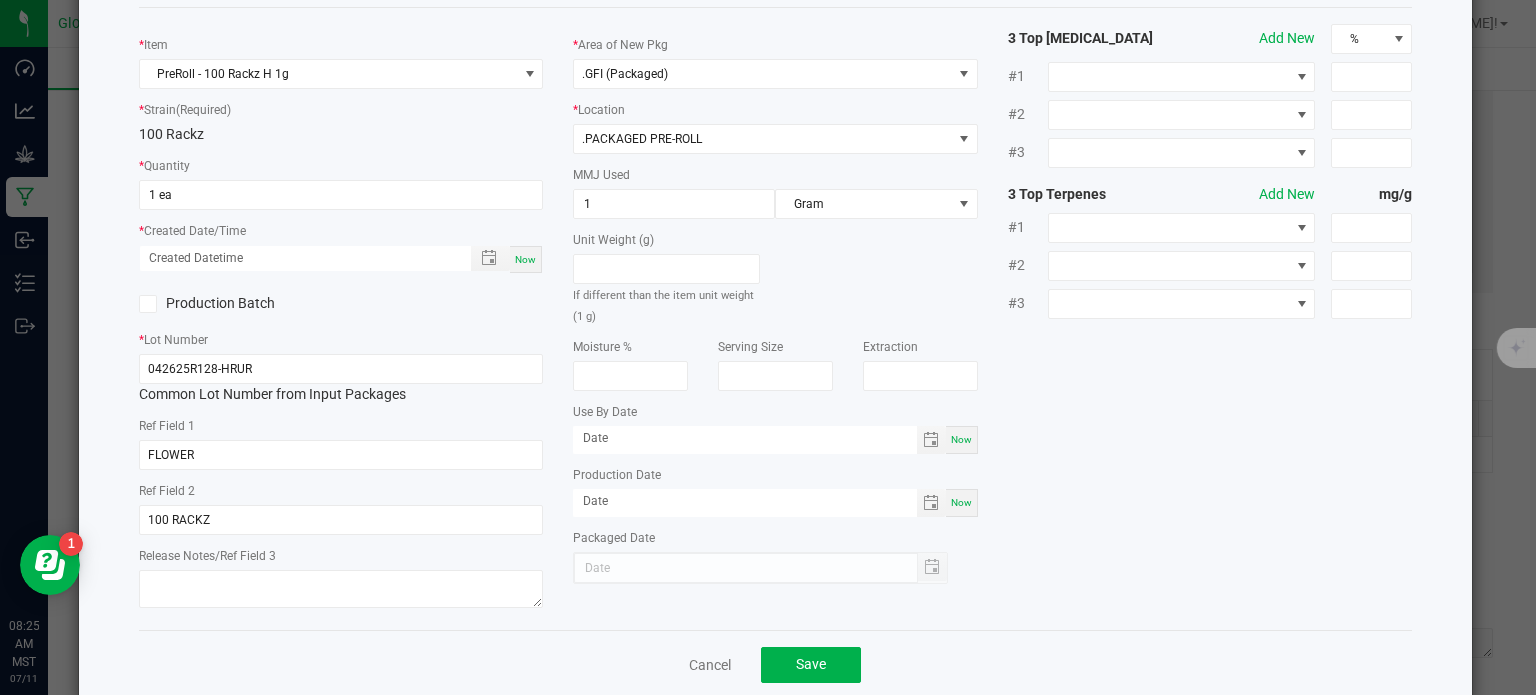 scroll, scrollTop: 133, scrollLeft: 0, axis: vertical 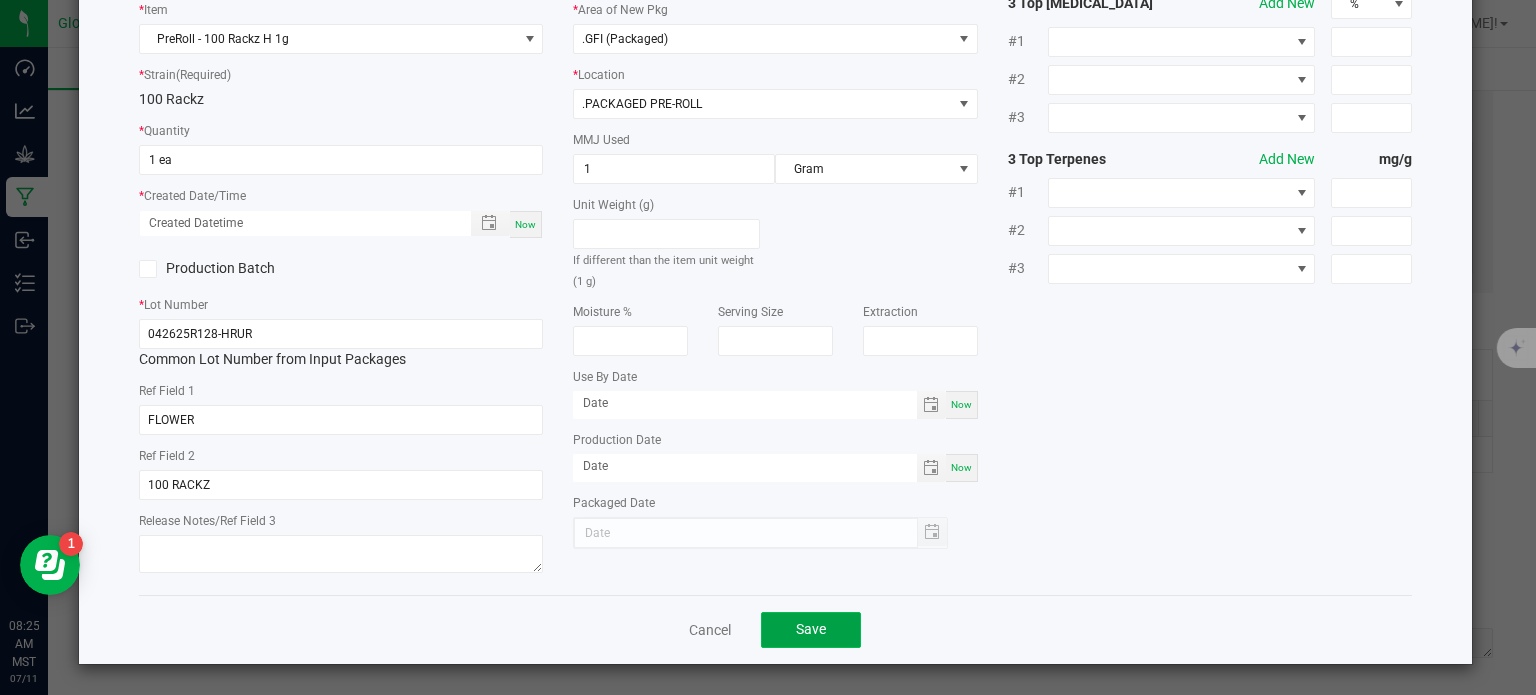 click on "Save" 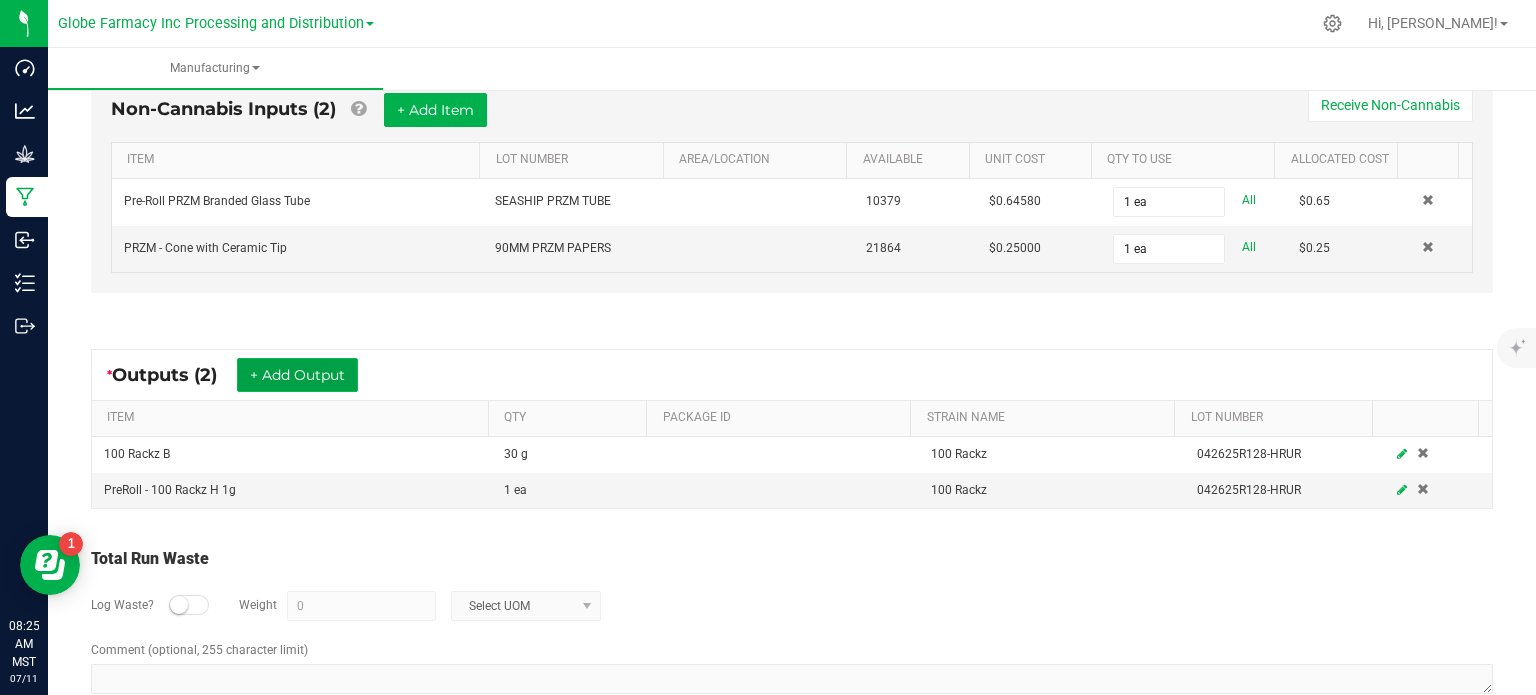 click on "+ Add Output" at bounding box center [297, 375] 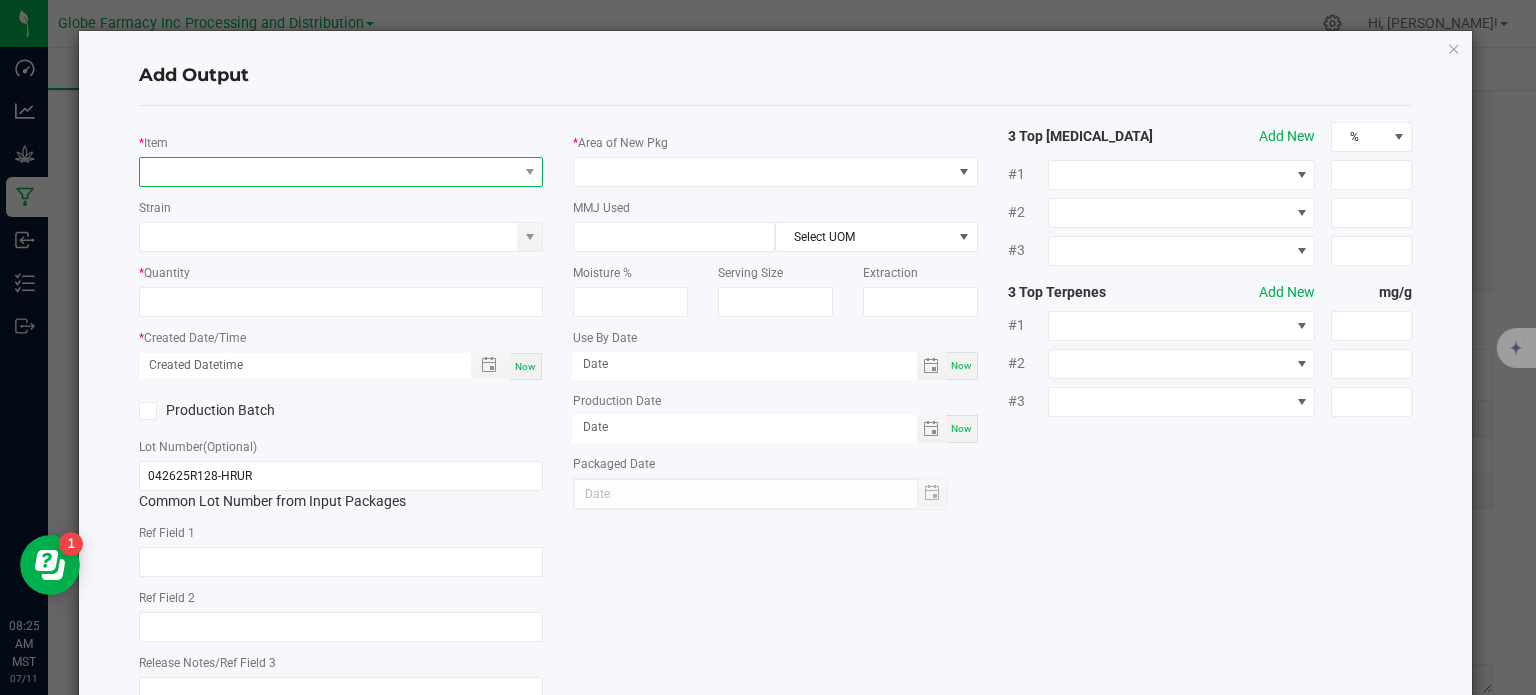 click at bounding box center [329, 172] 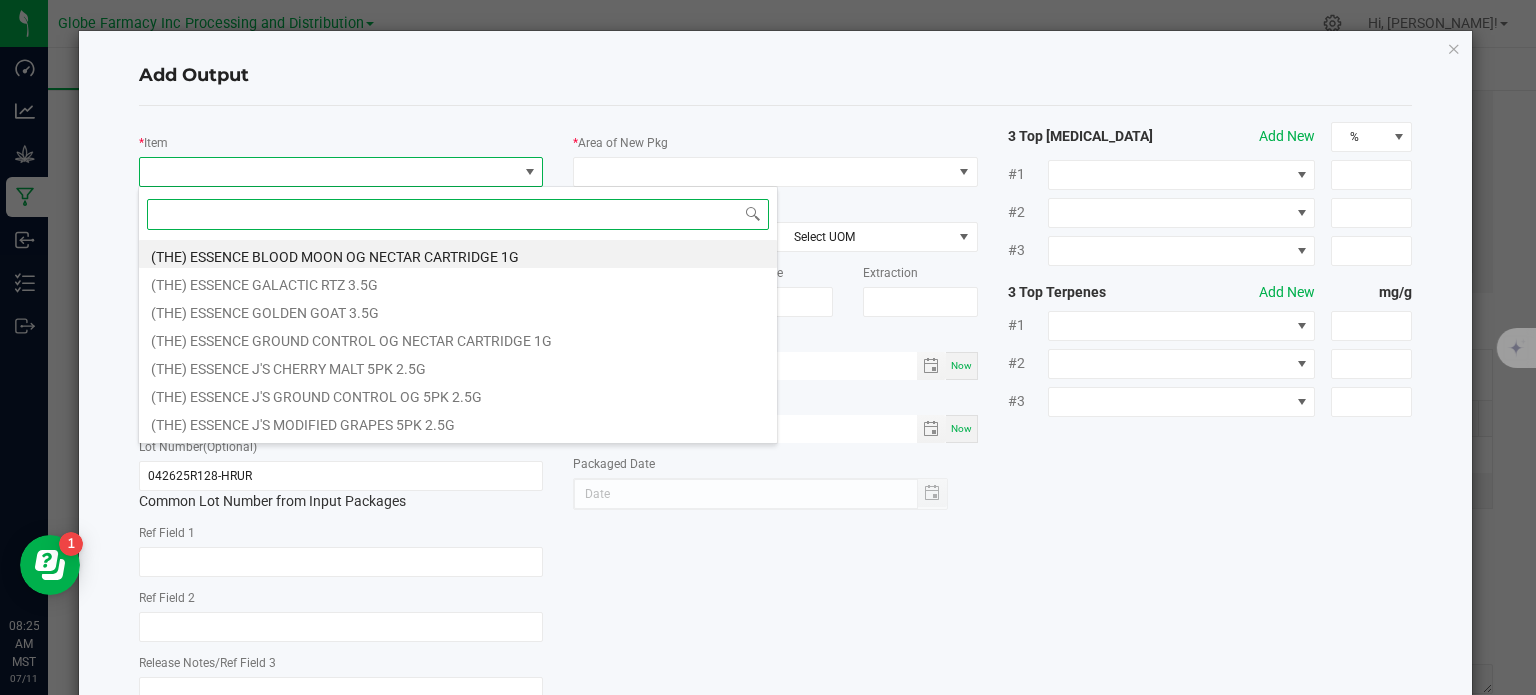 scroll, scrollTop: 99970, scrollLeft: 99600, axis: both 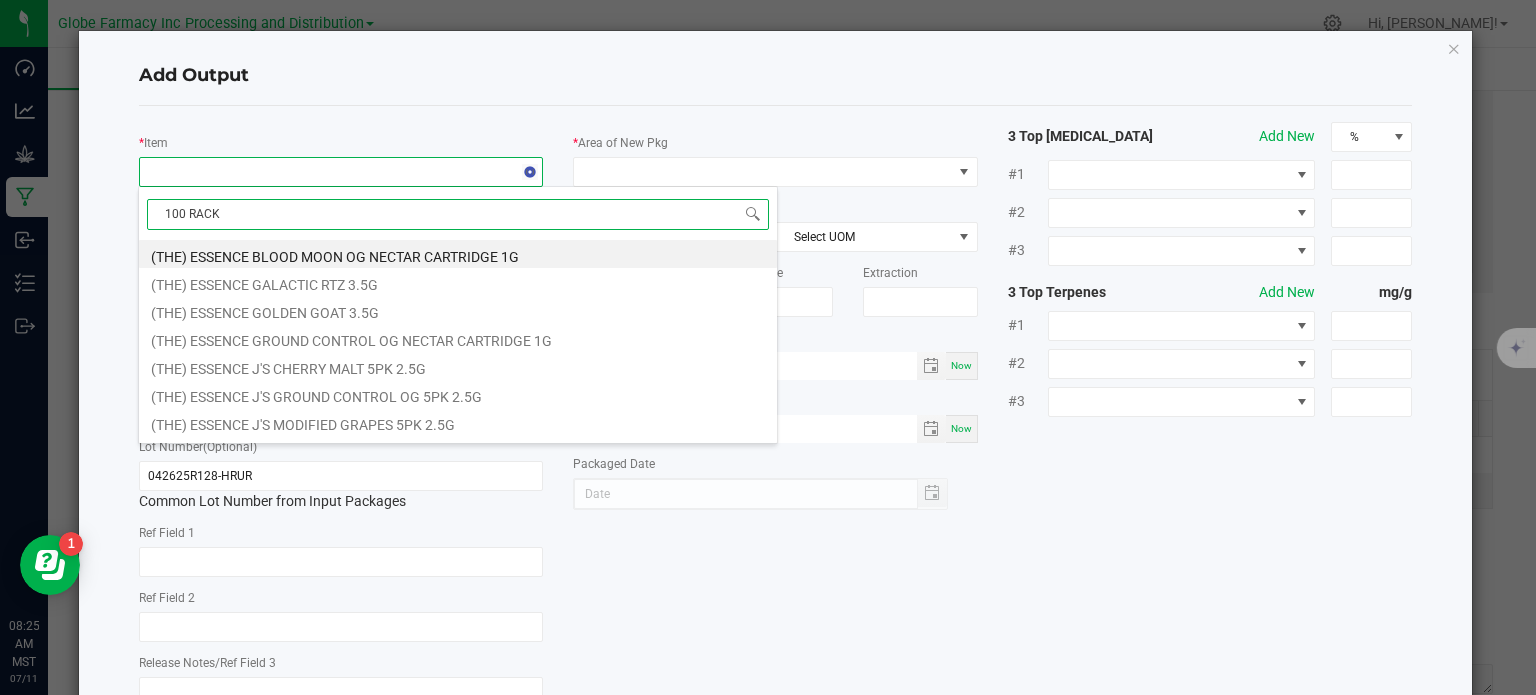 type on "100 RACKZ" 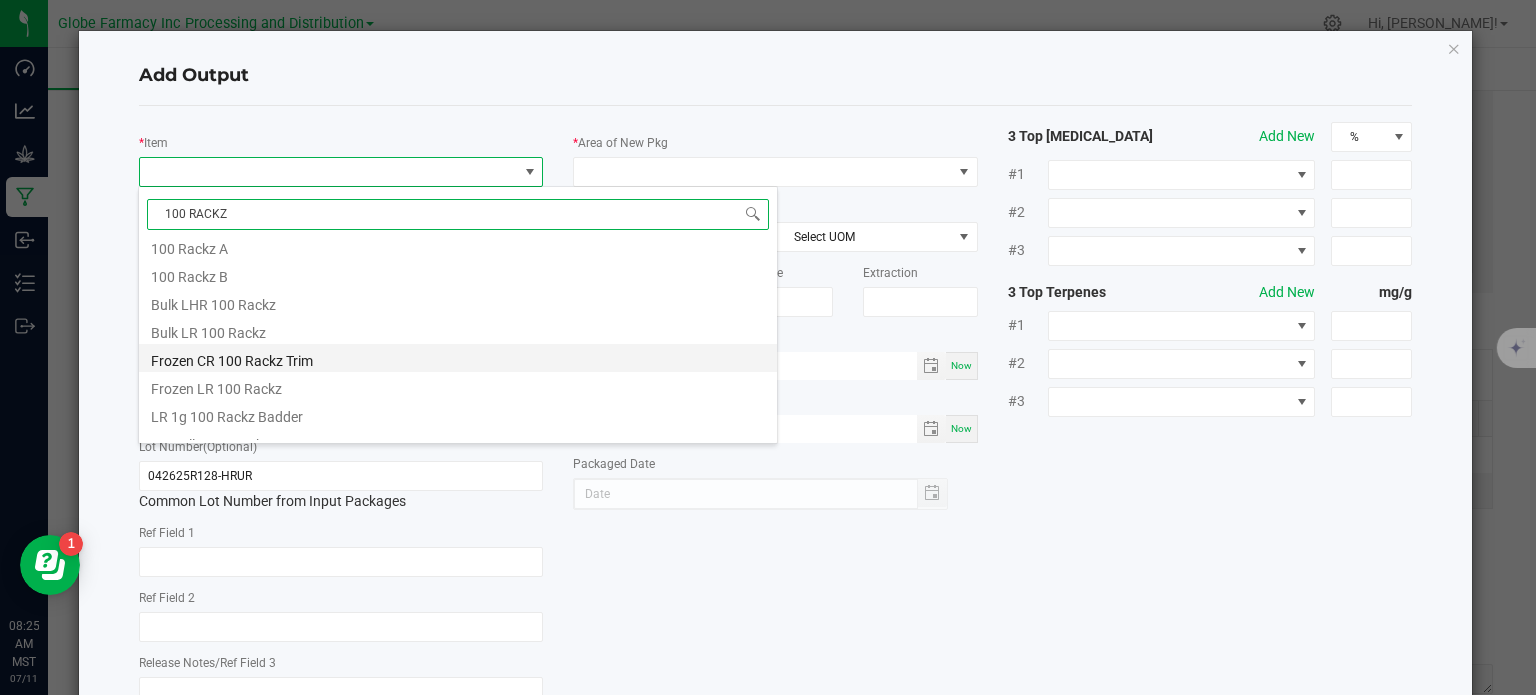 scroll, scrollTop: 80, scrollLeft: 0, axis: vertical 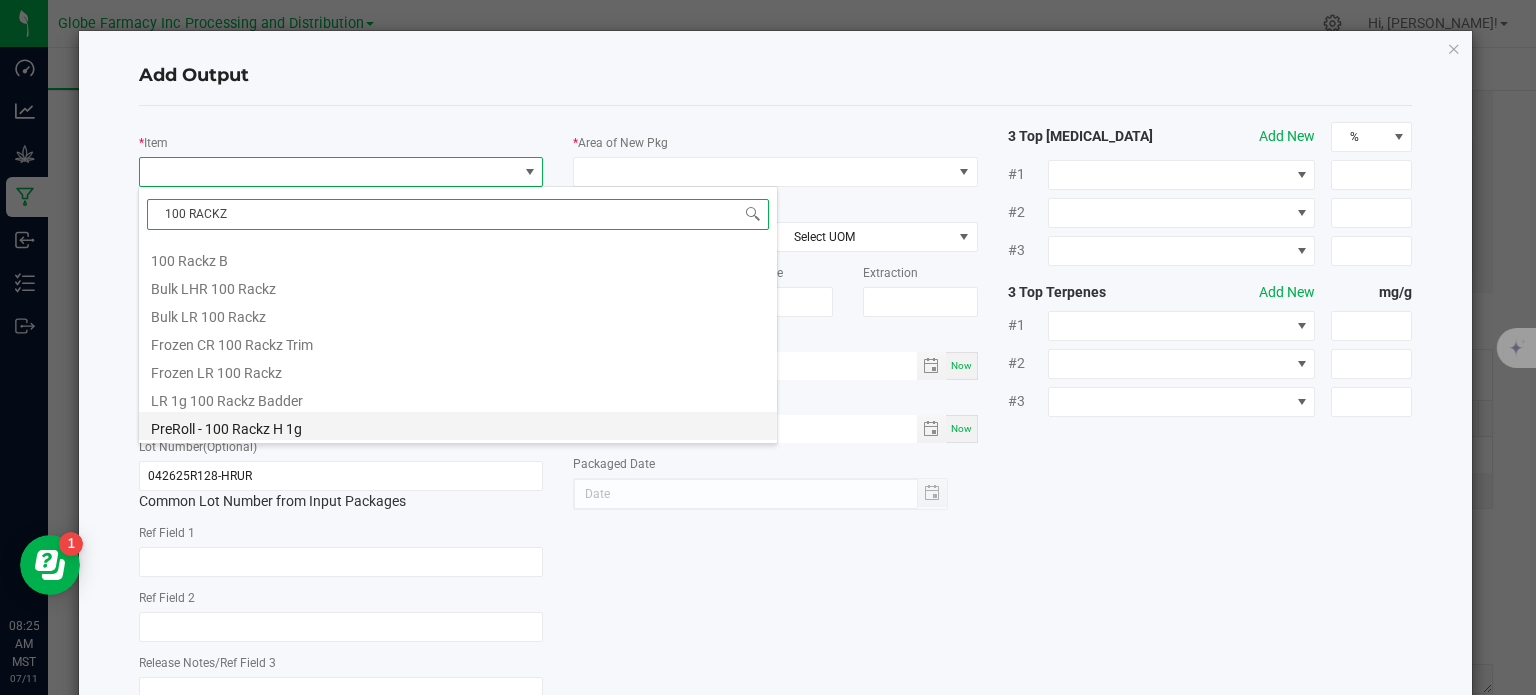 click on "PreRoll - 100 Rackz H 1g" at bounding box center [458, 426] 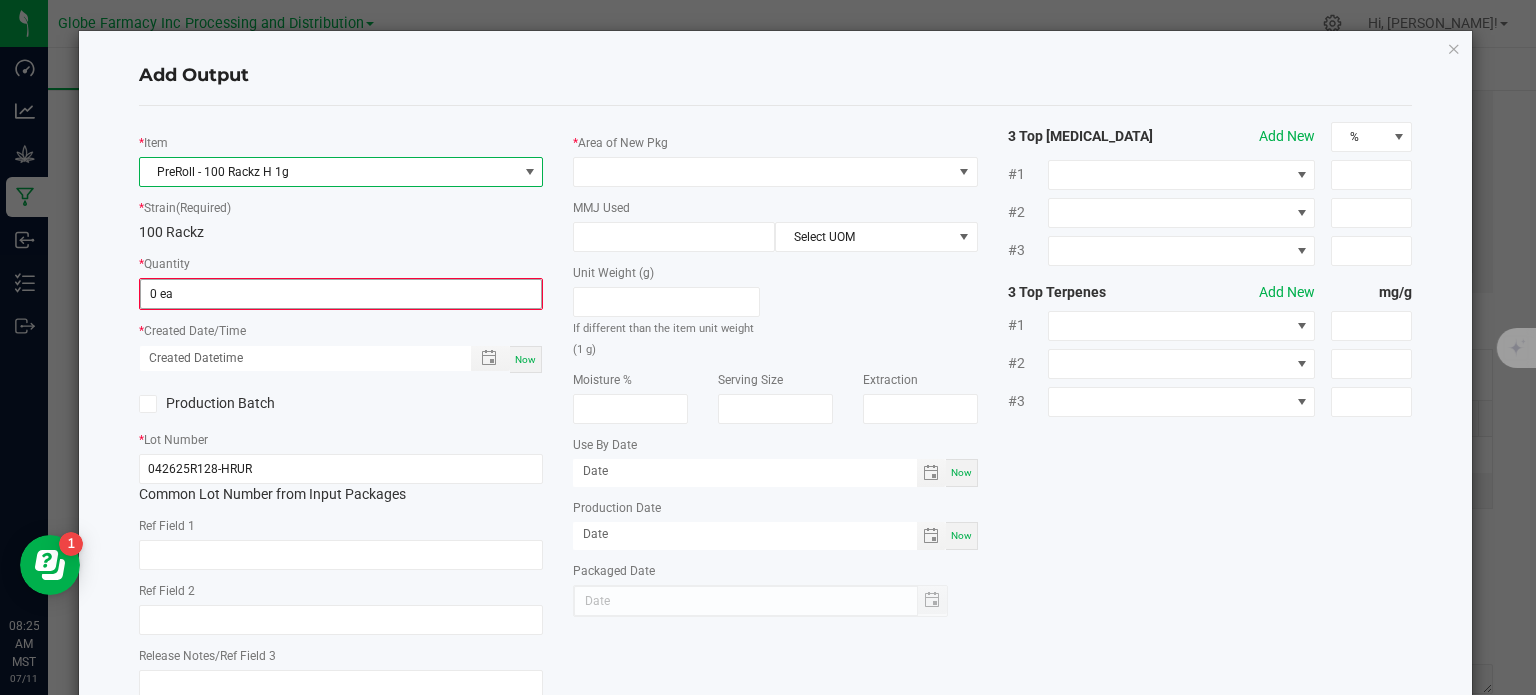 click on "0 ea" at bounding box center (341, 294) 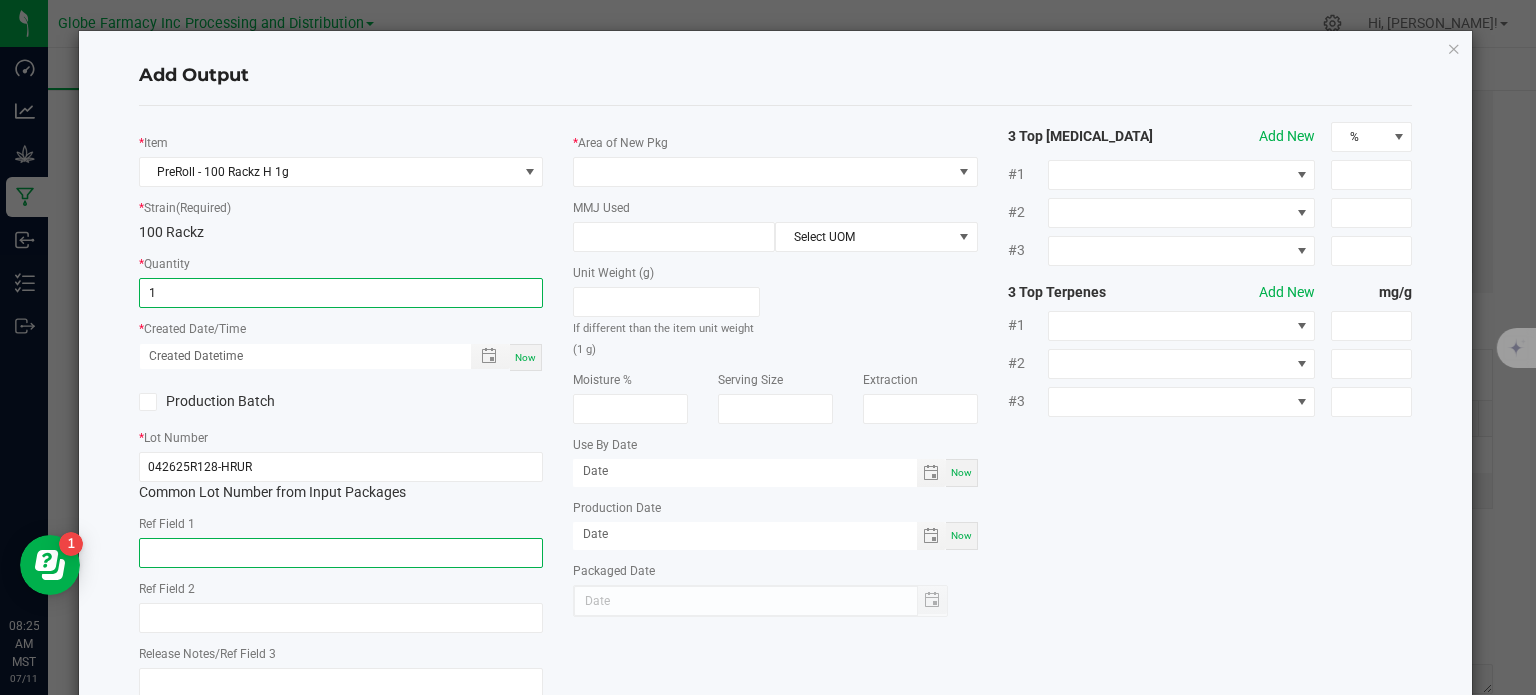 click 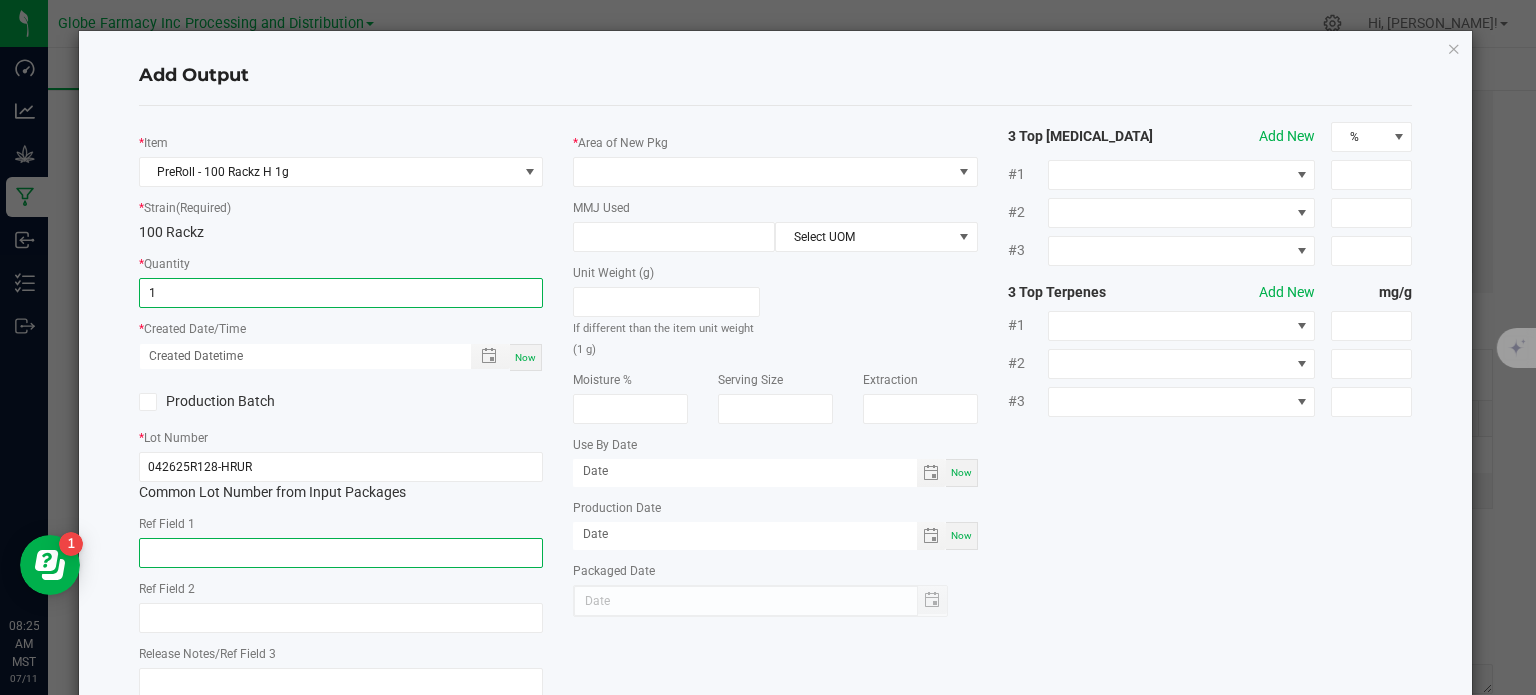 type on "1 ea" 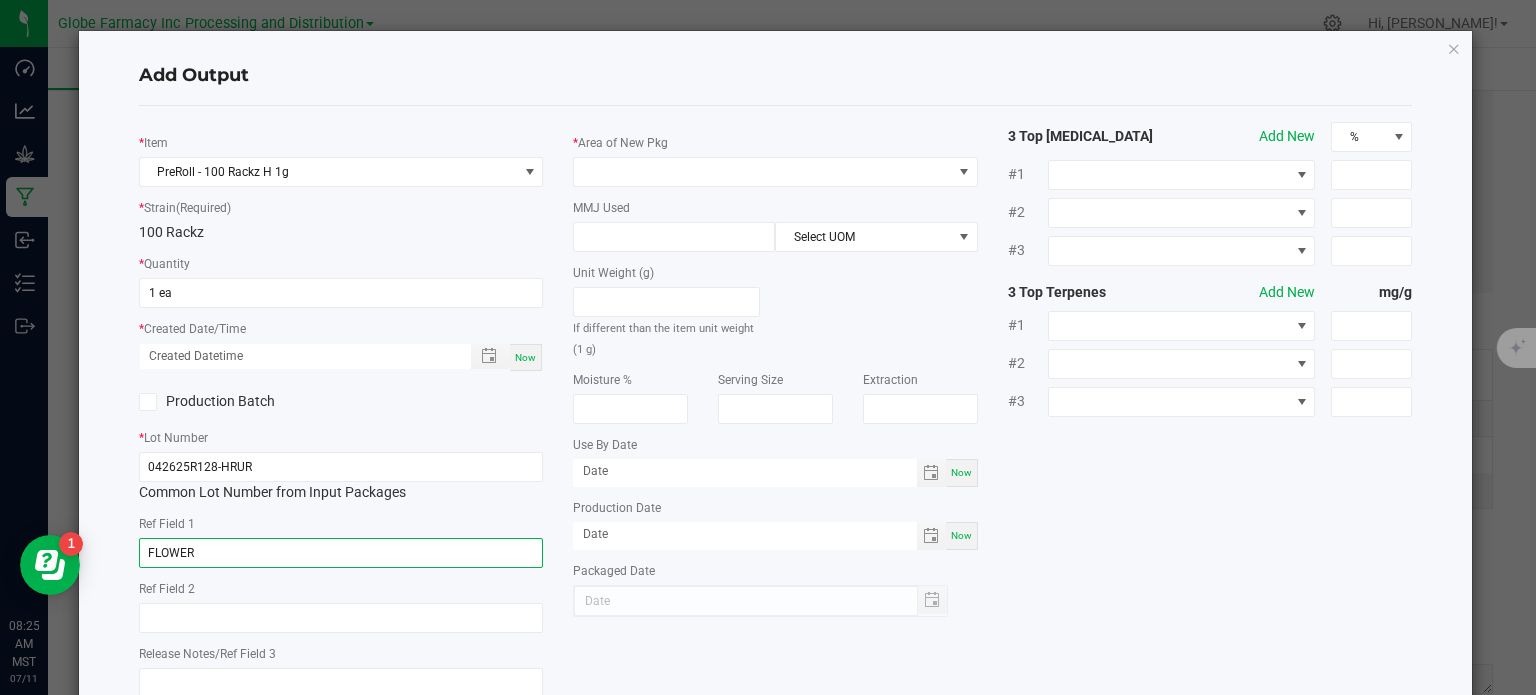 type on "FLOWER" 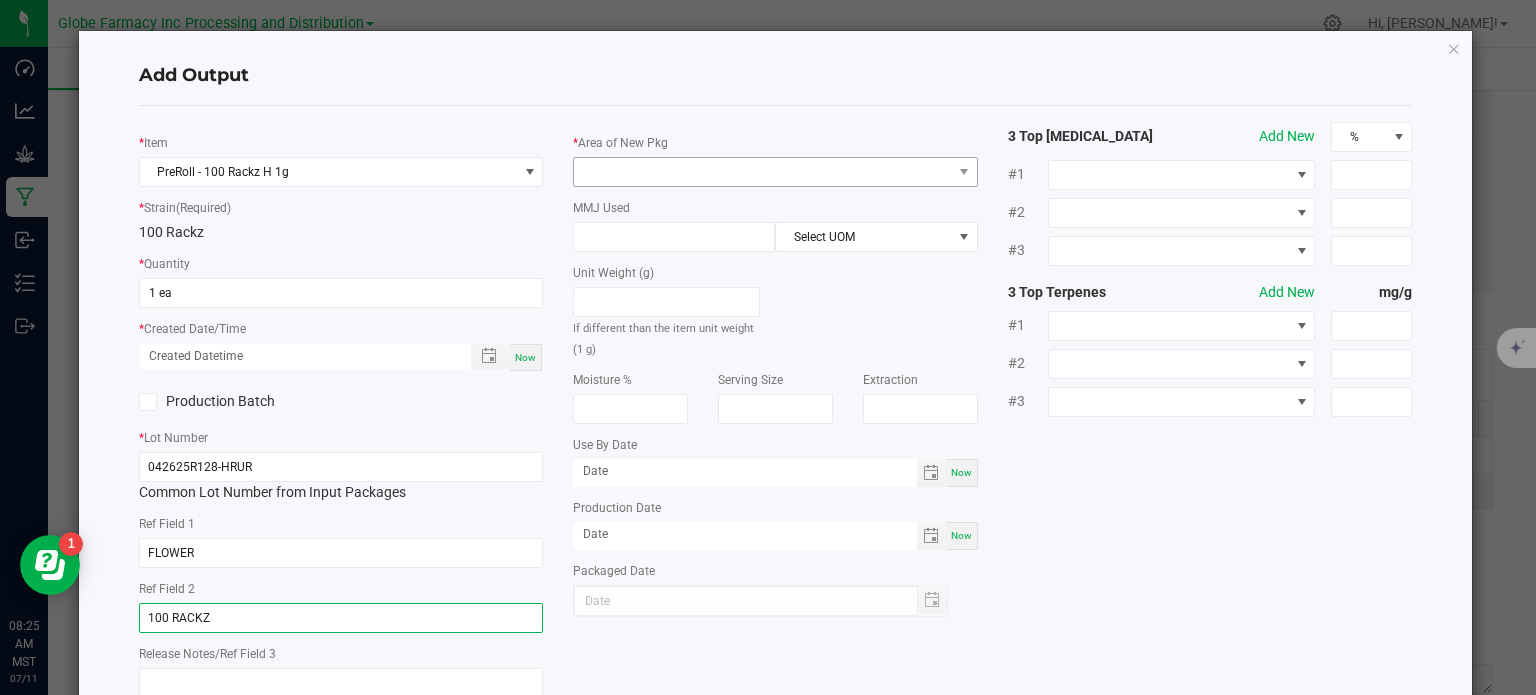 type on "100 RACKZ" 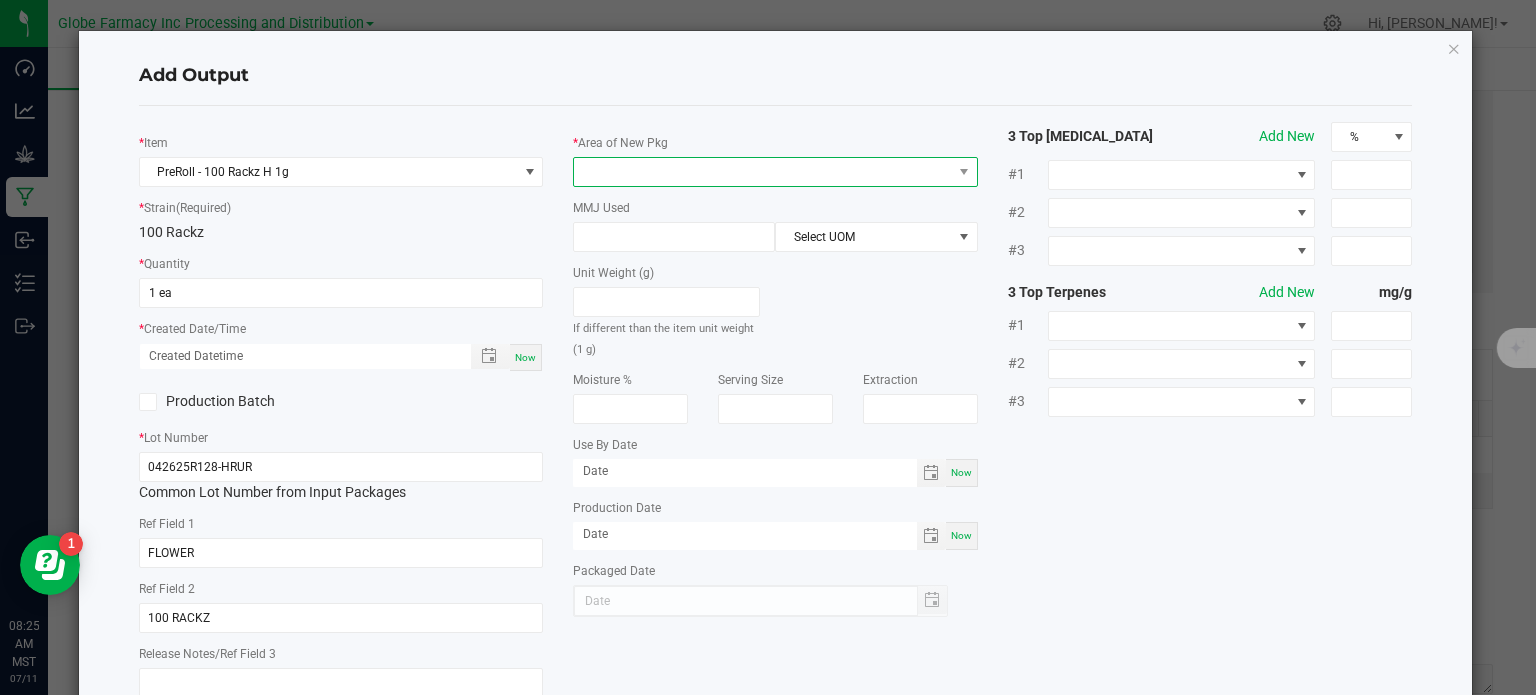 click at bounding box center [763, 172] 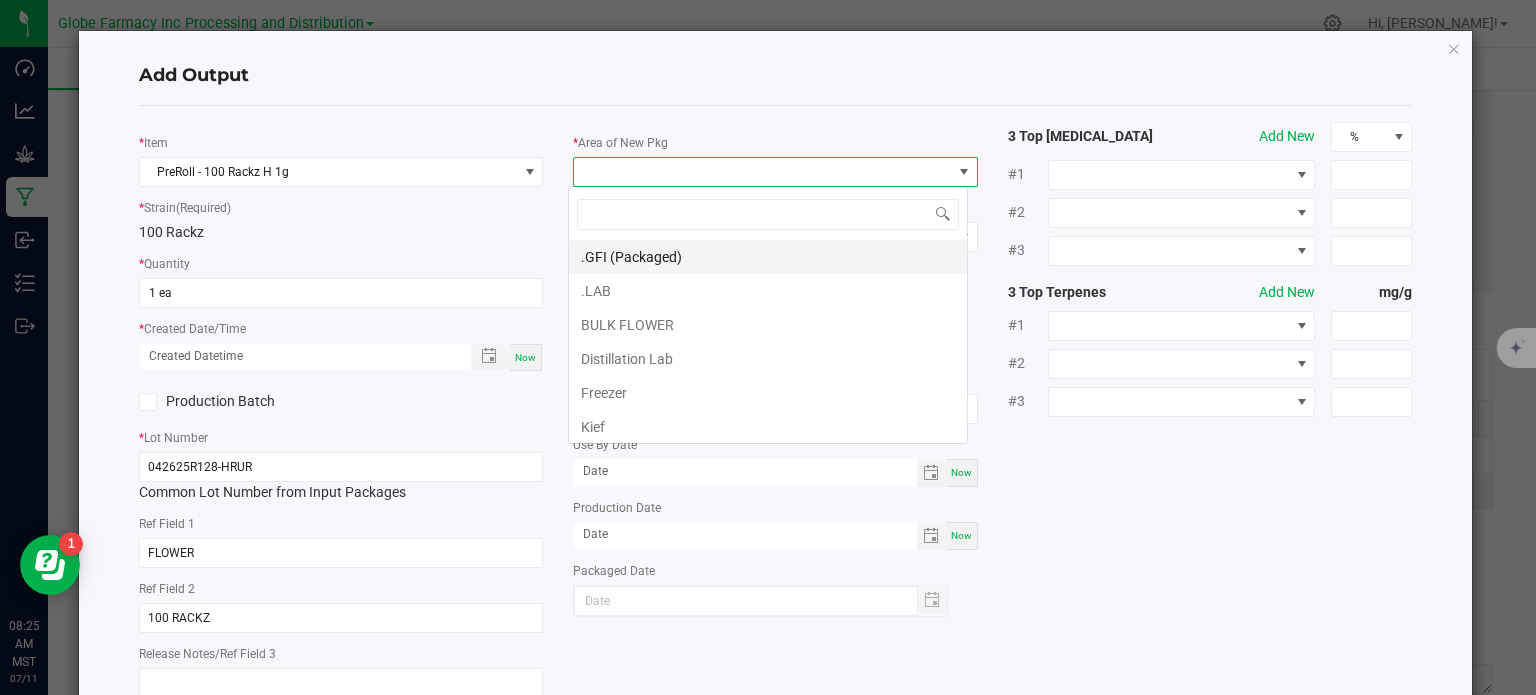 scroll, scrollTop: 99970, scrollLeft: 99600, axis: both 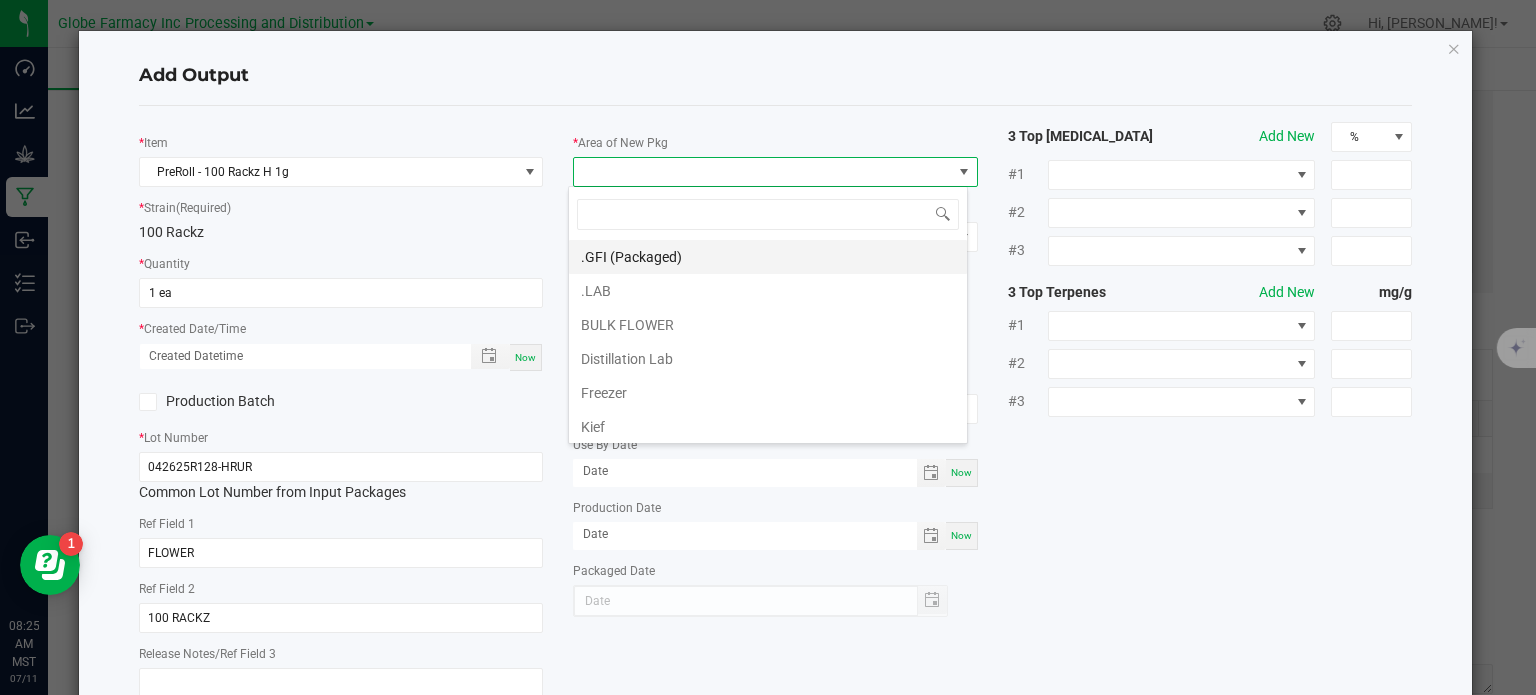 click on ".GFI (Packaged)" at bounding box center [768, 257] 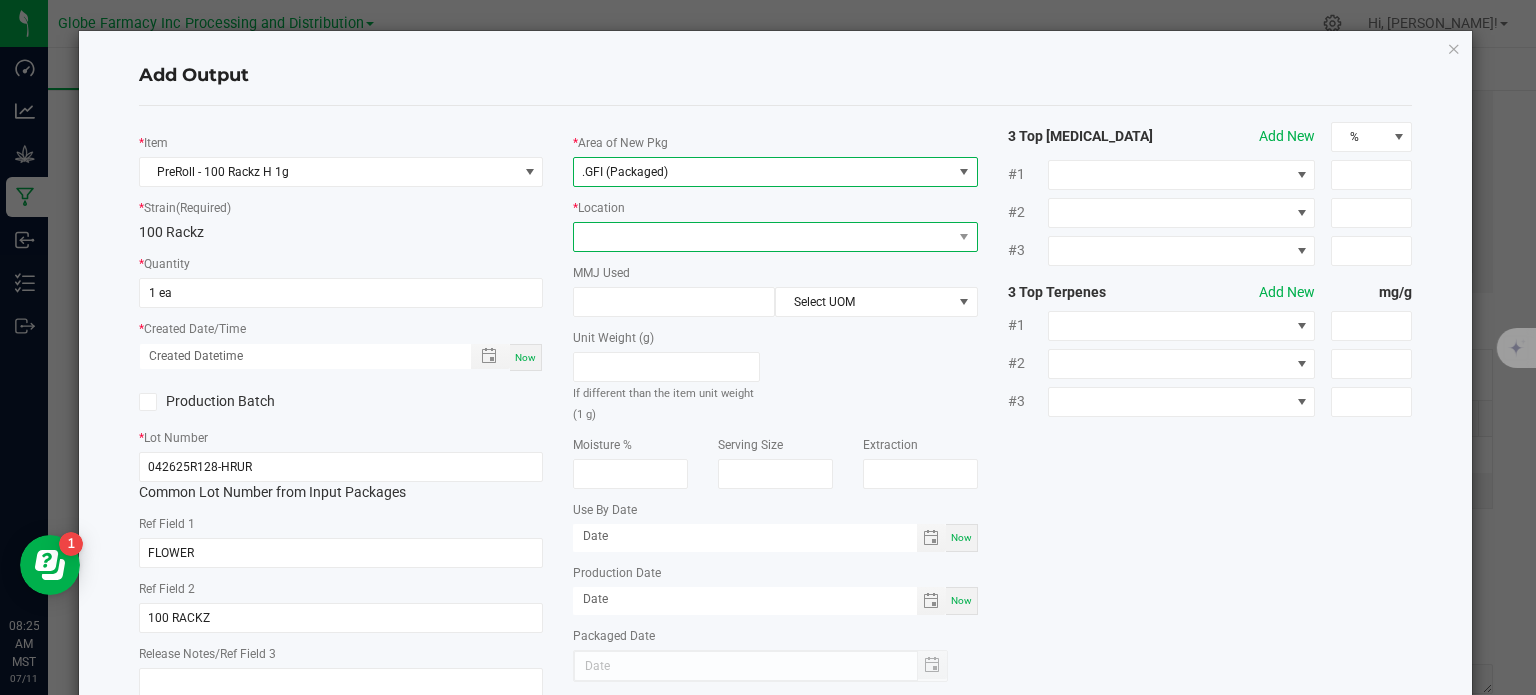 click at bounding box center [763, 237] 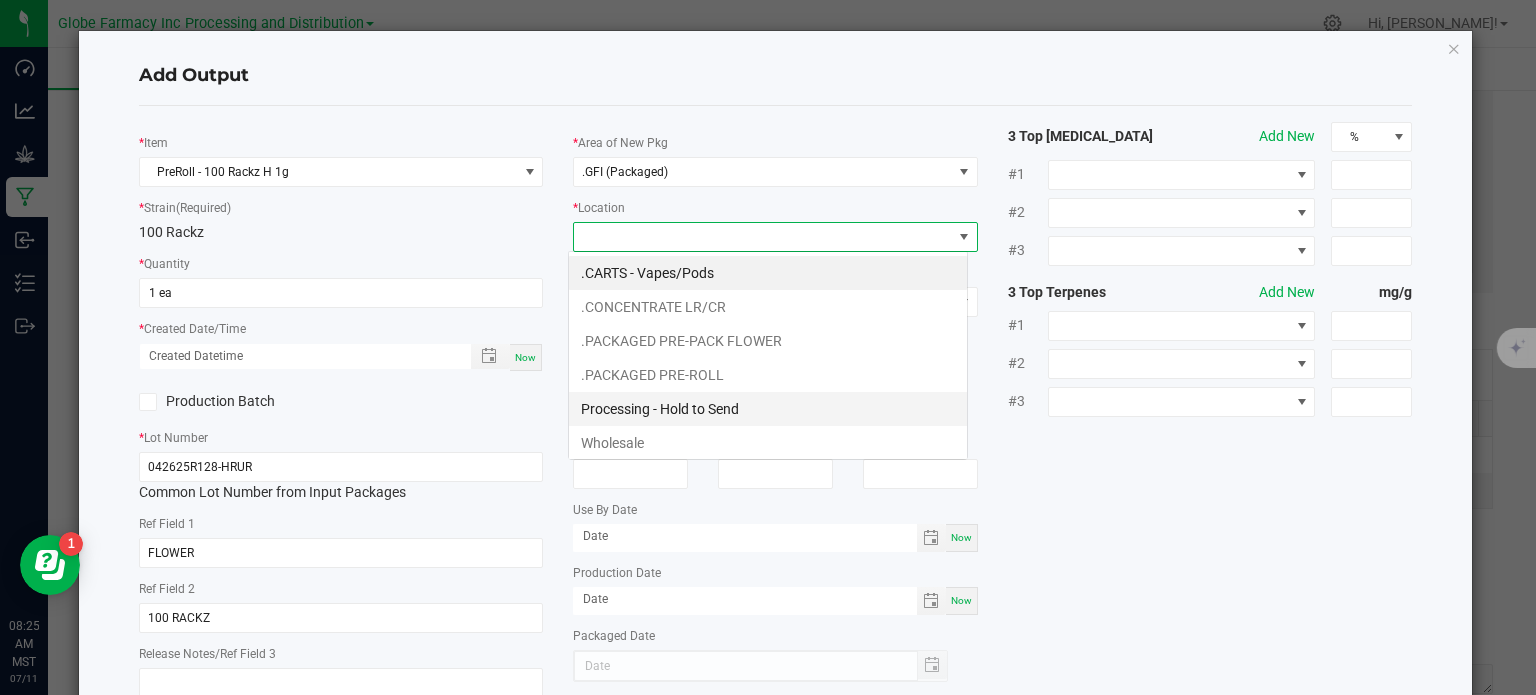 scroll, scrollTop: 99970, scrollLeft: 99600, axis: both 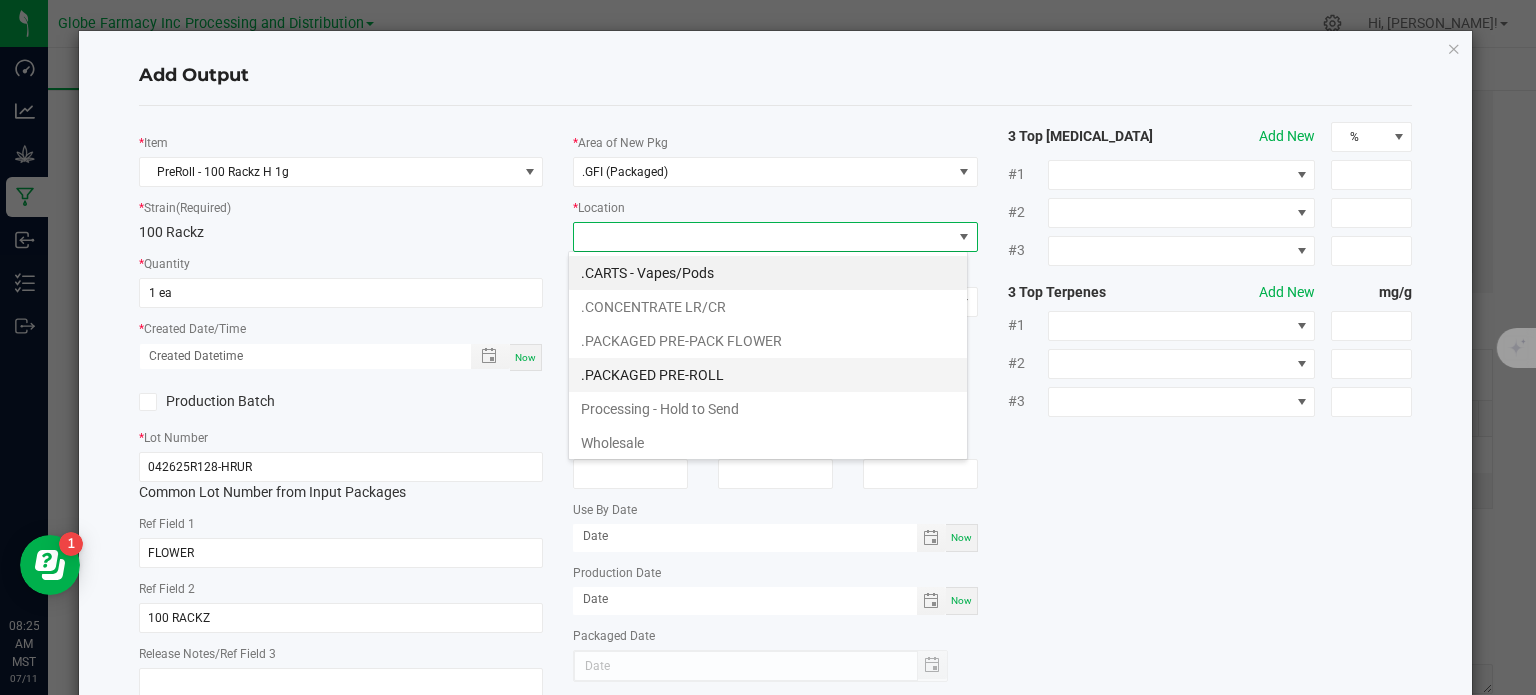 click on ".PACKAGED PRE-ROLL" at bounding box center (768, 375) 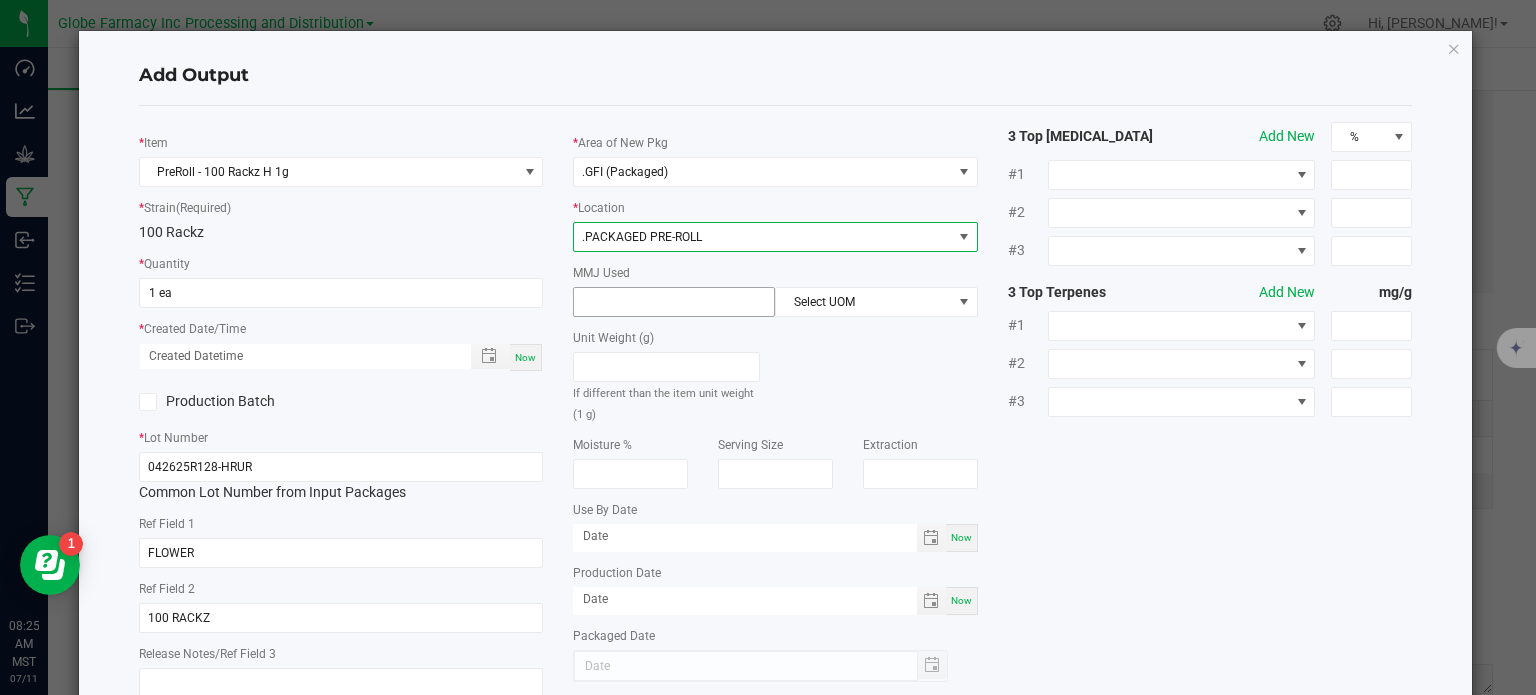 click at bounding box center [674, 302] 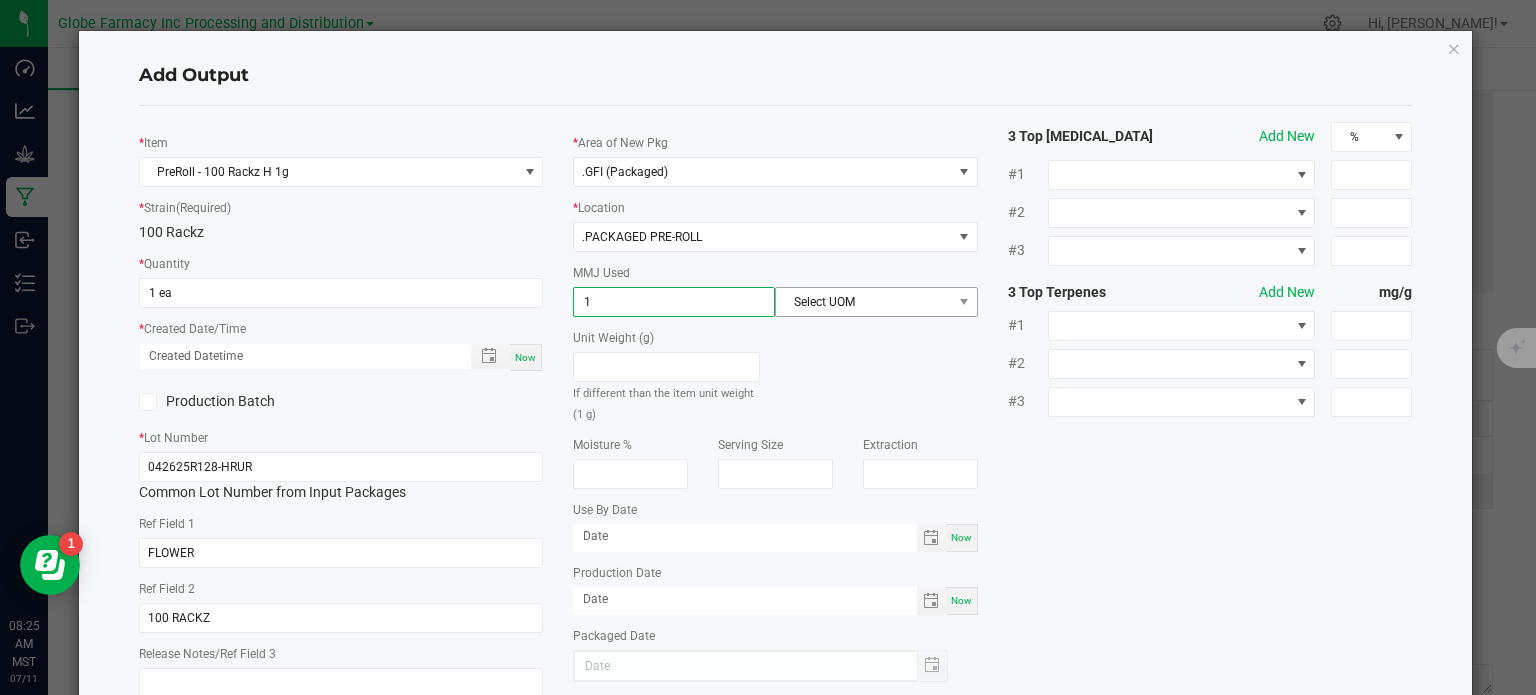 type on "1" 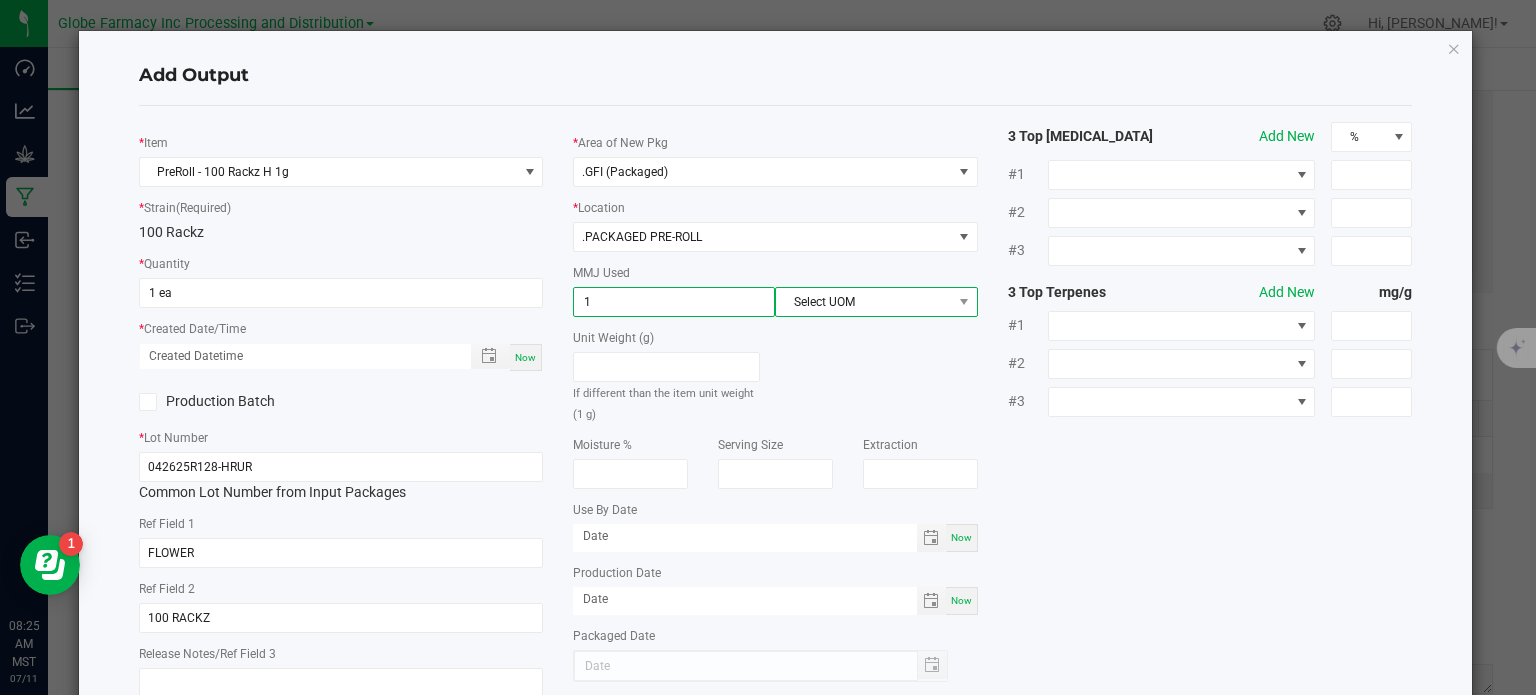 click on "Select UOM" at bounding box center [863, 302] 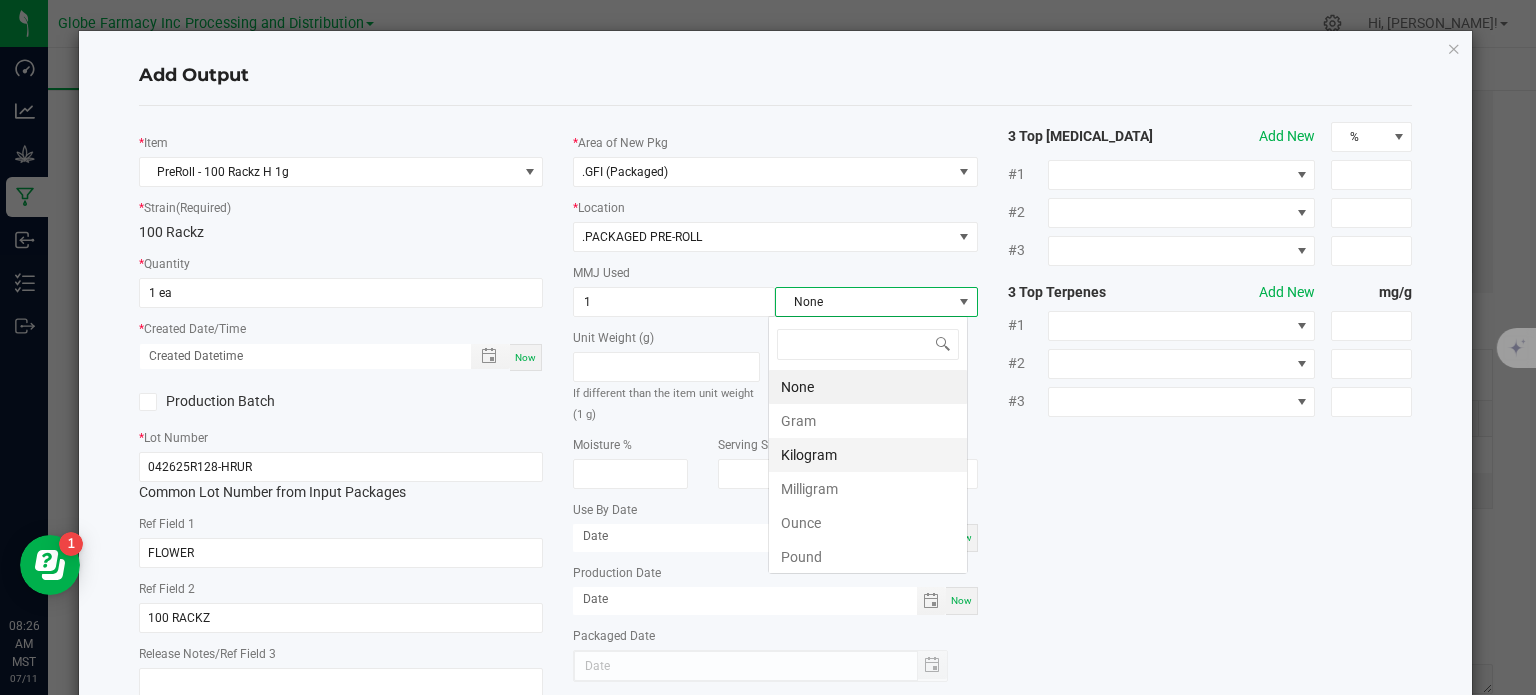 scroll, scrollTop: 99970, scrollLeft: 99800, axis: both 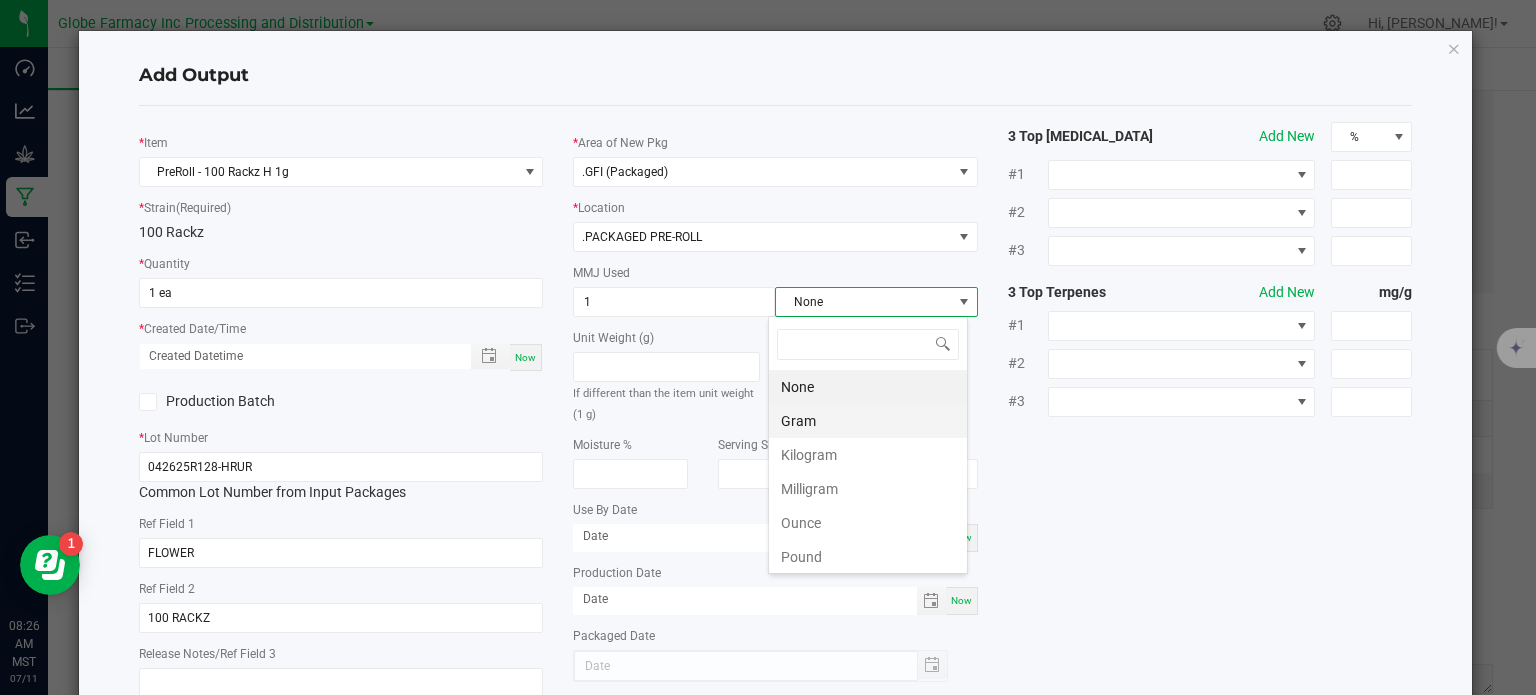 click on "Gram" at bounding box center [868, 421] 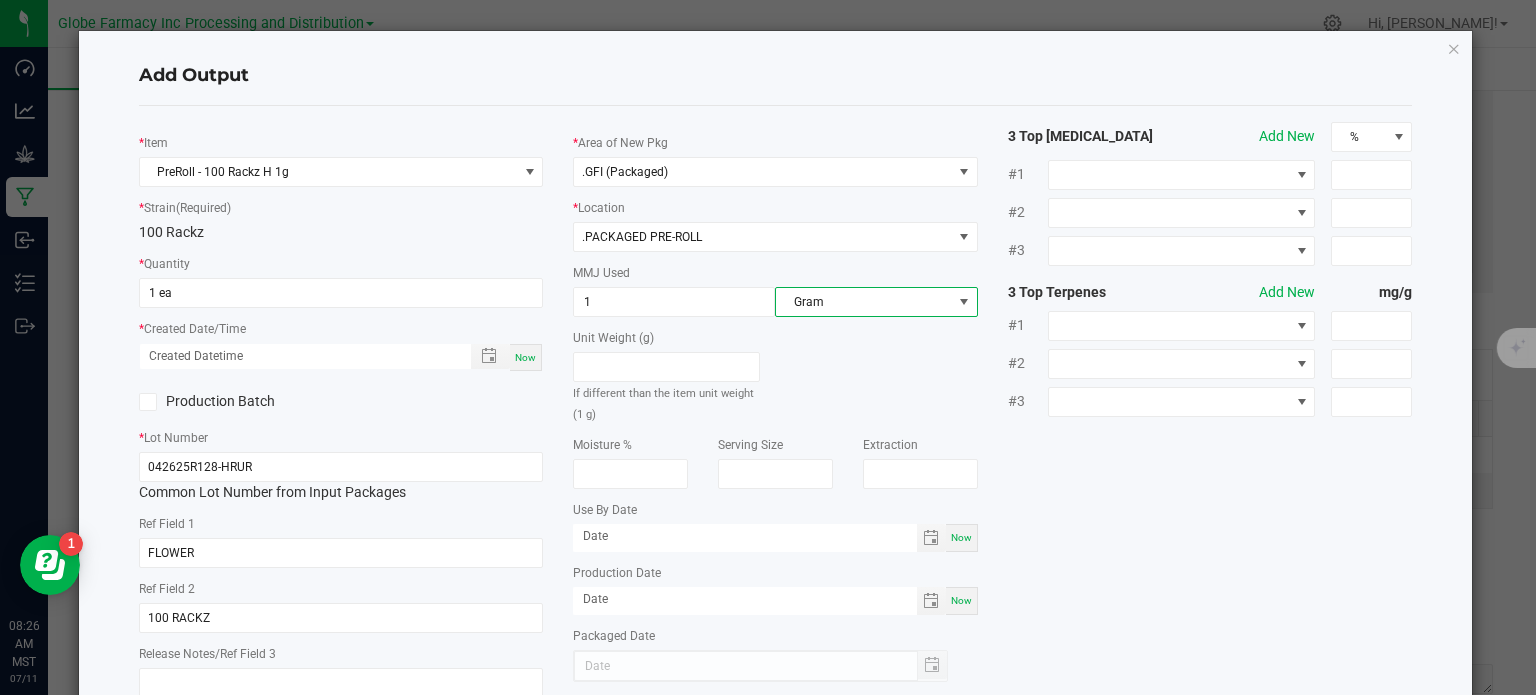 click on "*   Item  PreRoll - 100 Rackz H 1g  *   Strain  (Required)  100 Rackz   *   Quantity  1 ea  *   Created Date/Time  Now  Production Batch   *   Lot Number  042625R128-HRUR  Common Lot Number from Input Packages   Ref Field 1  FLOWER  Ref Field 2  100 RACKZ  Release Notes/Ref Field 3   *   Area of New Pkg  .GFI (Packaged)  *   Location  .PACKAGED PRE-ROLL  MMJ Used  1 Gram  Unit Weight (g)   If different than the item unit weight (1 g)   Moisture %   Serving Size   Extraction   Use By Date  Now  Production Date  Now  Packaged Date  3 Top [MEDICAL_DATA]  Add New  % #1 #2 #3 3 Top Terpenes  Add New  mg/g #1 #2 #3" 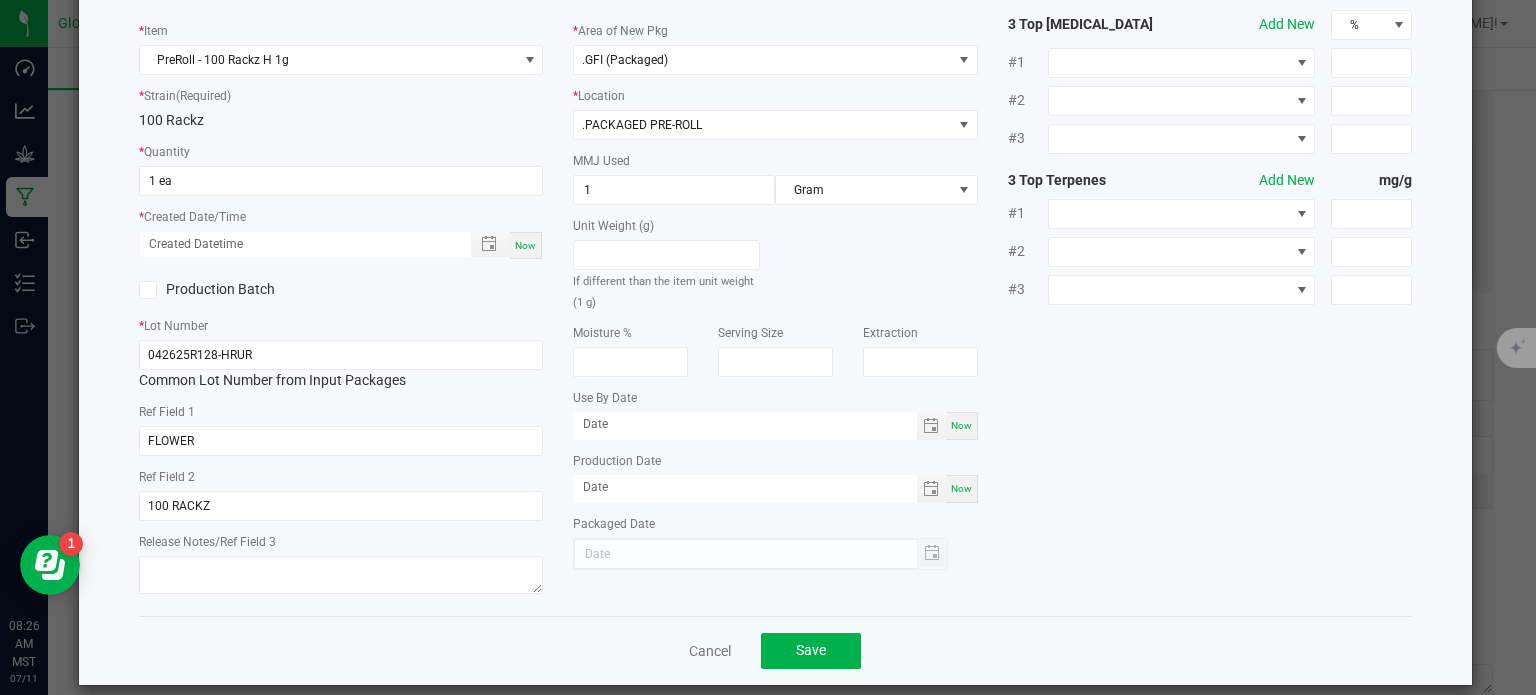 scroll, scrollTop: 133, scrollLeft: 0, axis: vertical 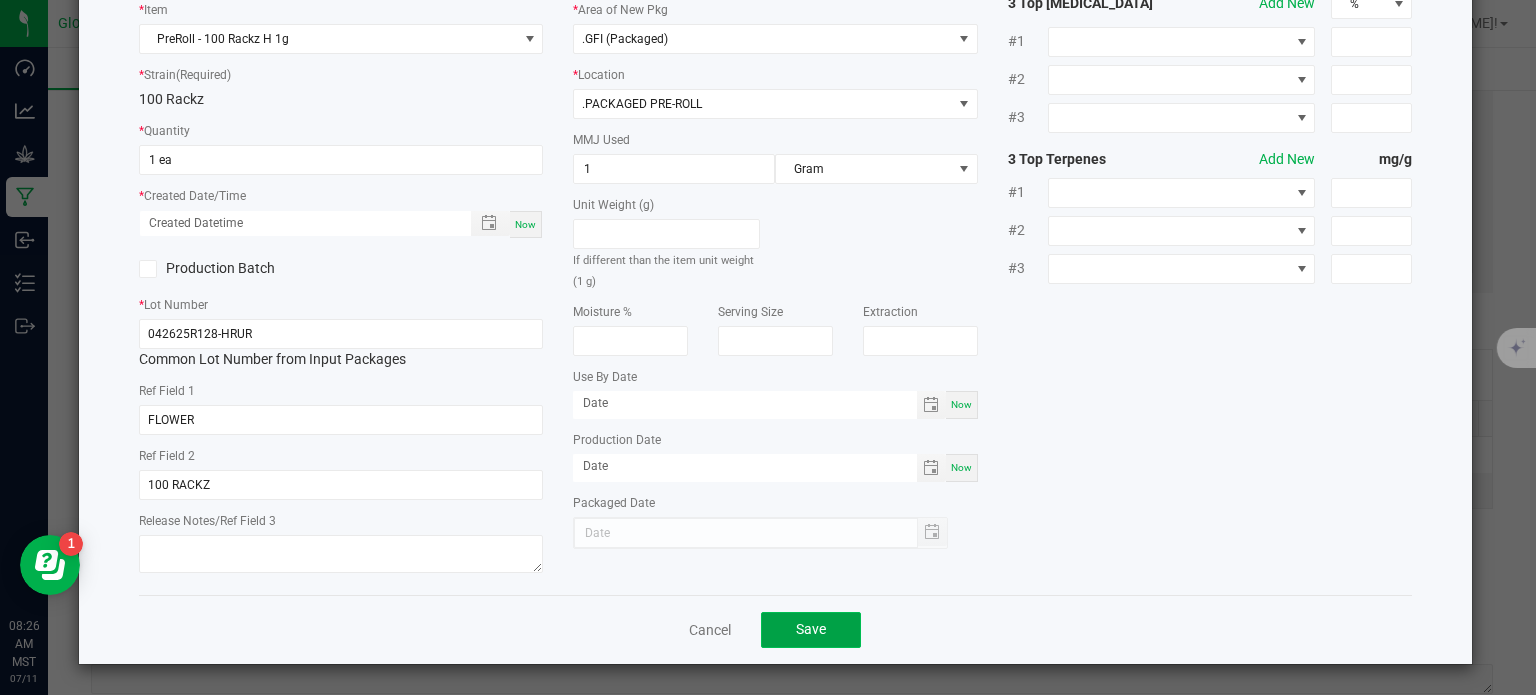 click on "Save" 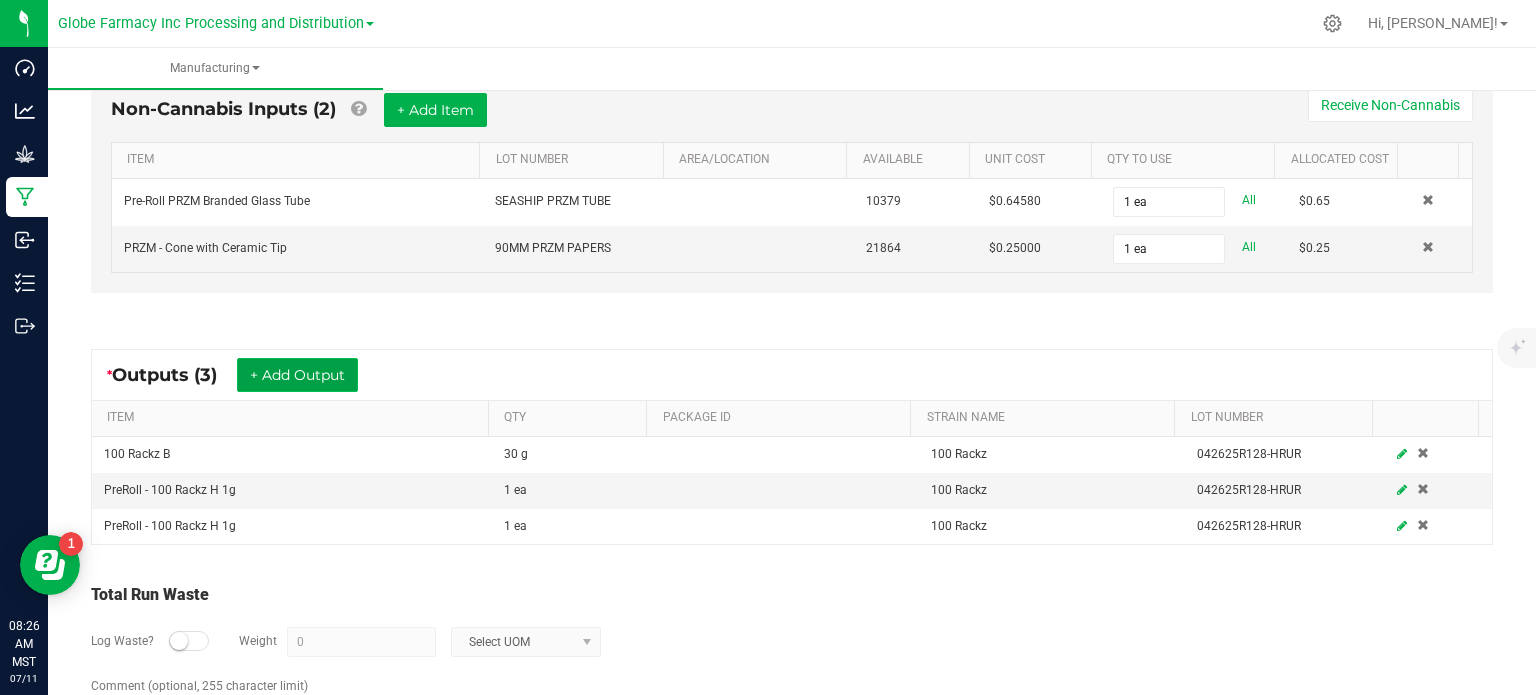 click on "+ Add Output" at bounding box center (297, 375) 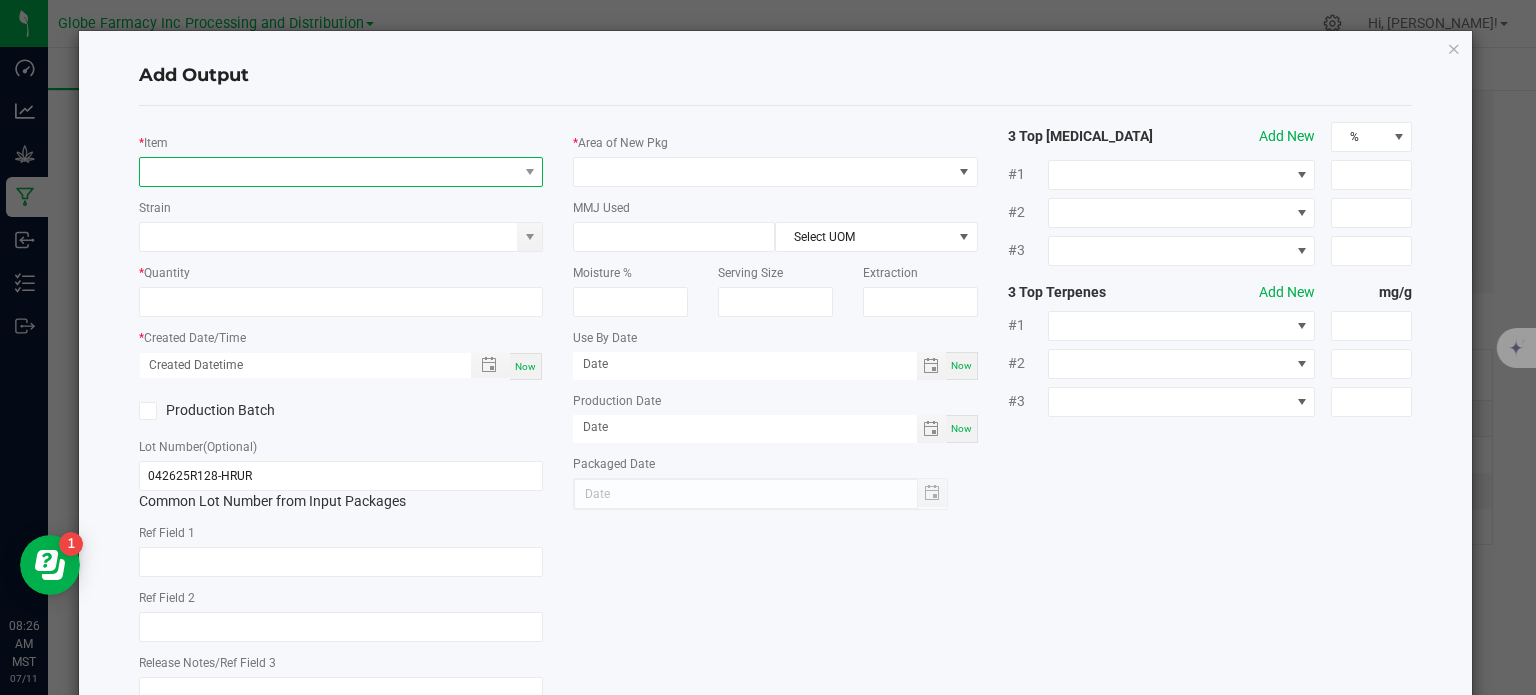 click at bounding box center [329, 172] 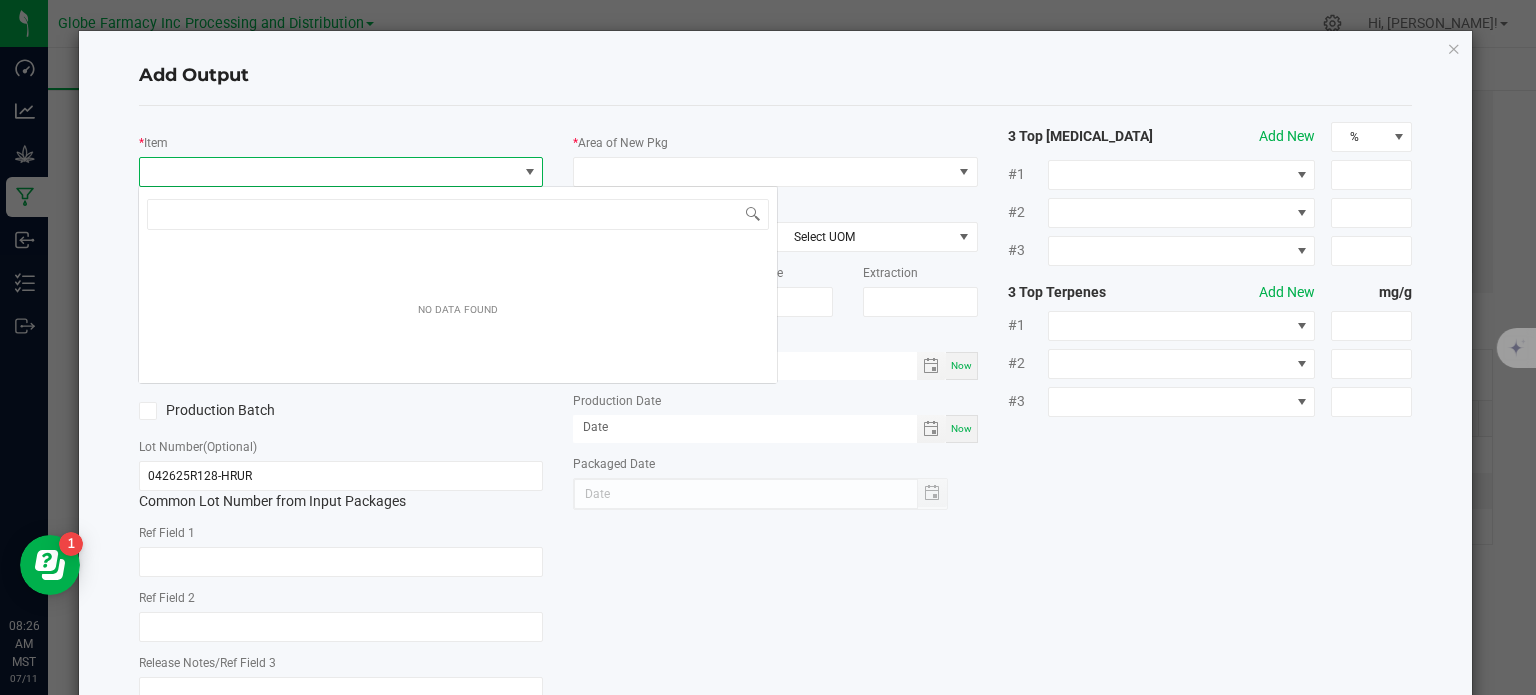 scroll, scrollTop: 99970, scrollLeft: 99600, axis: both 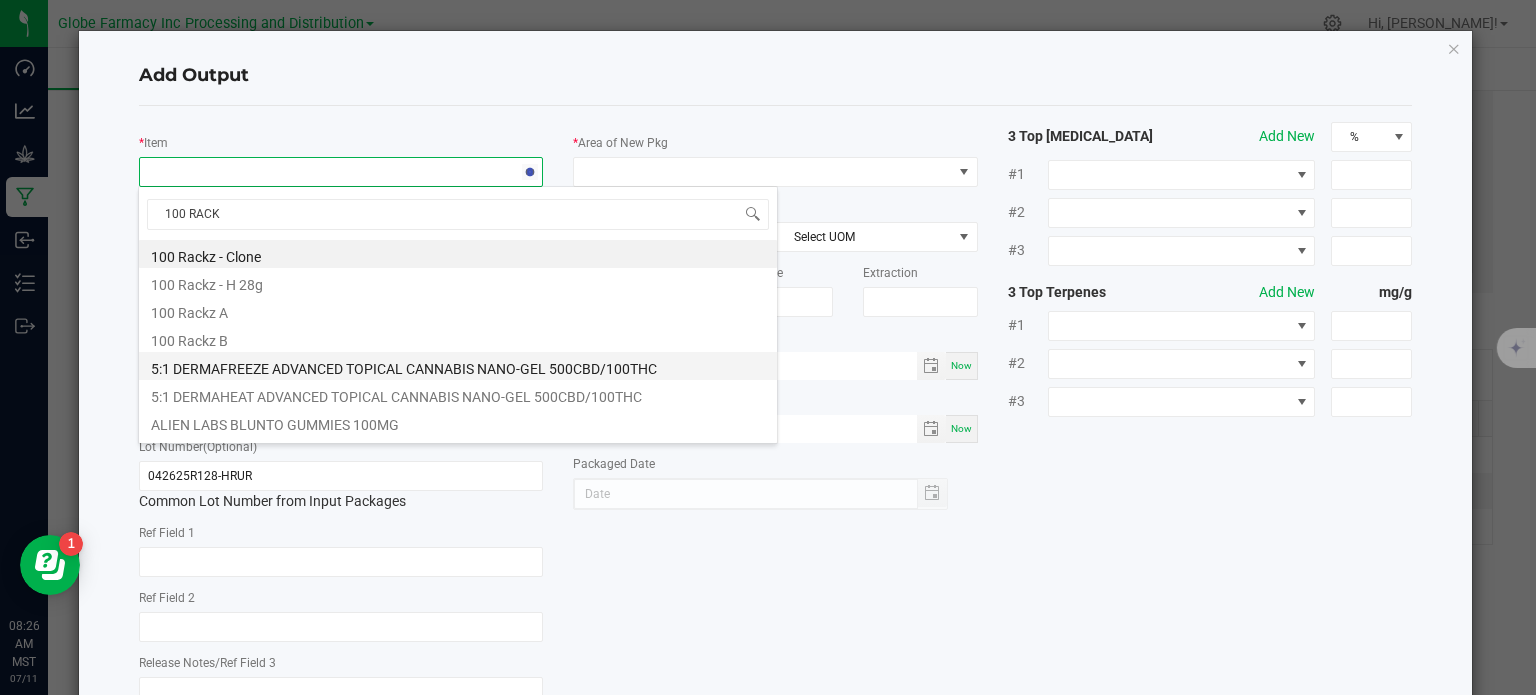 type on "100 RACKZ" 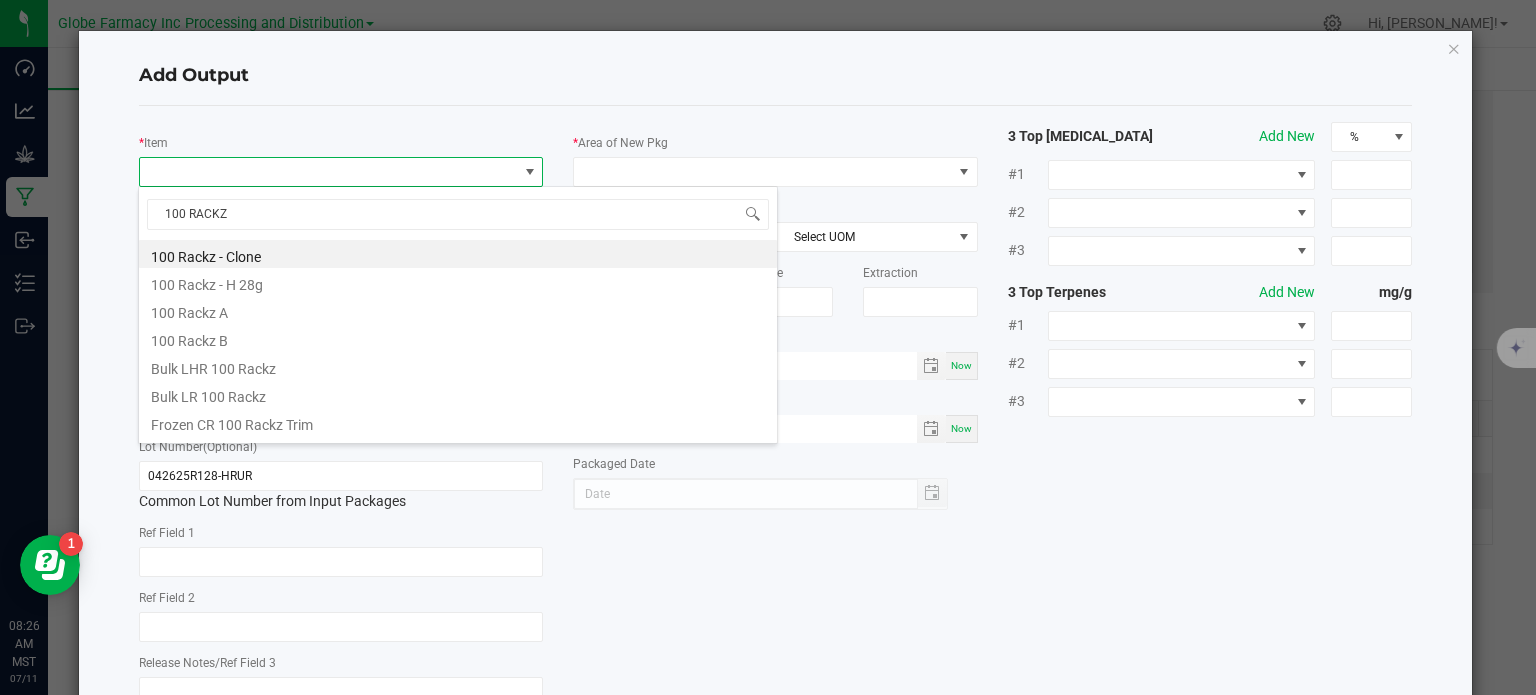 scroll, scrollTop: 80, scrollLeft: 0, axis: vertical 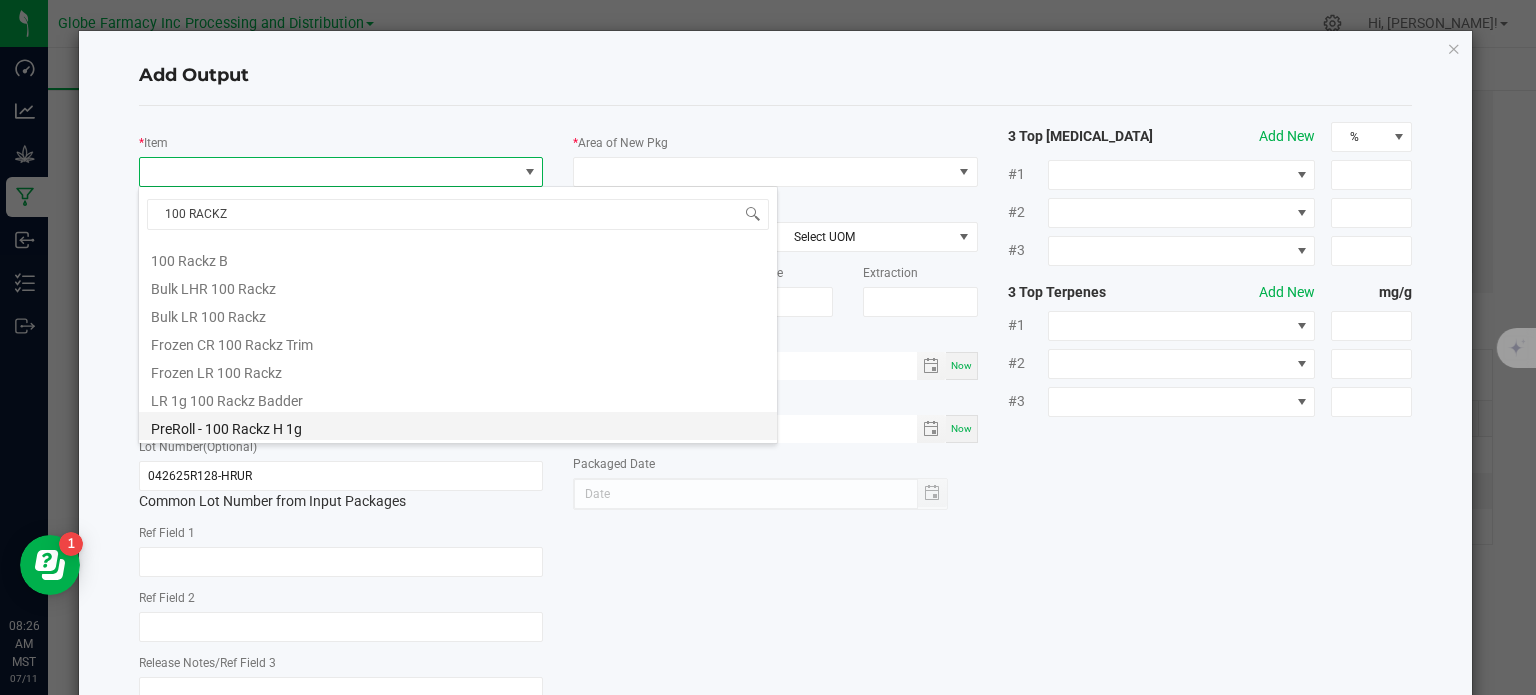 click on "PreRoll - 100 Rackz H 1g" at bounding box center [458, 426] 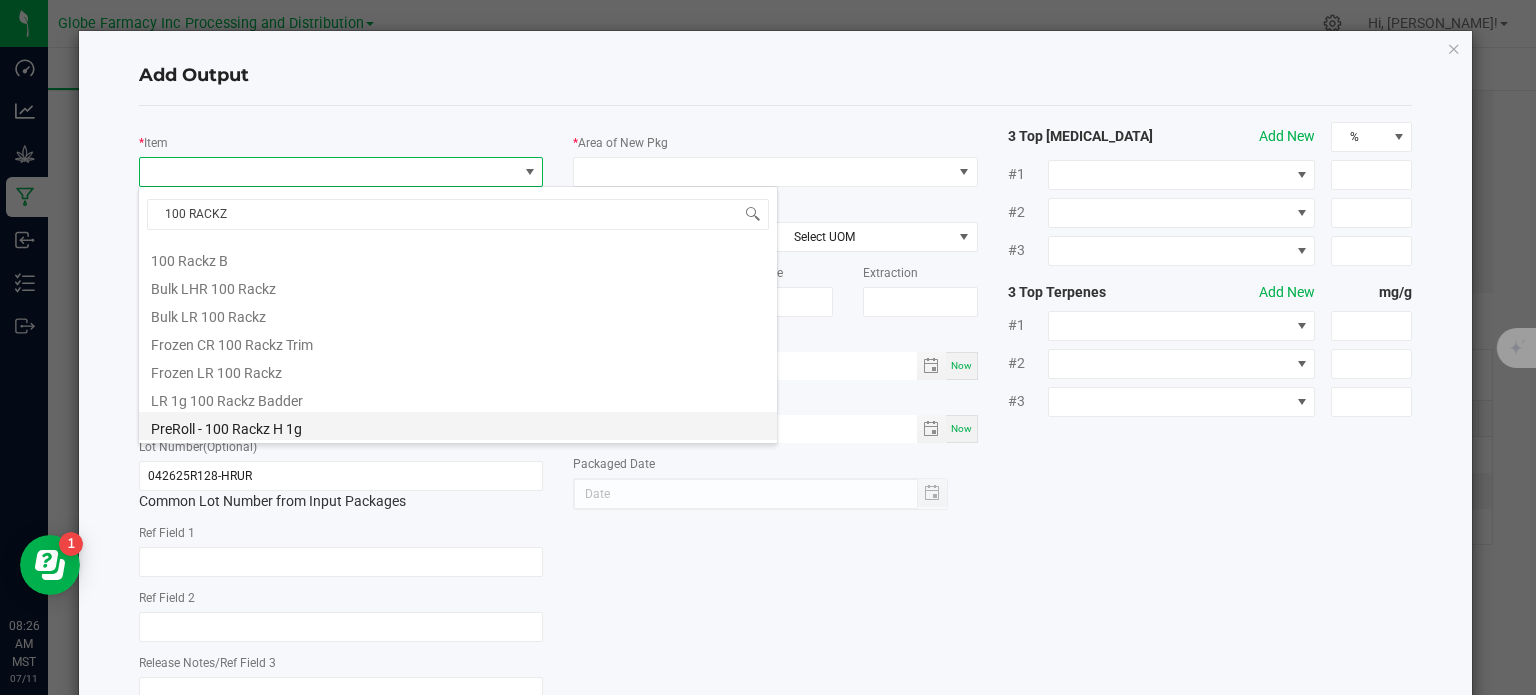 type on "0 ea" 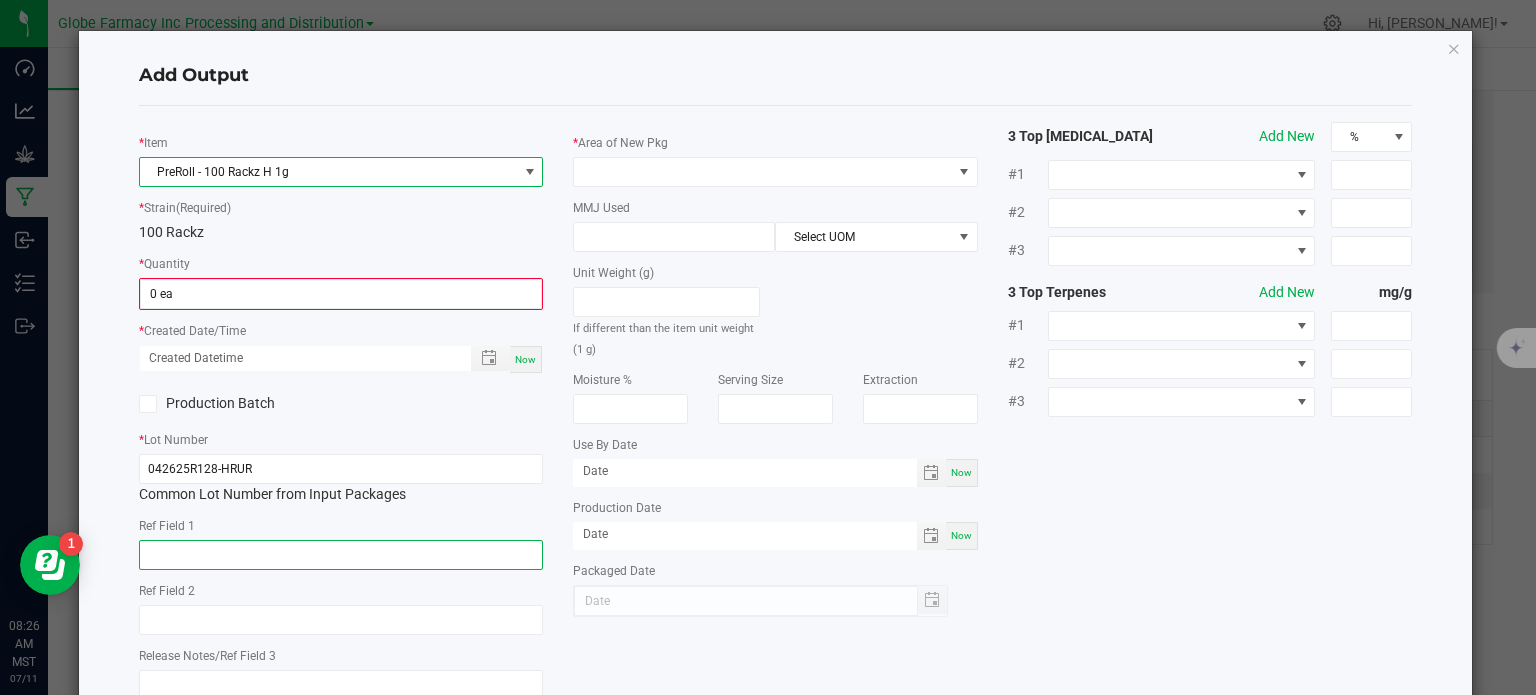 click 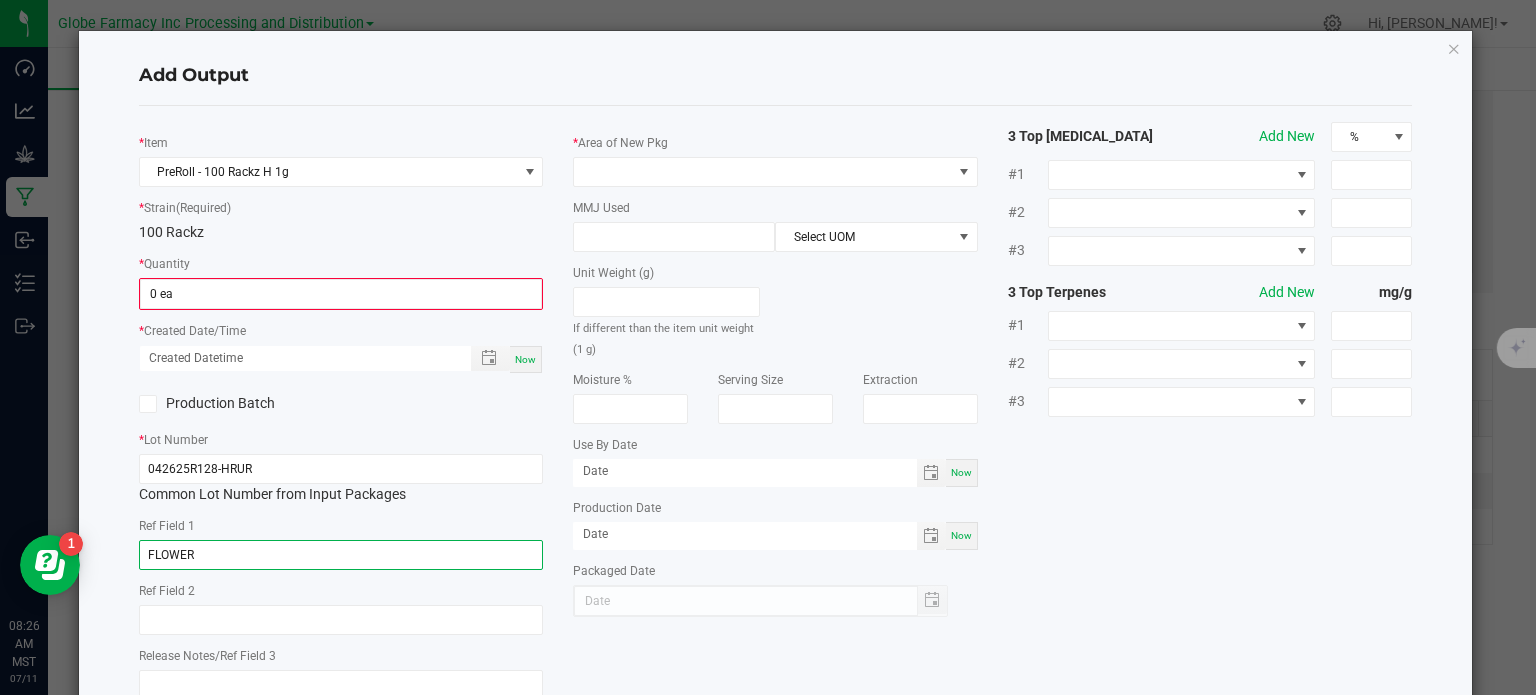 type on "FLOWER" 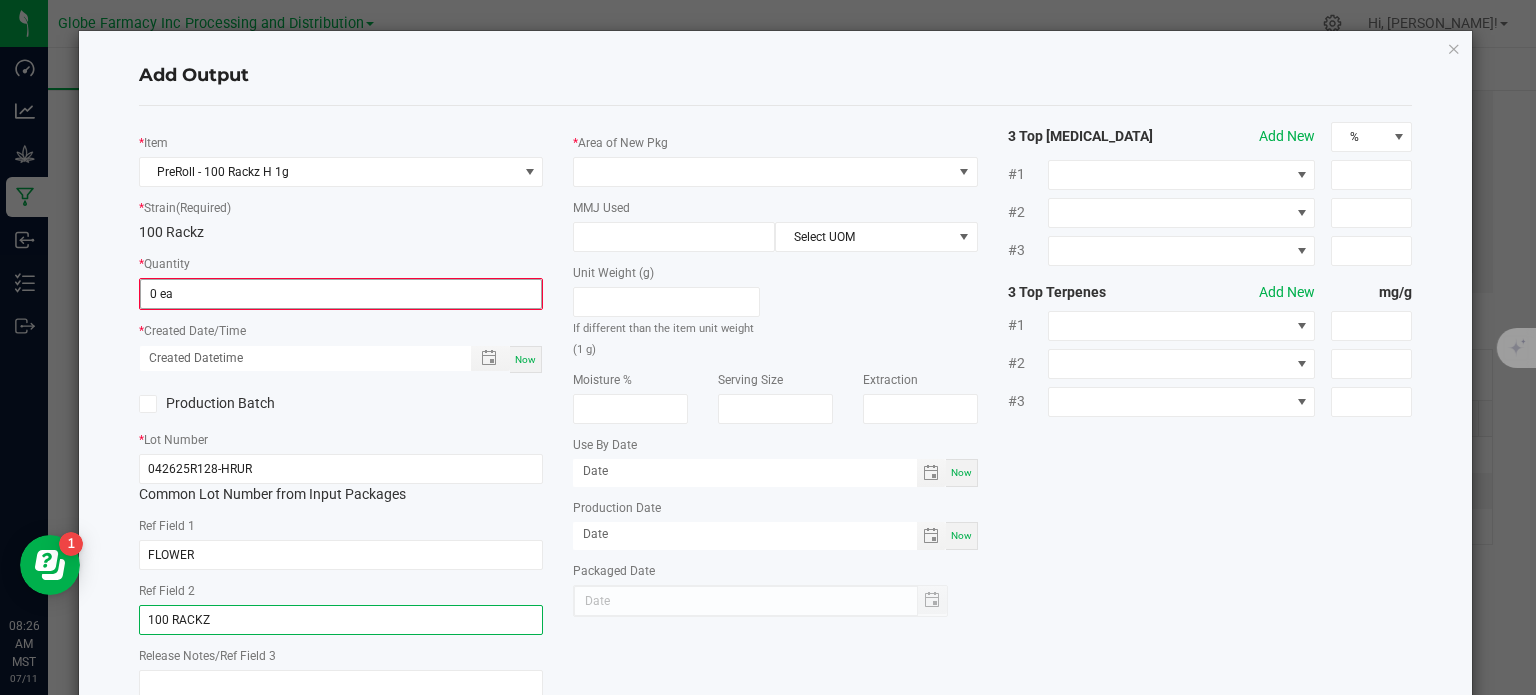 type on "100 RACKZ" 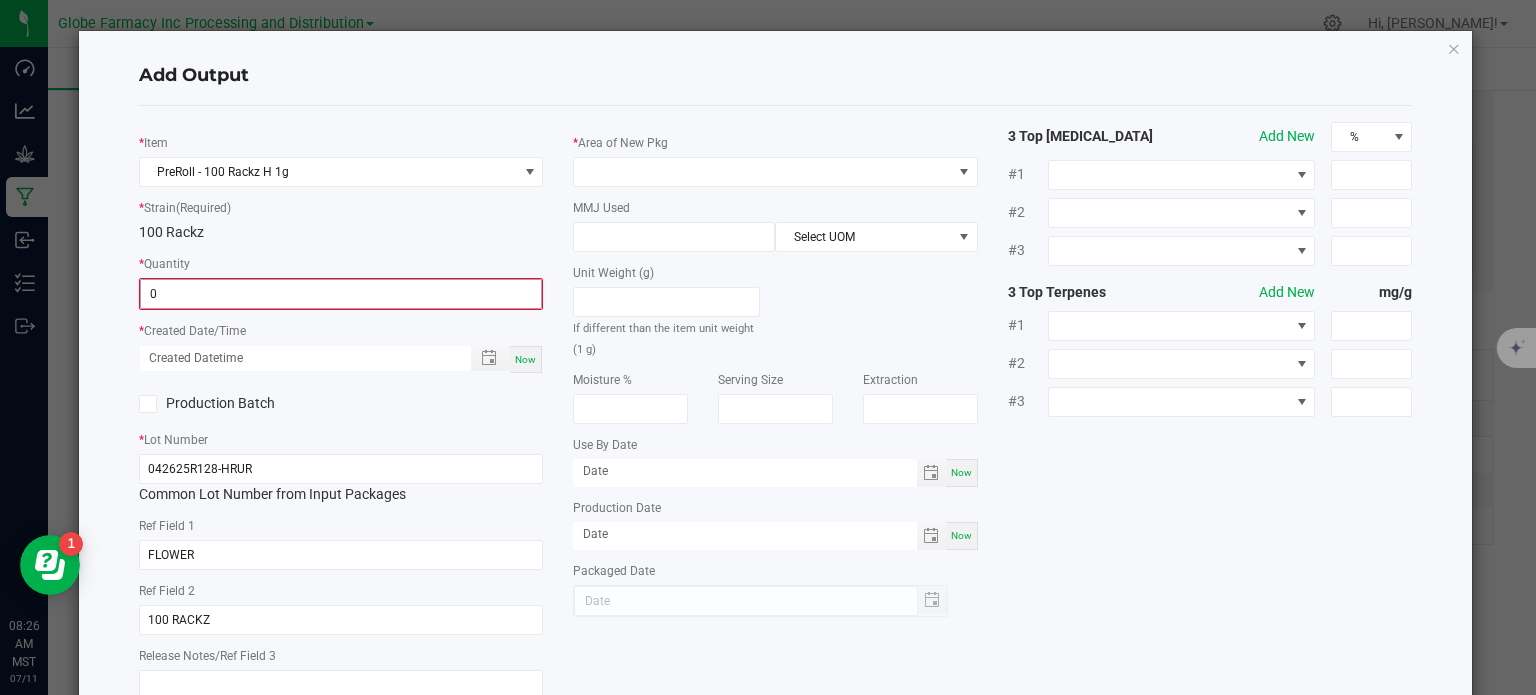 click on "0" at bounding box center [341, 294] 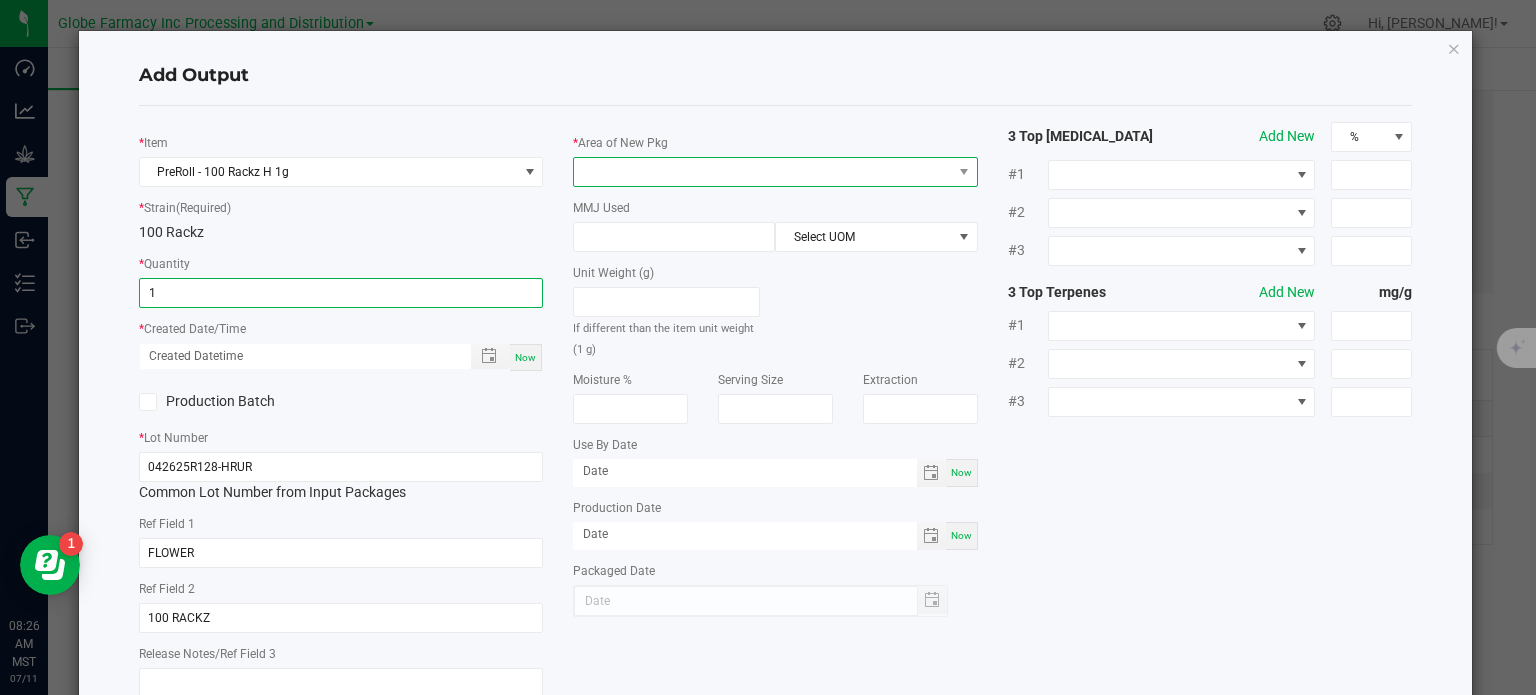 type on "1 ea" 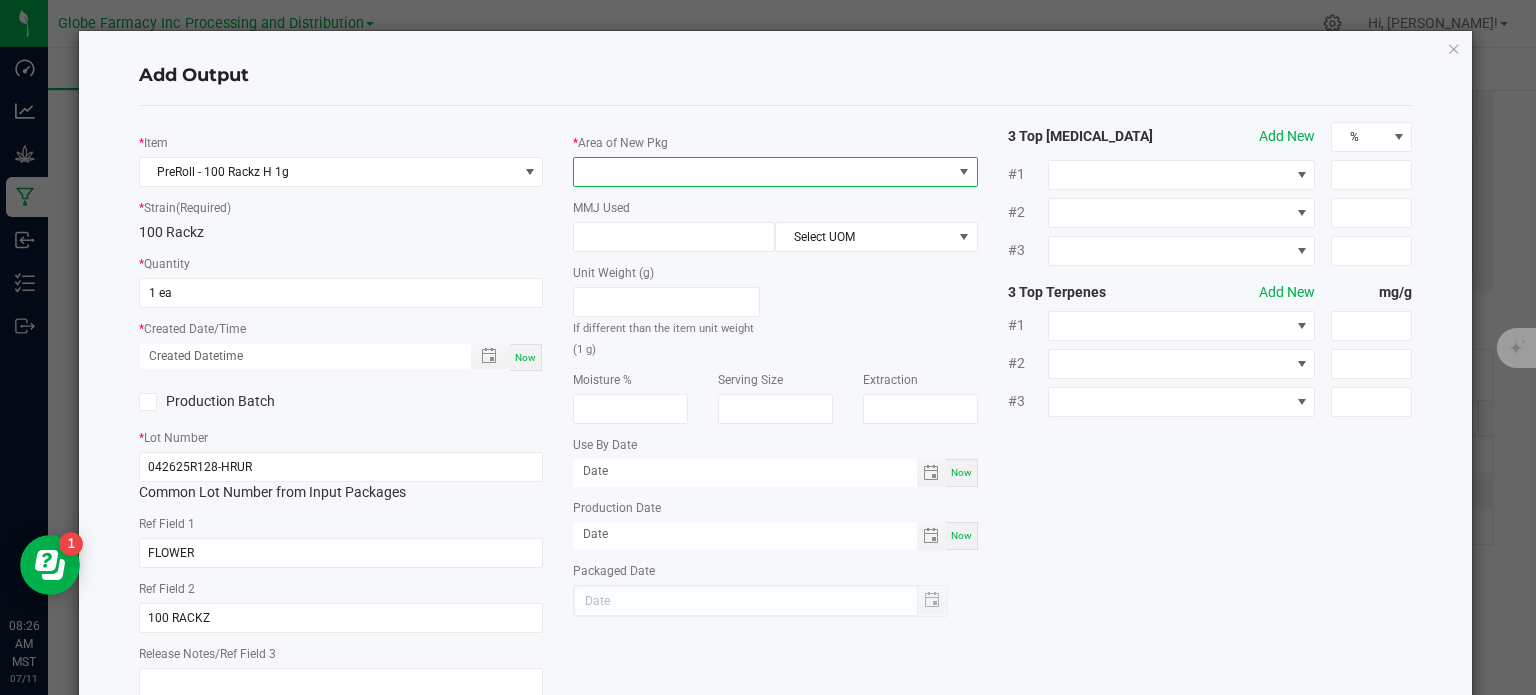 click at bounding box center (763, 172) 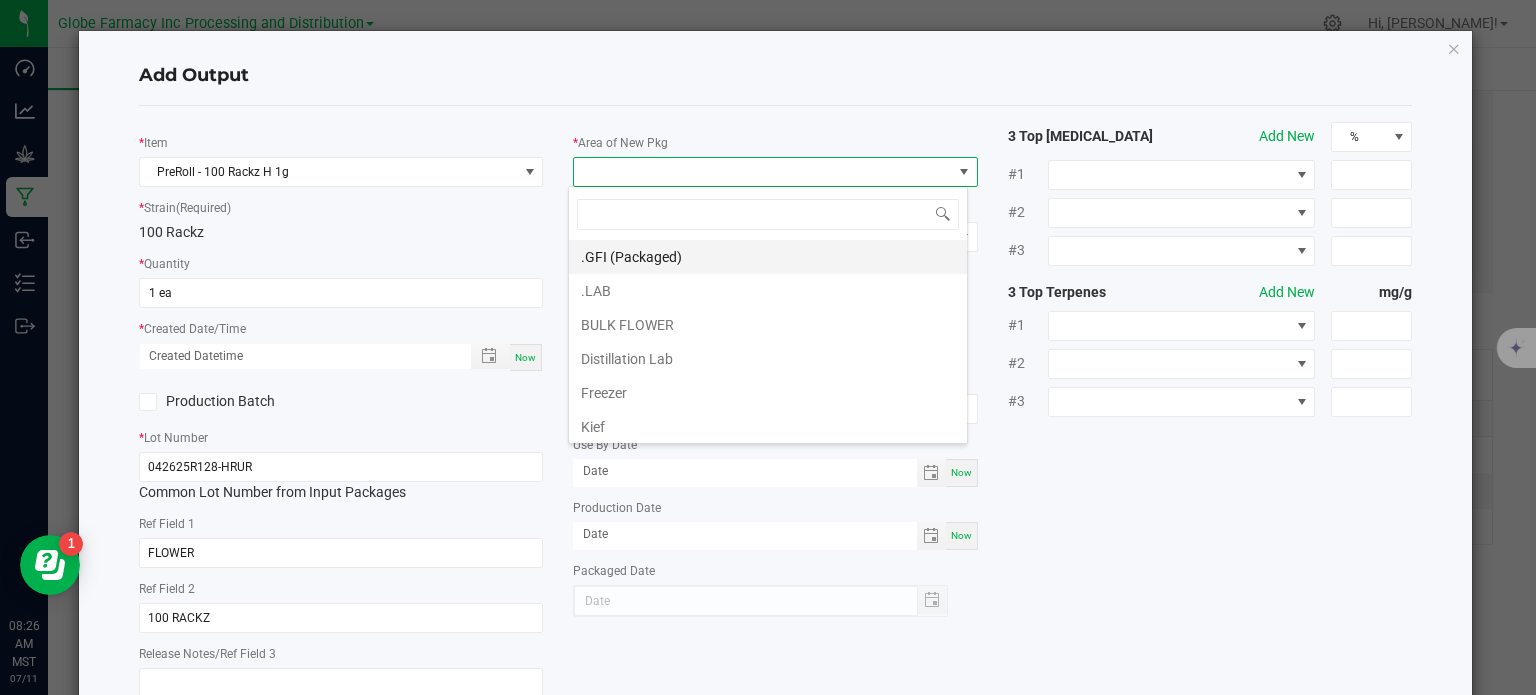 scroll, scrollTop: 99970, scrollLeft: 99600, axis: both 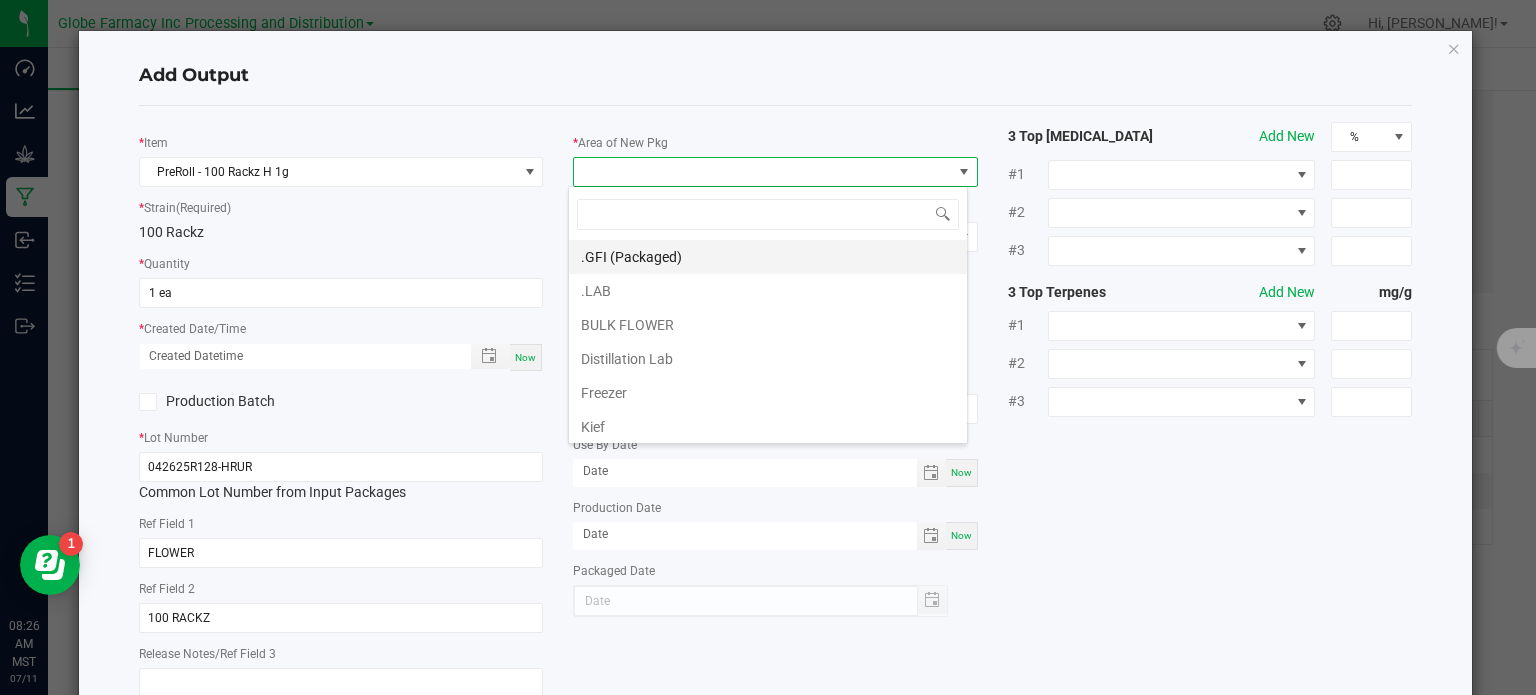 click on ".GFI (Packaged)" at bounding box center (768, 257) 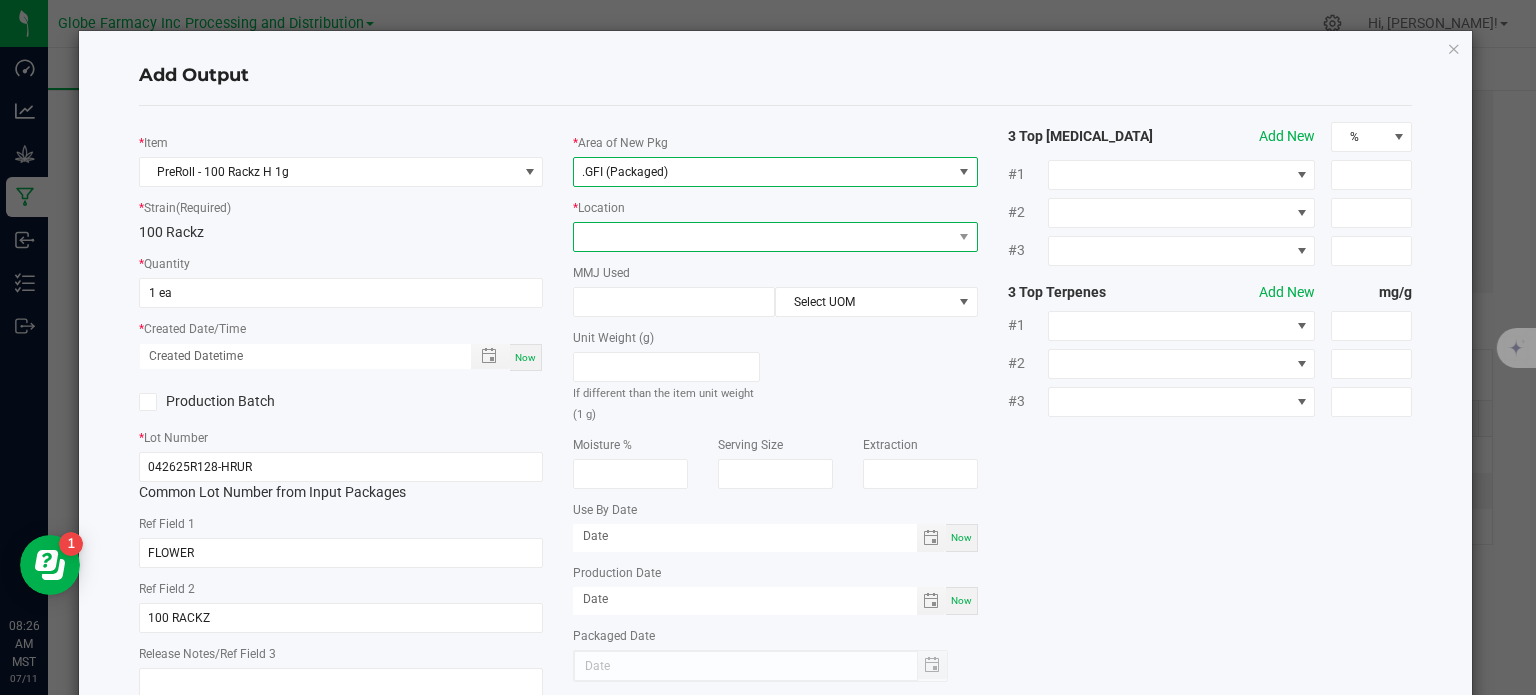 click at bounding box center (763, 237) 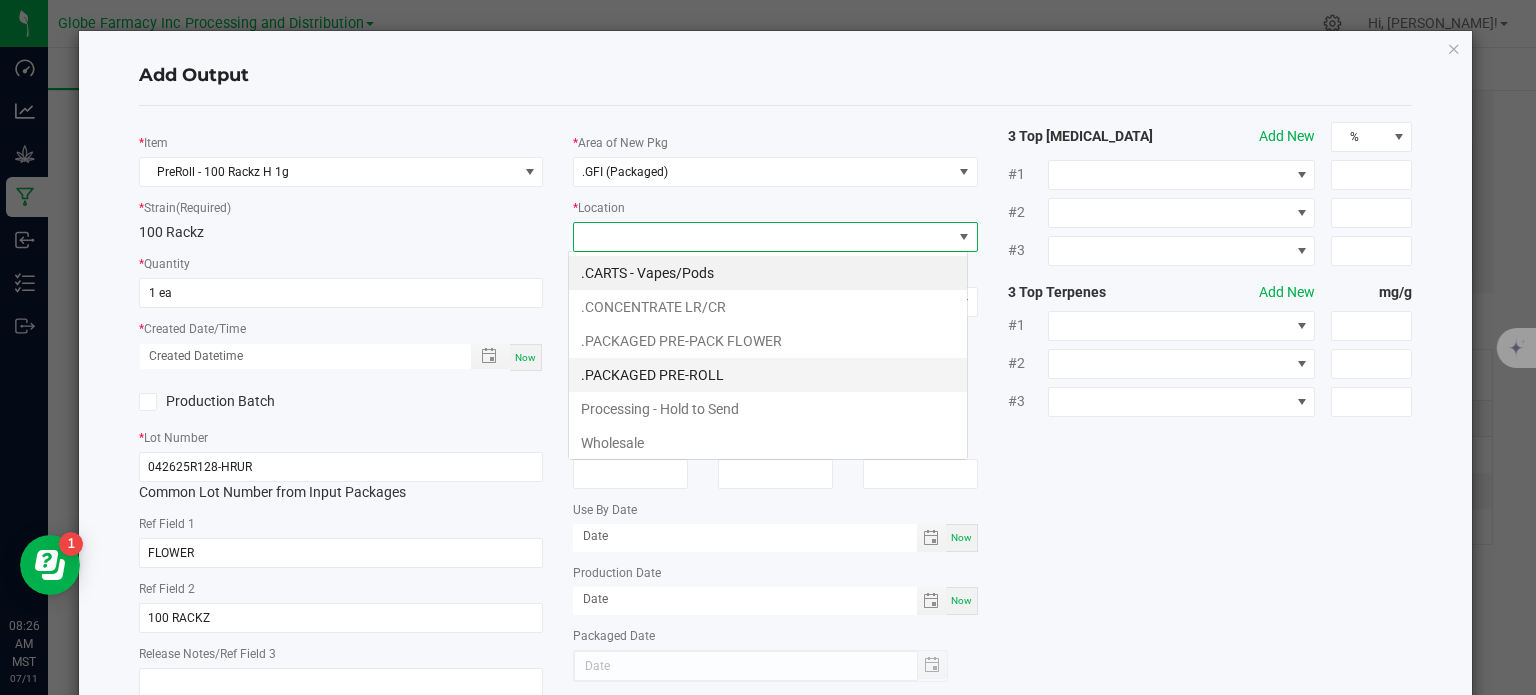 scroll, scrollTop: 99970, scrollLeft: 99600, axis: both 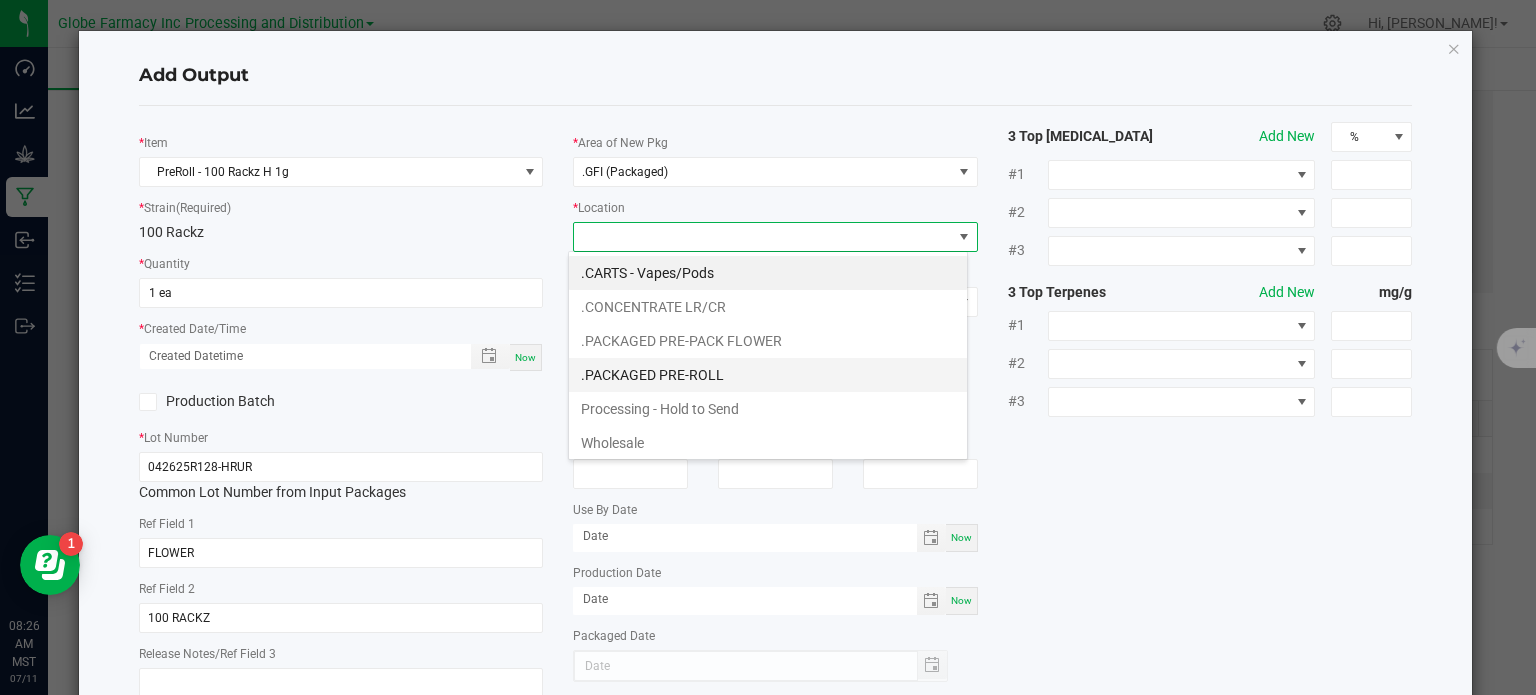 click on ".PACKAGED PRE-ROLL" at bounding box center [768, 375] 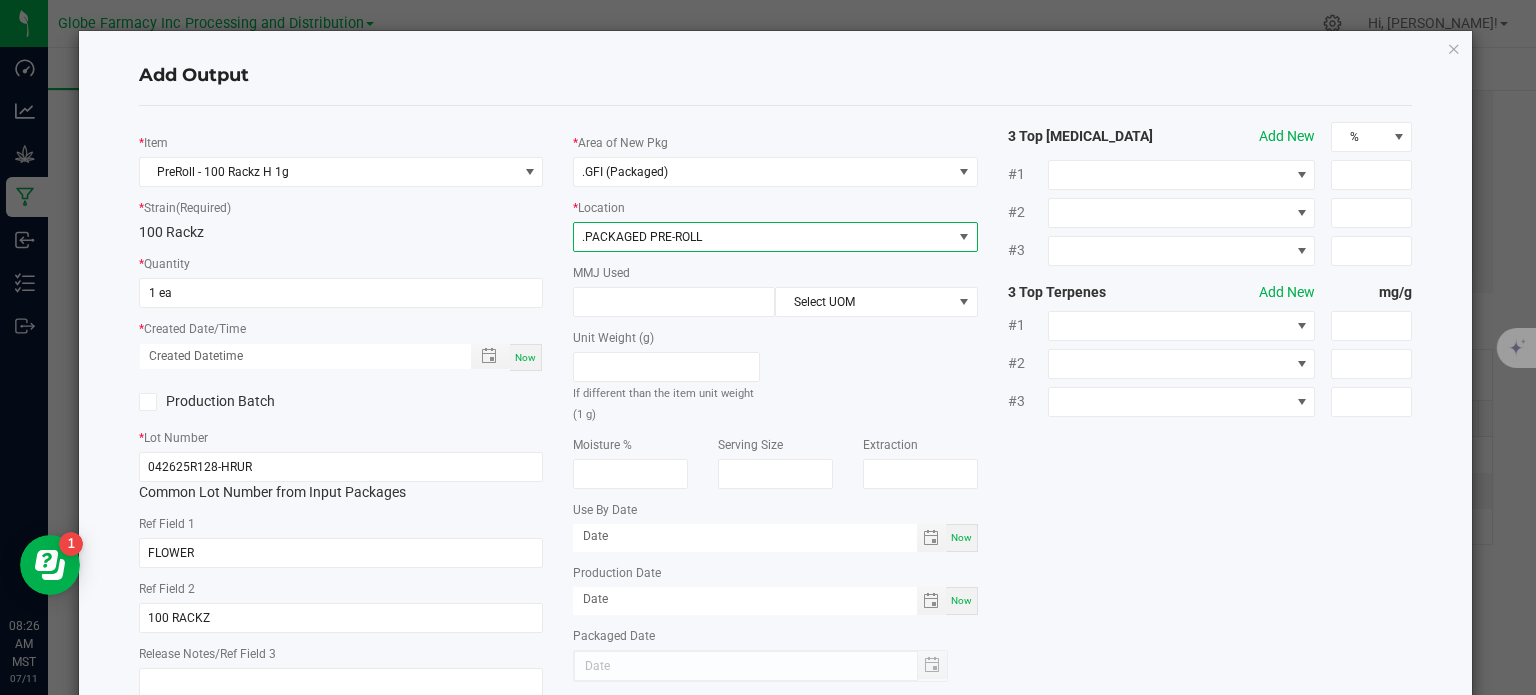 click at bounding box center [674, 302] 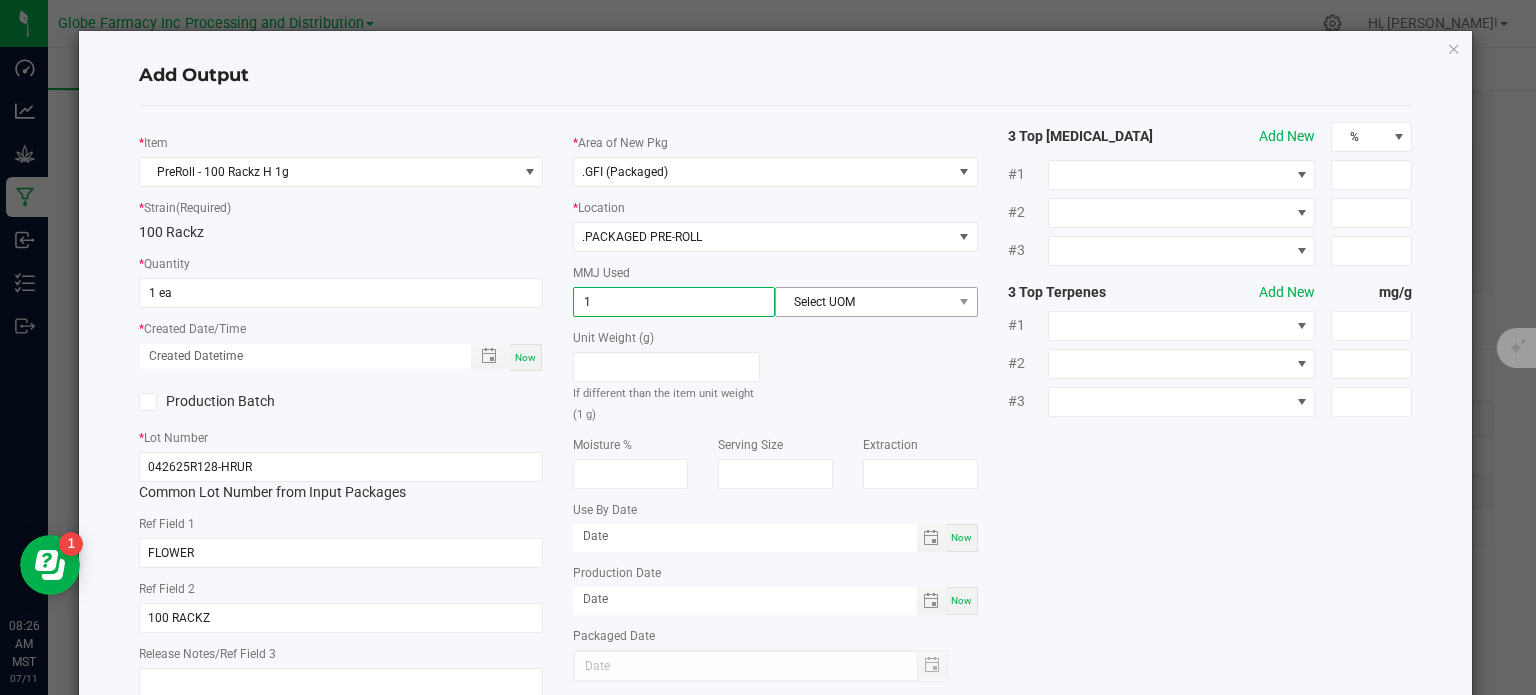 type on "1" 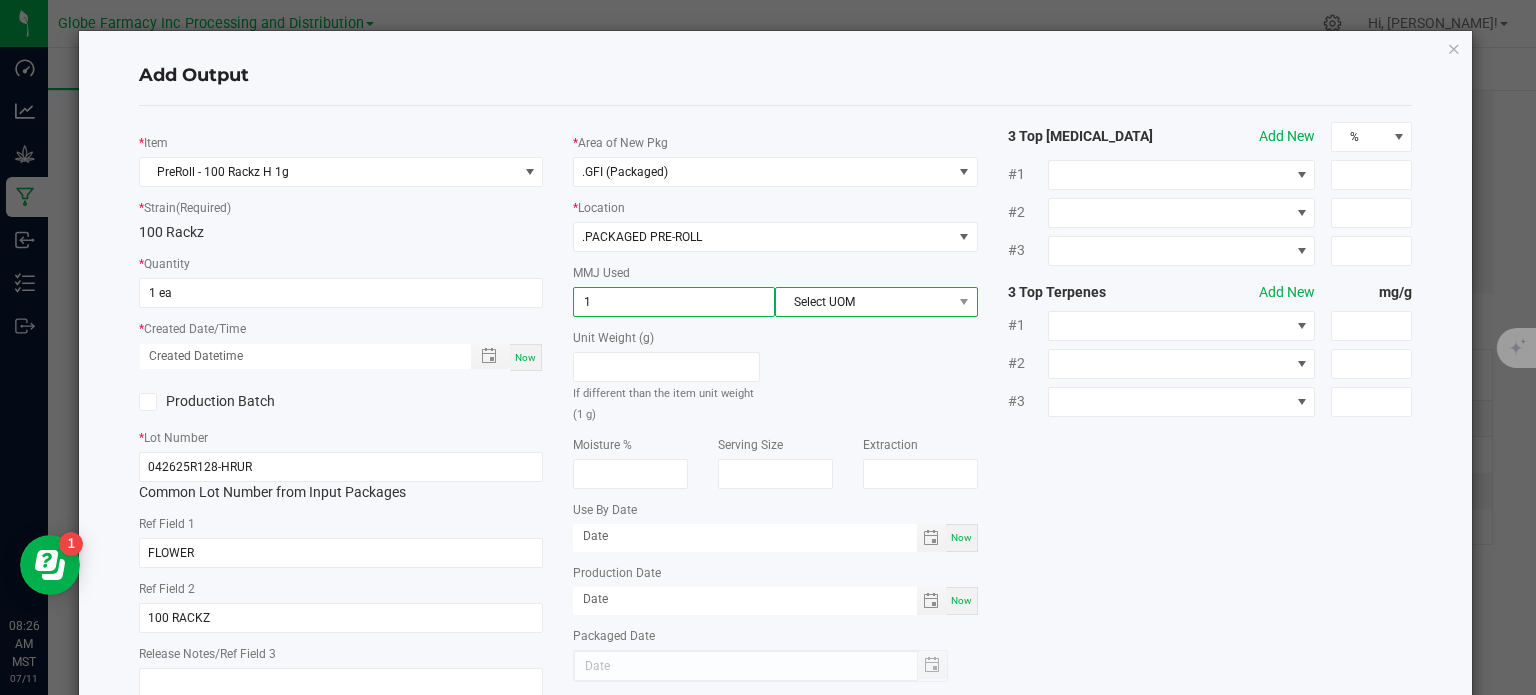 click on "Select UOM" at bounding box center [863, 302] 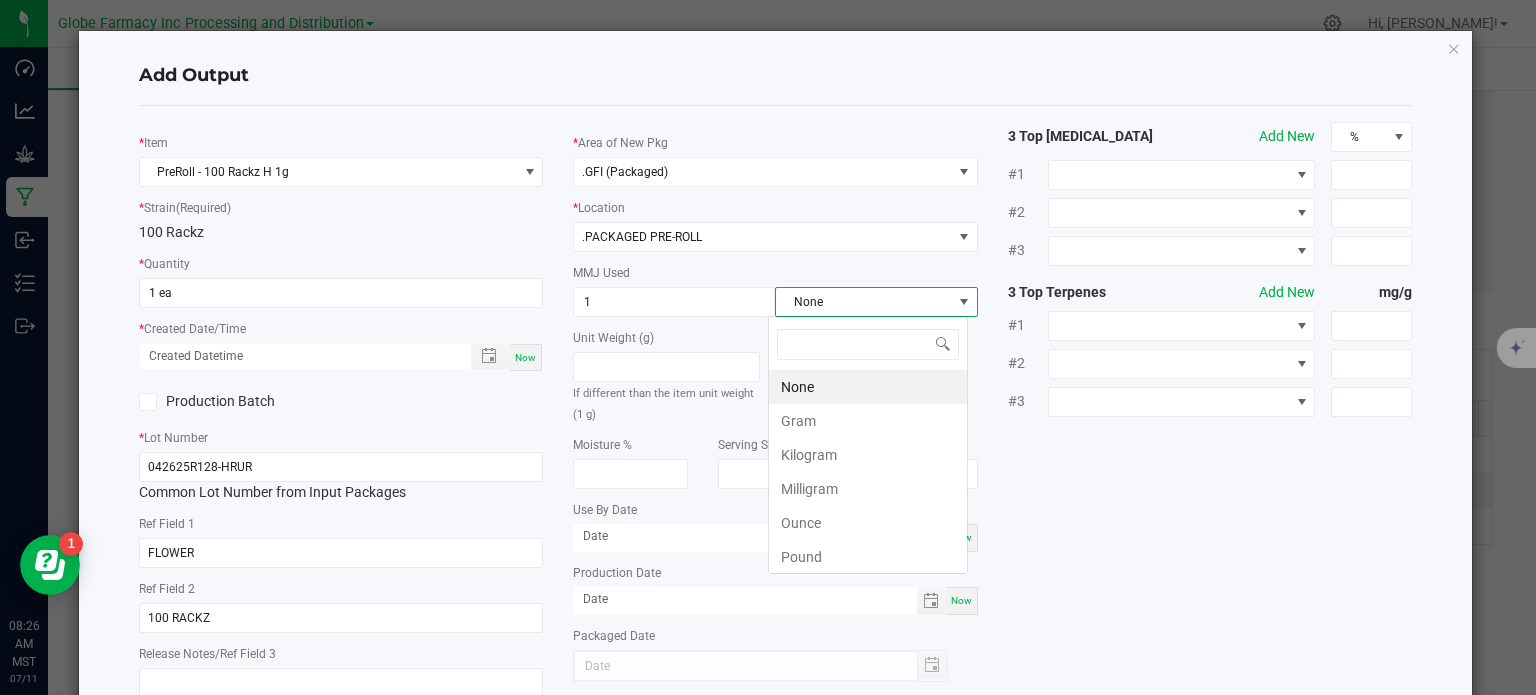 scroll, scrollTop: 99970, scrollLeft: 99800, axis: both 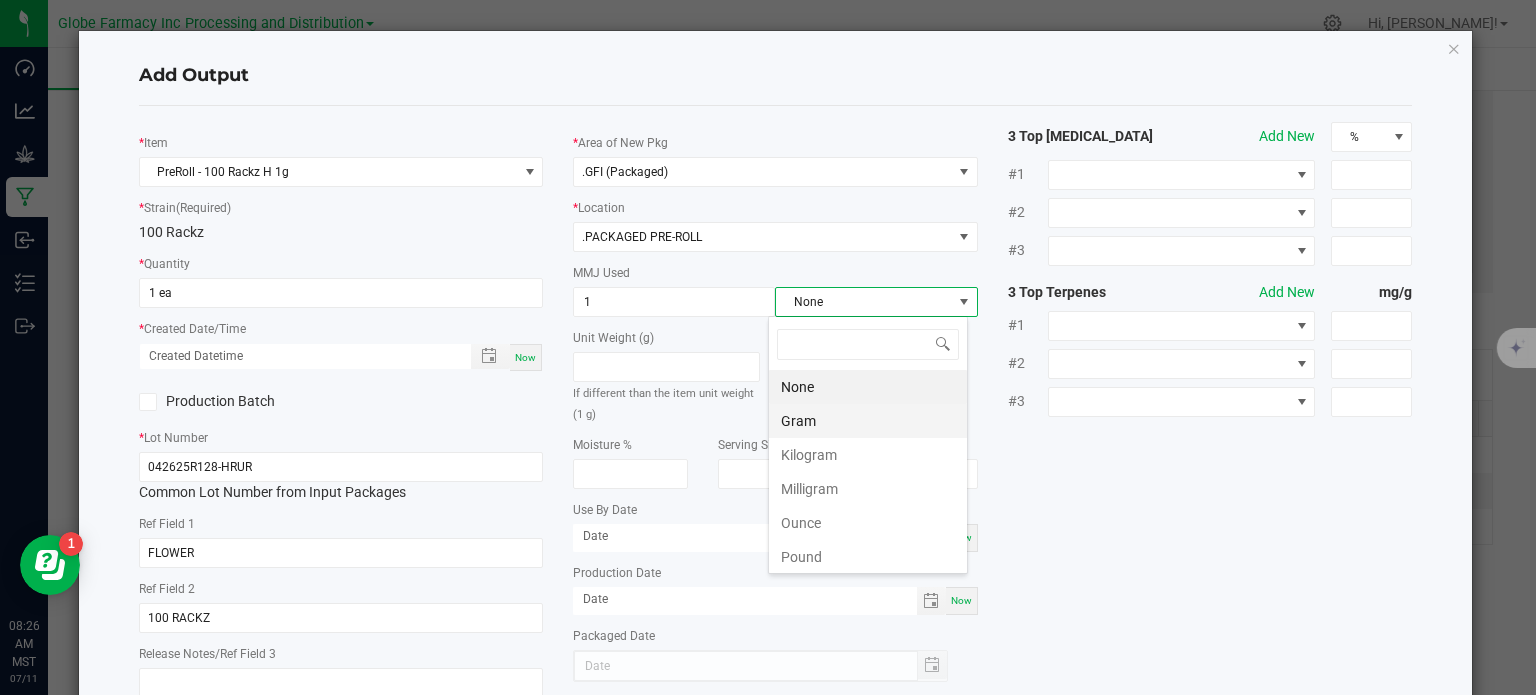 click on "Gram" at bounding box center (868, 421) 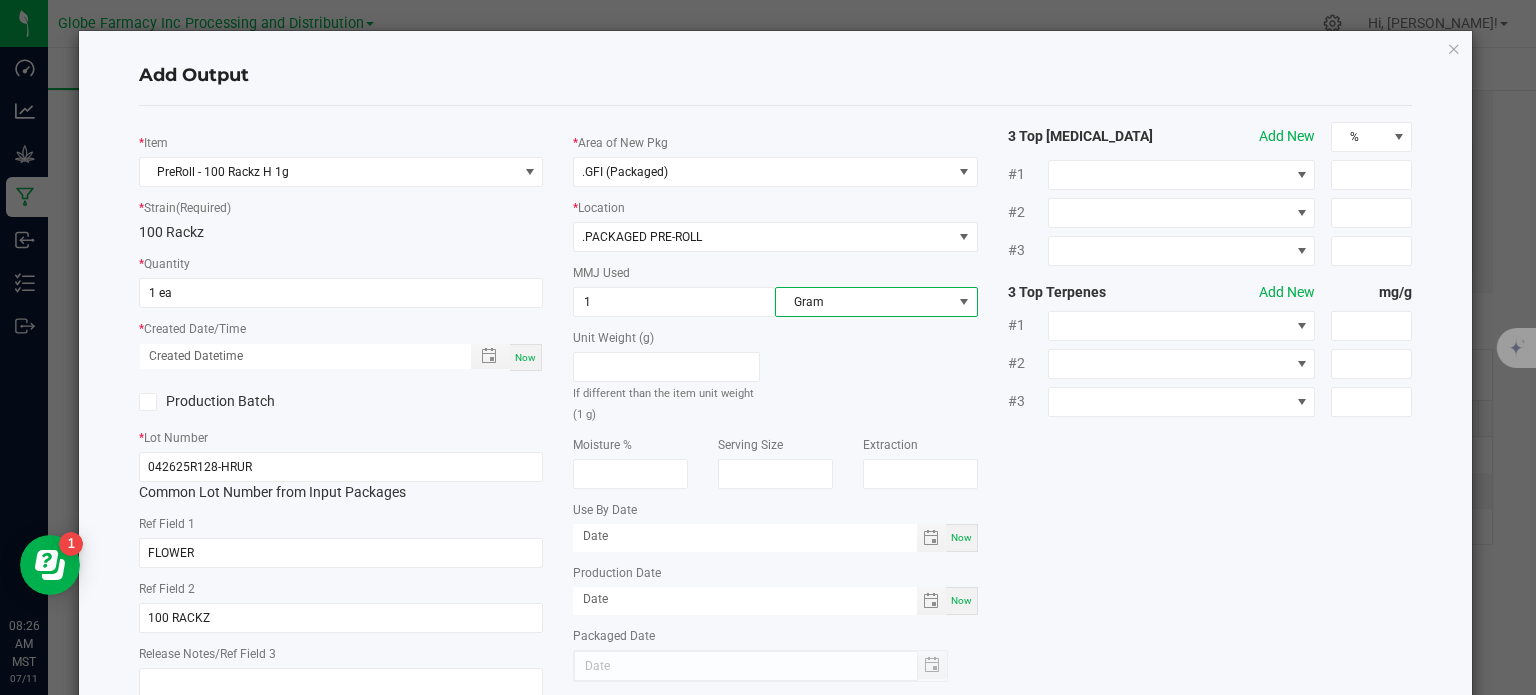 click on "*   Item  PreRoll - 100 Rackz H 1g  *   Strain  (Required)  100 Rackz   *   Quantity  1 ea  *   Created Date/Time  Now  Production Batch   *   Lot Number  042625R128-HRUR  Common Lot Number from Input Packages   Ref Field 1  FLOWER  Ref Field 2  100 RACKZ  Release Notes/Ref Field 3   *   Area of New Pkg  .GFI (Packaged)  *   Location  .PACKAGED PRE-ROLL  MMJ Used  1 Gram  Unit Weight (g)   If different than the item unit weight (1 g)   Moisture %   Serving Size   Extraction   Use By Date  Now  Production Date  Now  Packaged Date  3 Top [MEDICAL_DATA]  Add New  % #1 #2 #3 3 Top Terpenes  Add New  mg/g #1 #2 #3" 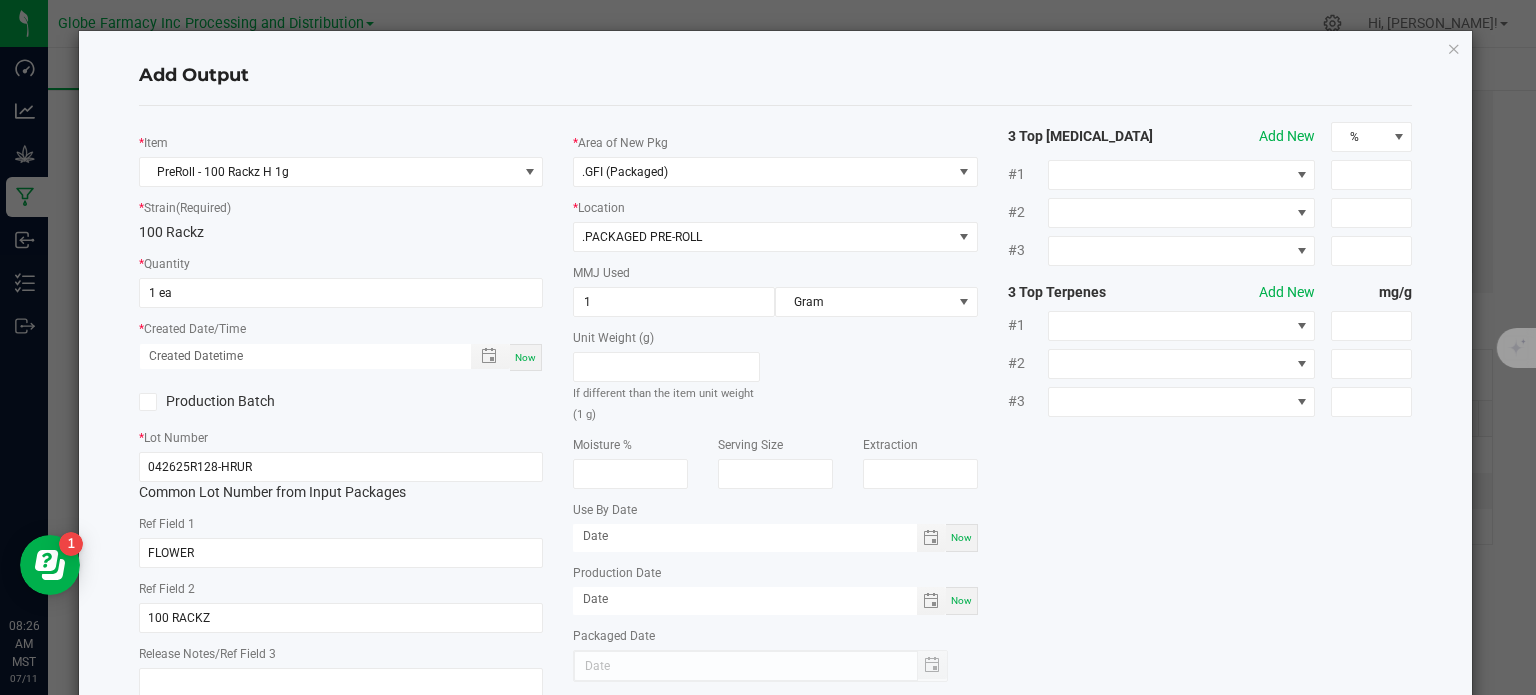 scroll, scrollTop: 133, scrollLeft: 0, axis: vertical 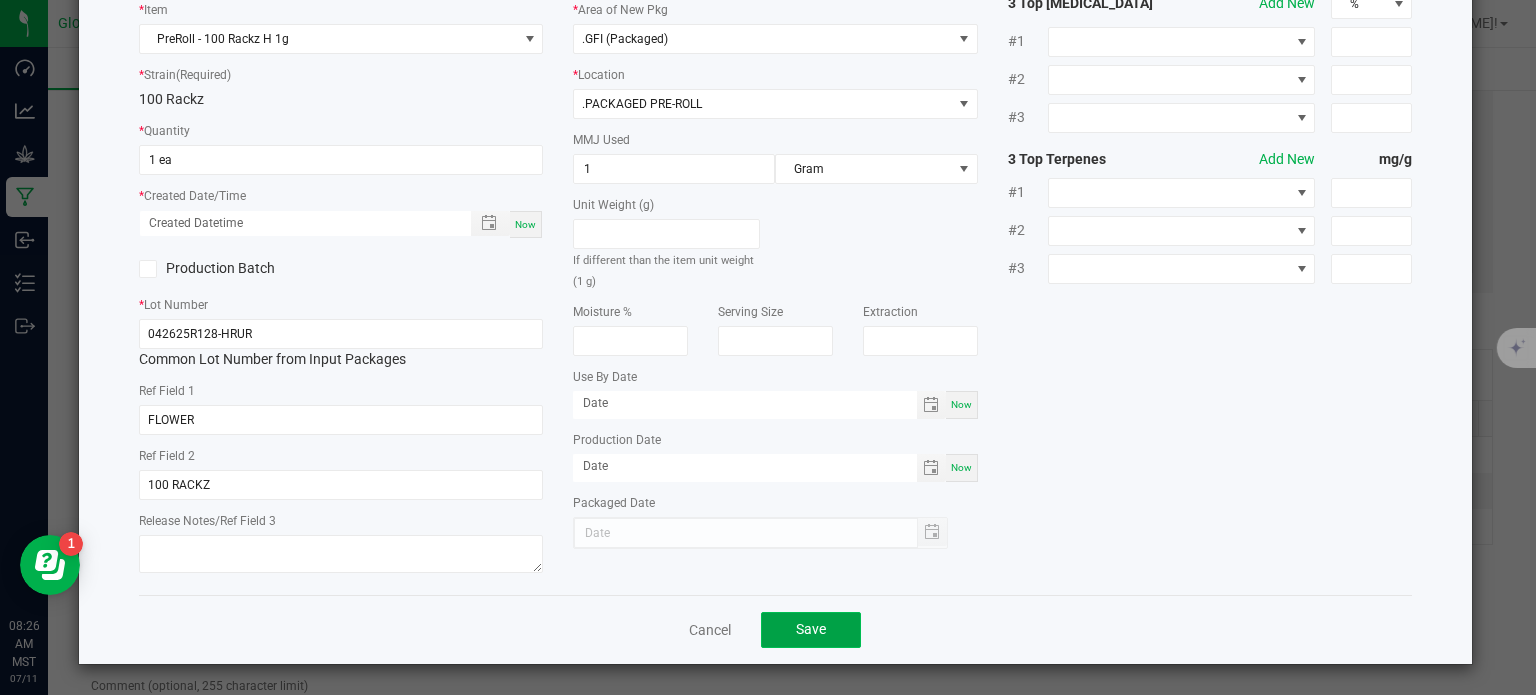 click on "Save" 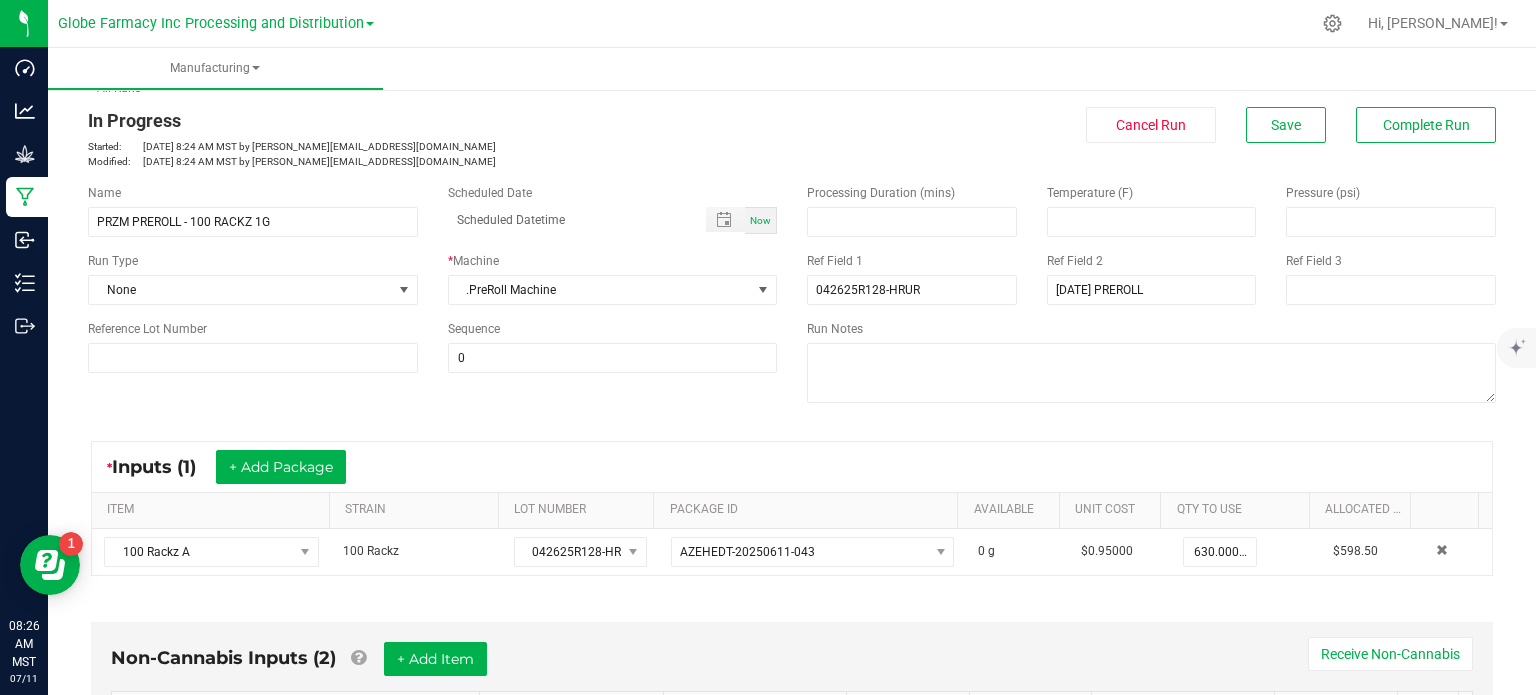 scroll, scrollTop: 0, scrollLeft: 0, axis: both 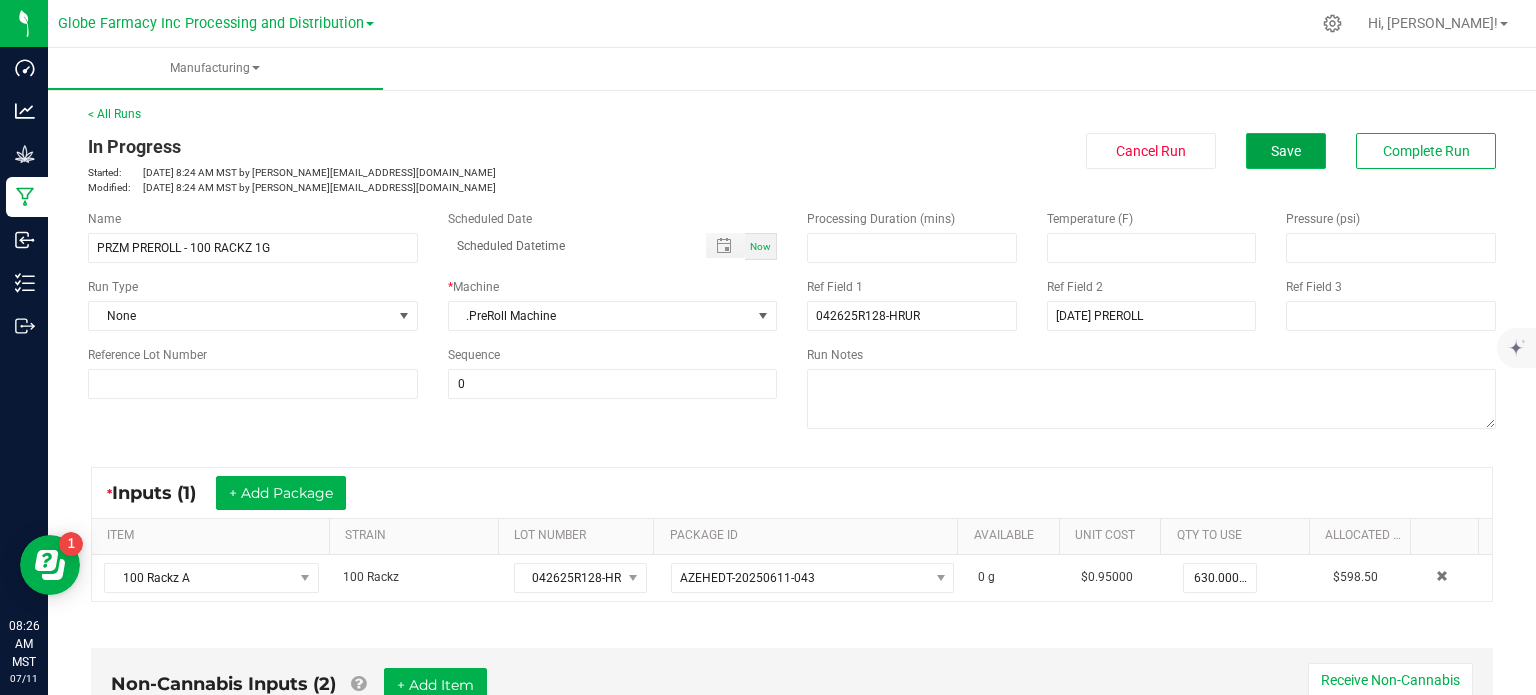 click on "Save" at bounding box center [1286, 151] 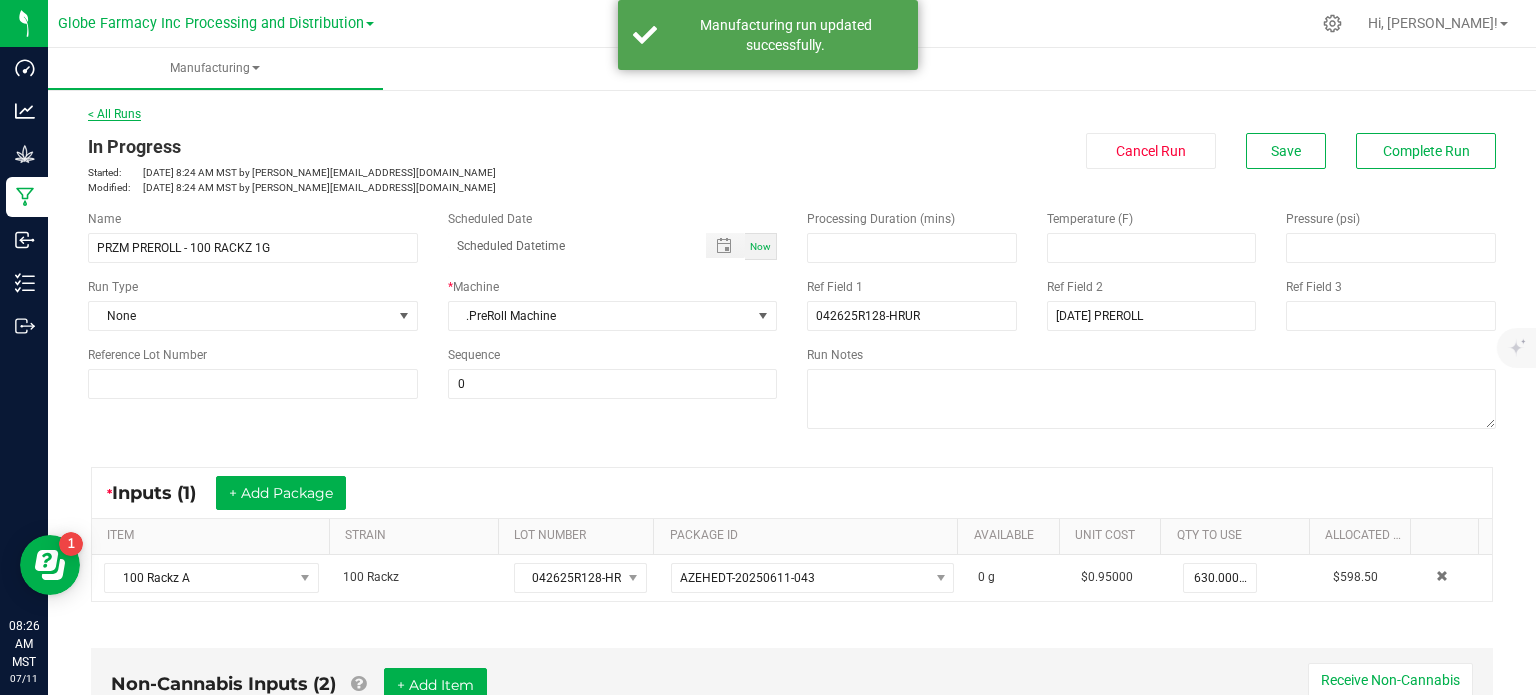 click on "< All Runs" at bounding box center [114, 114] 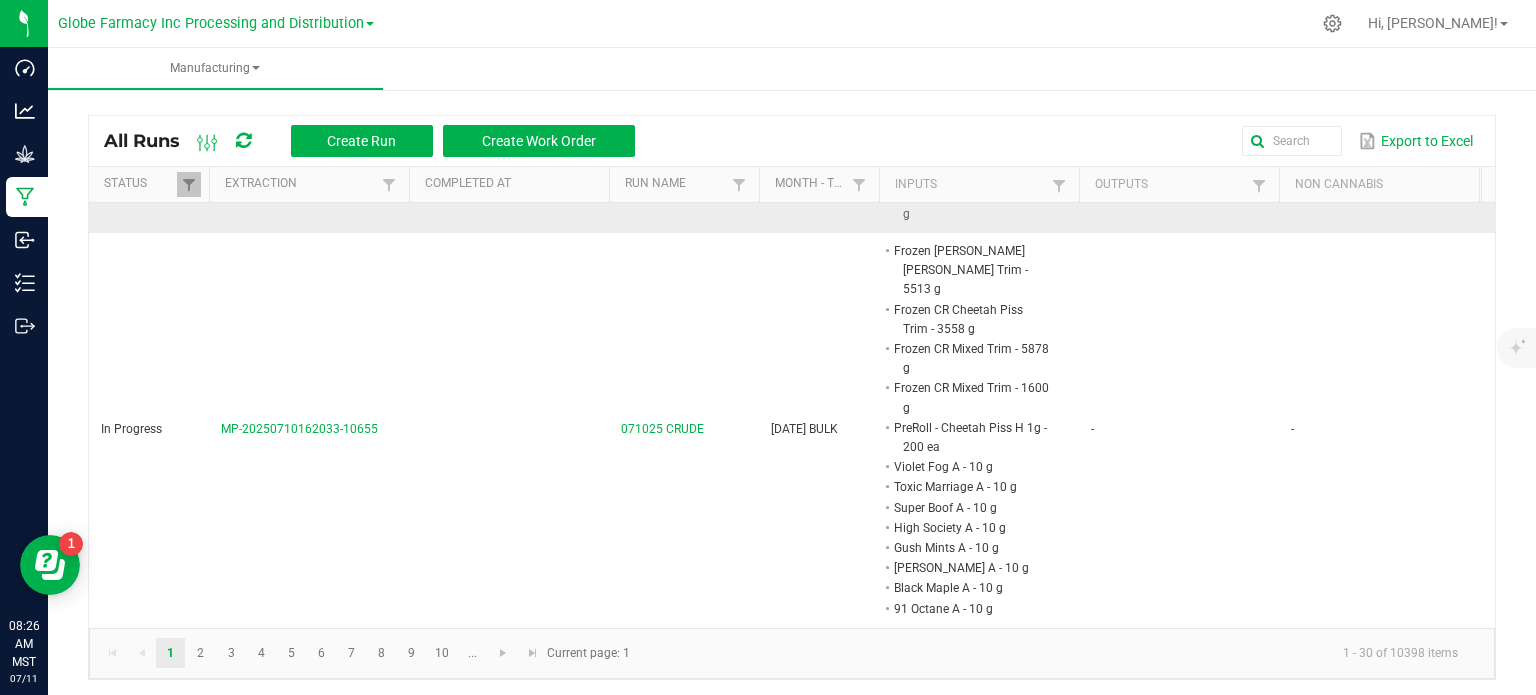 scroll, scrollTop: 73, scrollLeft: 0, axis: vertical 